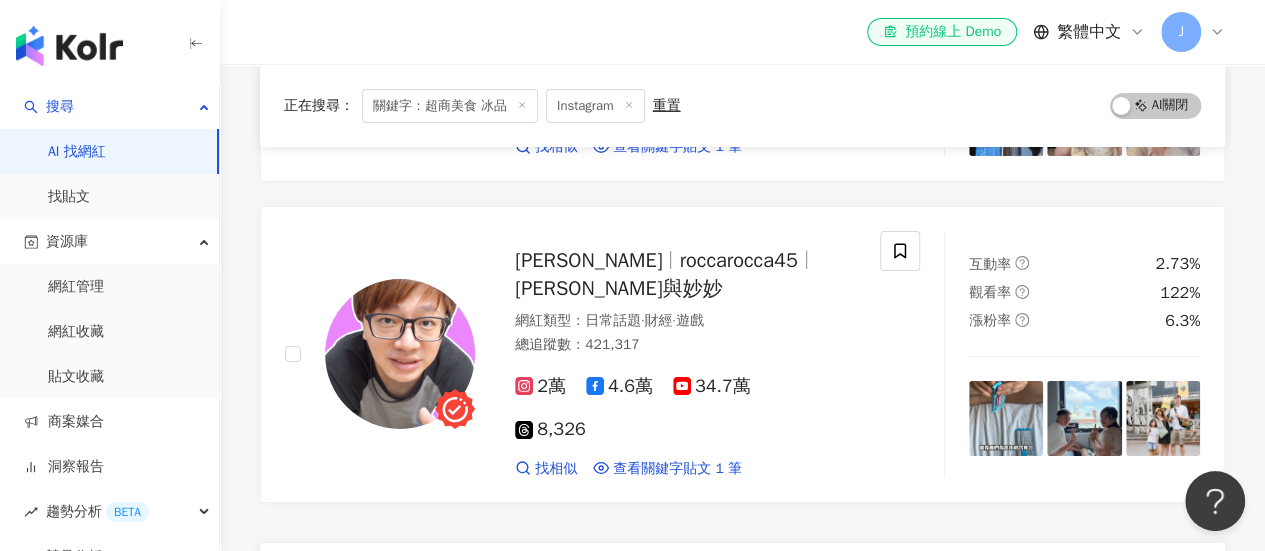 scroll, scrollTop: 0, scrollLeft: 0, axis: both 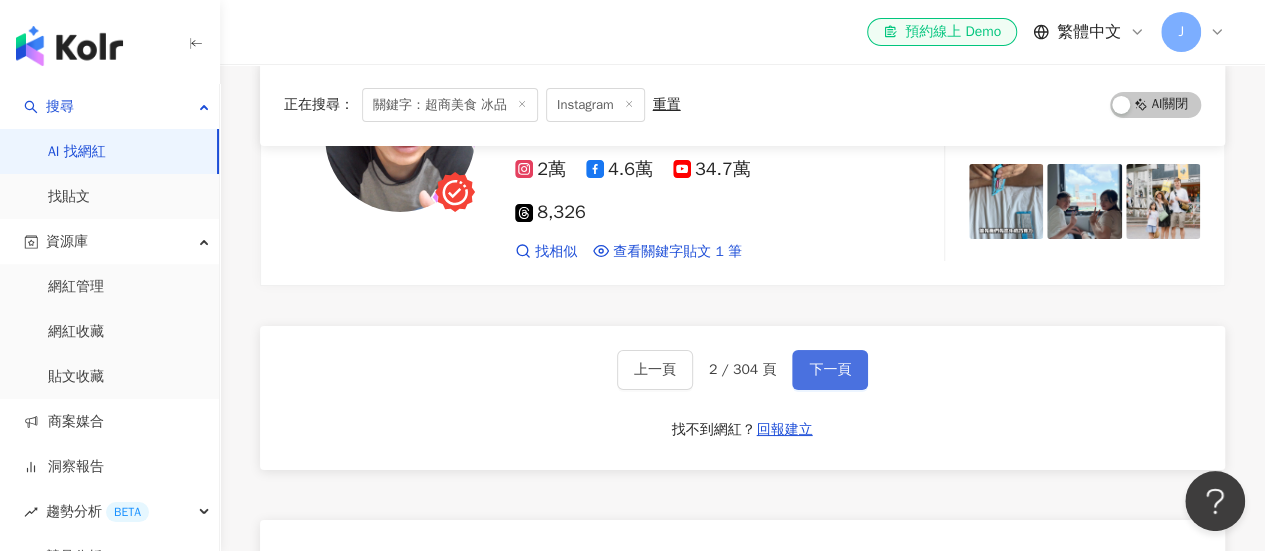 click on "下一頁" at bounding box center (830, 370) 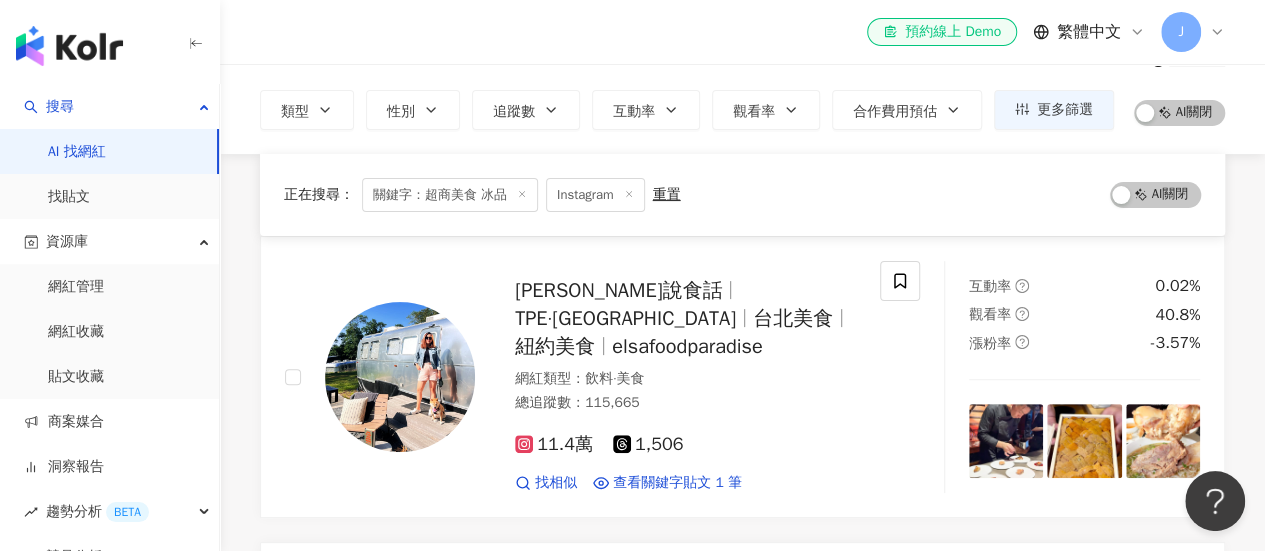 scroll, scrollTop: 0, scrollLeft: 0, axis: both 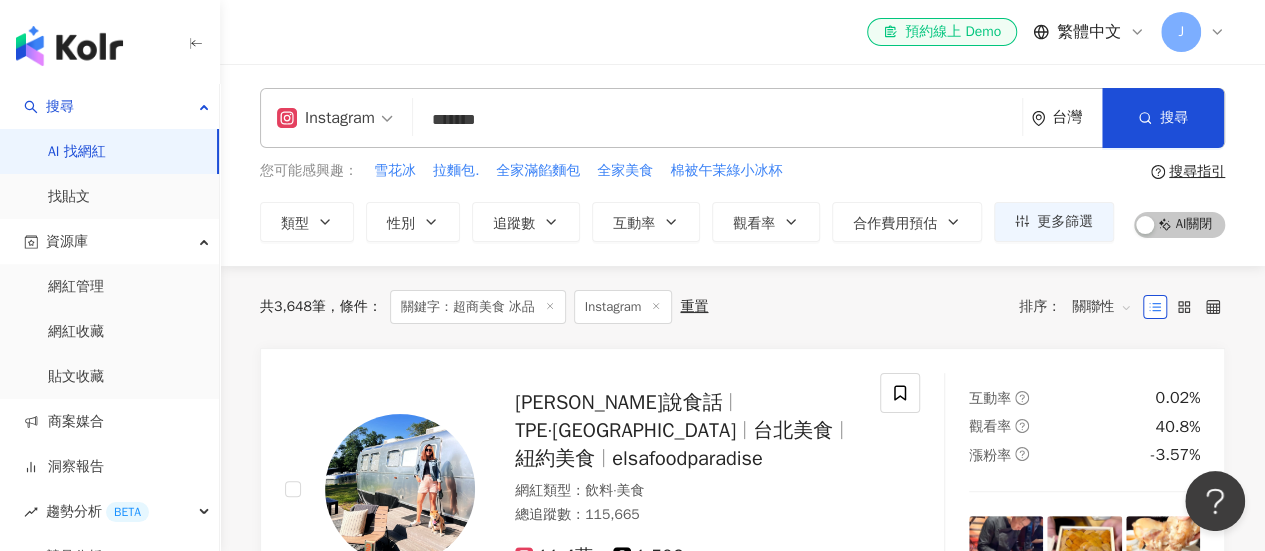 click on "您可能感興趣： 雪花冰  拉麵包.  全家滿餡麵包  全家美食  棉被午茉綠小冰杯" at bounding box center (687, 171) 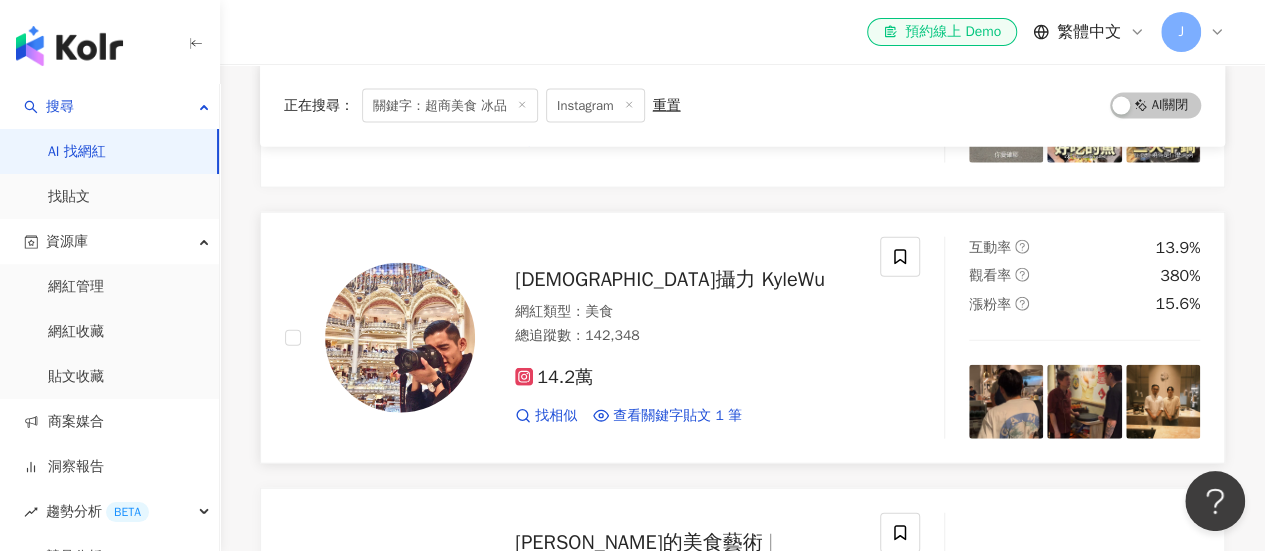 scroll, scrollTop: 2200, scrollLeft: 0, axis: vertical 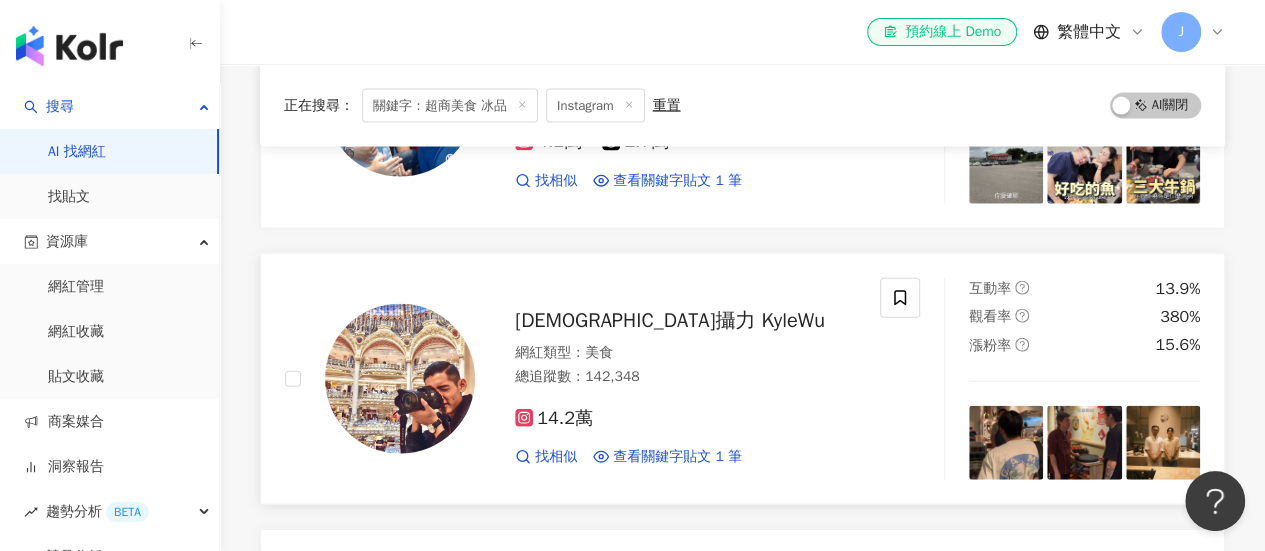 click on "崴攝力 KyleWu" at bounding box center (670, 320) 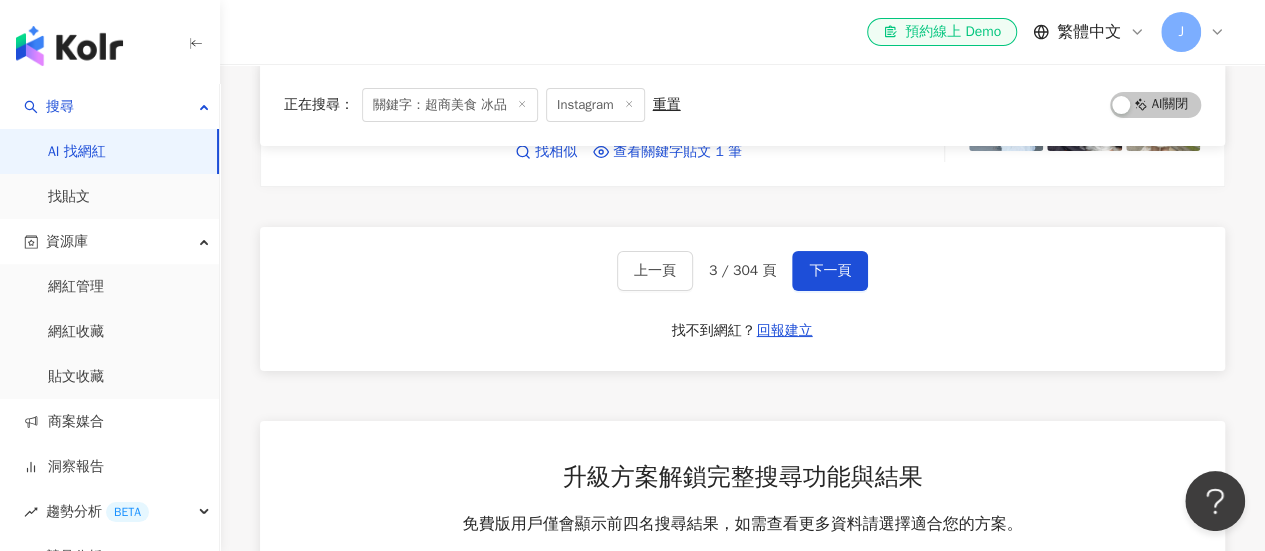 scroll, scrollTop: 3700, scrollLeft: 0, axis: vertical 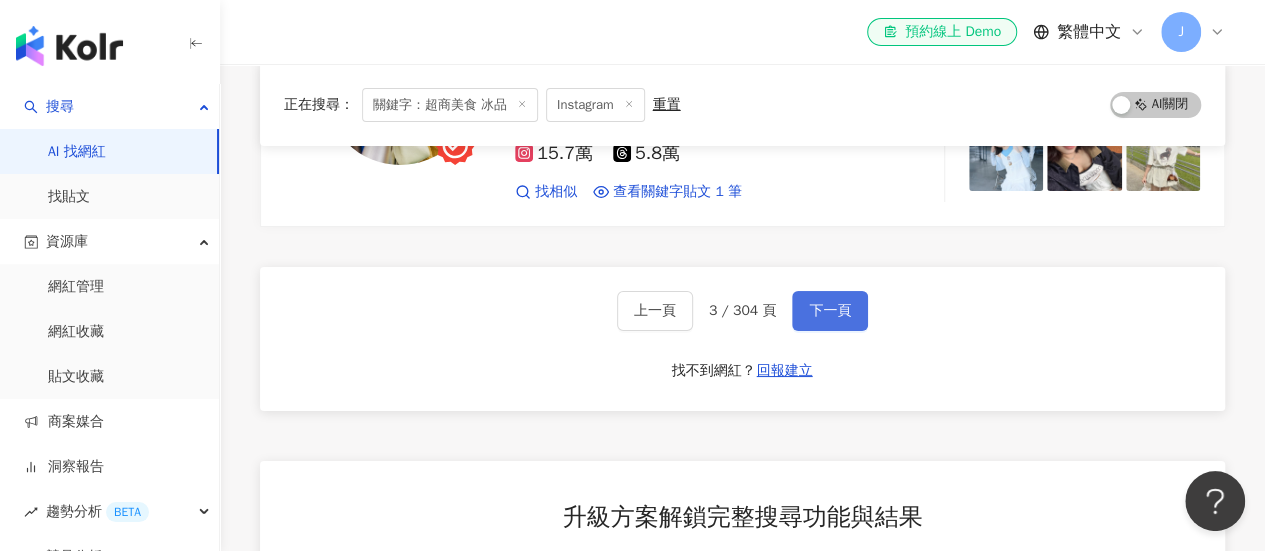 click on "下一頁" at bounding box center [830, 311] 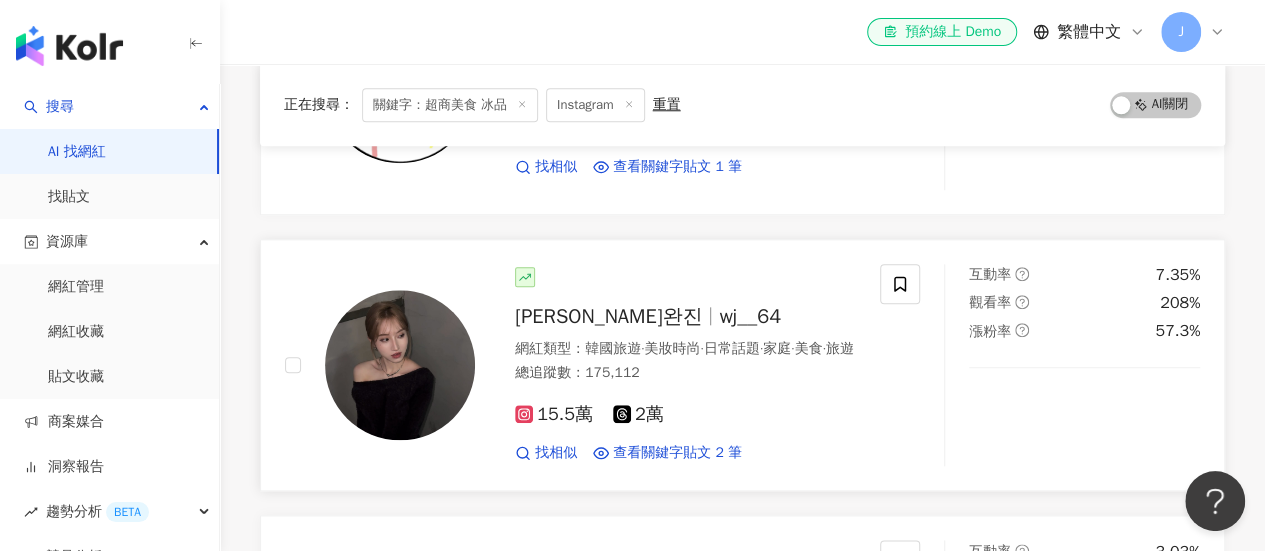 scroll, scrollTop: 1000, scrollLeft: 0, axis: vertical 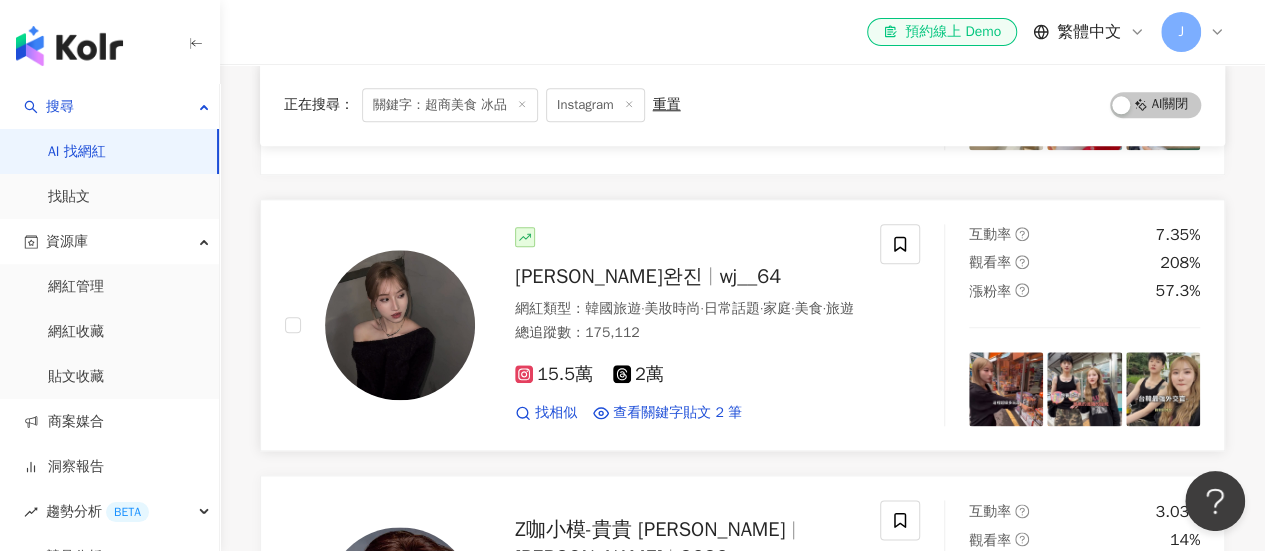 click on "wj__64" at bounding box center (750, 276) 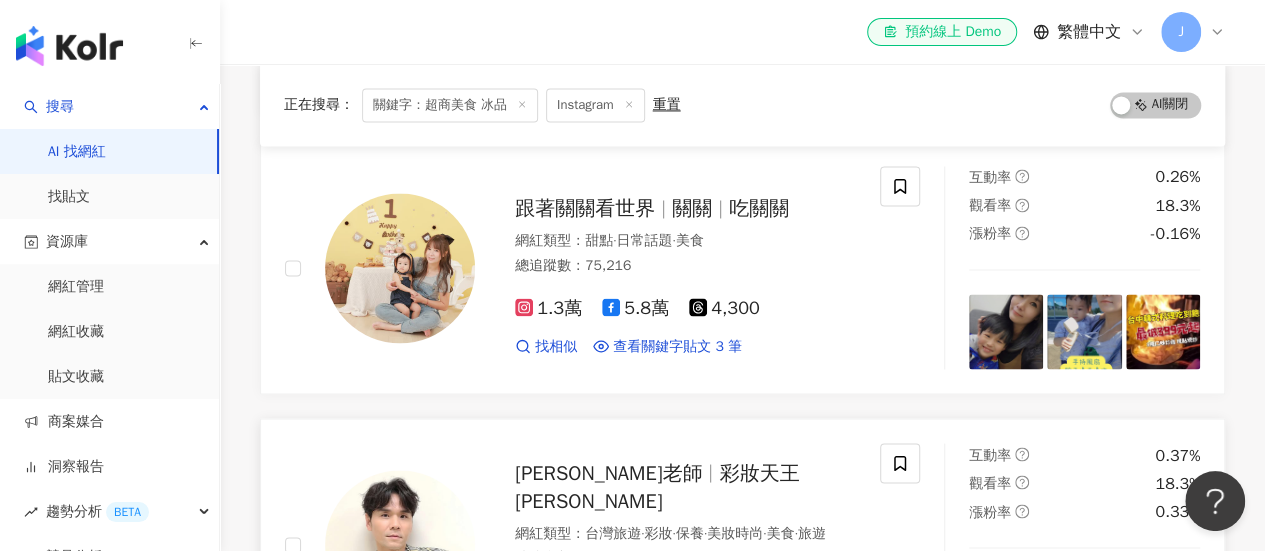scroll, scrollTop: 1700, scrollLeft: 0, axis: vertical 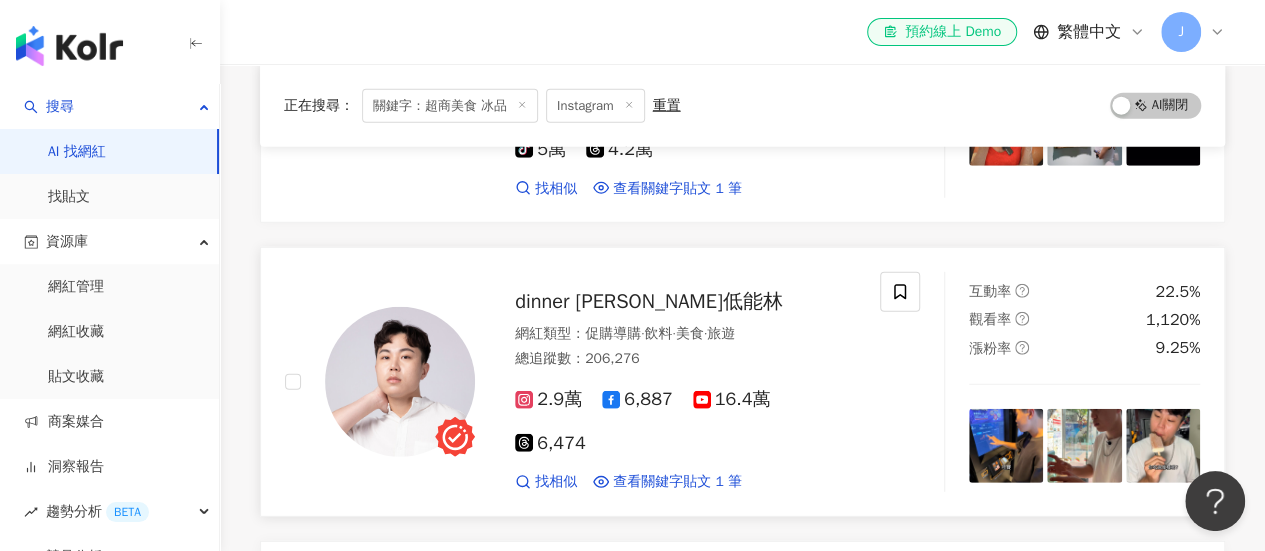 click on "dinner lin低能林" at bounding box center (649, 301) 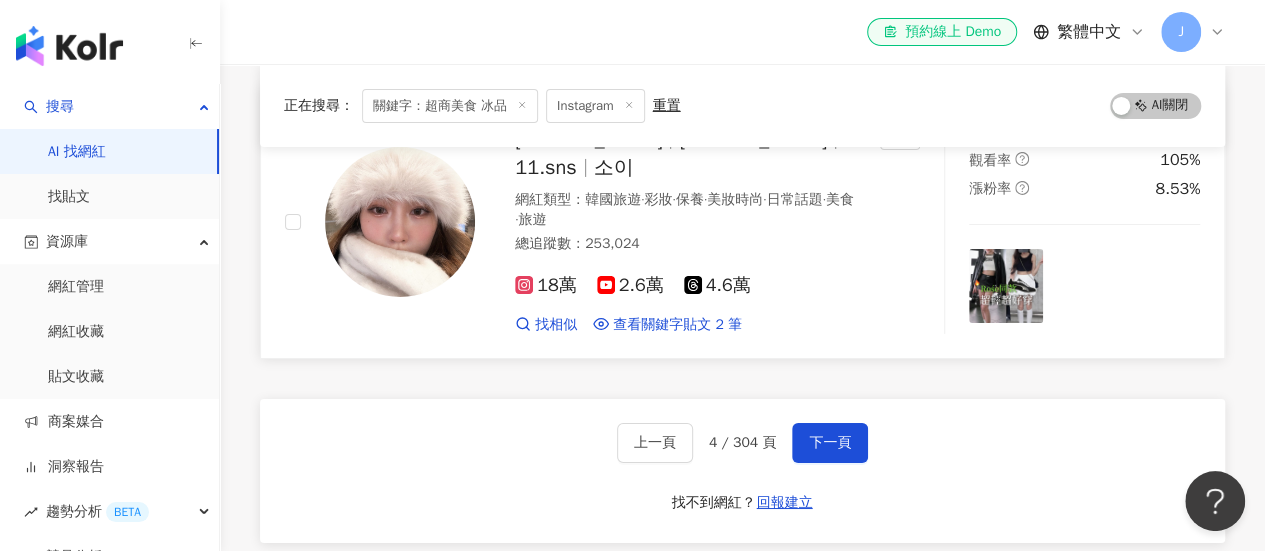 scroll, scrollTop: 3500, scrollLeft: 0, axis: vertical 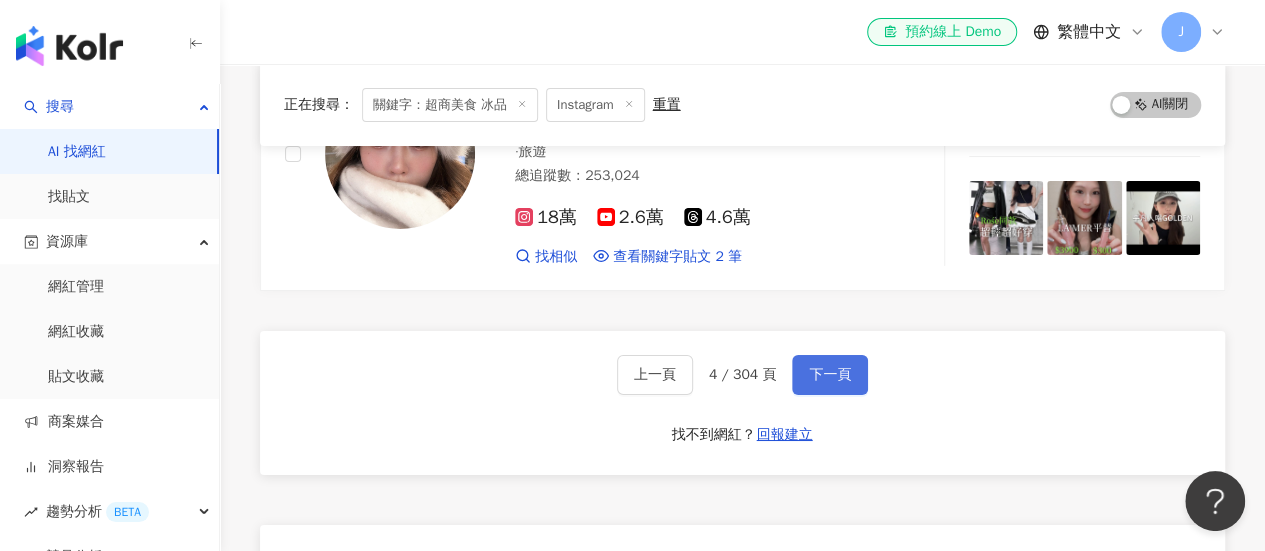 click on "下一頁" at bounding box center [830, 375] 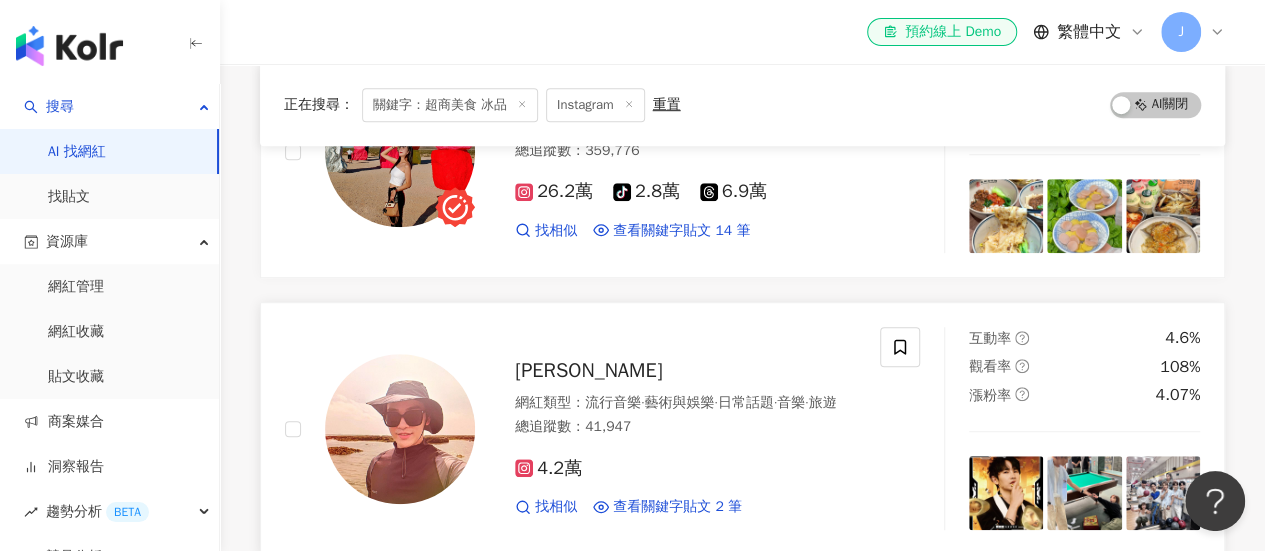 scroll, scrollTop: 700, scrollLeft: 0, axis: vertical 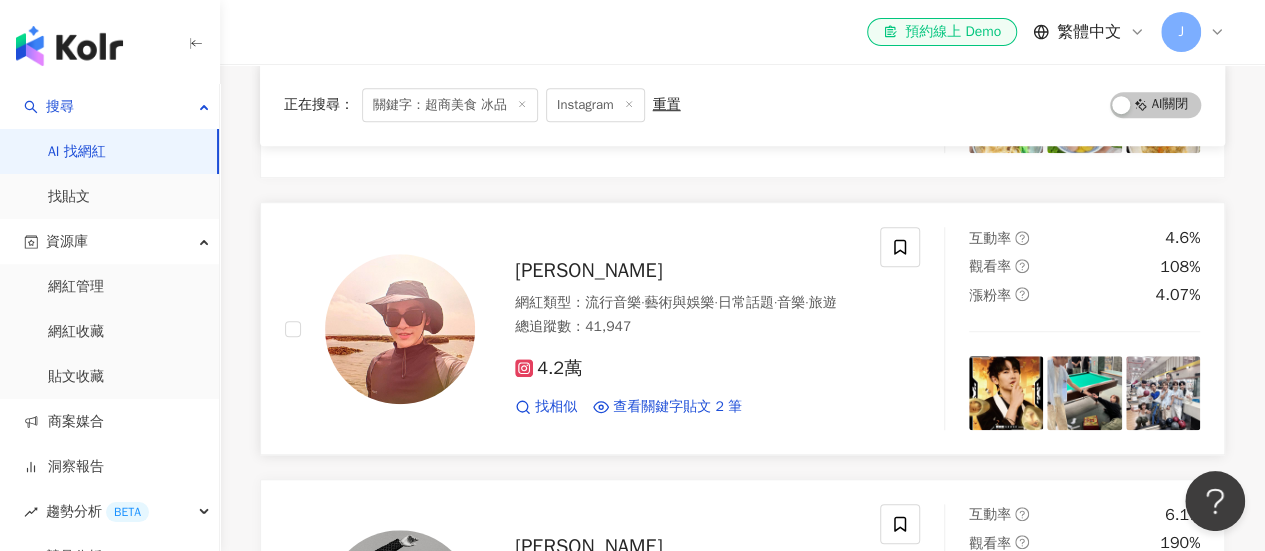click on "葉乃文 nickyeh" at bounding box center (588, 270) 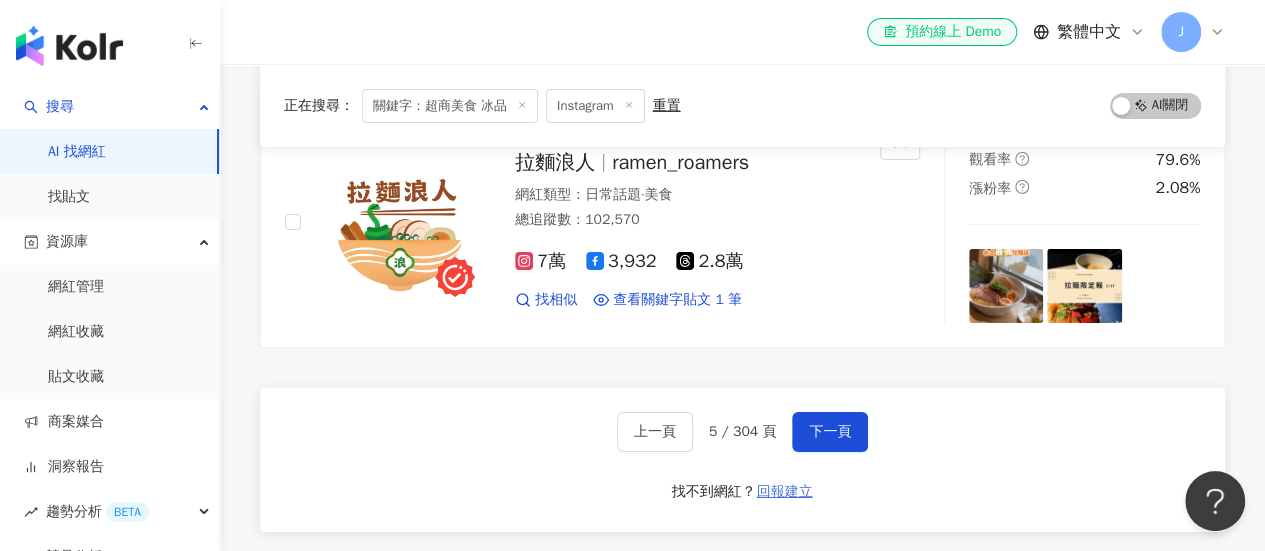 scroll, scrollTop: 3400, scrollLeft: 0, axis: vertical 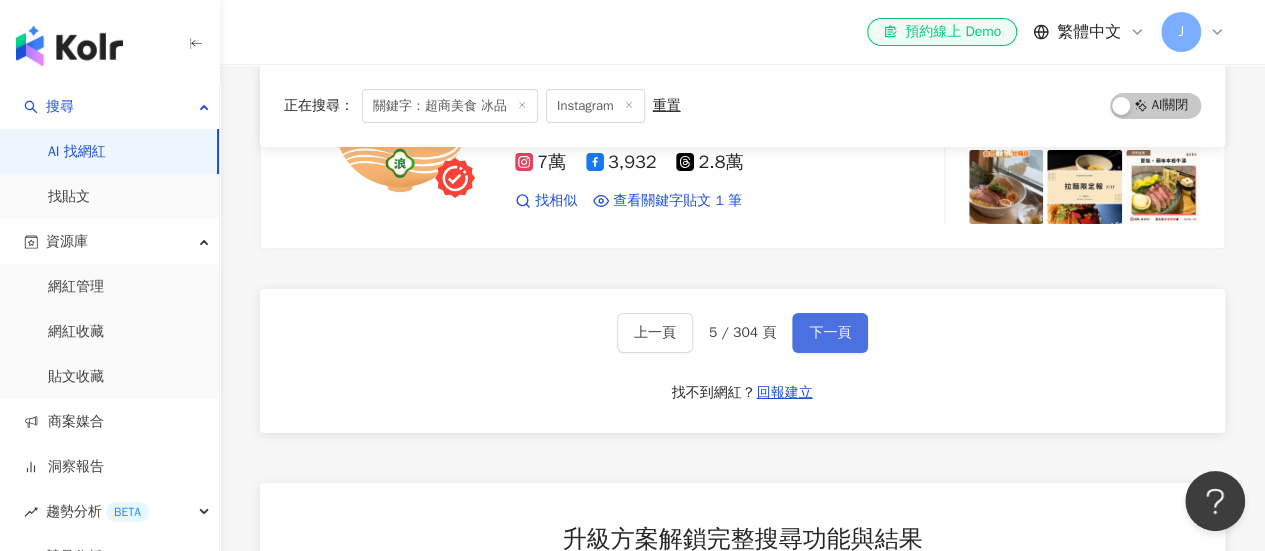 click on "下一頁" at bounding box center [830, 333] 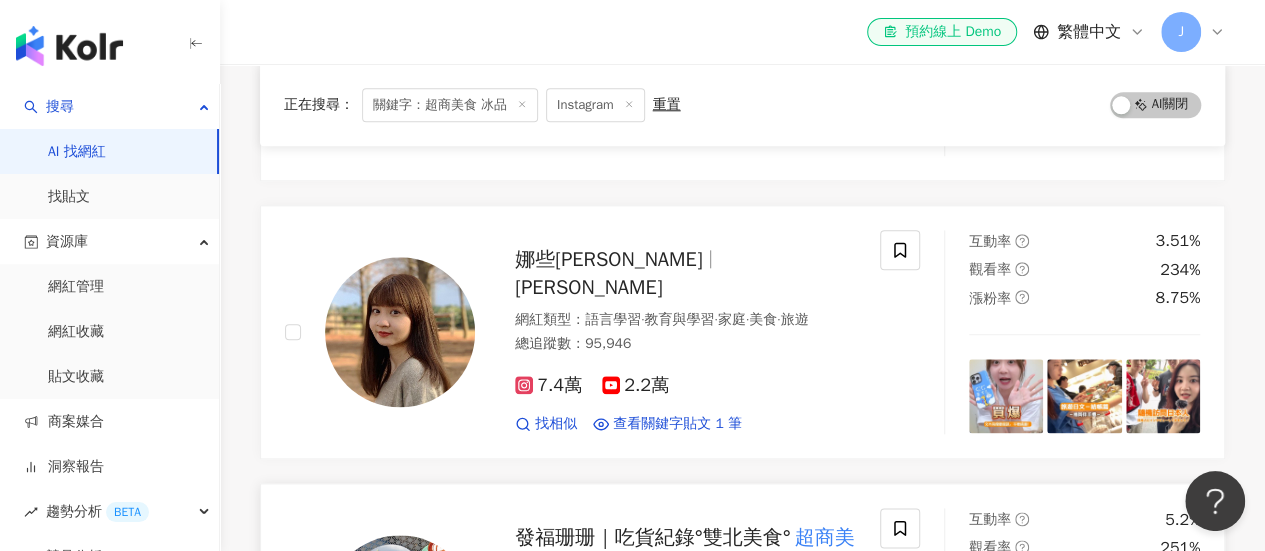 scroll, scrollTop: 1033, scrollLeft: 0, axis: vertical 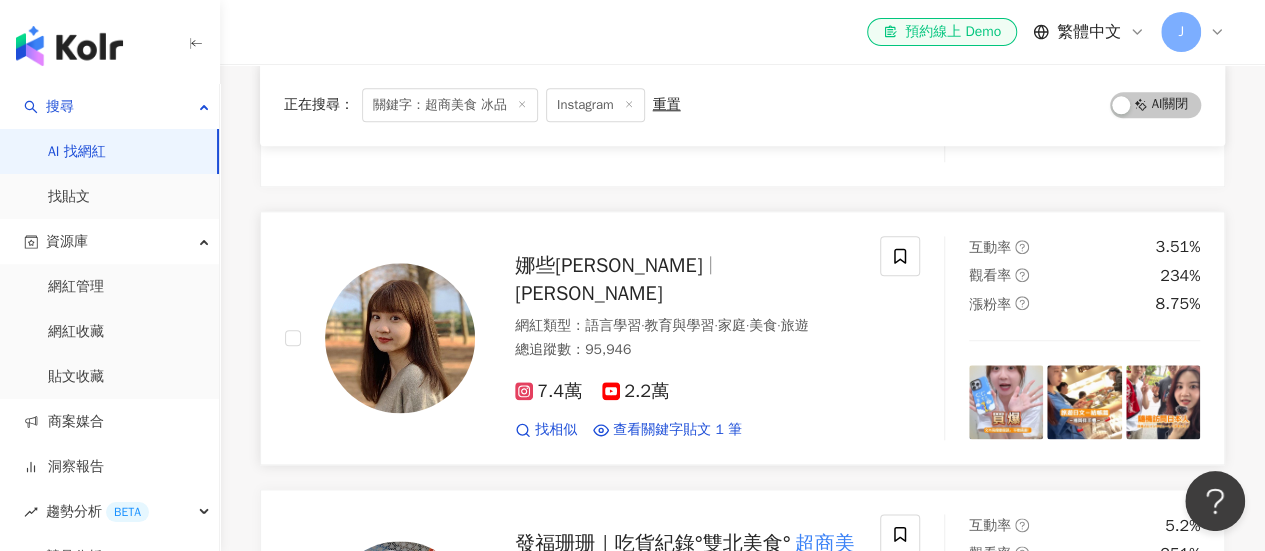 click on "娜些日文·娜娜娜塔麗" at bounding box center [608, 265] 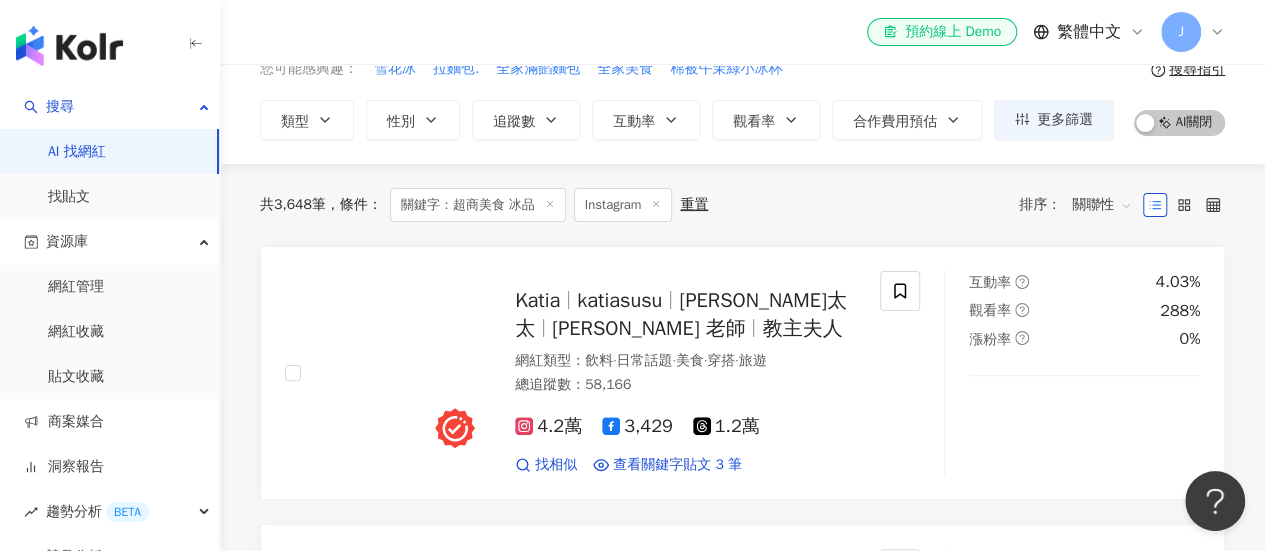 scroll, scrollTop: 133, scrollLeft: 0, axis: vertical 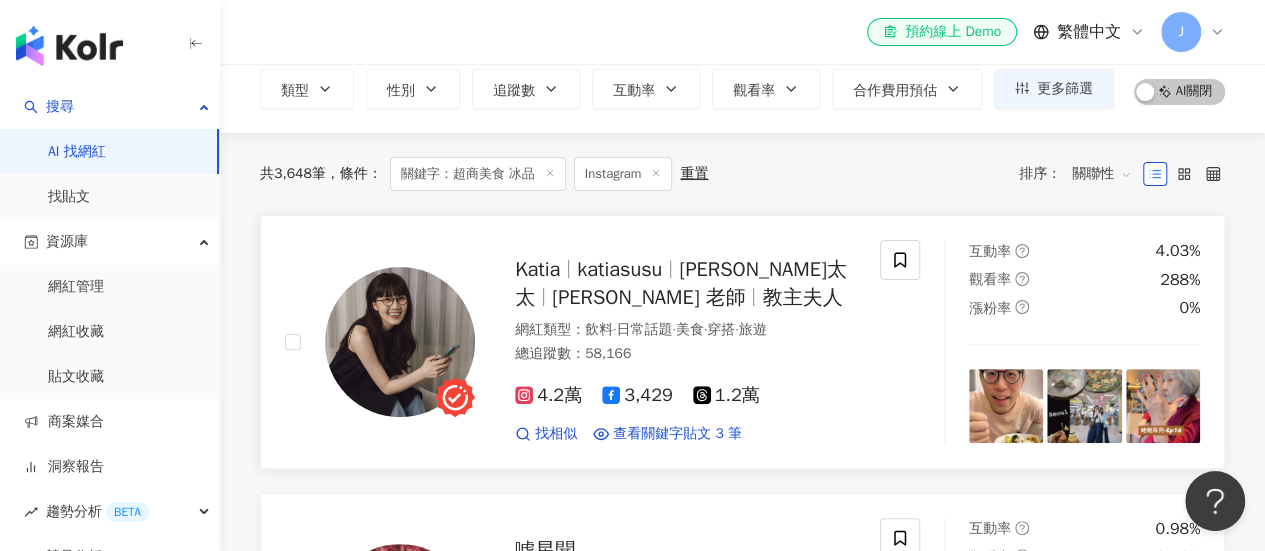 click on "教主夫人" at bounding box center [802, 297] 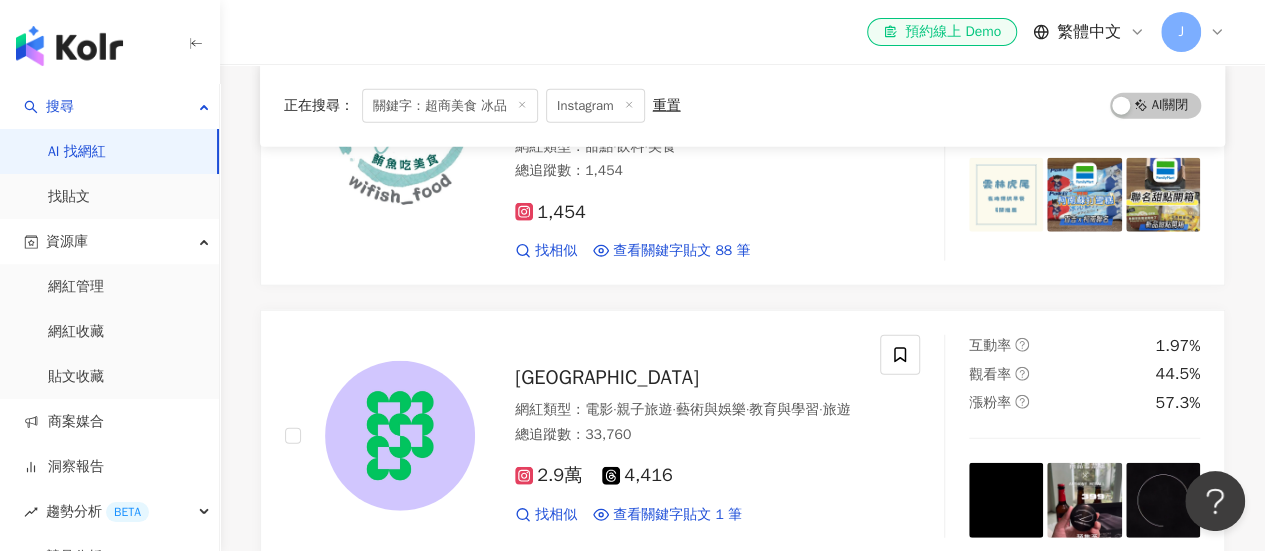 scroll, scrollTop: 3200, scrollLeft: 0, axis: vertical 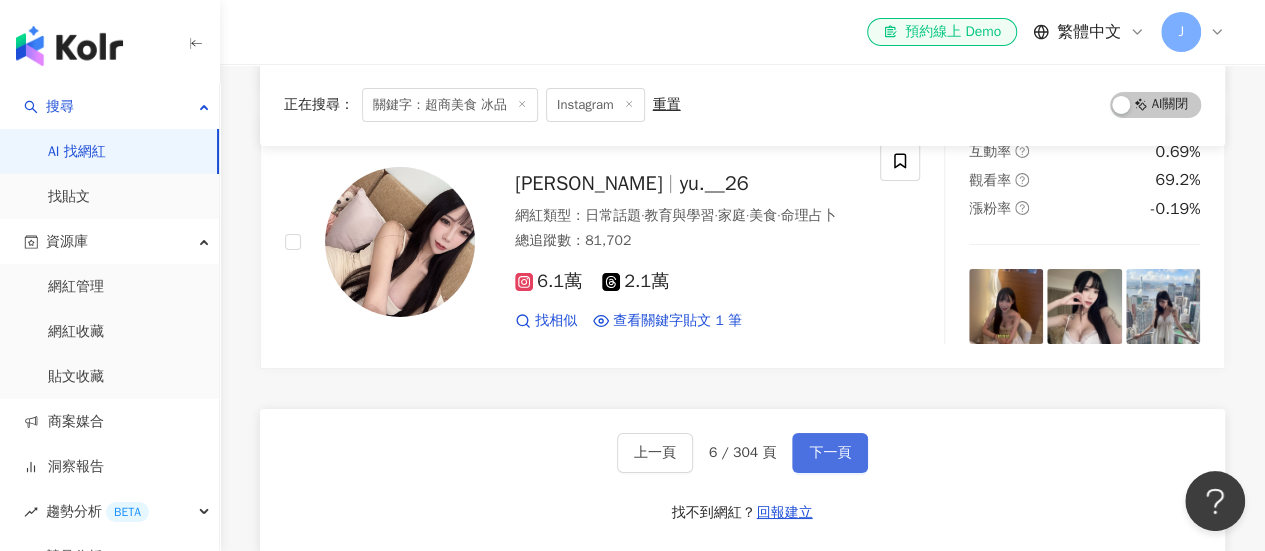 click on "下一頁" at bounding box center (830, 453) 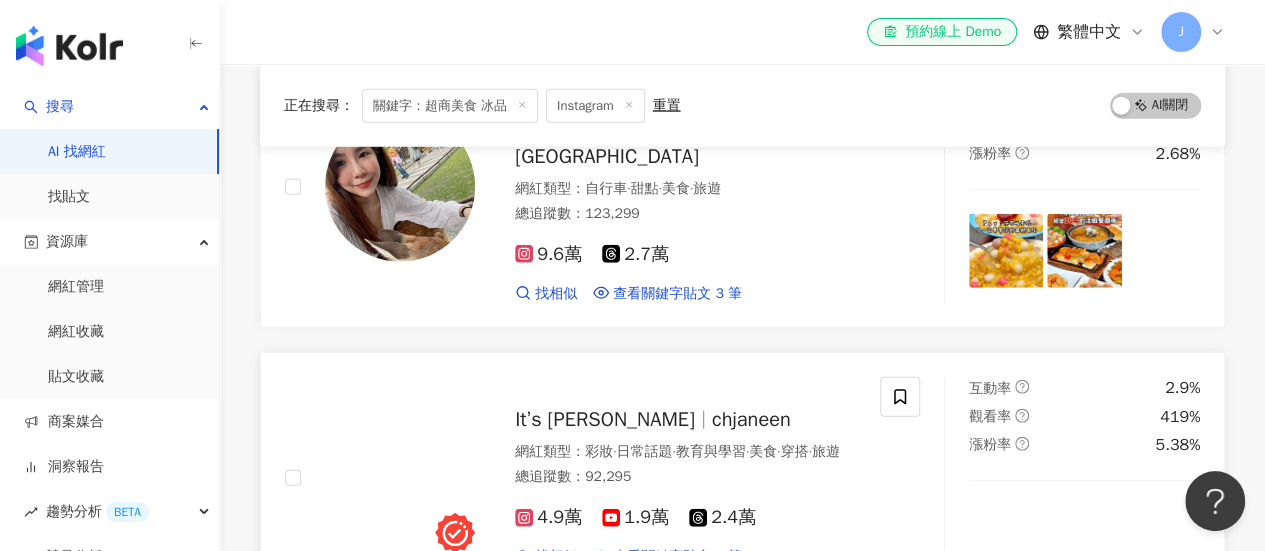 scroll, scrollTop: 2631, scrollLeft: 0, axis: vertical 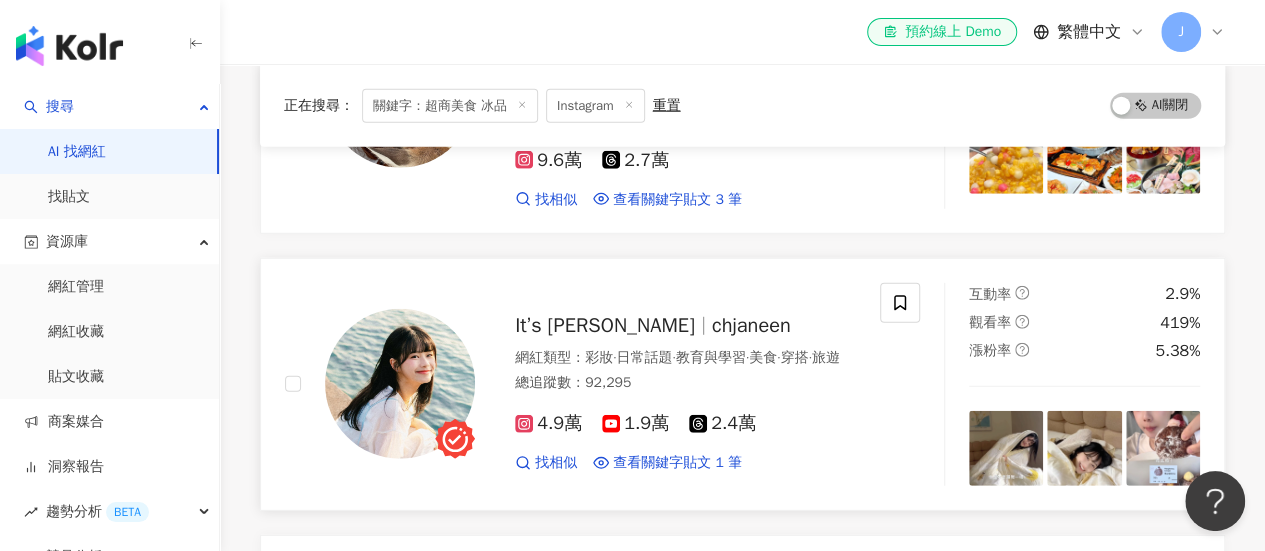 click on "chjaneen" at bounding box center (751, 325) 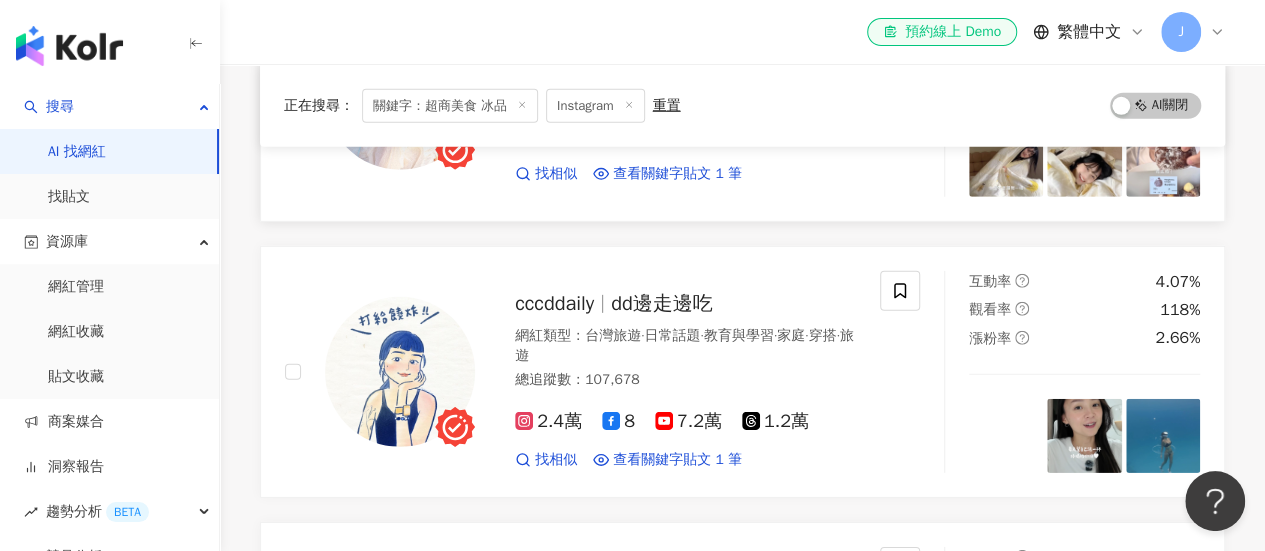 scroll, scrollTop: 2931, scrollLeft: 0, axis: vertical 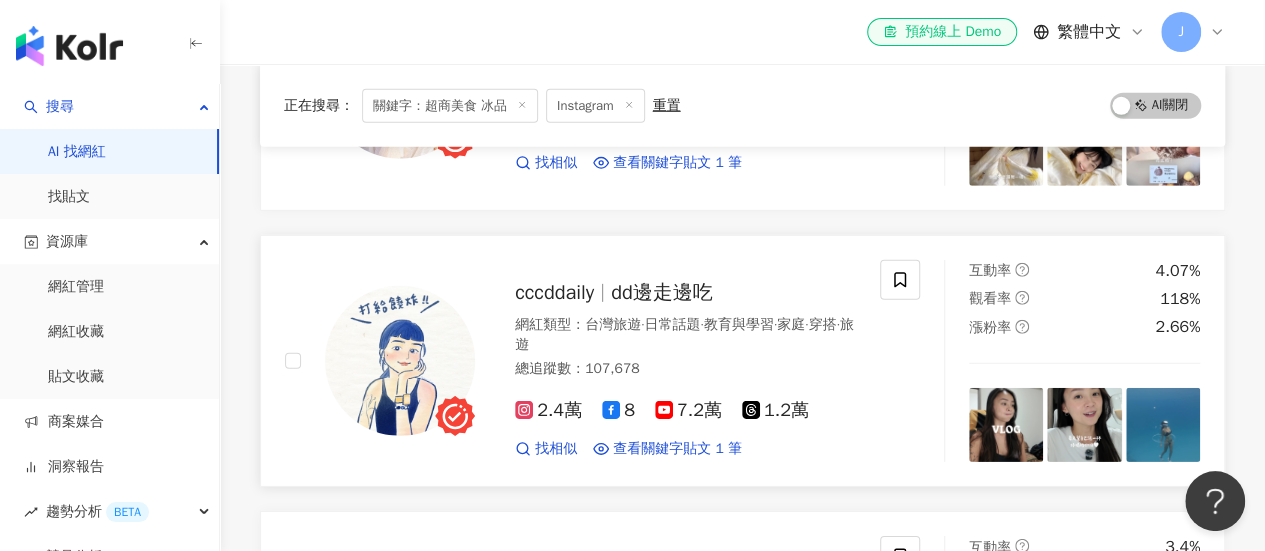 click on "dd邊走邊吃" at bounding box center [662, 292] 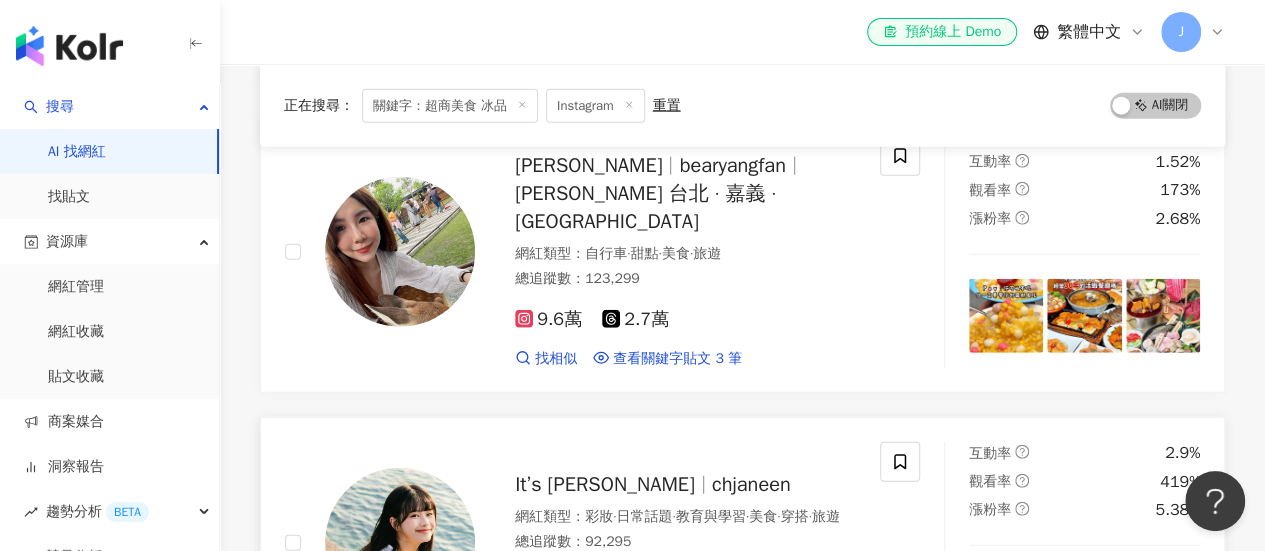 scroll, scrollTop: 2331, scrollLeft: 0, axis: vertical 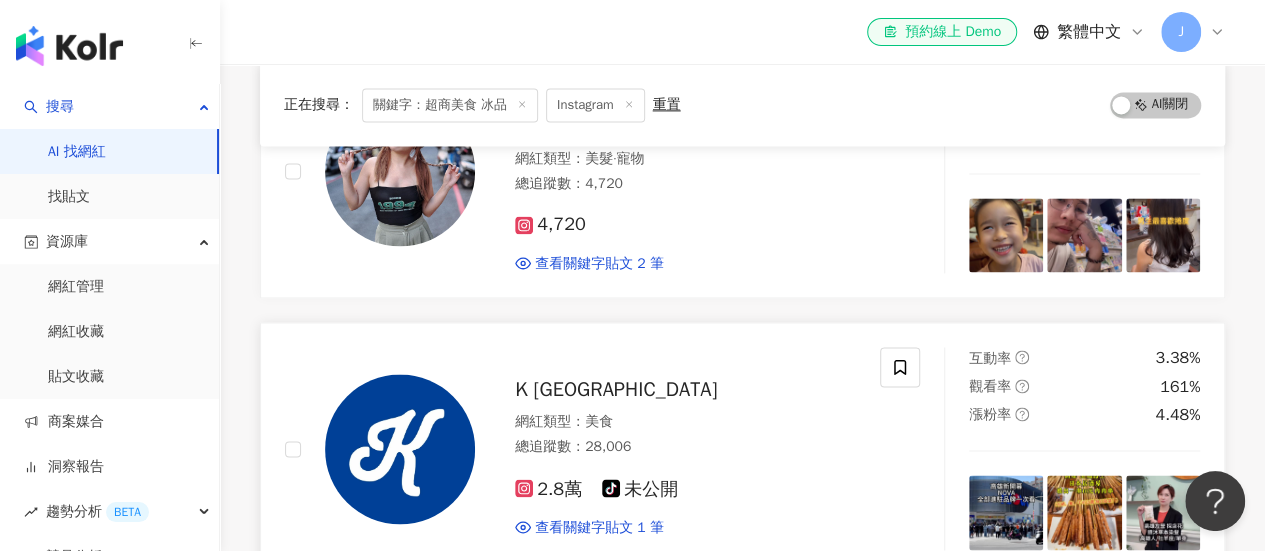 click on "K Taiwan" at bounding box center [616, 389] 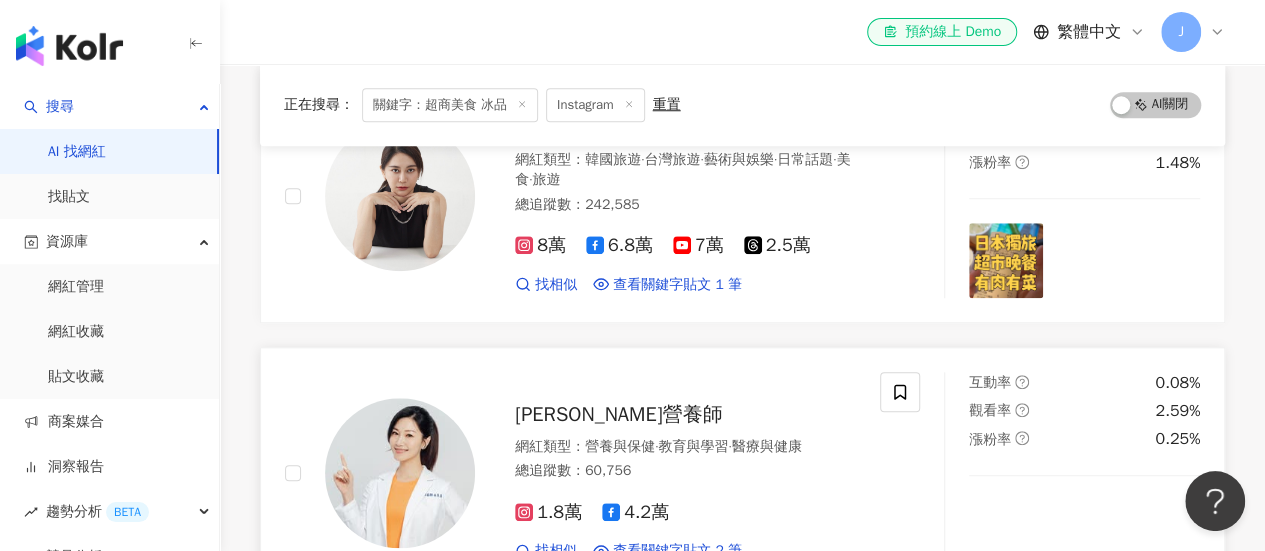 scroll, scrollTop: 731, scrollLeft: 0, axis: vertical 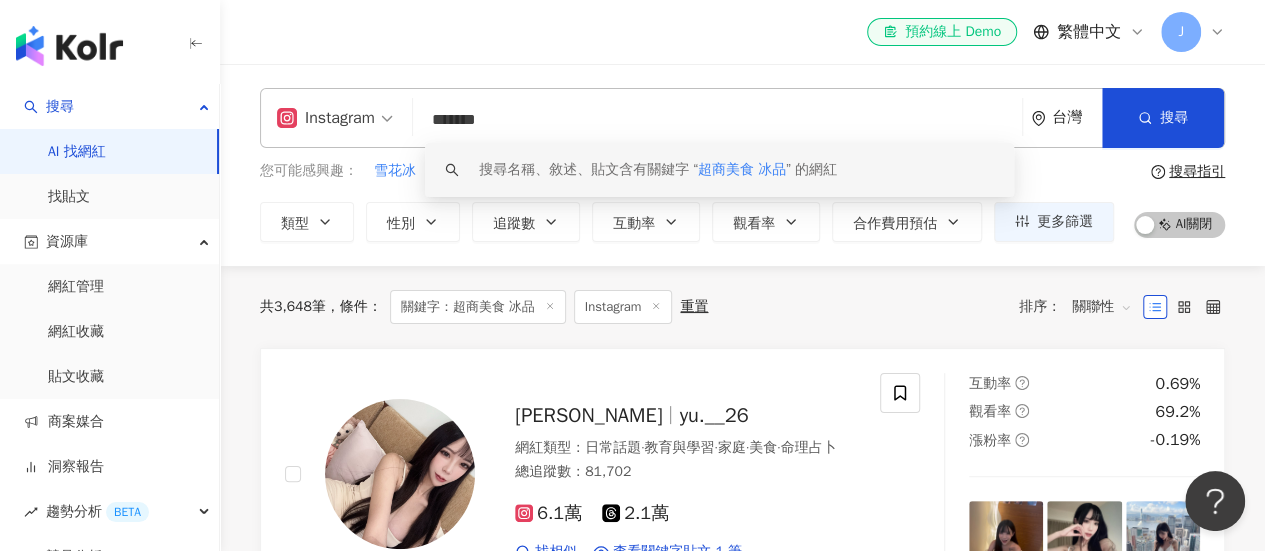 drag, startPoint x: 618, startPoint y: 129, endPoint x: 357, endPoint y: 115, distance: 261.3752 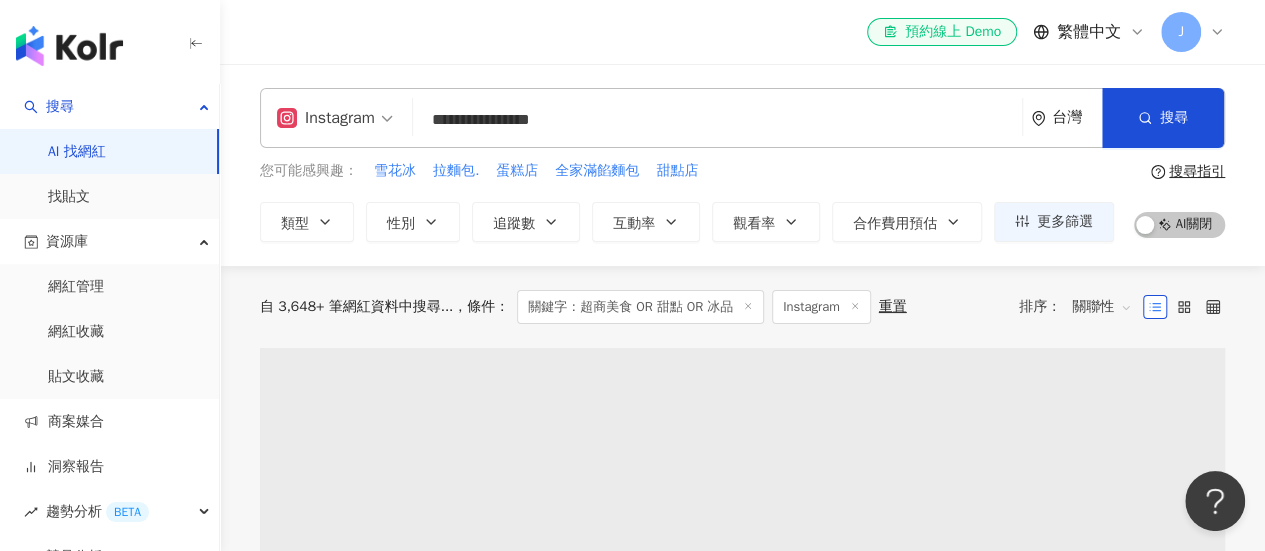 type on "**********" 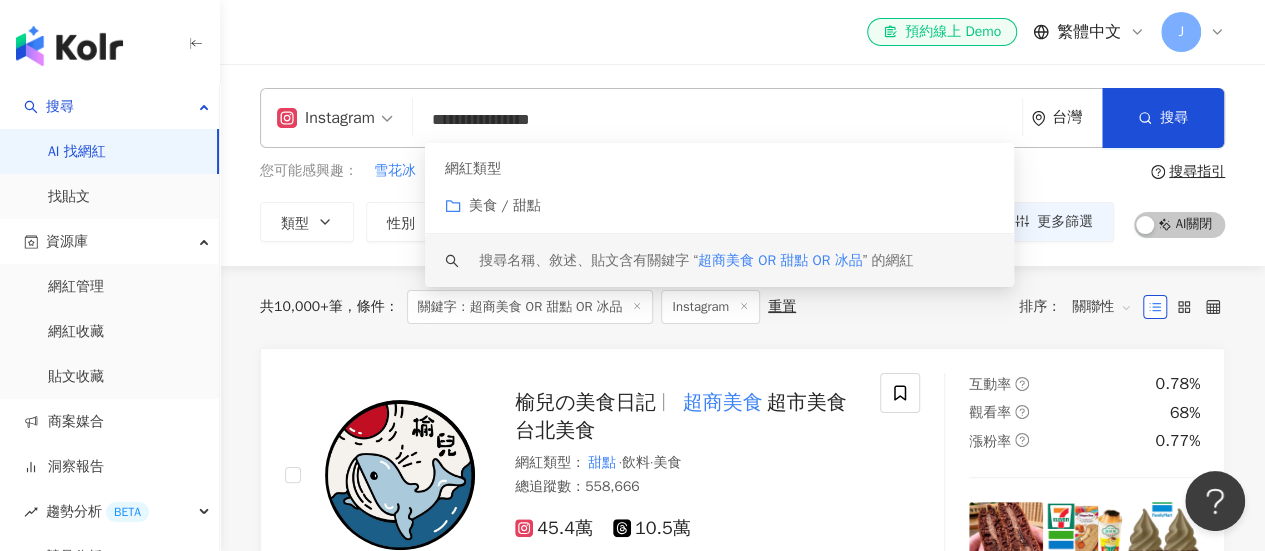 click on "共  10,000+  筆 條件 ： 關鍵字：超商美食 OR 甜點 OR 冰品 Instagram 重置 排序： 關聯性" at bounding box center (742, 307) 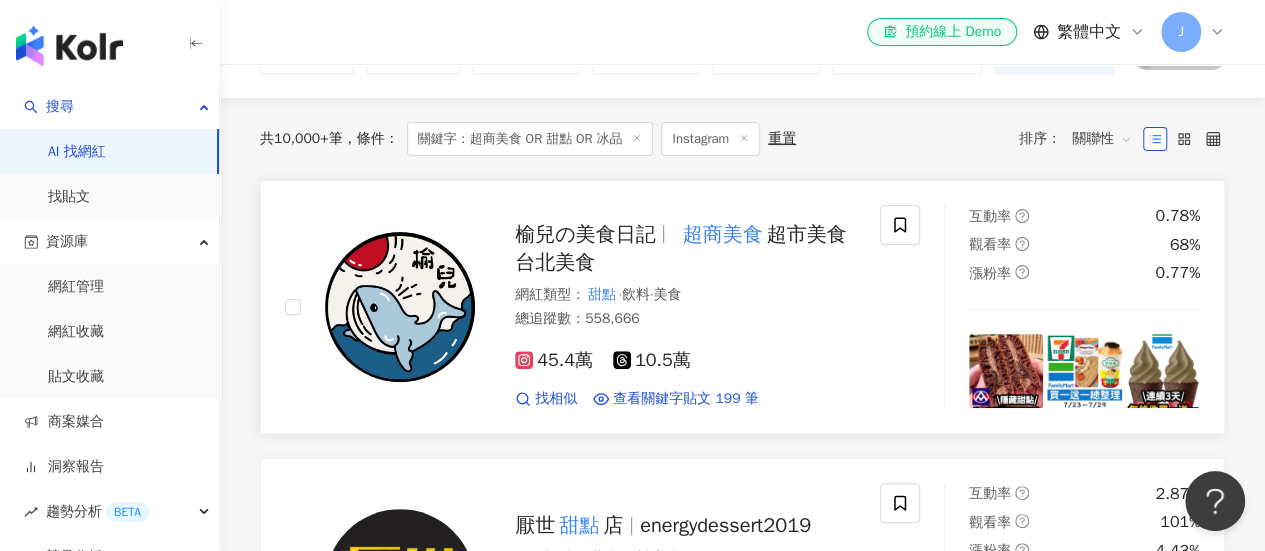scroll, scrollTop: 400, scrollLeft: 0, axis: vertical 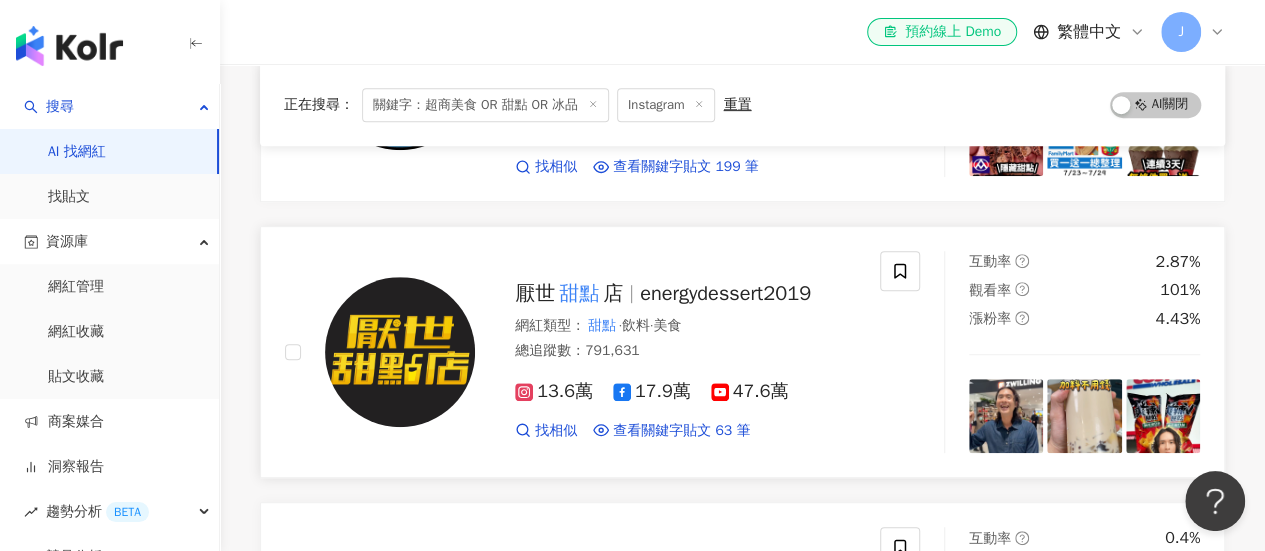 click on "甜點" at bounding box center [579, 293] 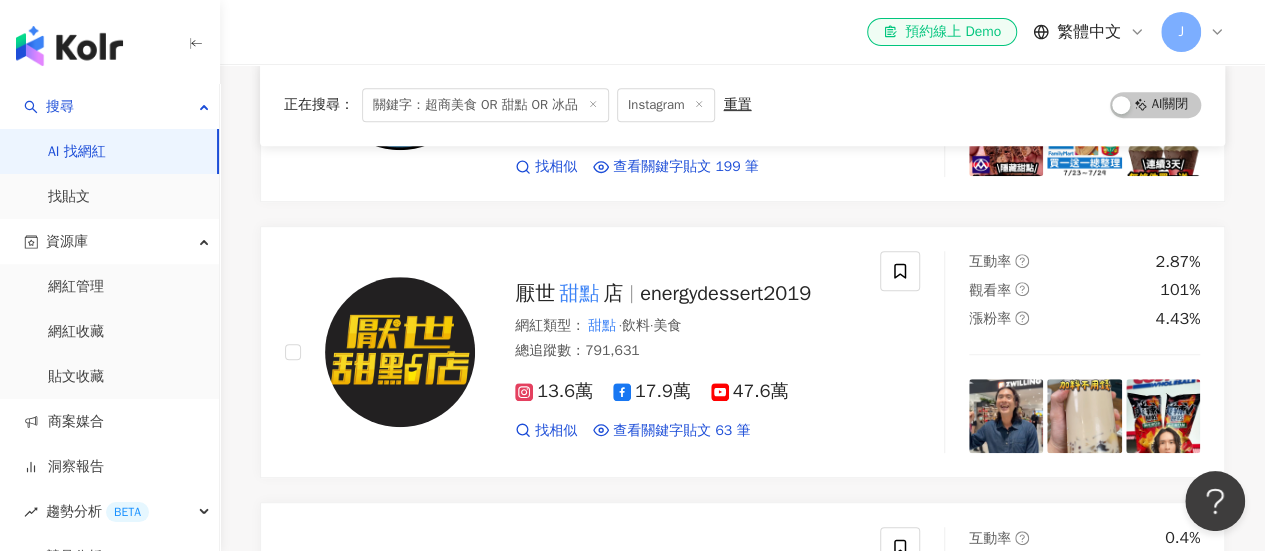 scroll, scrollTop: 0, scrollLeft: 0, axis: both 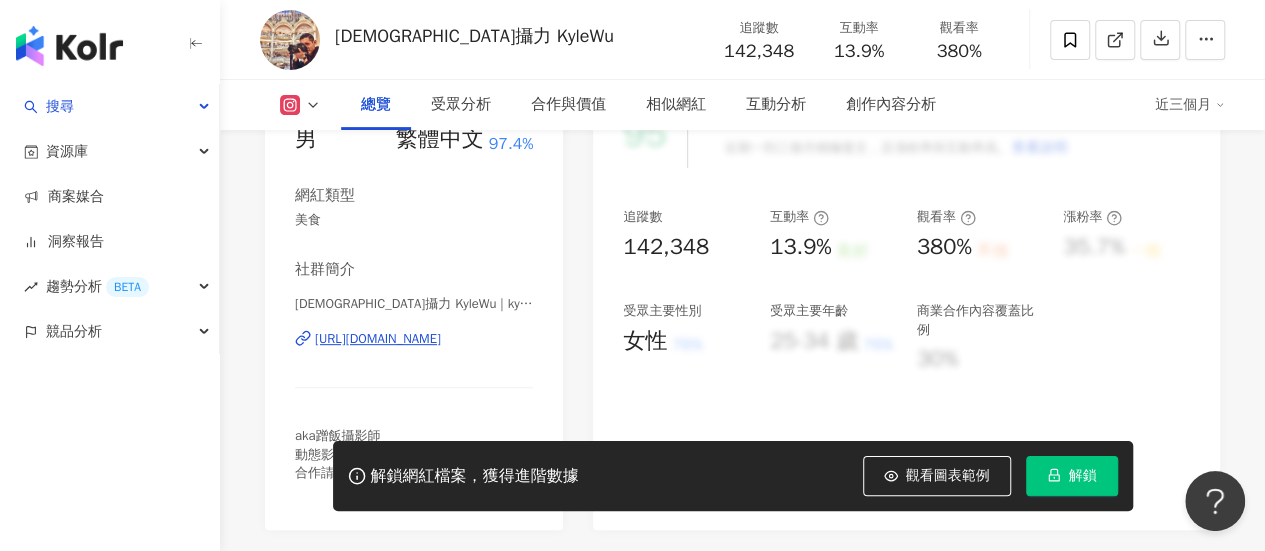 click on "https://www.instagram.com/kylewu11/" at bounding box center [378, 339] 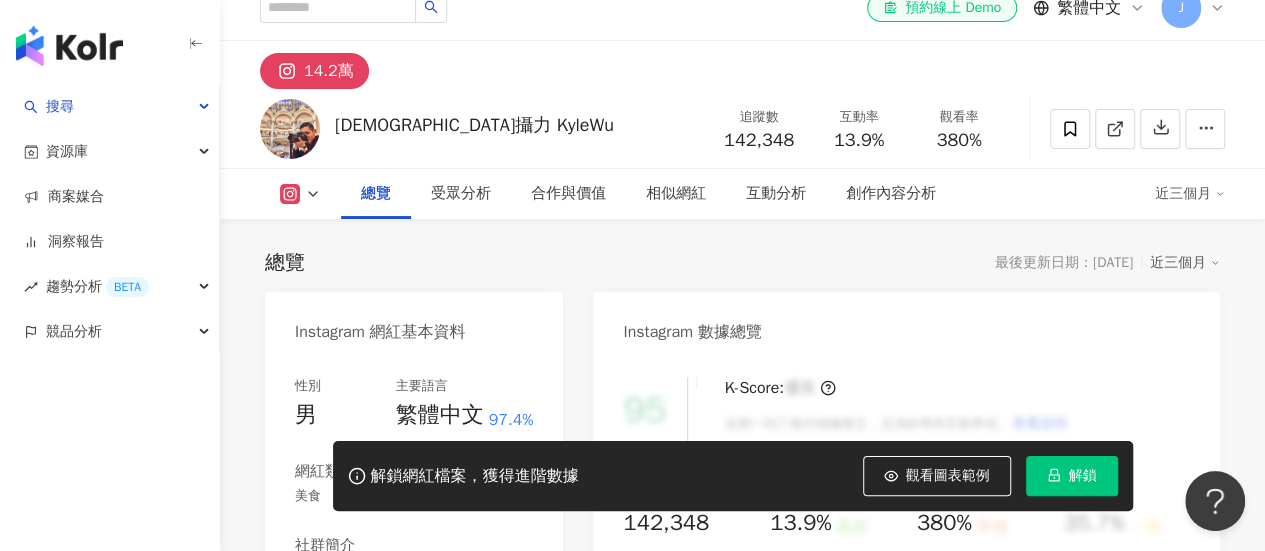 scroll, scrollTop: 0, scrollLeft: 0, axis: both 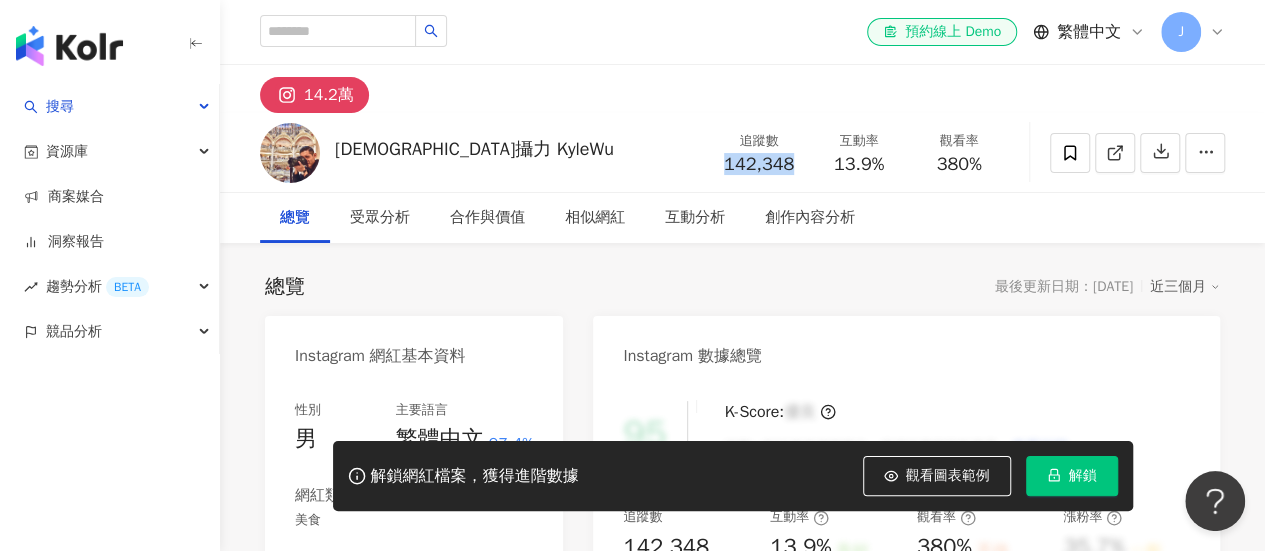 drag, startPoint x: 724, startPoint y: 163, endPoint x: 797, endPoint y: 161, distance: 73.02739 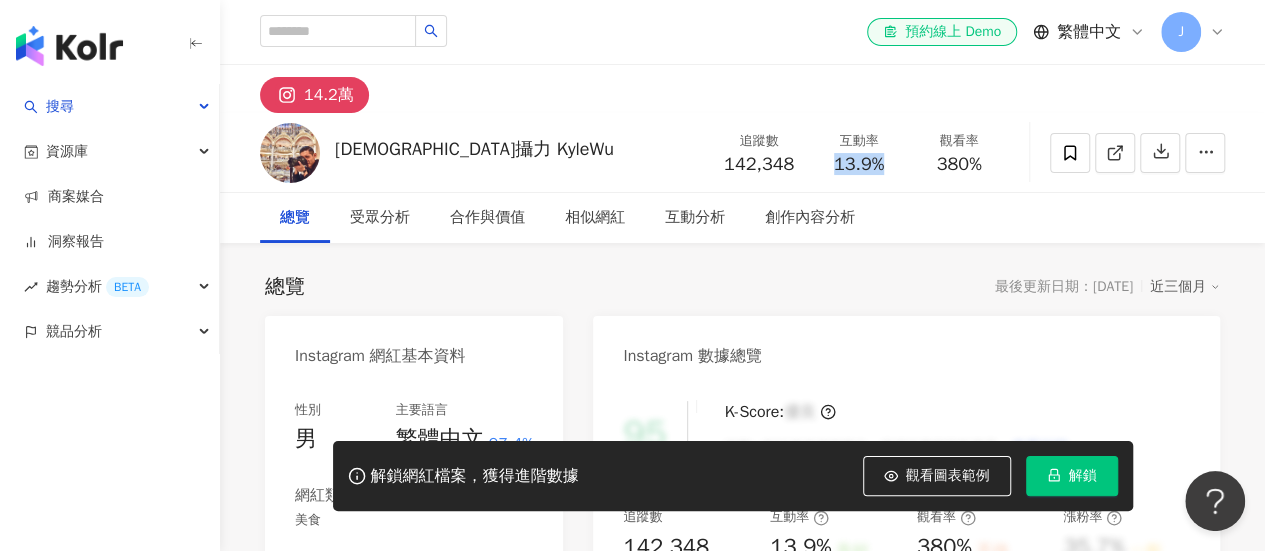 drag, startPoint x: 831, startPoint y: 159, endPoint x: 882, endPoint y: 165, distance: 51.351727 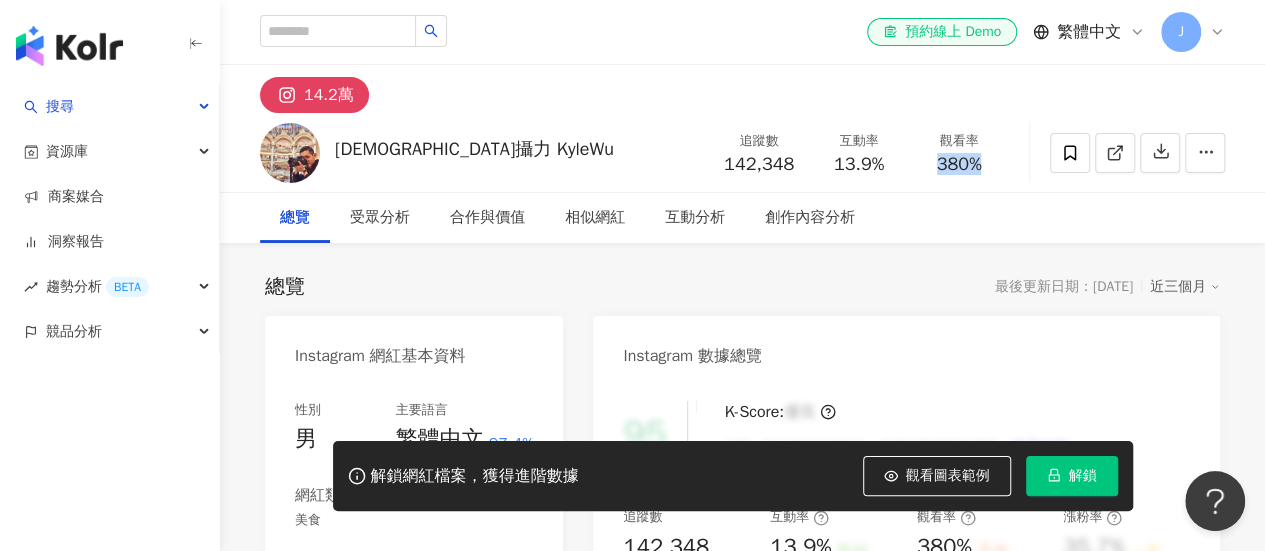 drag, startPoint x: 937, startPoint y: 164, endPoint x: 984, endPoint y: 161, distance: 47.095646 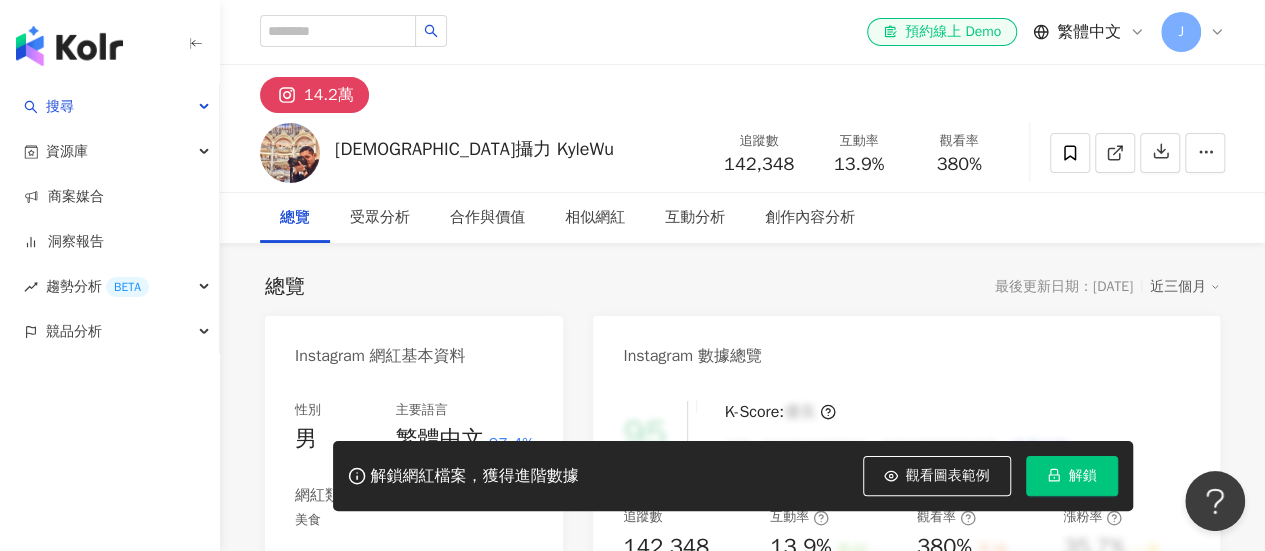 drag, startPoint x: 688, startPoint y: 197, endPoint x: 673, endPoint y: 222, distance: 29.15476 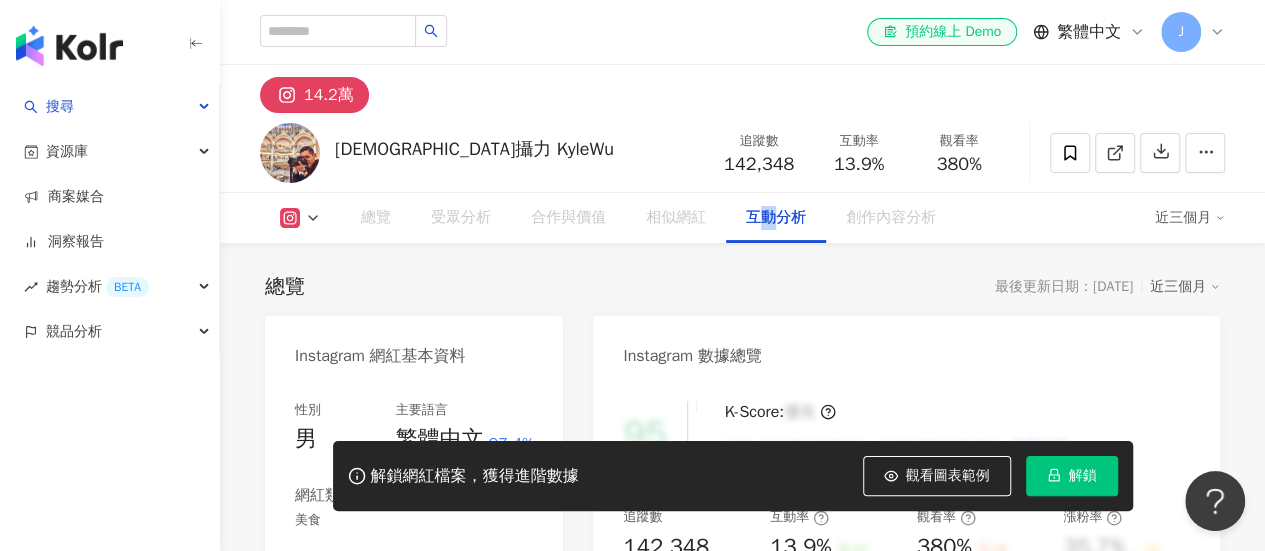 scroll, scrollTop: 3894, scrollLeft: 0, axis: vertical 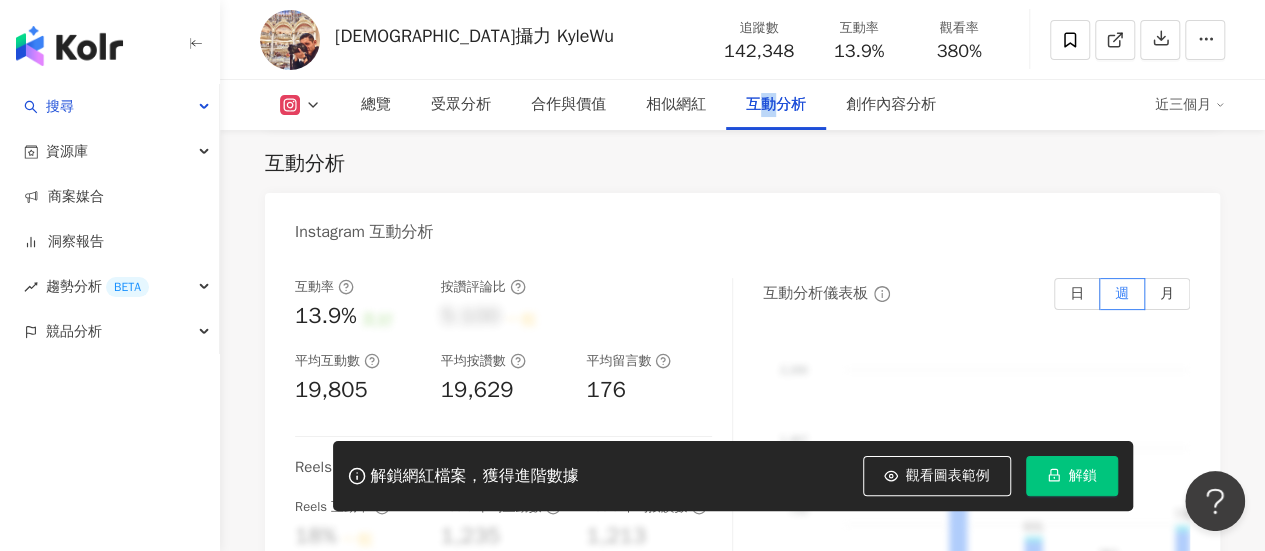 click on "互動分析 Instagram 互動分析 互動率   13.9% 良好 按讚評論比   5:100 一般 平均互動數    19,805 平均按讚數   19,629 平均留言數   176 Reels 互動數據 Reels 互動率   18% 一般 Reels 平均互動數   1,235 Reels 平均按讚數   1,213 Reels 平均留言數   22 互動分析儀表板 日 週 月 2,200 2,200 1,467 1,467 733 733 0 0 253 958 631 361 736 369 807 1,066 569 575 153 1,032 171 580 4/30 4/30 253 958 631 361 736 369 807 1,066 569 575 153 1,032 171 580 4/30 4/30 5/4 5/4 5/11 5/11 5/18 5/18 5/25 5/25 6/1 6/1 6/8 6/8 6/15 6/15 6/22 6/22 6/29 6/29 7/6 7/6 7/13 7/13 7/20 7/20 7/27 7/27   按讚數     留言數   Instagram 觀看分析 Reels 觀看率   380% 優秀 Reels 平均觀看數   540,724 影音觀看分析儀表板 日 週 月 990 990 660 660 330 330 0 0 30 107 66 379 462 828 357 193 827 49 135 218 153 412 4/30 4/30 30 107 66 379 462 828 357 193 827 49 135 218 153 412 4/30 4/30 5/4 5/4 5/11 5/11 5/18 5/18 5/25 5/25 6/1 6/1 6/8 6/8 6/15 6/15 6/22 6/22 6/29 6/29" at bounding box center (742, 1006) 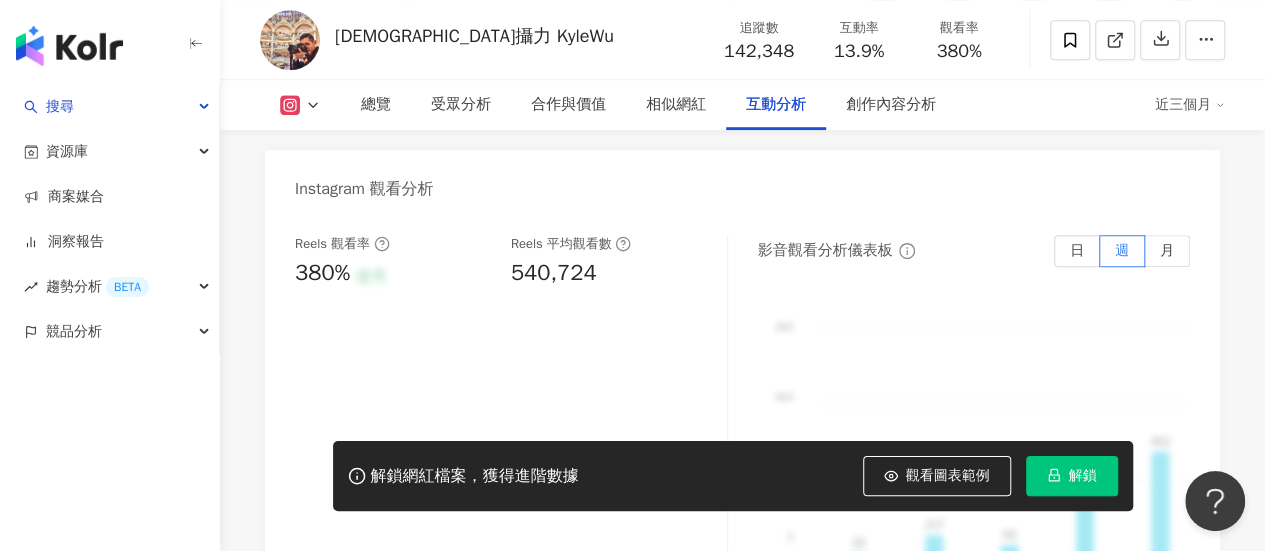 scroll, scrollTop: 4394, scrollLeft: 0, axis: vertical 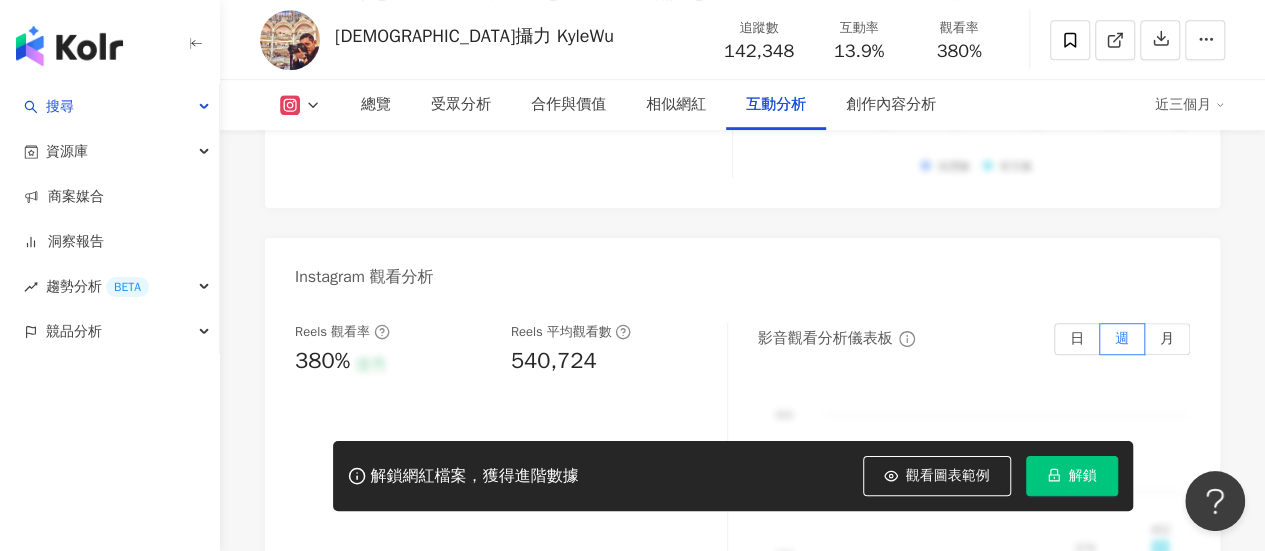 click on "Instagram 觀看分析" at bounding box center (742, 270) 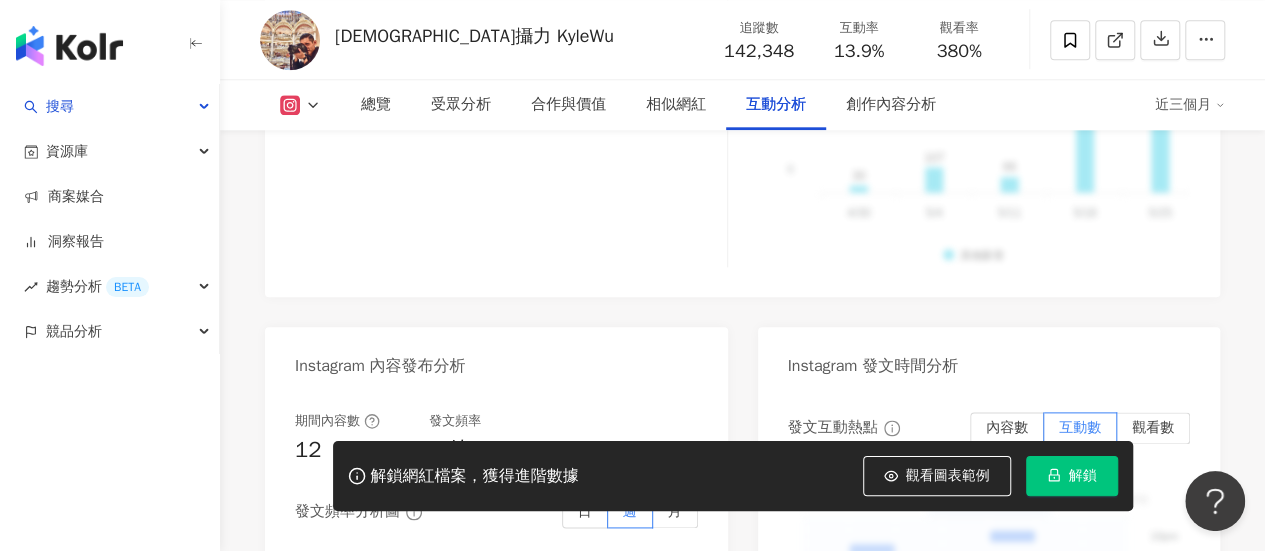 scroll, scrollTop: 4250, scrollLeft: 0, axis: vertical 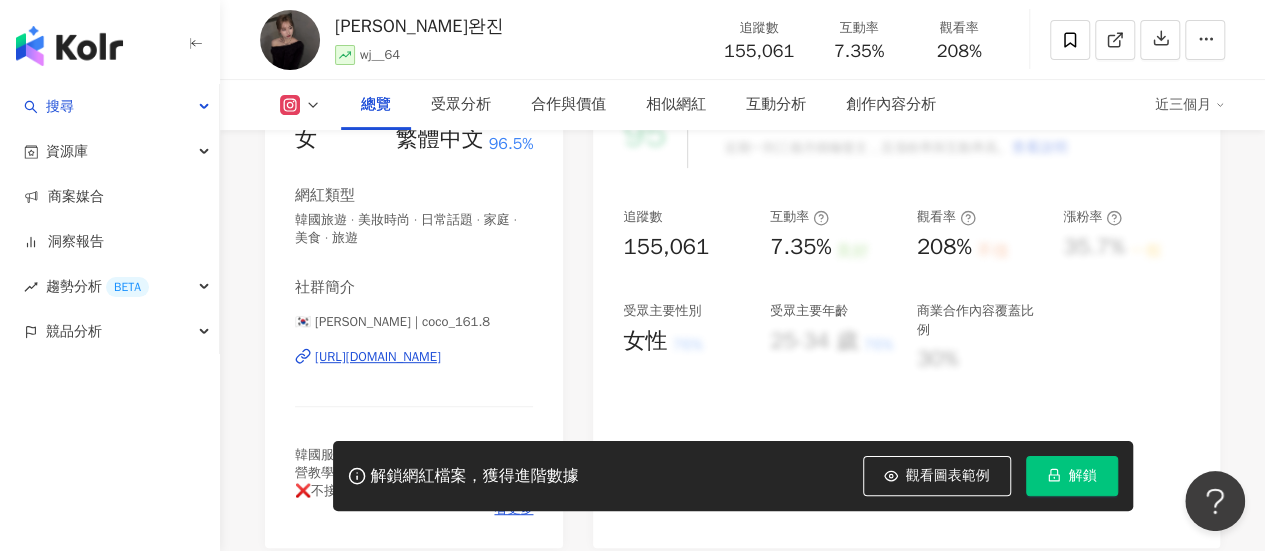 click on "https://www.instagram.com/coco_161.8/" at bounding box center (378, 357) 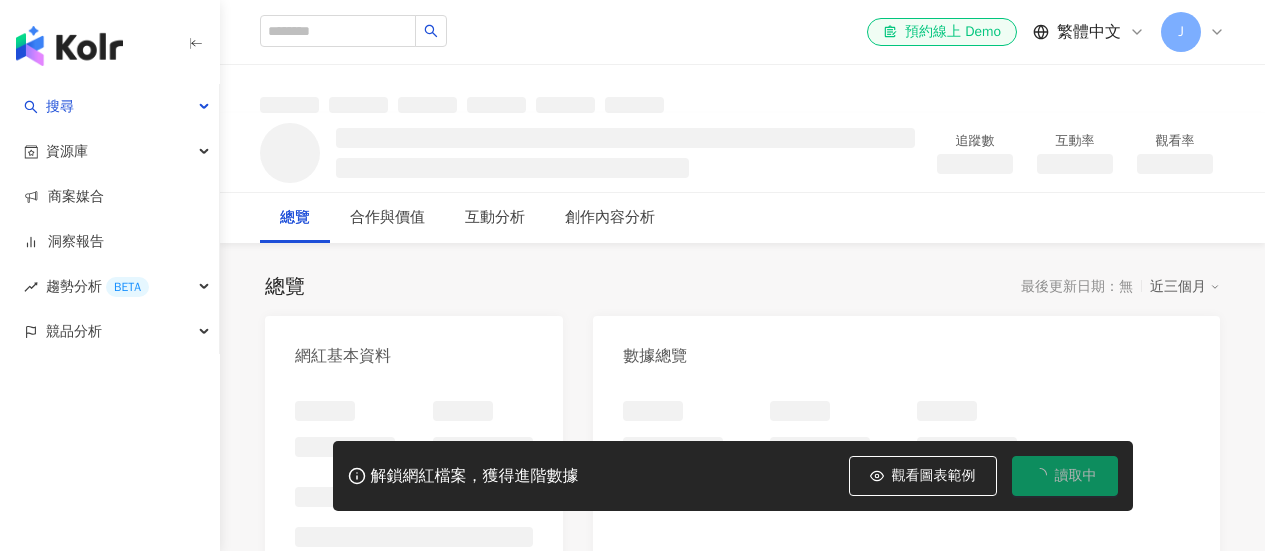scroll, scrollTop: 0, scrollLeft: 0, axis: both 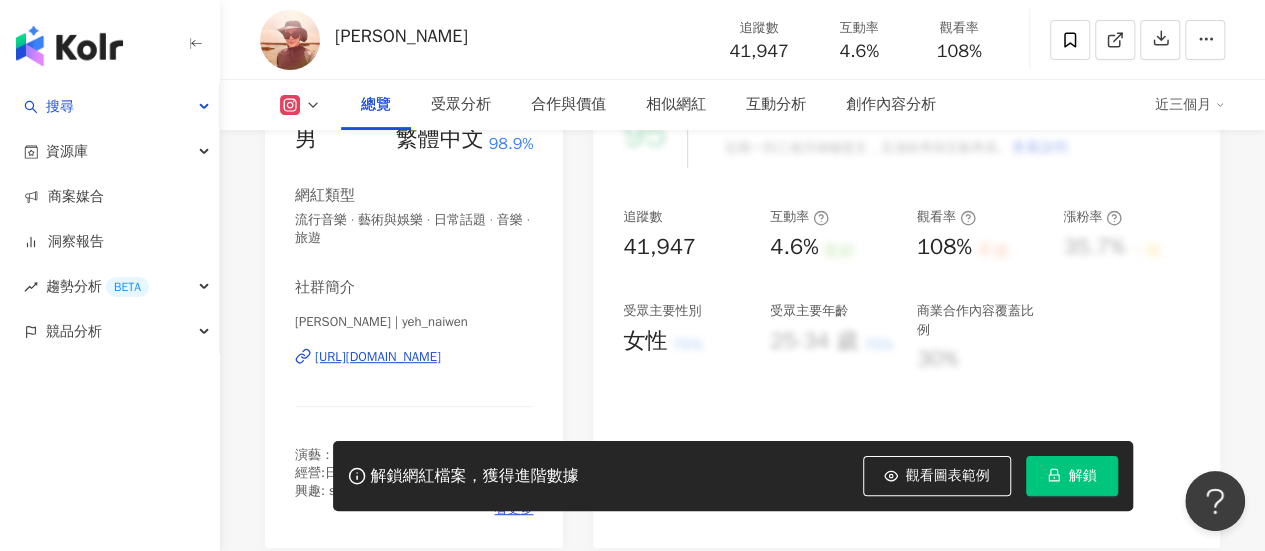 click on "https://www.instagram.com/yeh_naiwen/" at bounding box center (378, 357) 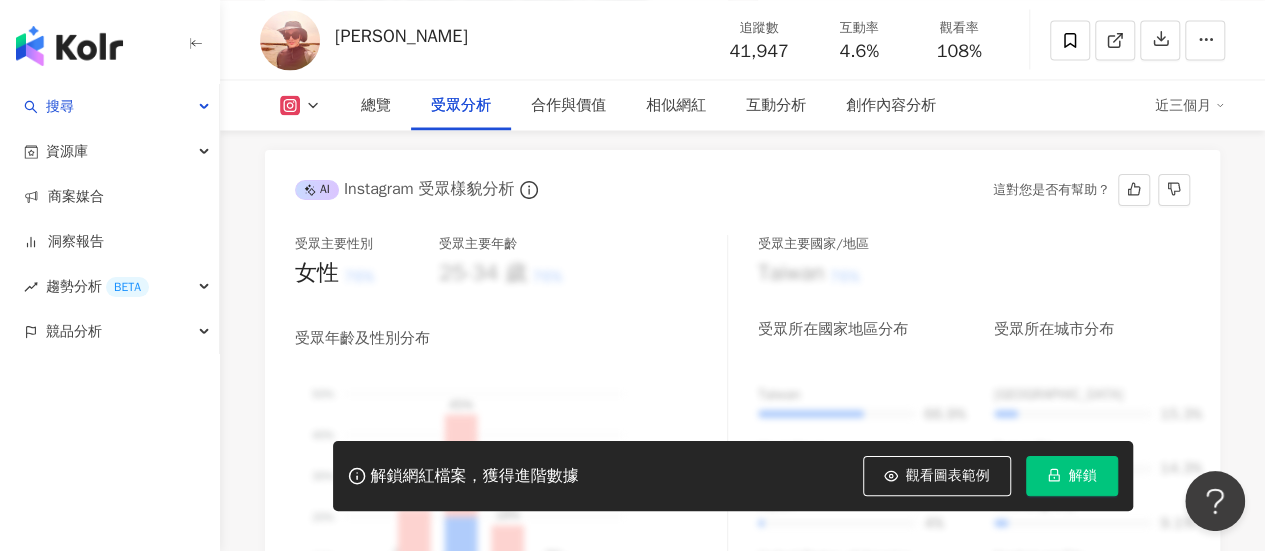 scroll, scrollTop: 2200, scrollLeft: 0, axis: vertical 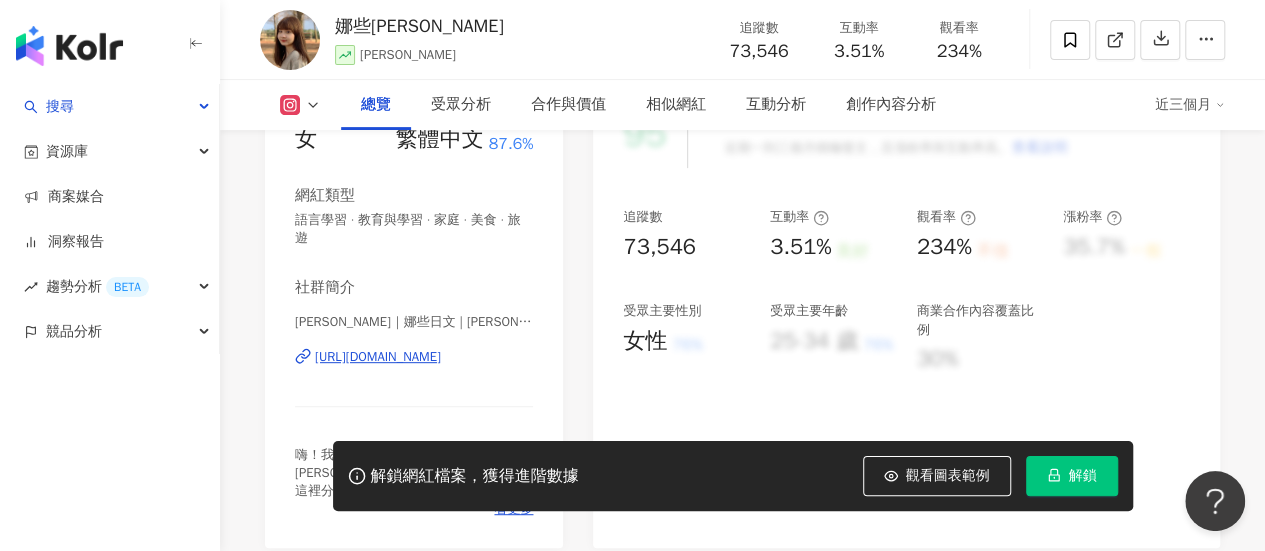 click on "[URL][DOMAIN_NAME]" at bounding box center [378, 357] 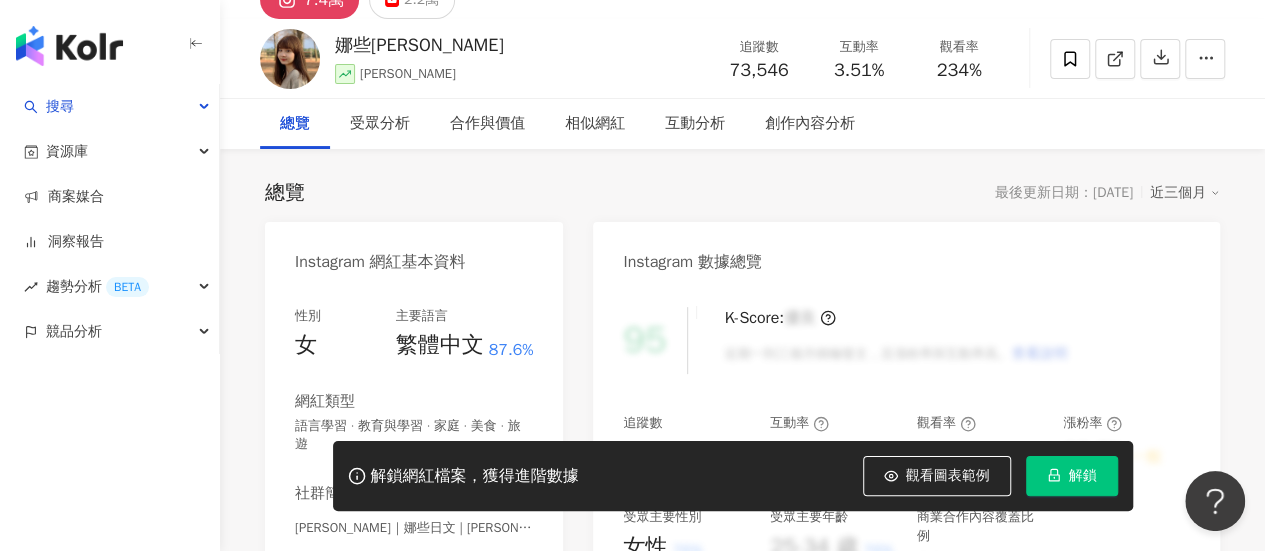 scroll, scrollTop: 0, scrollLeft: 0, axis: both 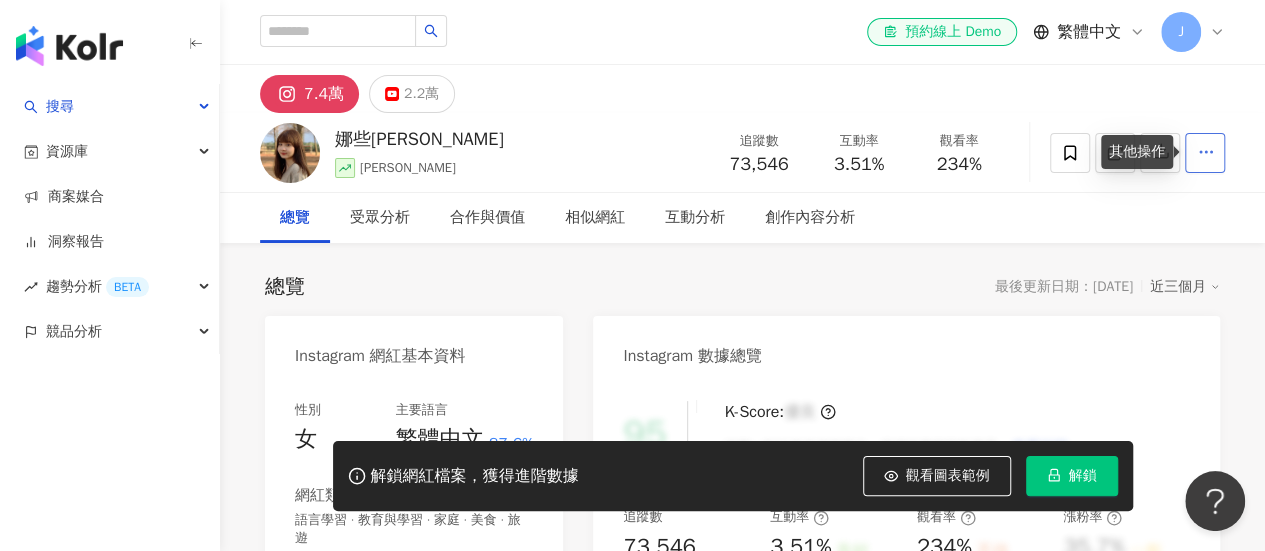 click at bounding box center [1205, 153] 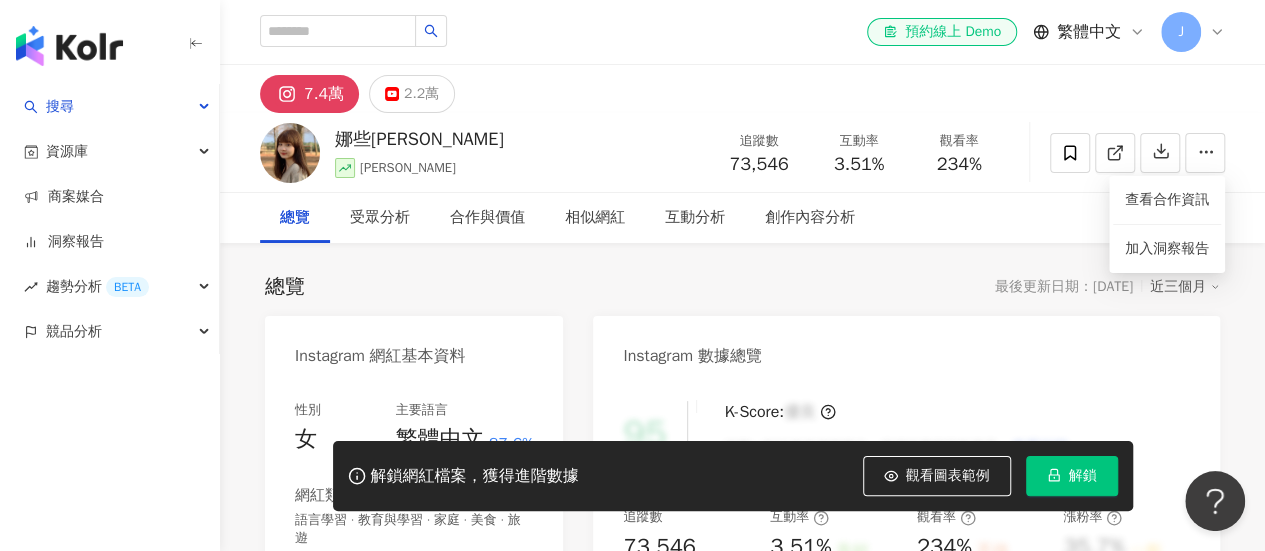 click on "總覽 受眾分析 合作與價值 相似網紅 互動分析 創作內容分析" at bounding box center [742, 218] 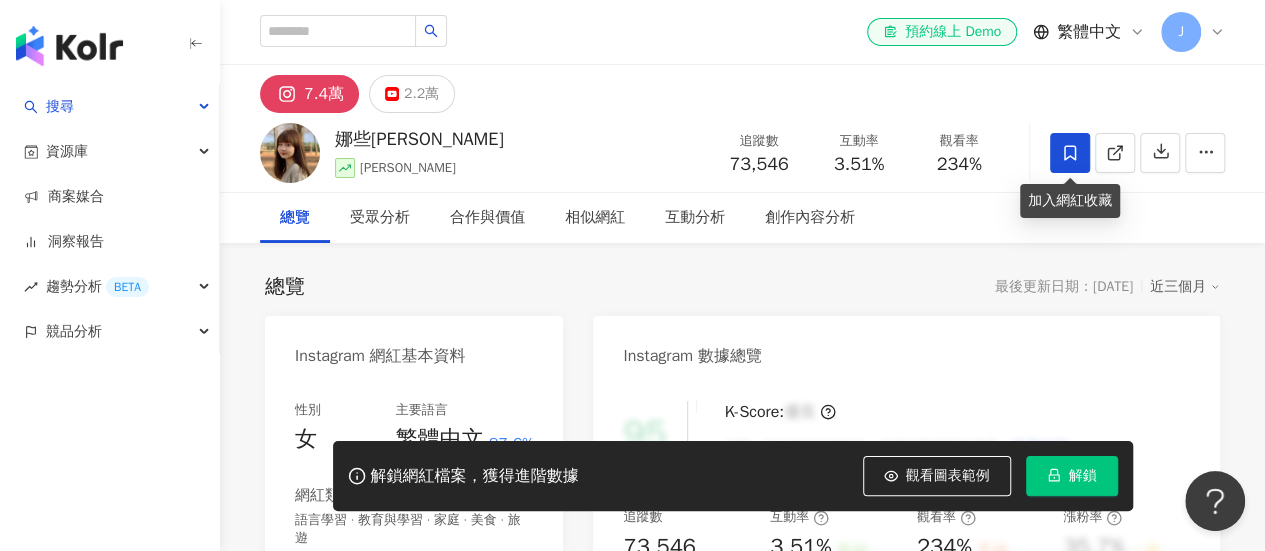 click 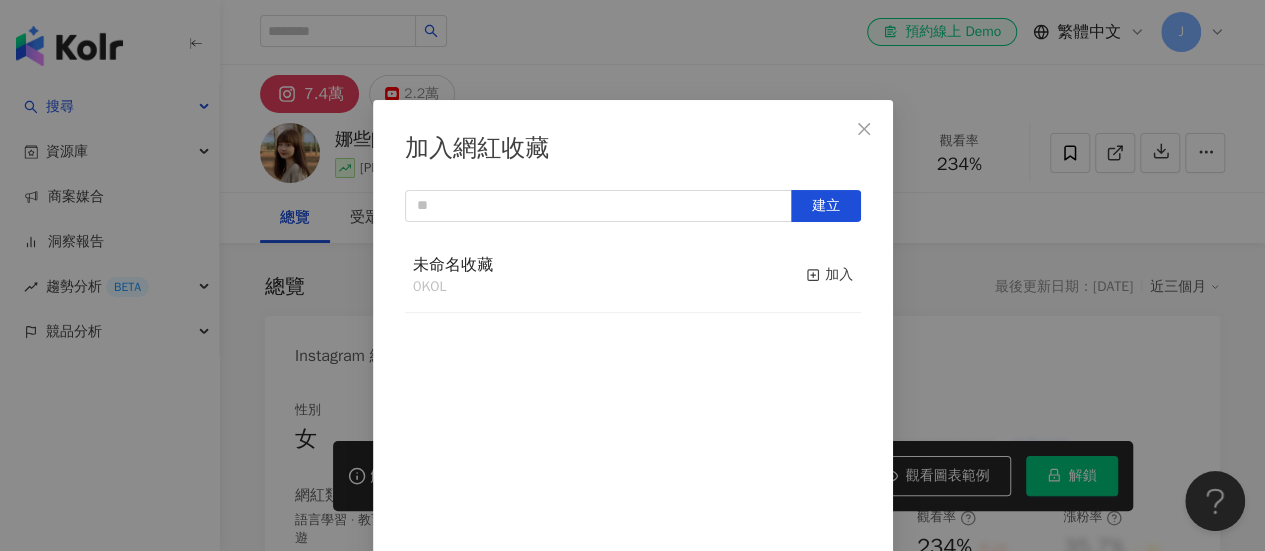 scroll, scrollTop: 70, scrollLeft: 0, axis: vertical 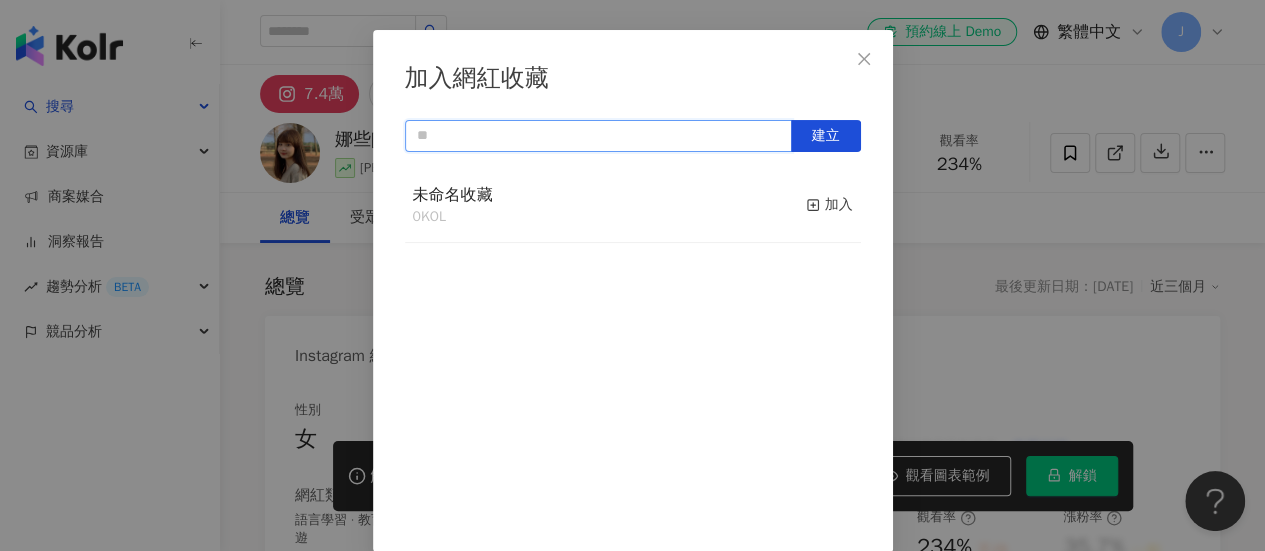 click at bounding box center (598, 136) 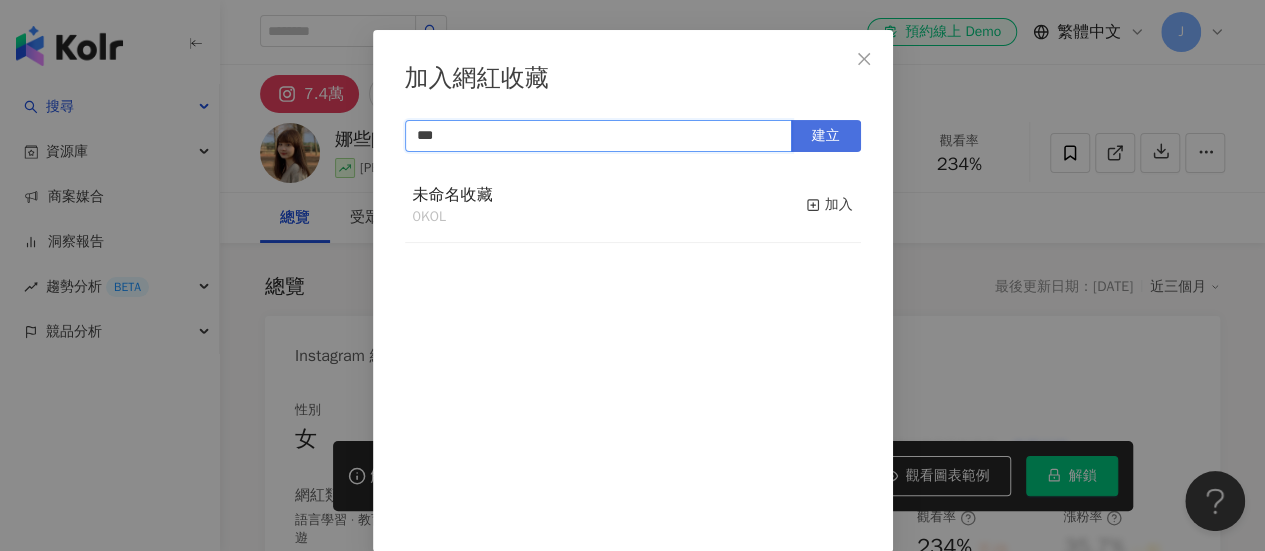 click on "建立" at bounding box center [826, 136] 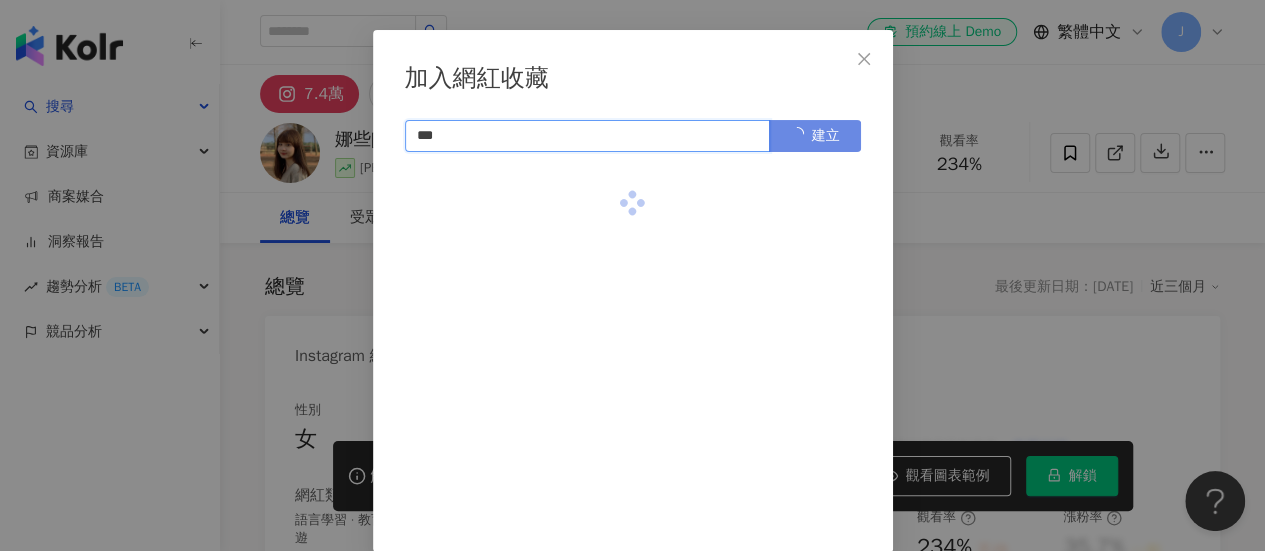 click on "***" at bounding box center [587, 136] 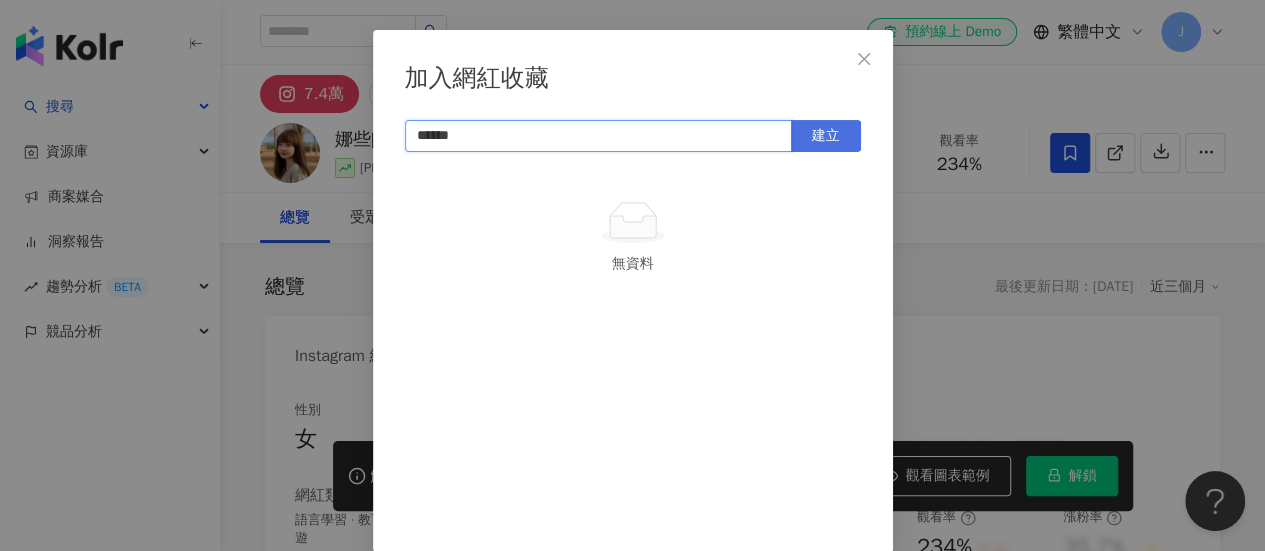 click on "建立" at bounding box center (826, 136) 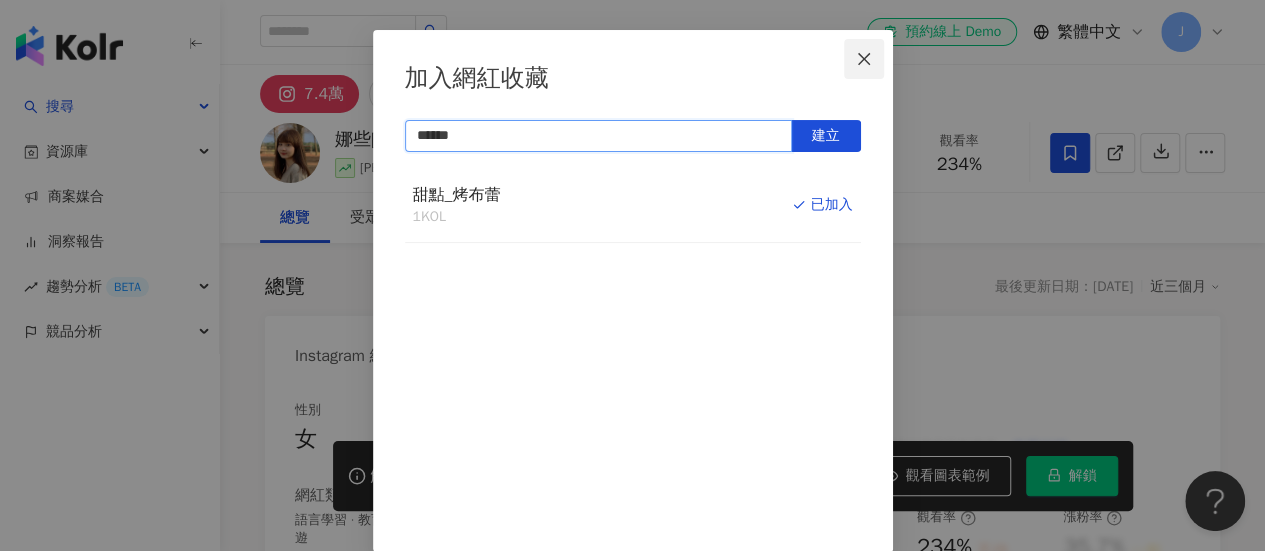 type on "******" 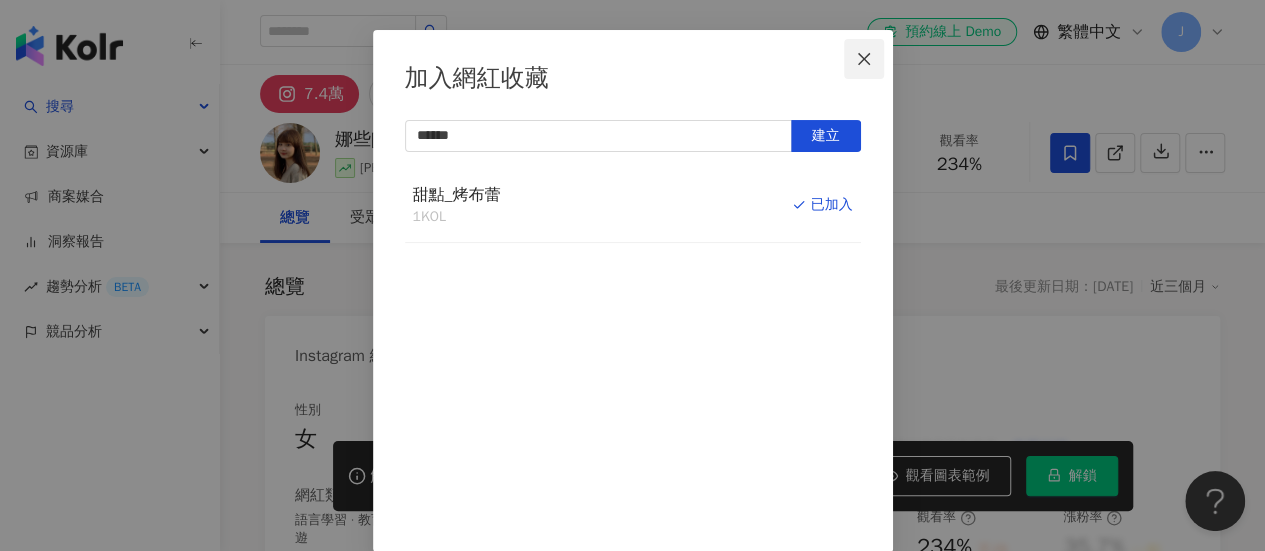 click 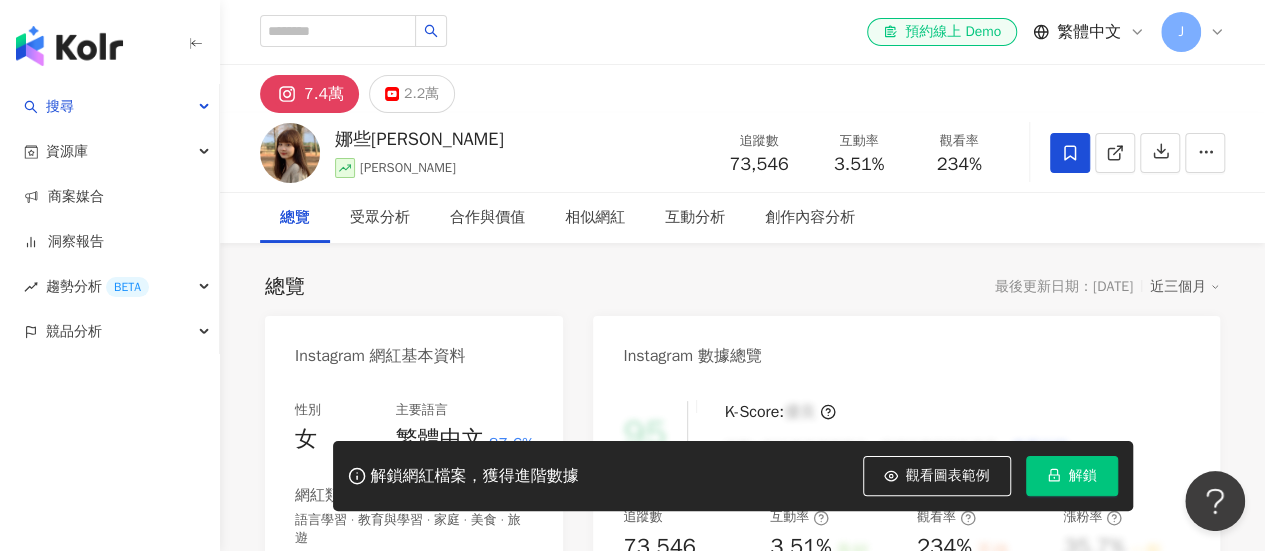scroll, scrollTop: 0, scrollLeft: 0, axis: both 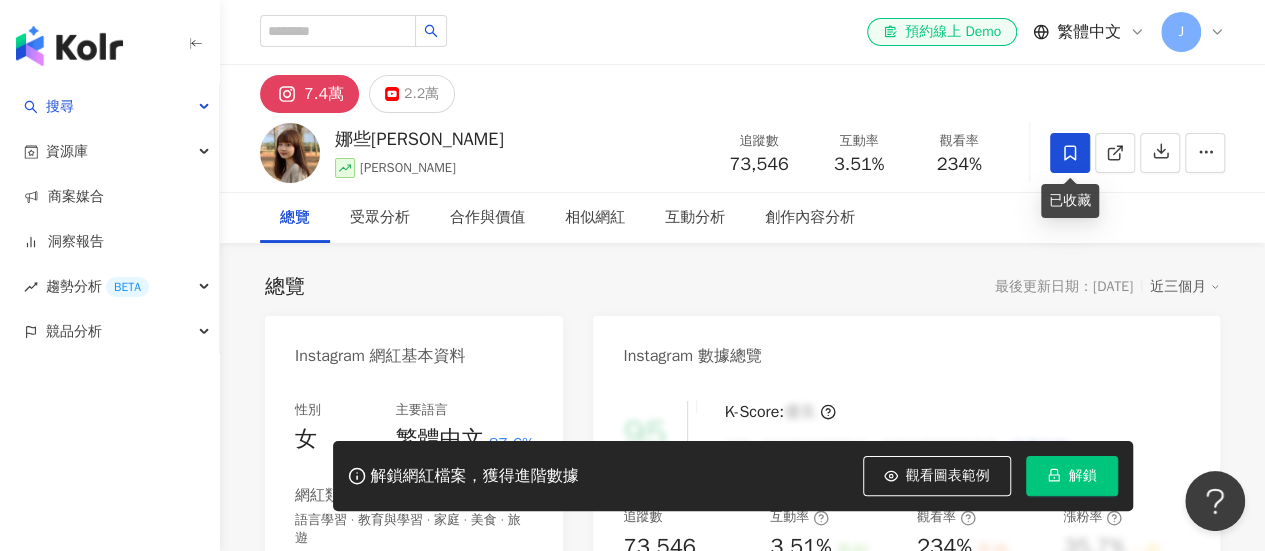 click 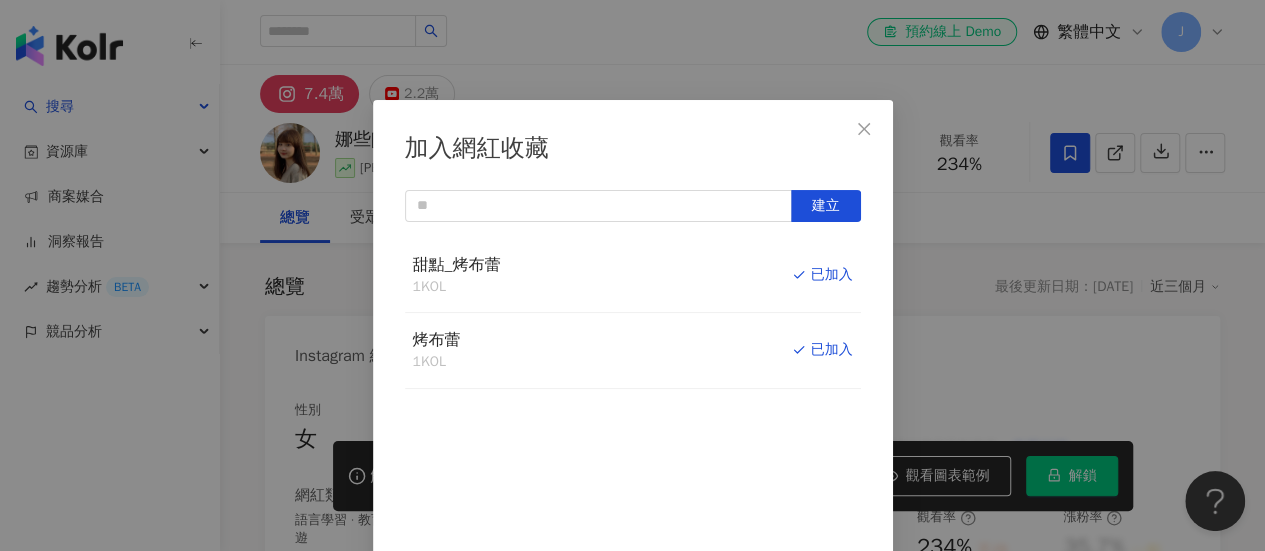 scroll, scrollTop: 70, scrollLeft: 0, axis: vertical 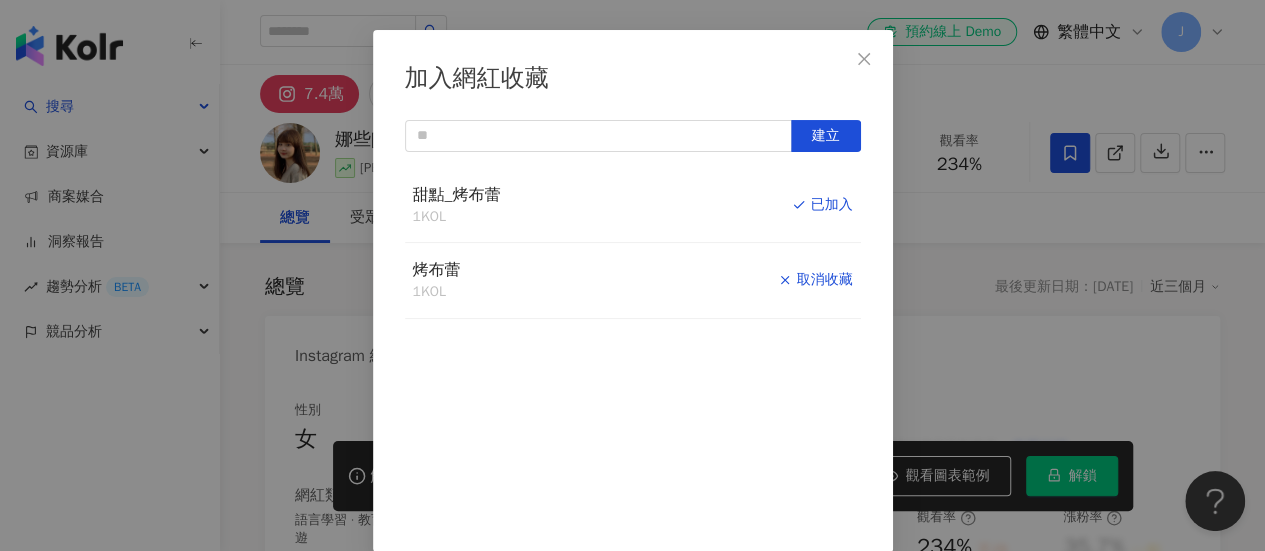 click on "取消收藏" at bounding box center [815, 280] 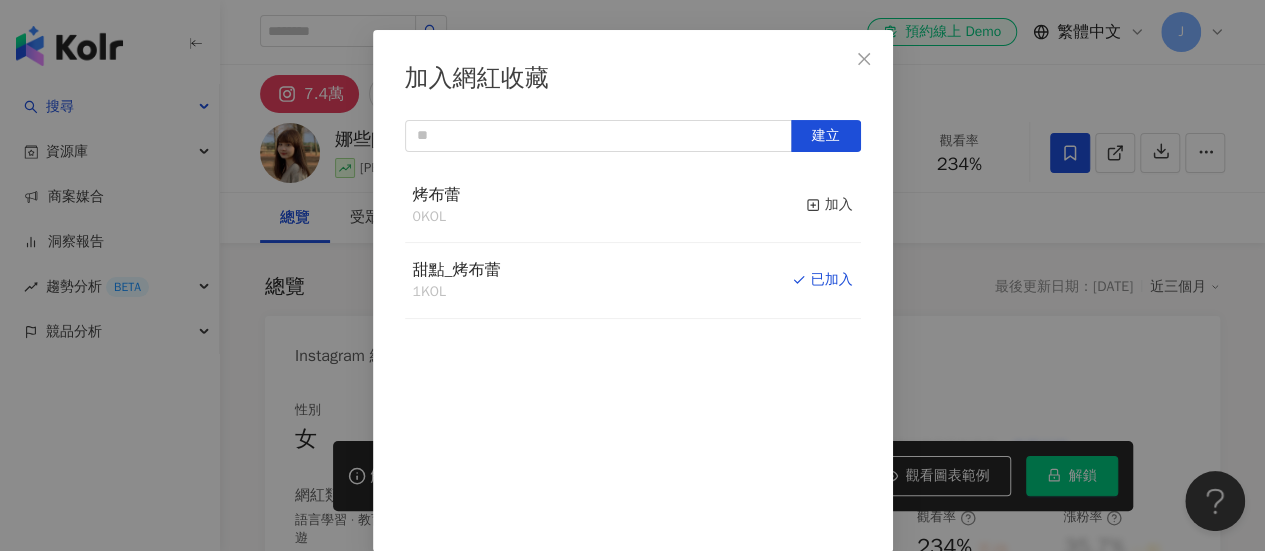 click at bounding box center [864, 59] 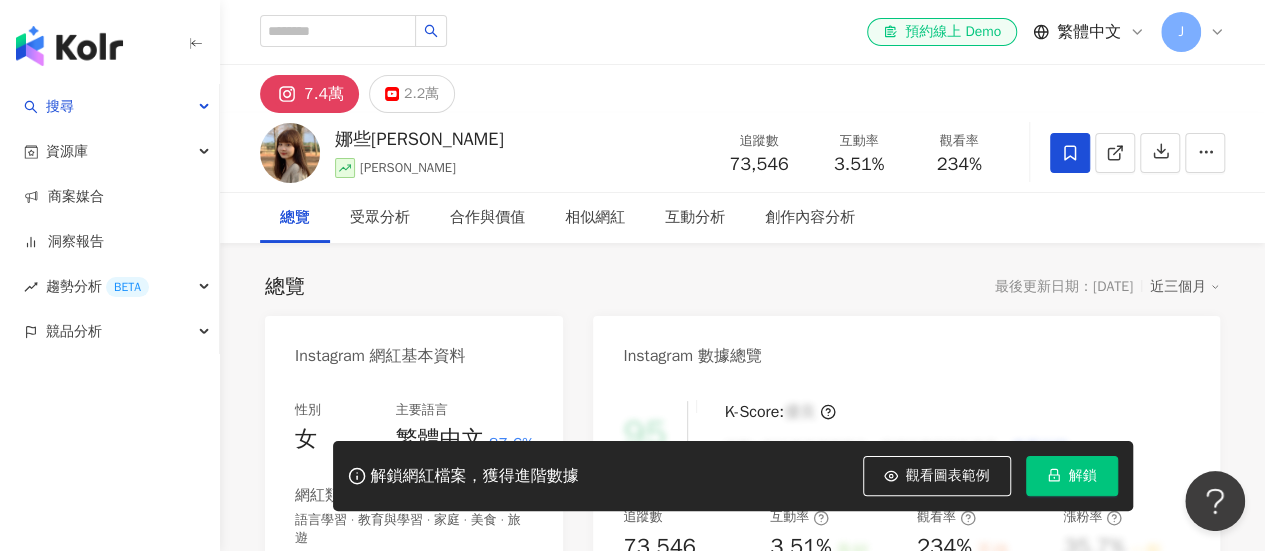 scroll, scrollTop: 0, scrollLeft: 0, axis: both 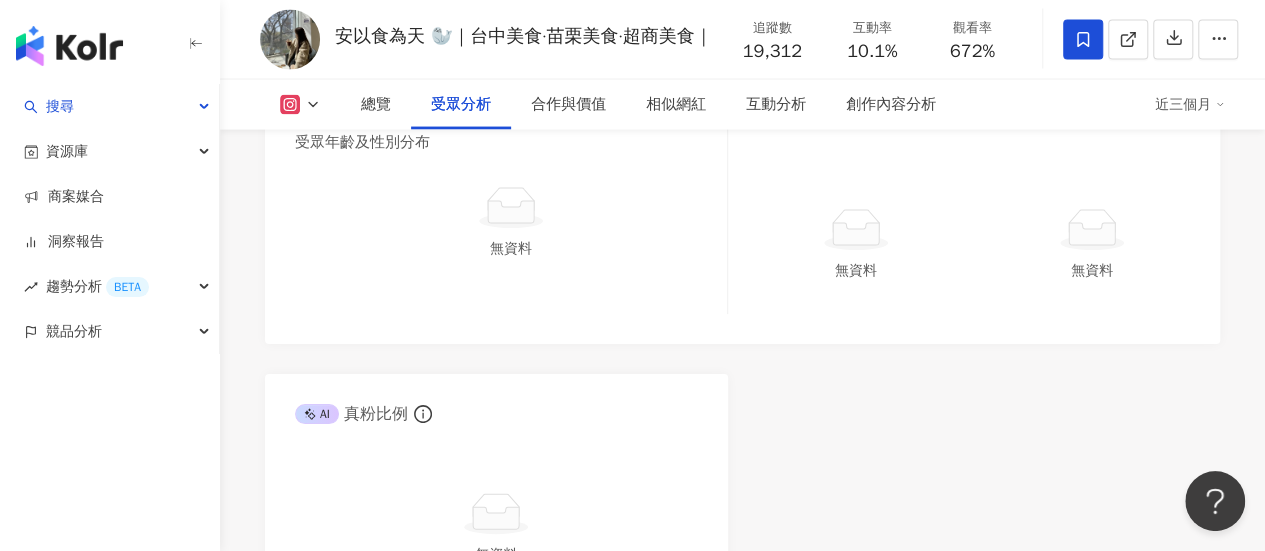 click at bounding box center (1083, 40) 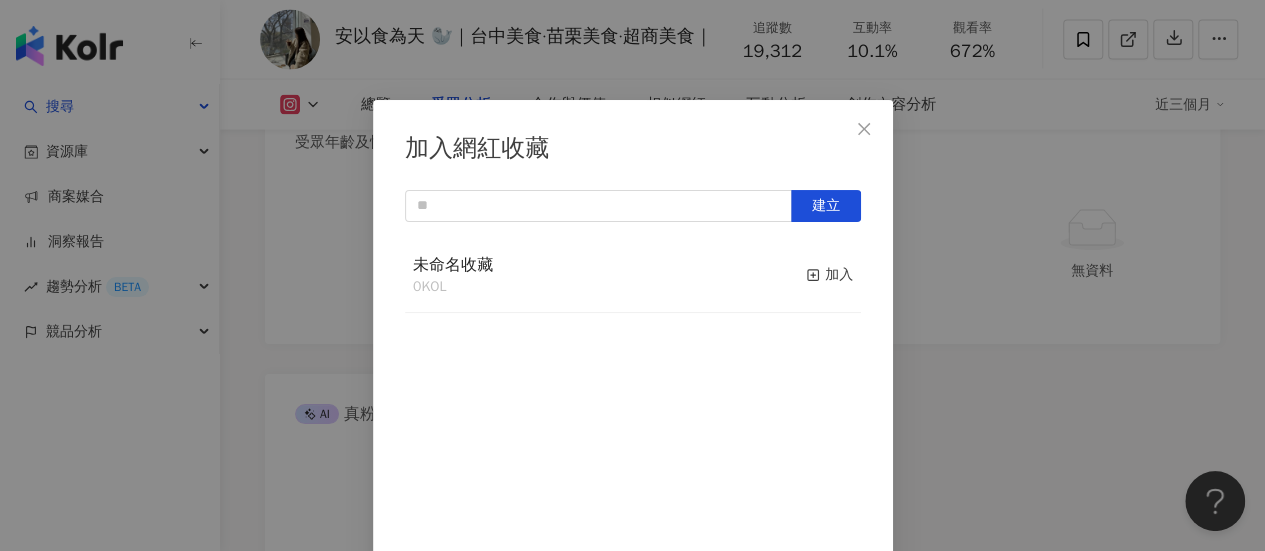 scroll, scrollTop: 70, scrollLeft: 0, axis: vertical 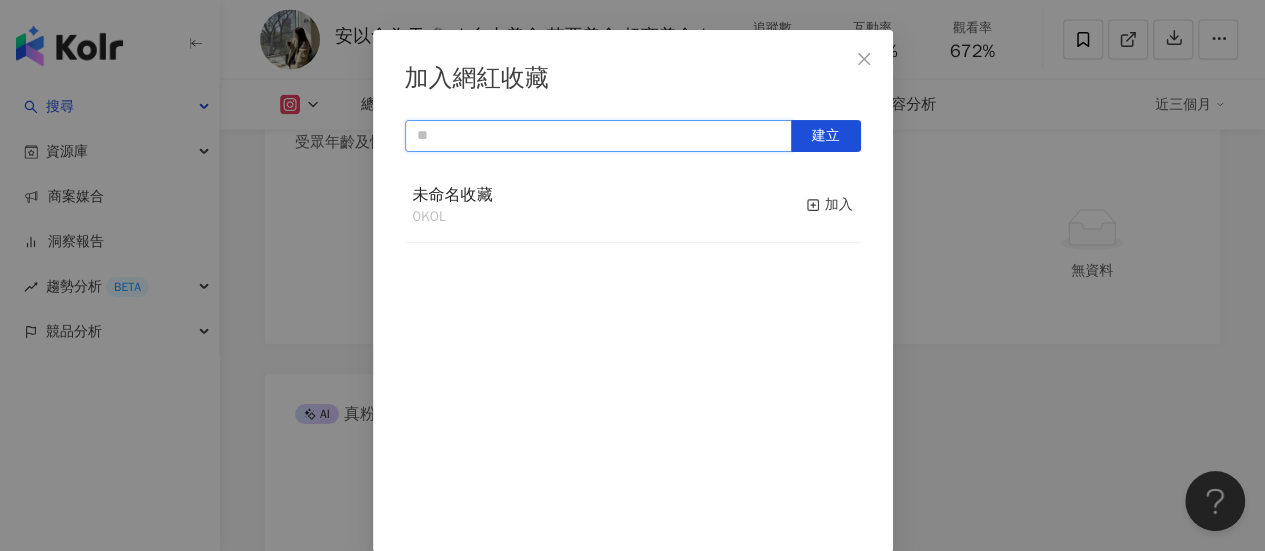 click at bounding box center (598, 136) 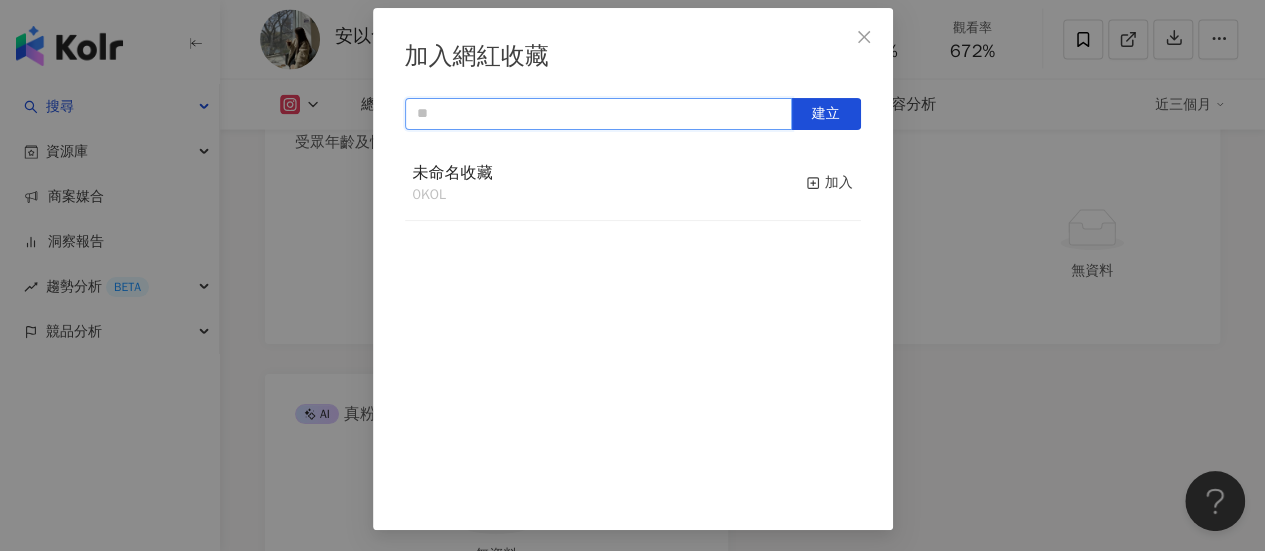 scroll, scrollTop: 94, scrollLeft: 0, axis: vertical 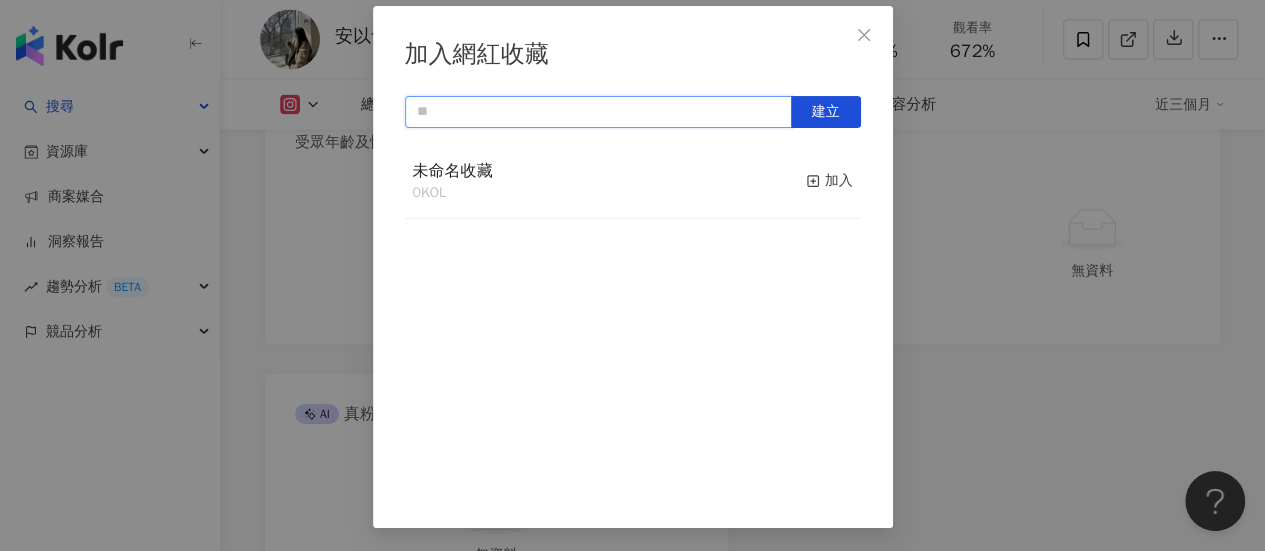 click at bounding box center (598, 112) 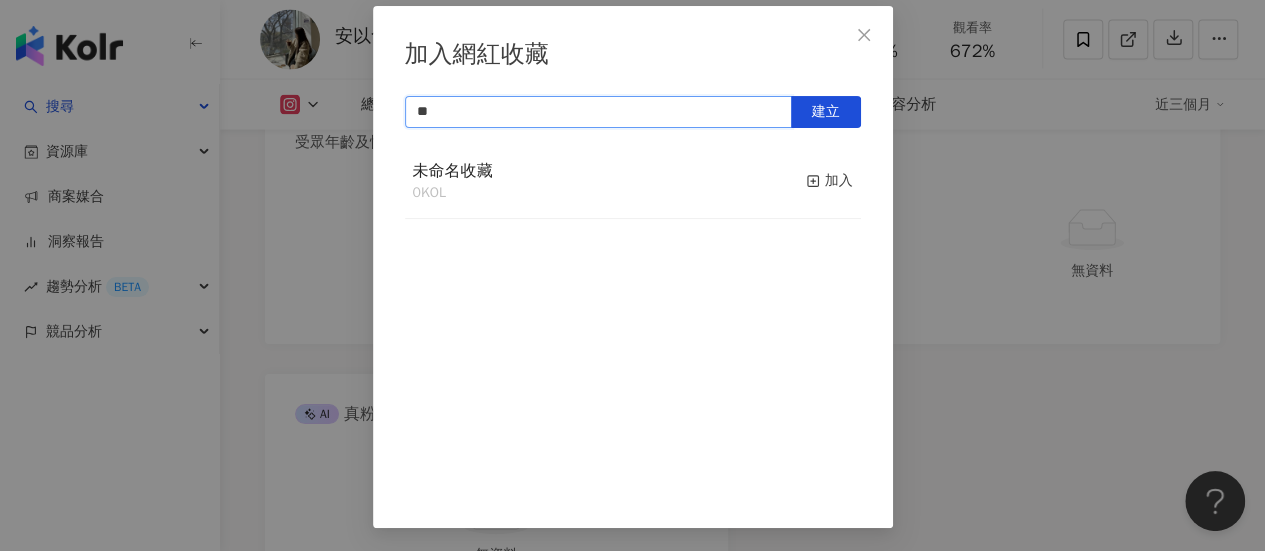 type on "*" 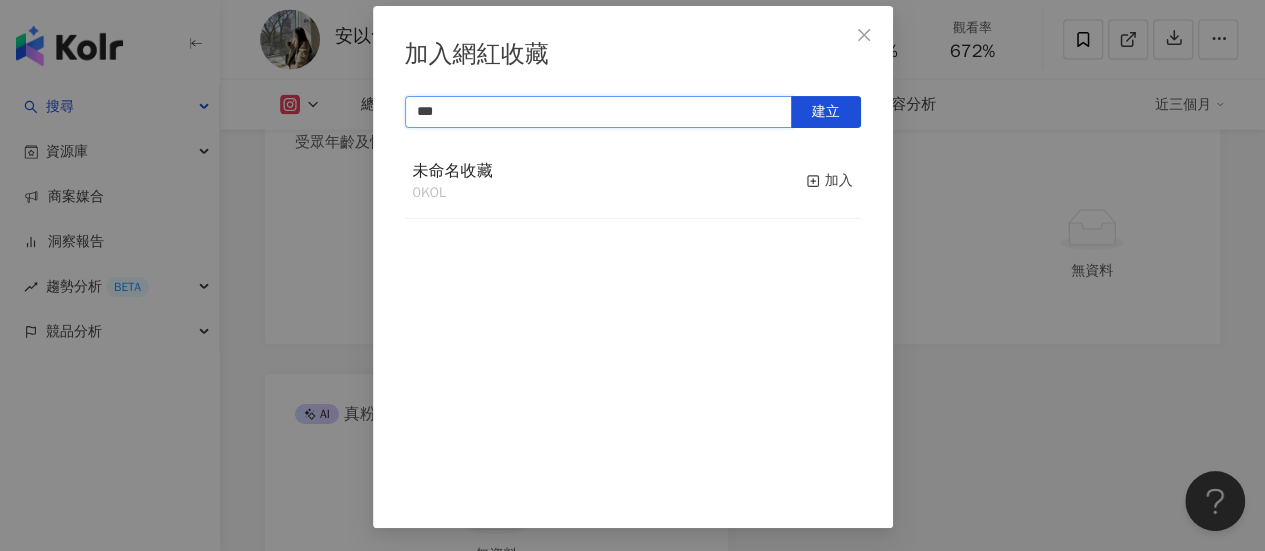 type on "*" 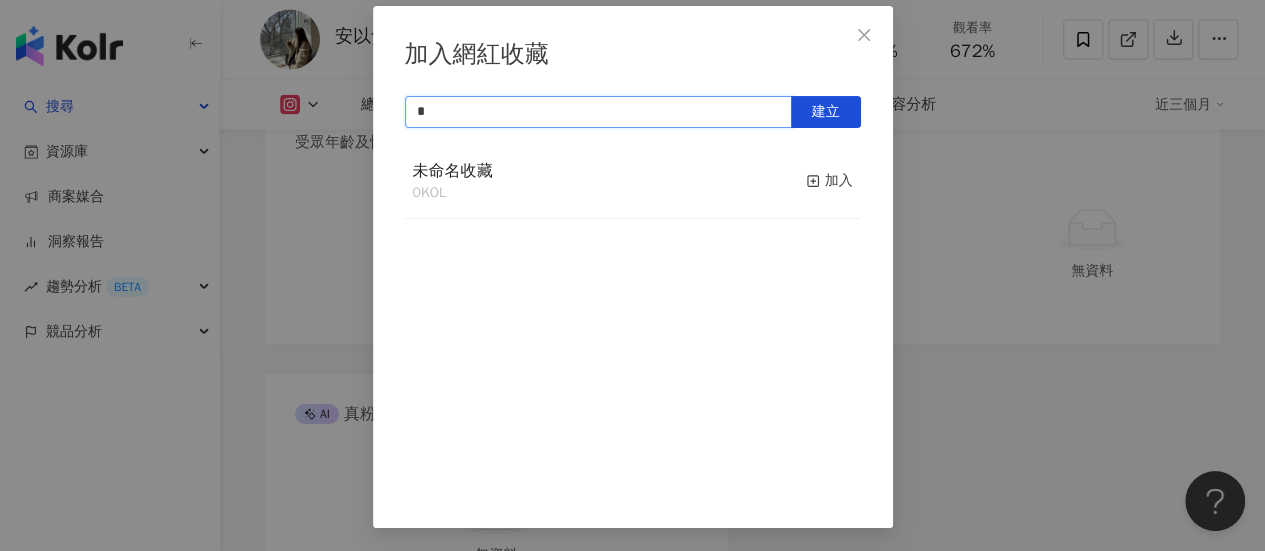 type on "*" 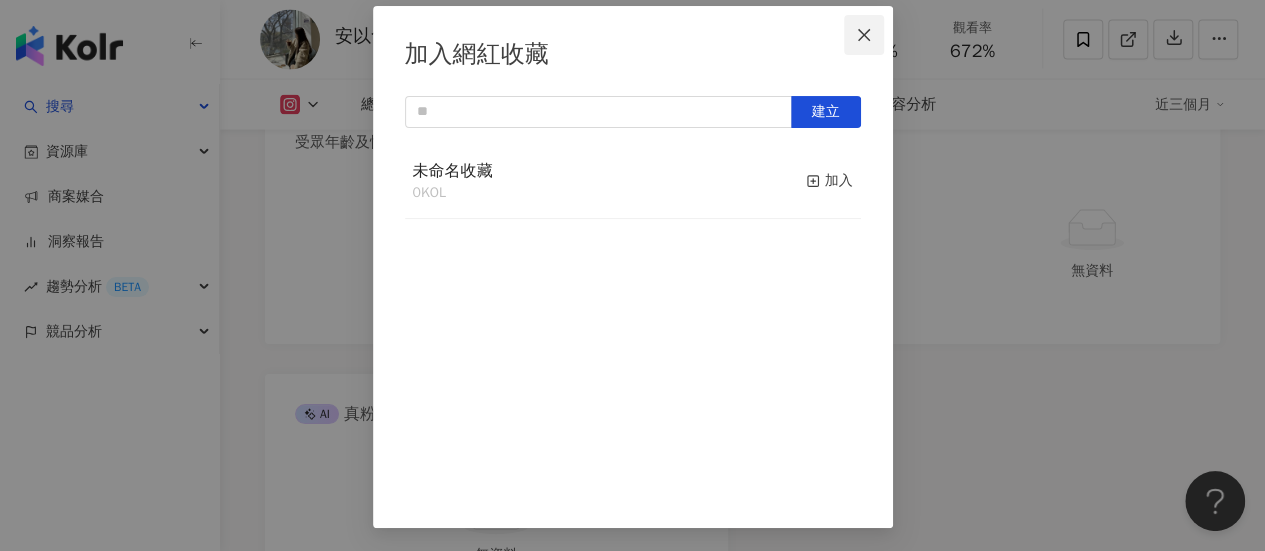 click 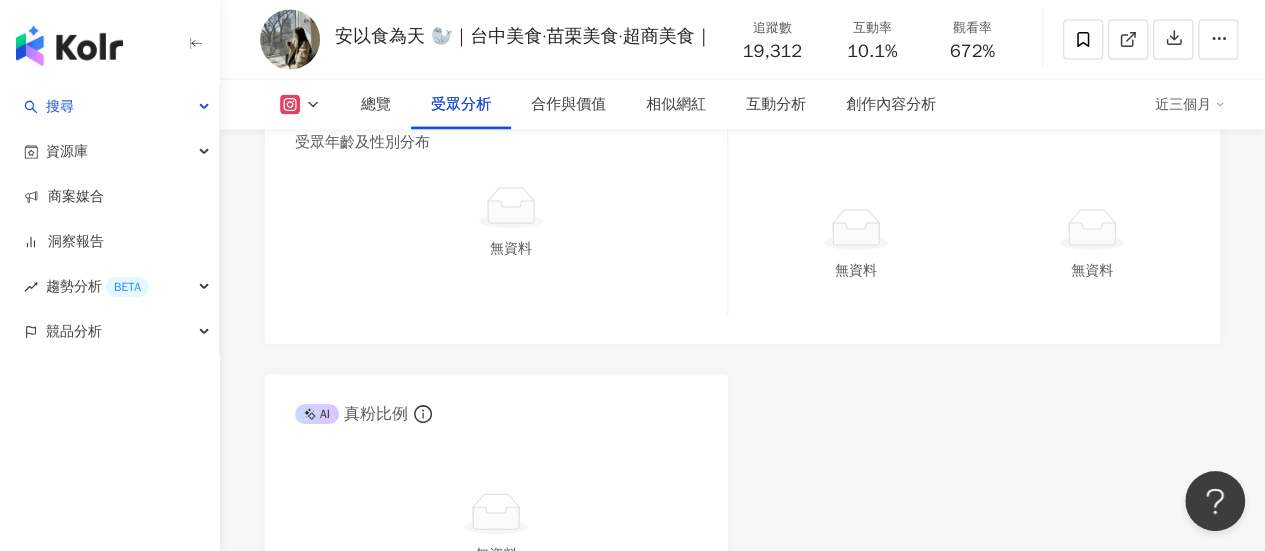 scroll, scrollTop: 0, scrollLeft: 0, axis: both 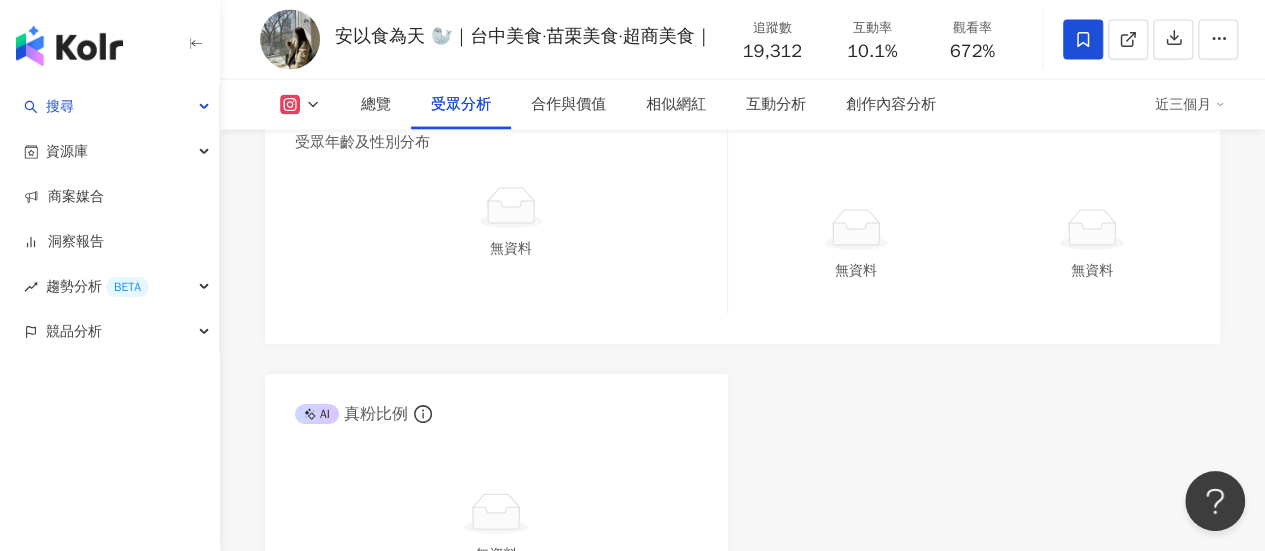 click at bounding box center (1083, 40) 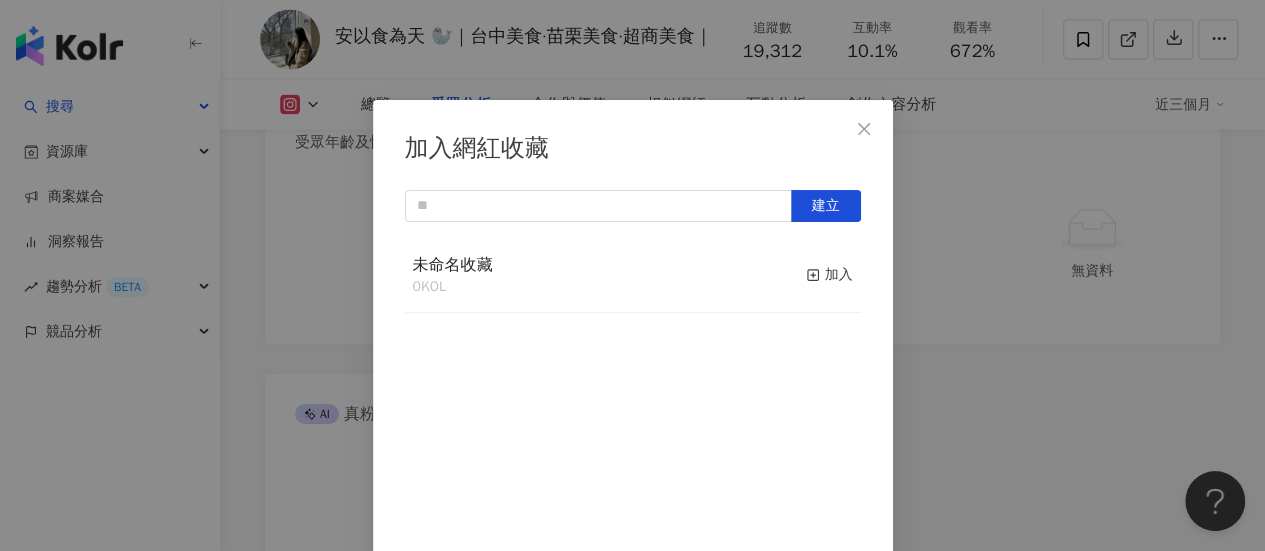 scroll, scrollTop: 70, scrollLeft: 0, axis: vertical 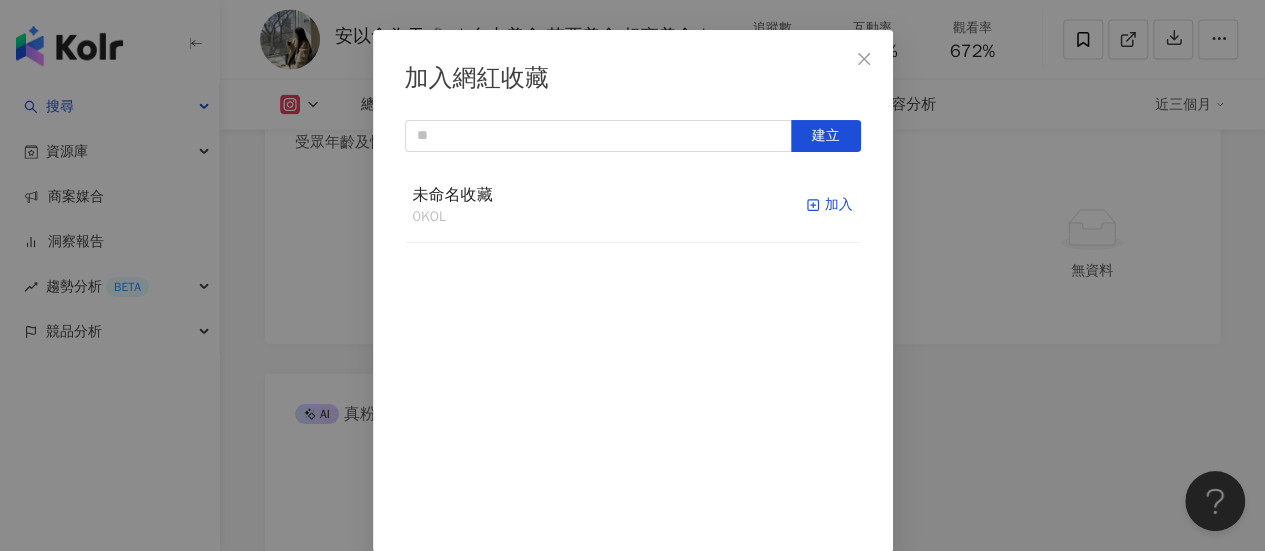 click 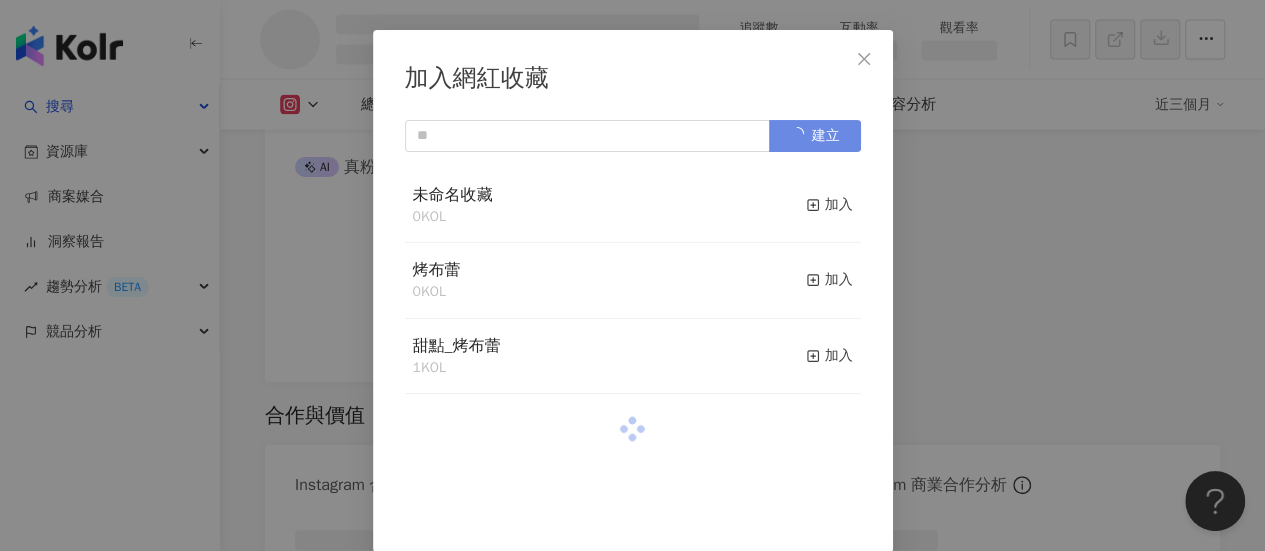 scroll, scrollTop: 1754, scrollLeft: 0, axis: vertical 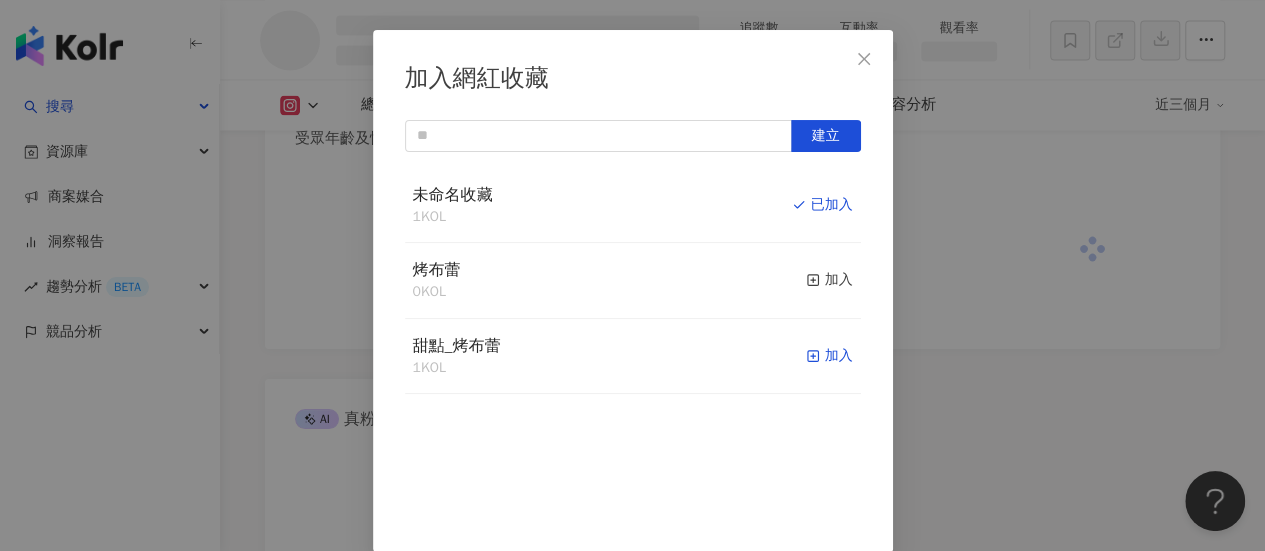 click on "加入" at bounding box center [829, 356] 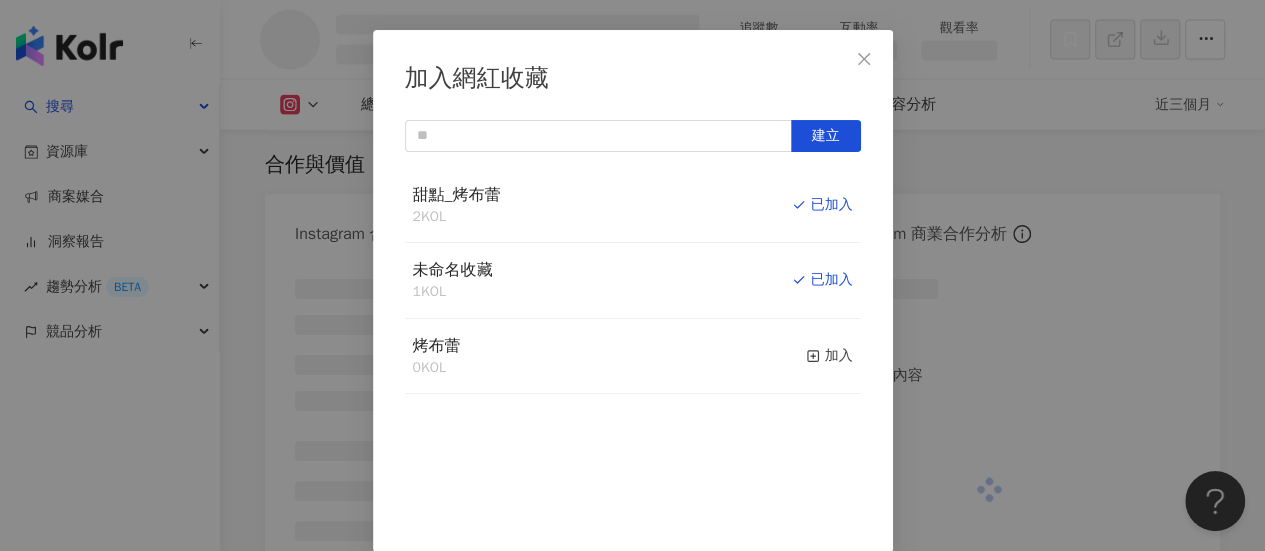 scroll, scrollTop: 2528, scrollLeft: 0, axis: vertical 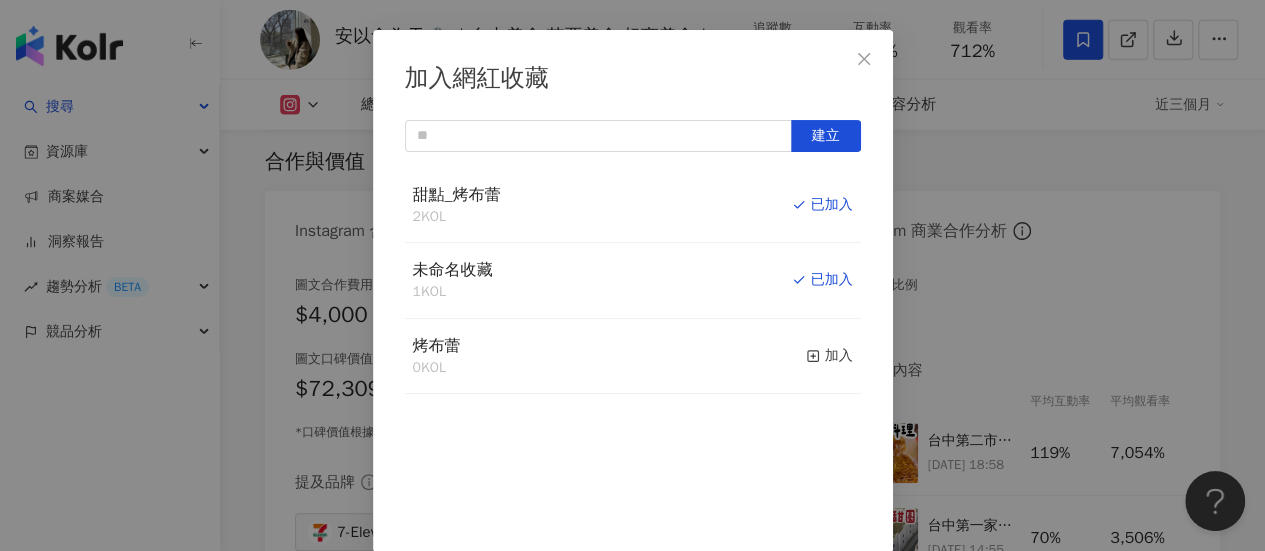 click on "未命名收藏 1  KOL 已加入" at bounding box center (633, 281) 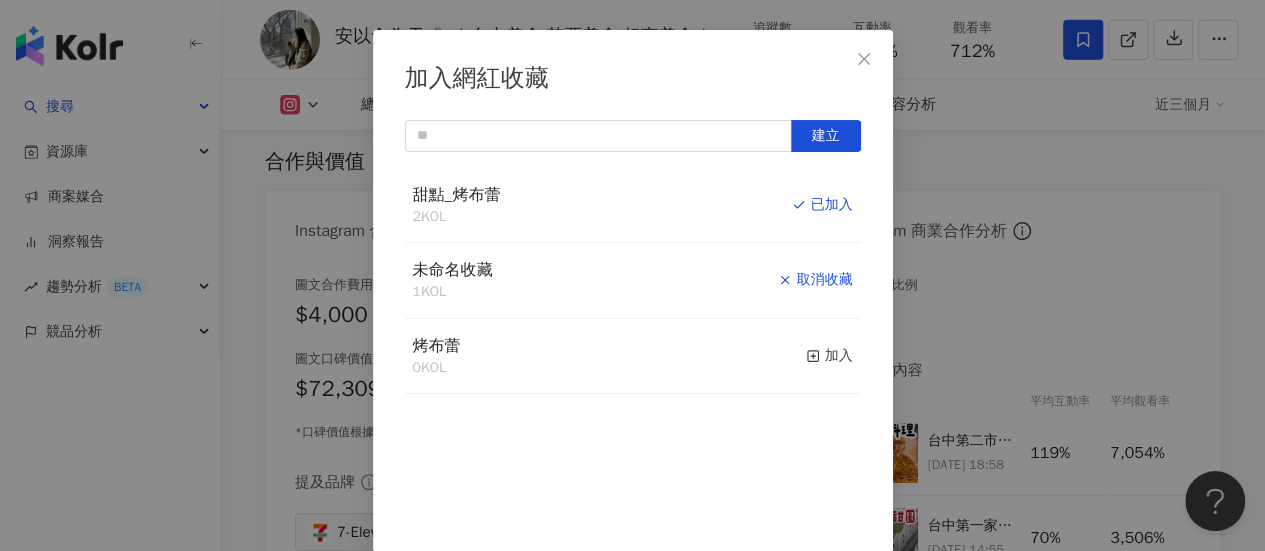 click on "取消收藏" at bounding box center (815, 280) 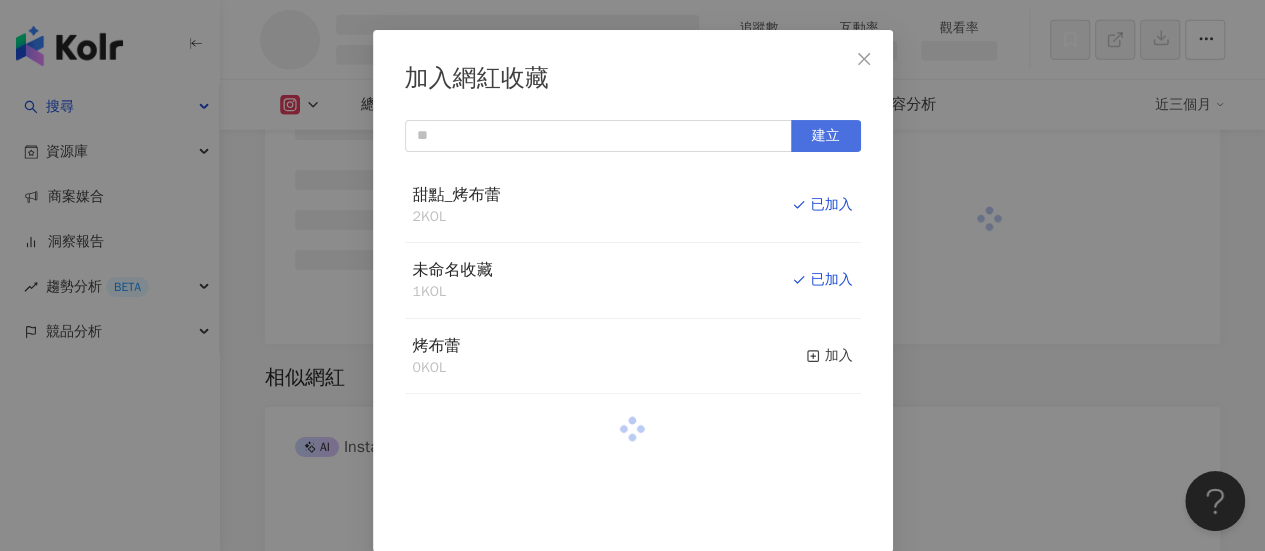 scroll, scrollTop: 2257, scrollLeft: 0, axis: vertical 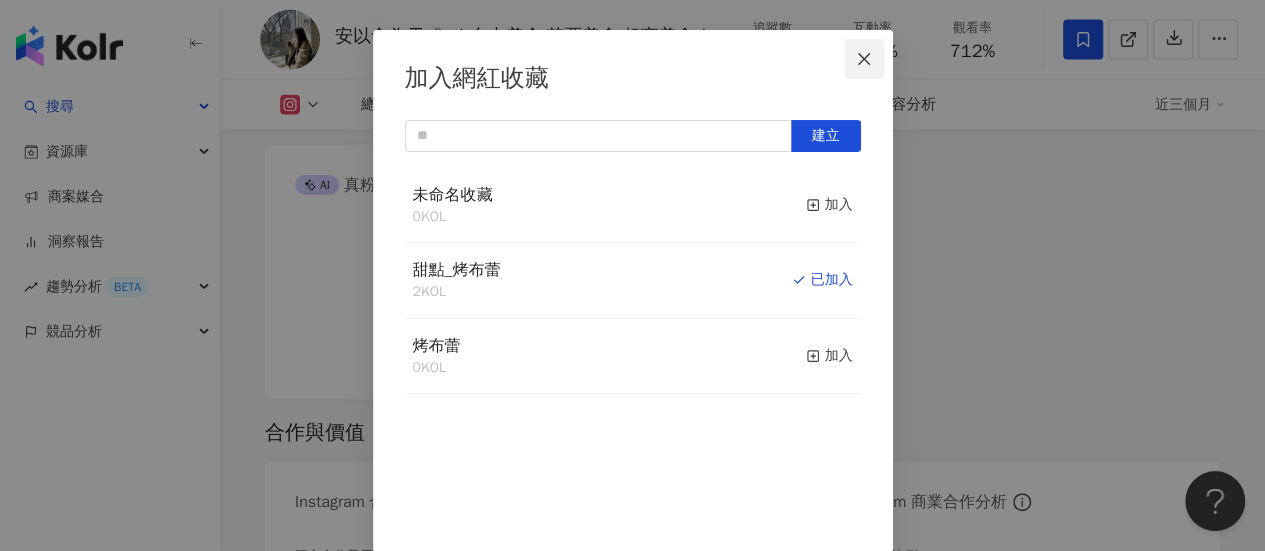 click 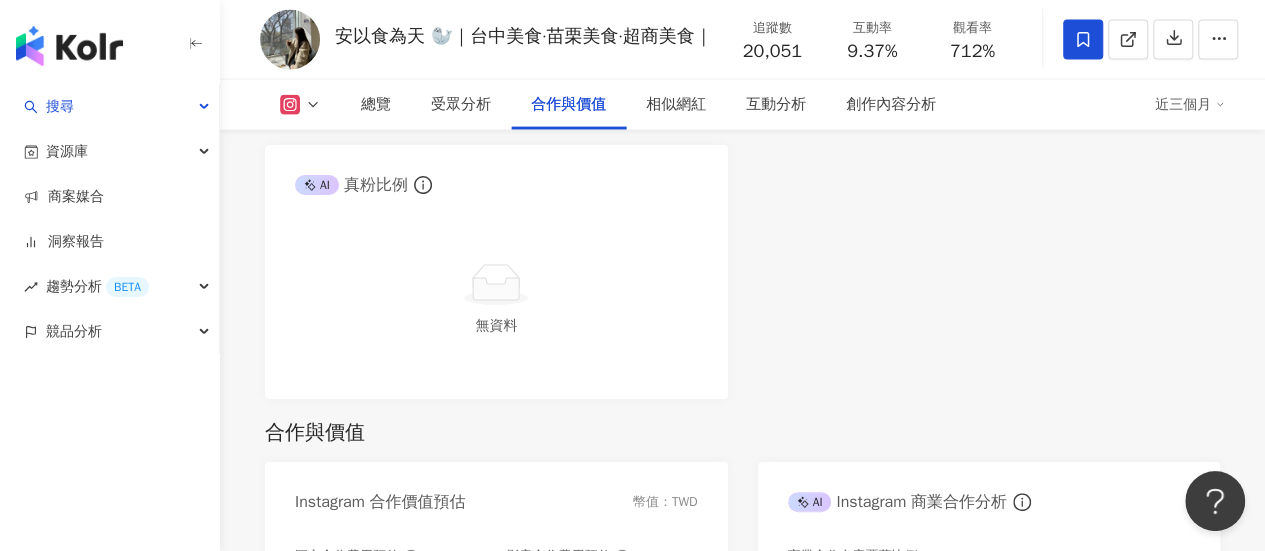 scroll, scrollTop: 2528, scrollLeft: 0, axis: vertical 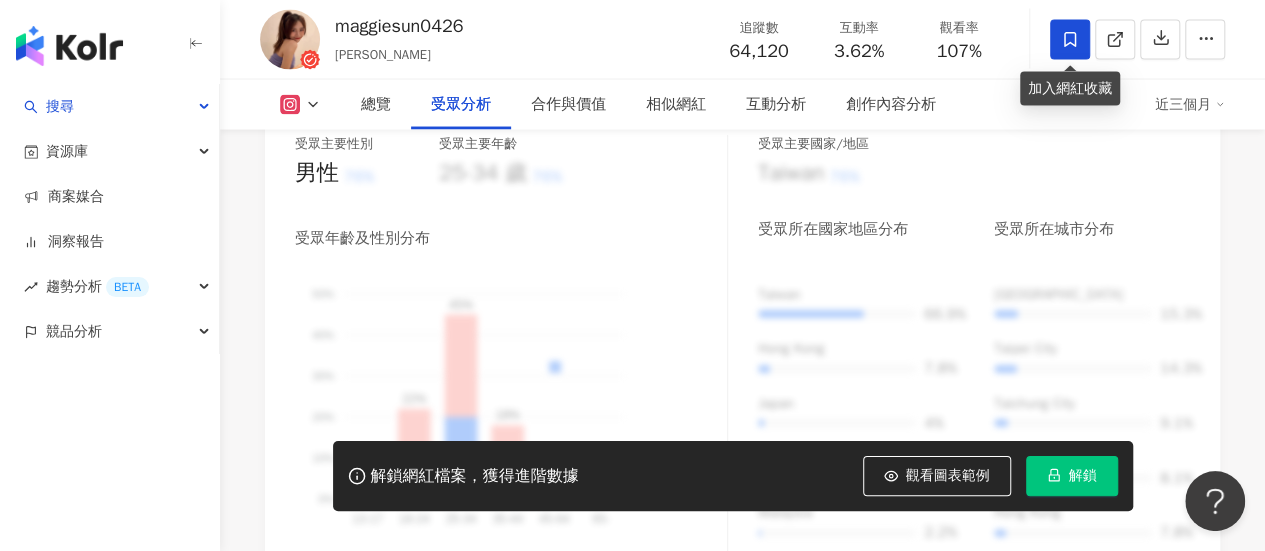 click 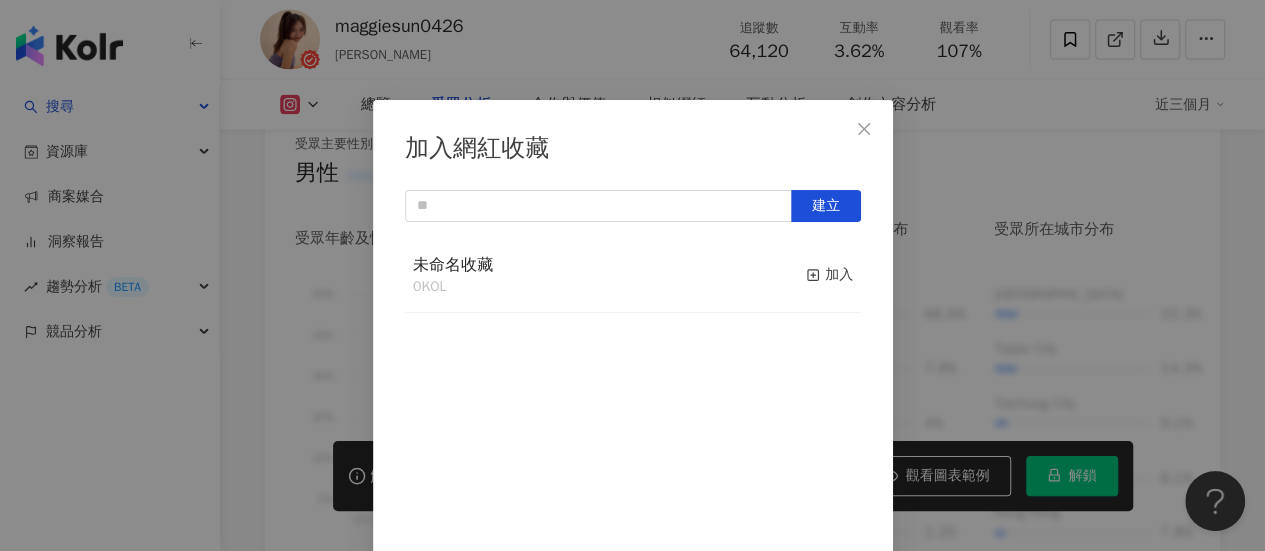 scroll, scrollTop: 70, scrollLeft: 0, axis: vertical 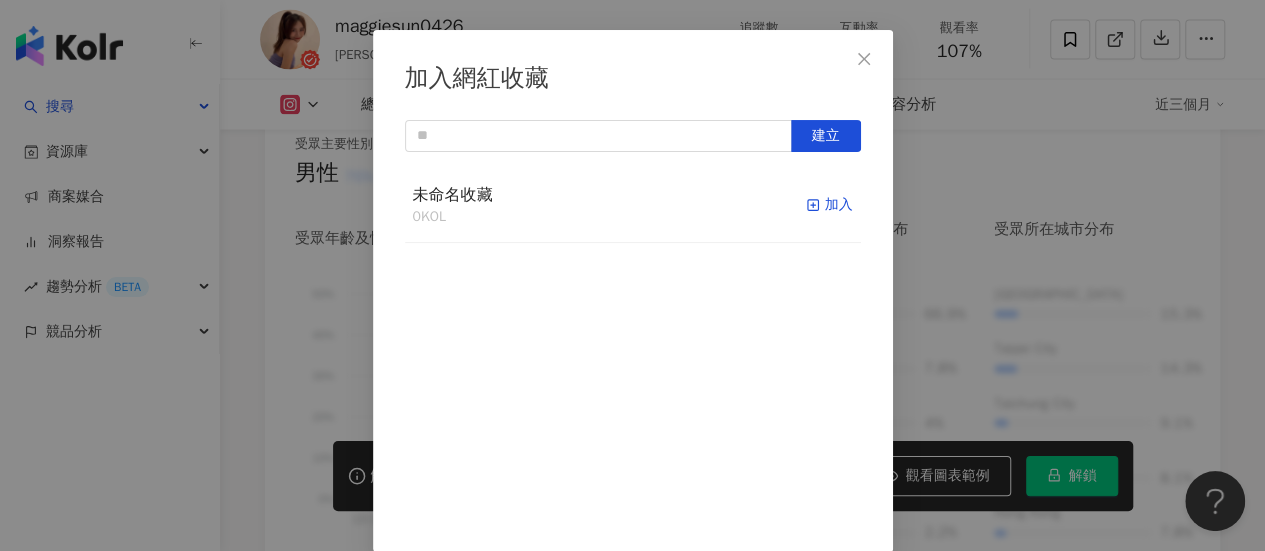 click on "加入" at bounding box center [829, 205] 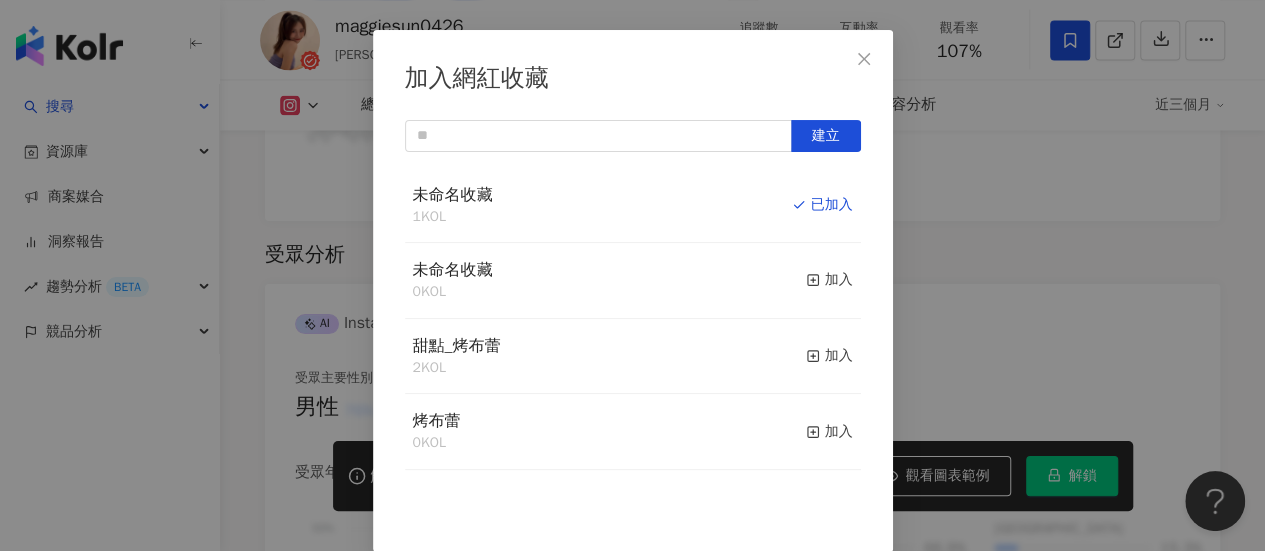 scroll, scrollTop: 1878, scrollLeft: 0, axis: vertical 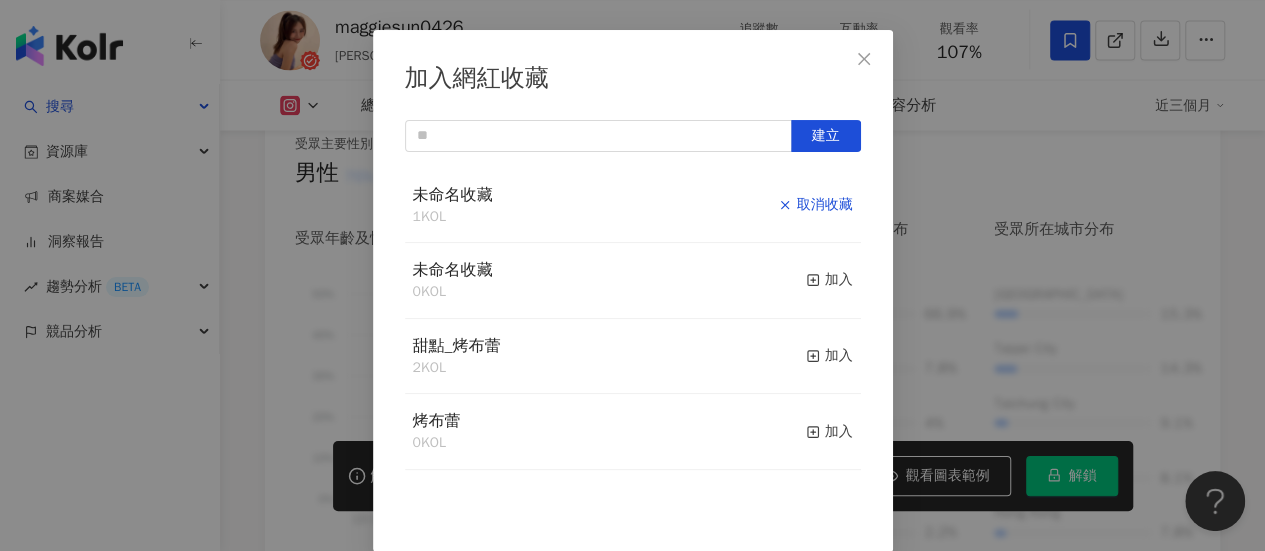 click on "取消收藏" at bounding box center (815, 205) 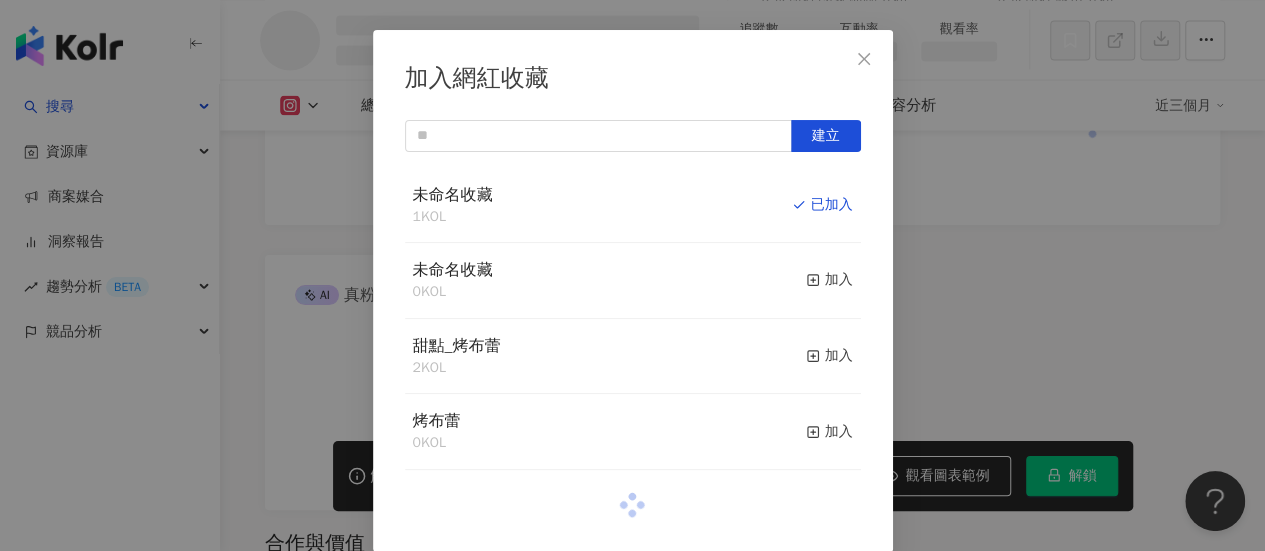 scroll, scrollTop: 1644, scrollLeft: 0, axis: vertical 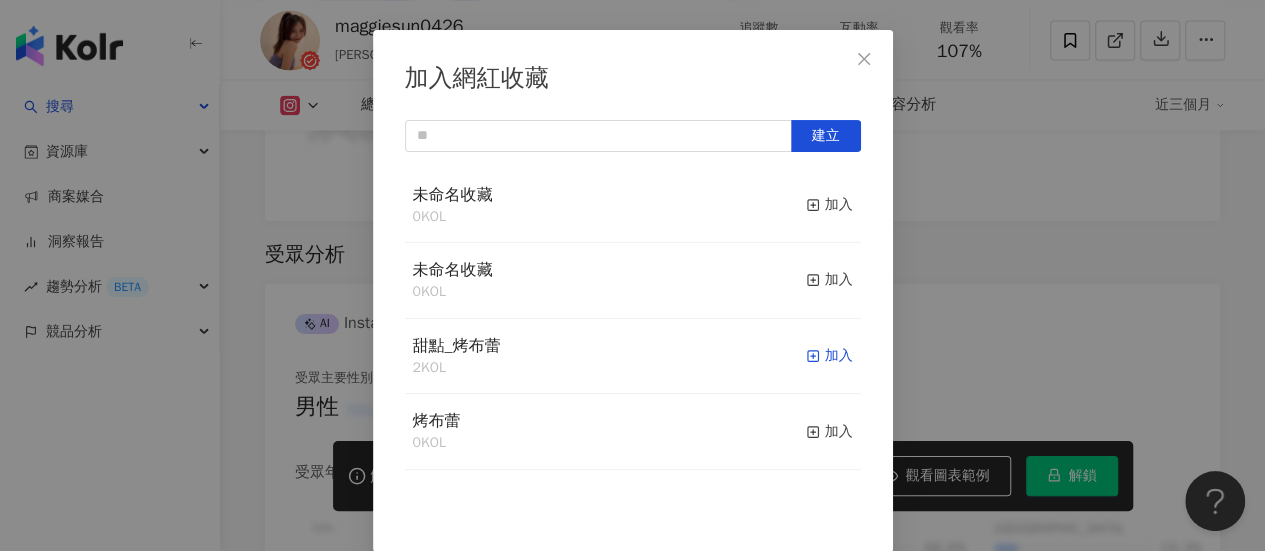 click 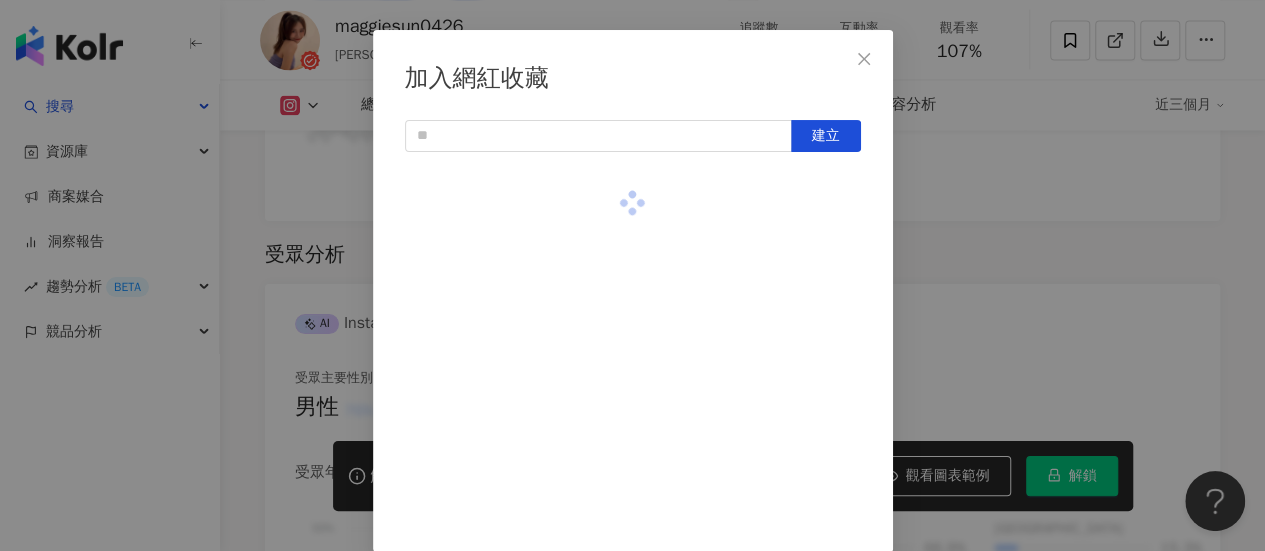 scroll, scrollTop: 1878, scrollLeft: 0, axis: vertical 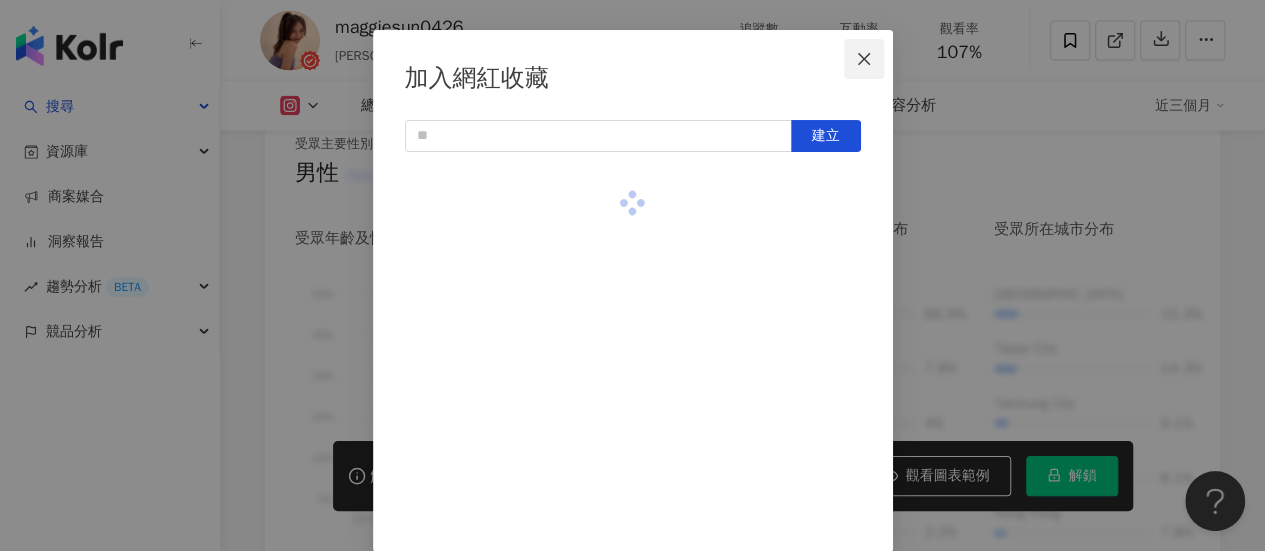 click 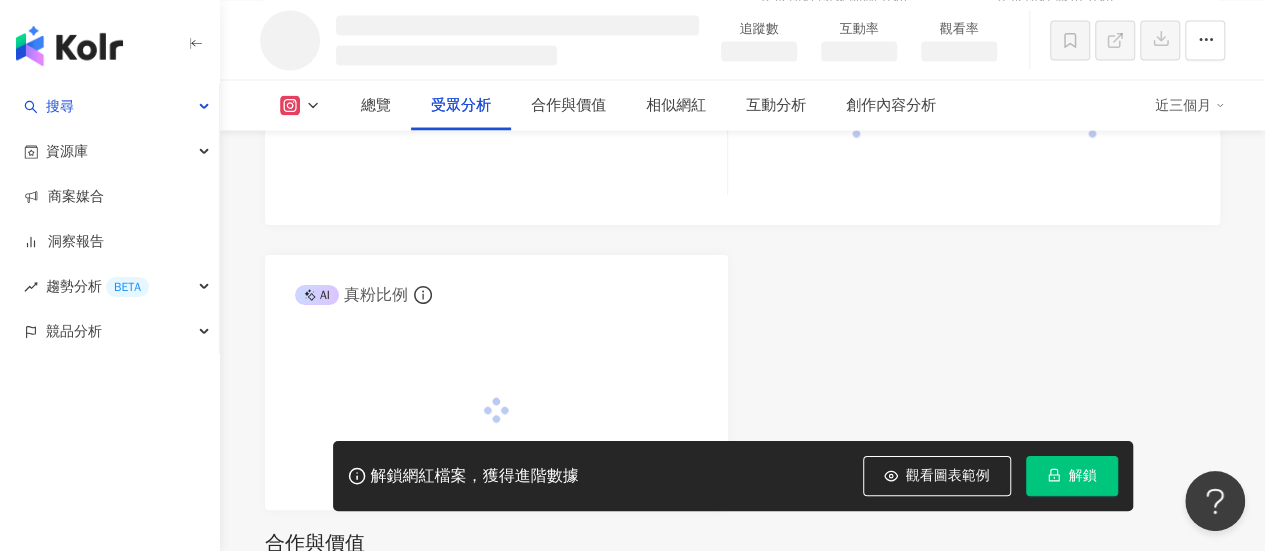 scroll, scrollTop: 1644, scrollLeft: 0, axis: vertical 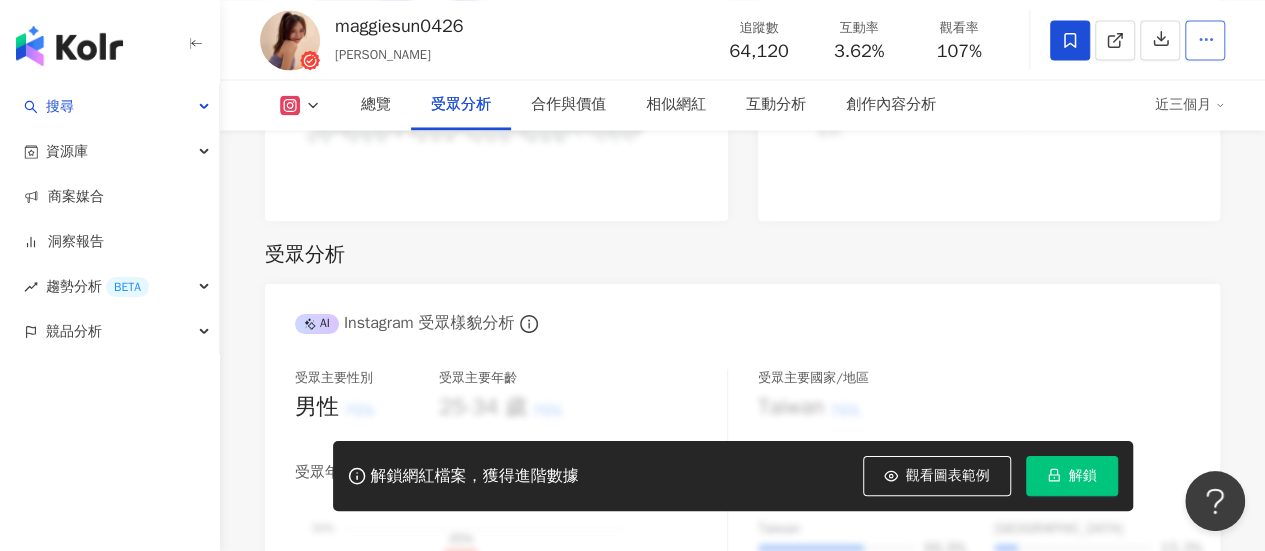 click at bounding box center [1205, 40] 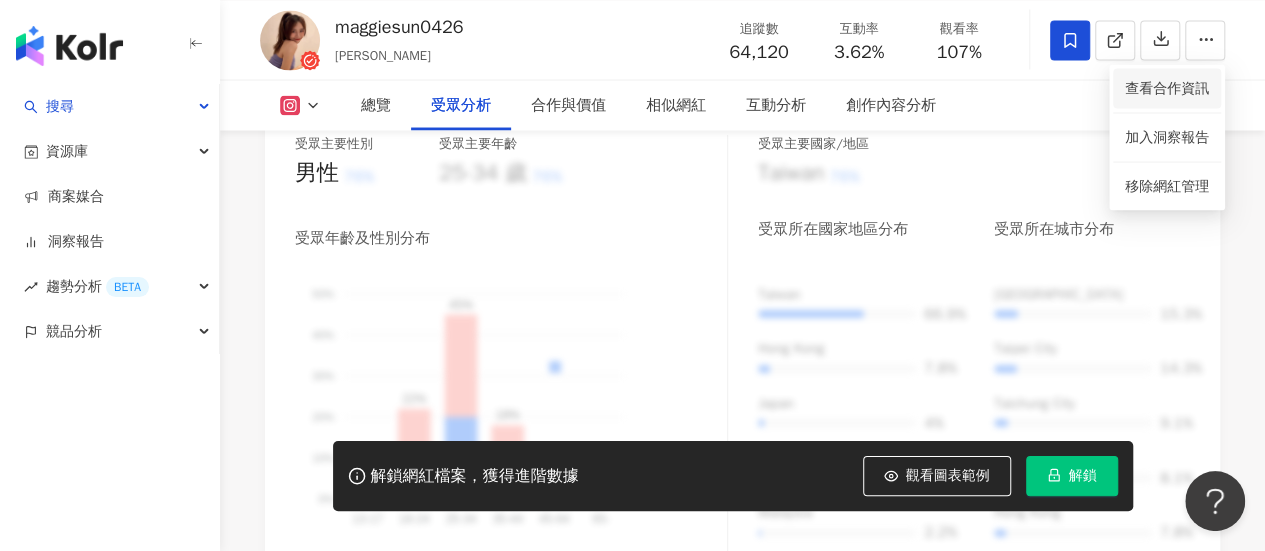 type 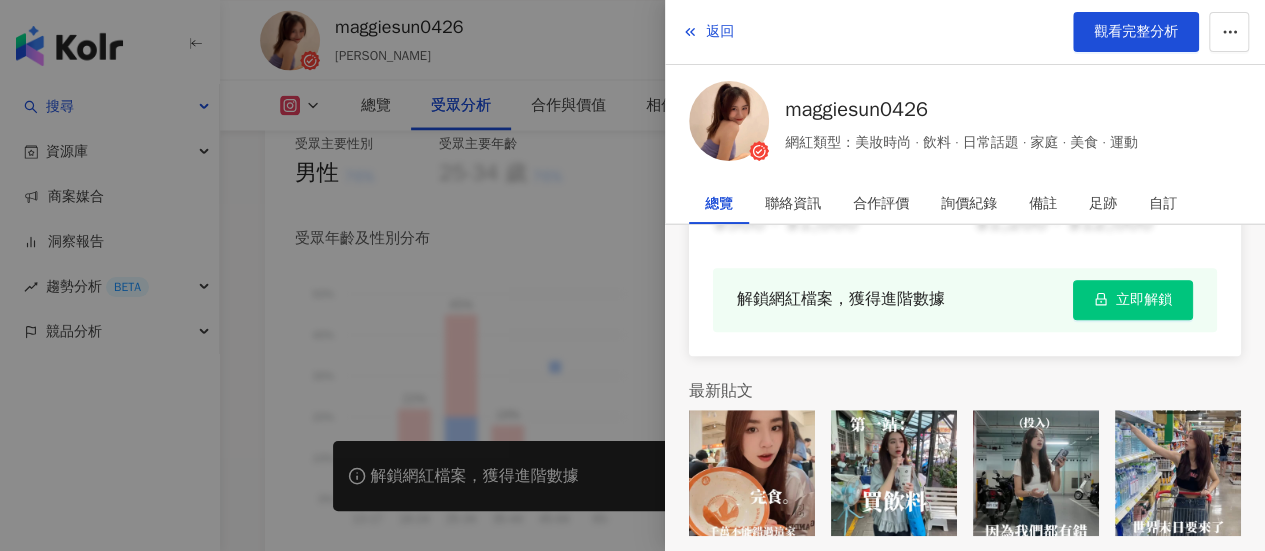 scroll, scrollTop: 691, scrollLeft: 0, axis: vertical 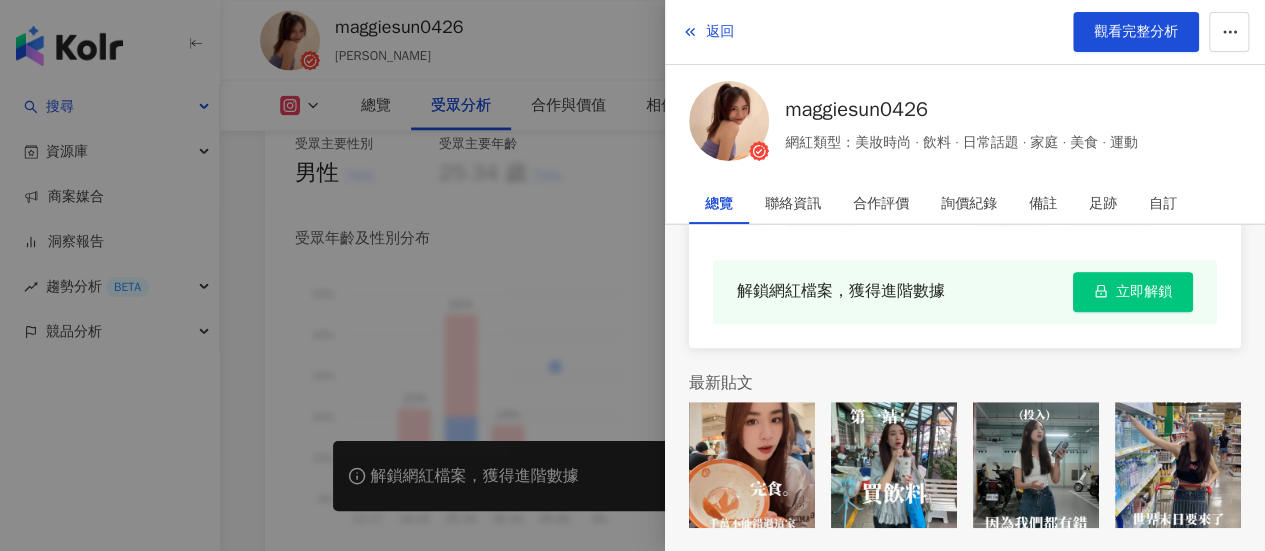 click at bounding box center [632, 275] 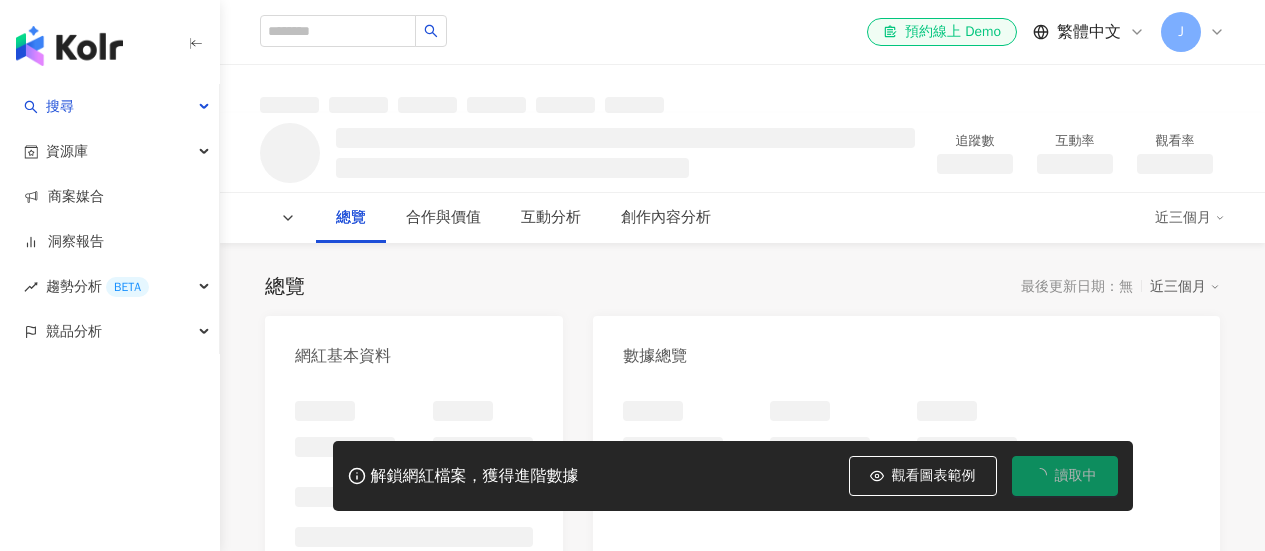 scroll, scrollTop: 0, scrollLeft: 0, axis: both 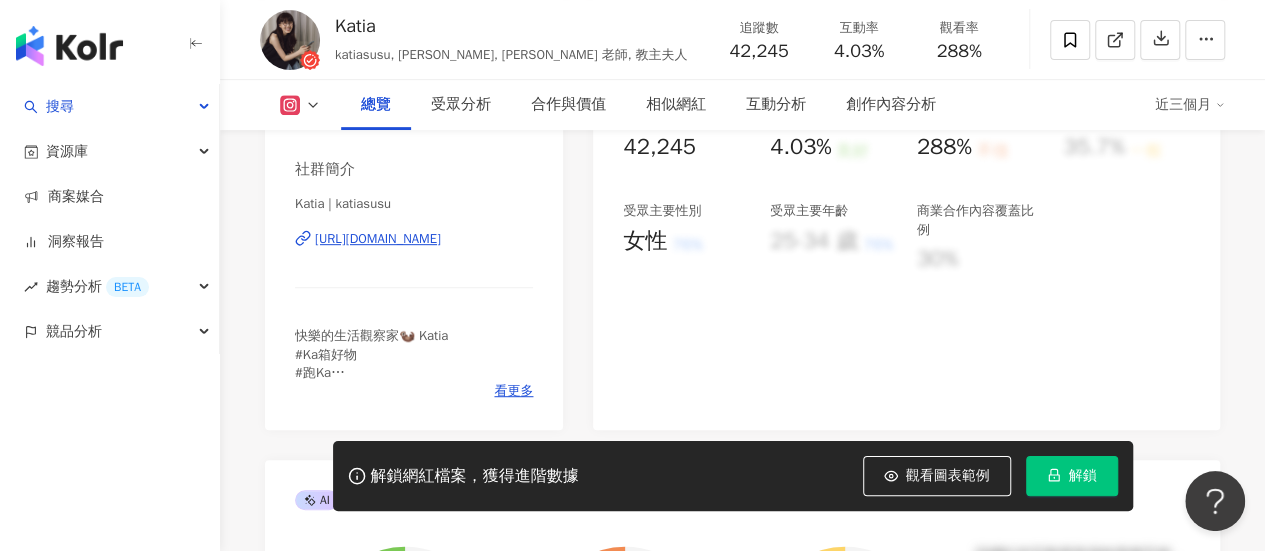 click on "[URL][DOMAIN_NAME]" at bounding box center (378, 239) 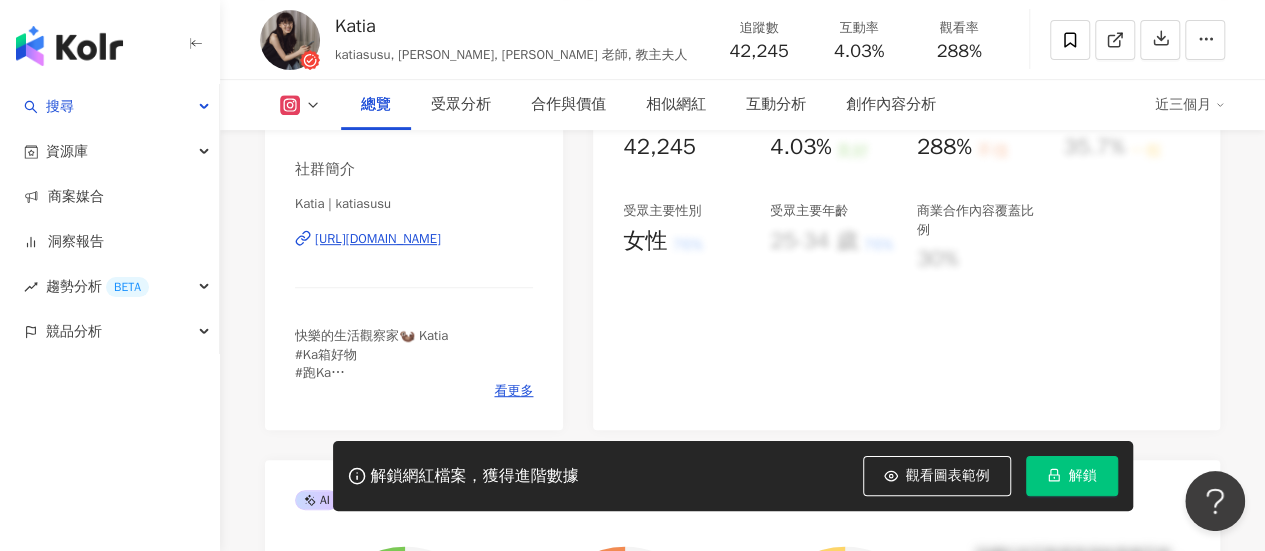 scroll, scrollTop: 200, scrollLeft: 0, axis: vertical 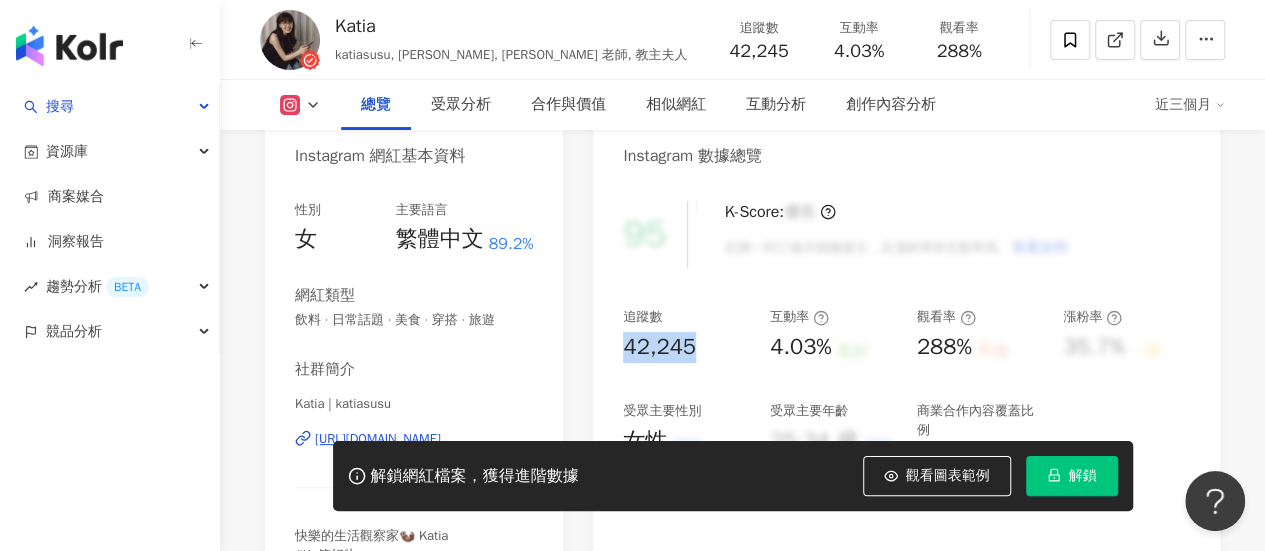 drag, startPoint x: 622, startPoint y: 343, endPoint x: 693, endPoint y: 352, distance: 71.568146 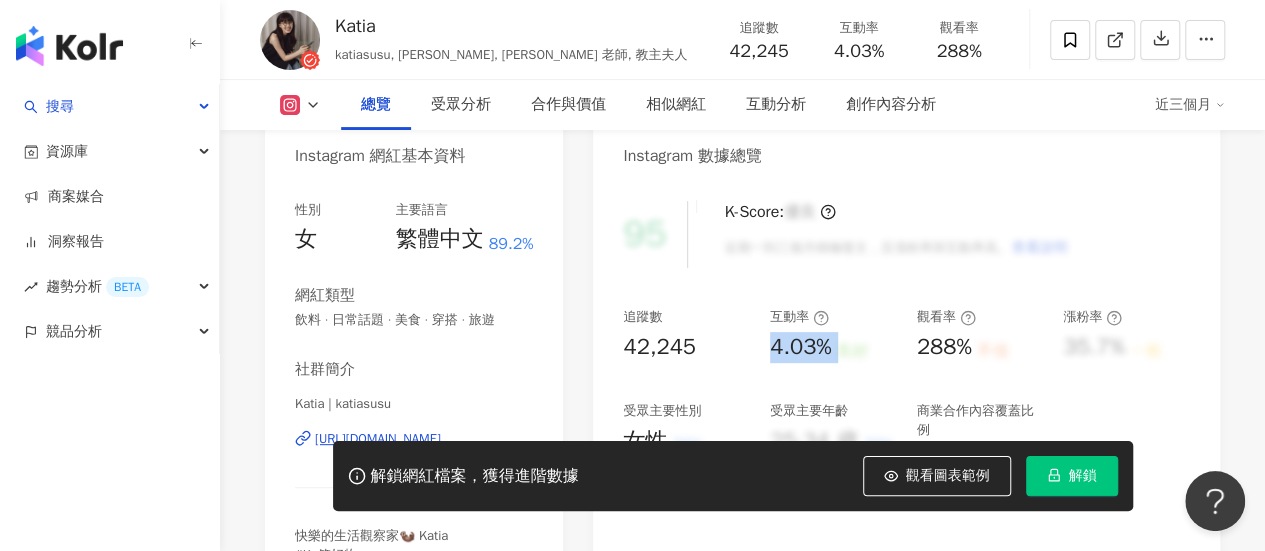 drag, startPoint x: 771, startPoint y: 341, endPoint x: 857, endPoint y: 350, distance: 86.46965 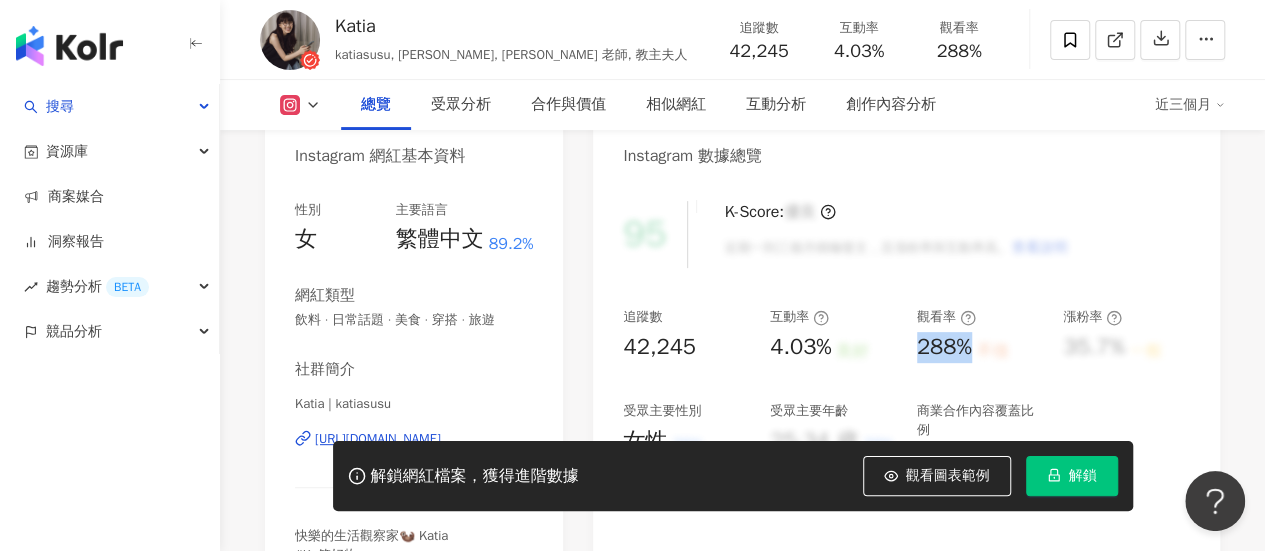 drag, startPoint x: 916, startPoint y: 356, endPoint x: 978, endPoint y: 347, distance: 62.649822 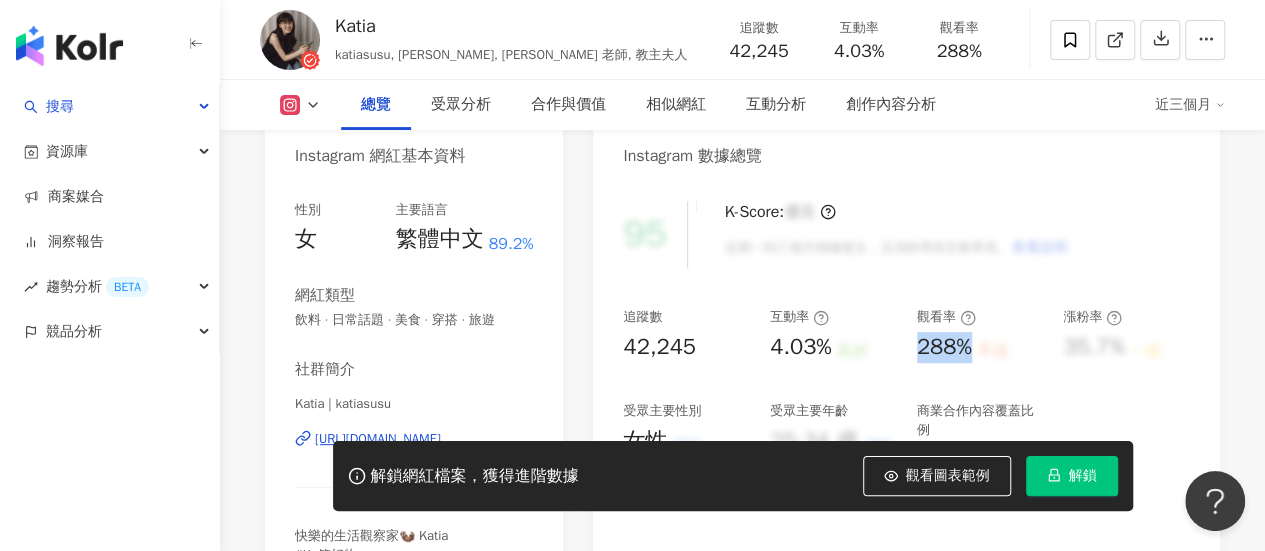 copy on "288%" 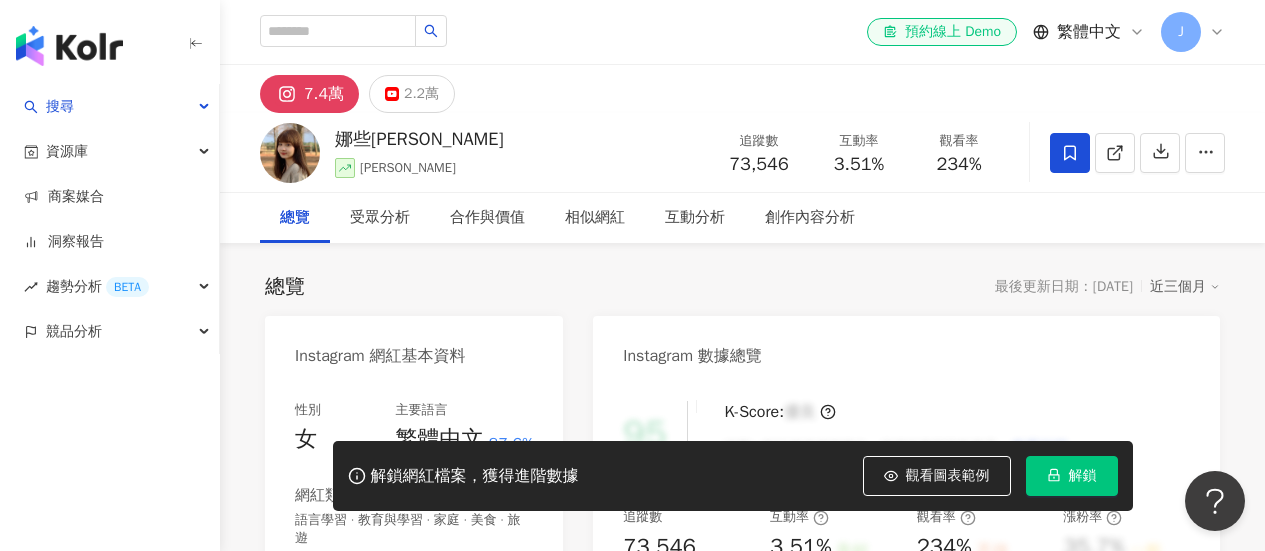 scroll, scrollTop: 0, scrollLeft: 0, axis: both 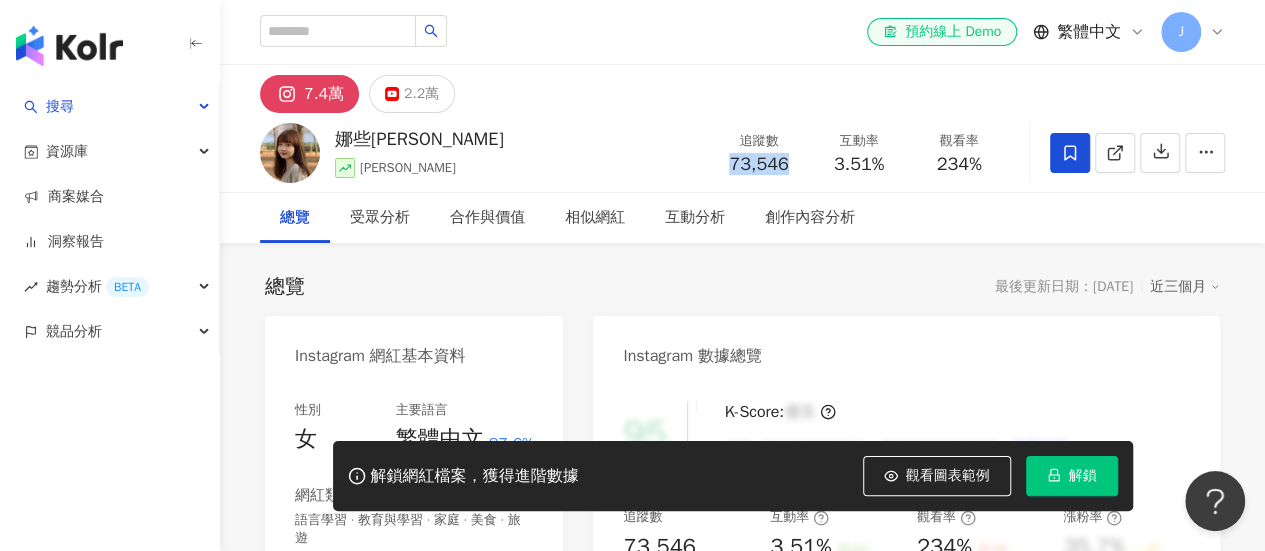 drag, startPoint x: 724, startPoint y: 165, endPoint x: 790, endPoint y: 169, distance: 66.1211 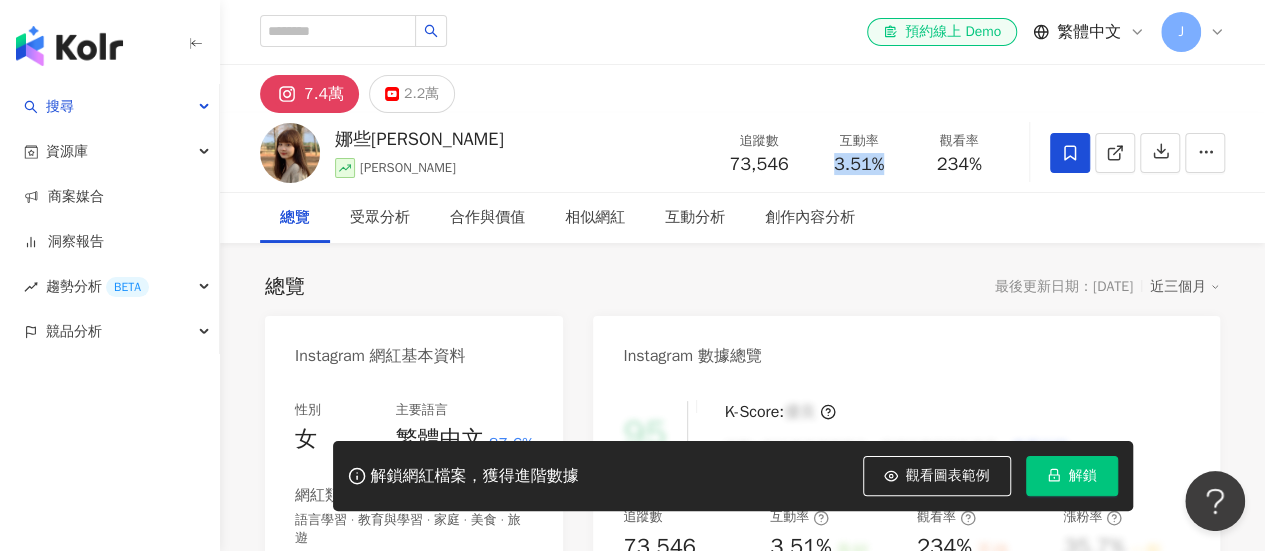 drag, startPoint x: 831, startPoint y: 161, endPoint x: 882, endPoint y: 168, distance: 51.47815 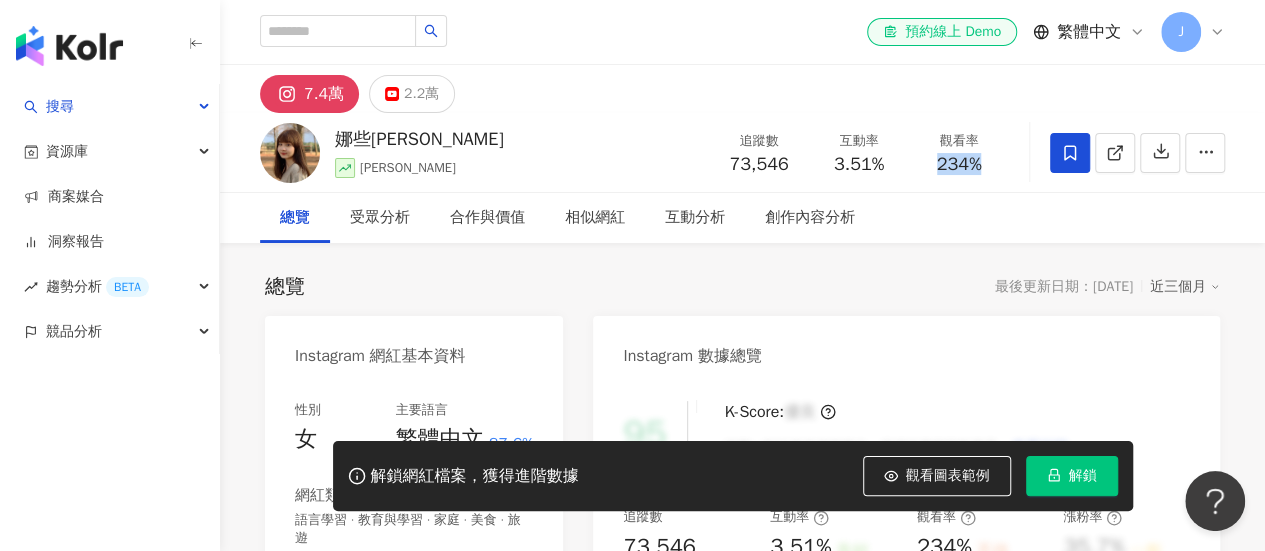 drag, startPoint x: 934, startPoint y: 166, endPoint x: 996, endPoint y: 165, distance: 62.008064 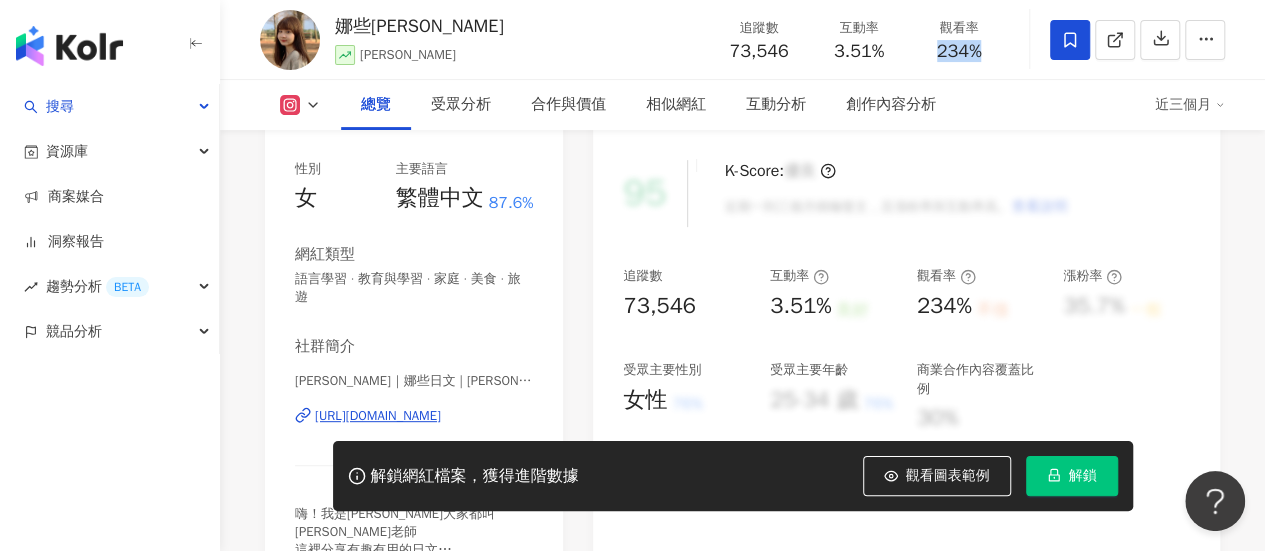 scroll, scrollTop: 200, scrollLeft: 0, axis: vertical 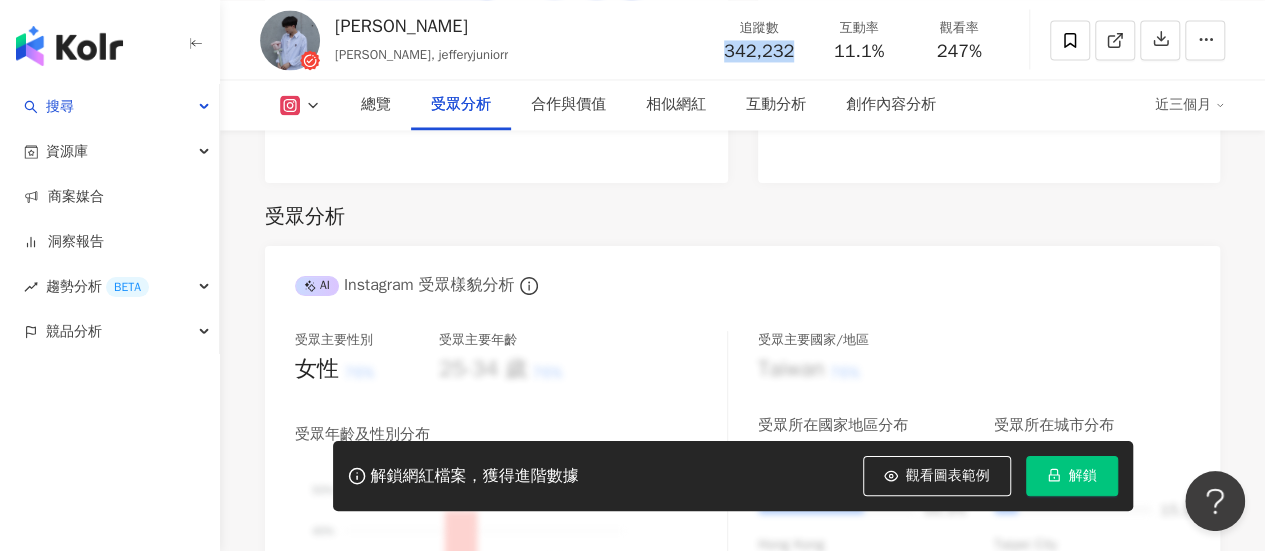 drag, startPoint x: 718, startPoint y: 53, endPoint x: 802, endPoint y: 61, distance: 84.38009 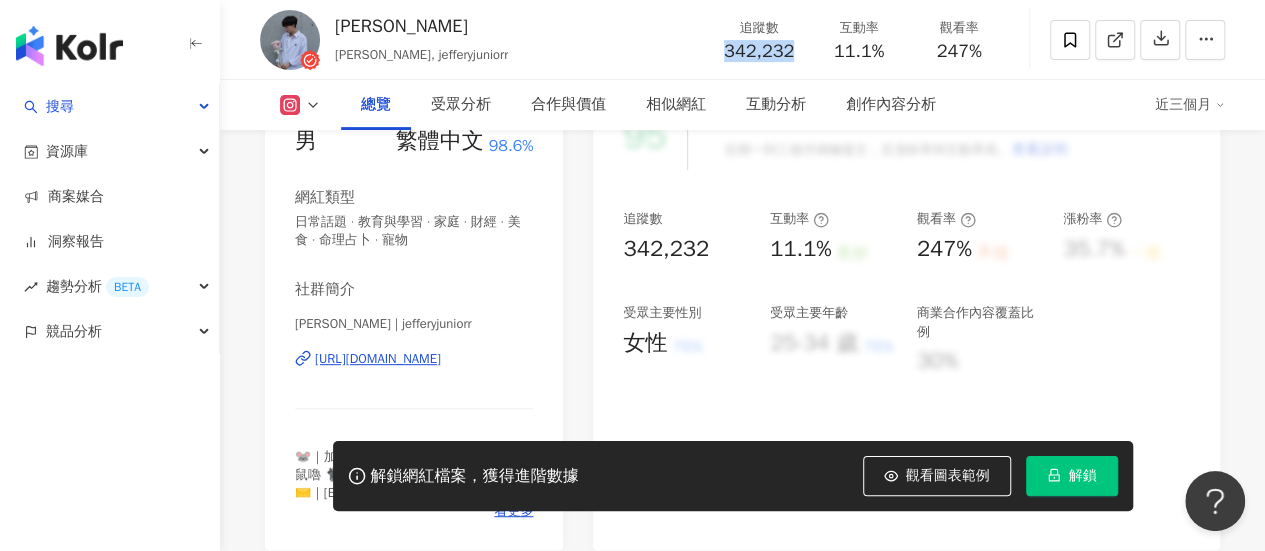 scroll, scrollTop: 204, scrollLeft: 0, axis: vertical 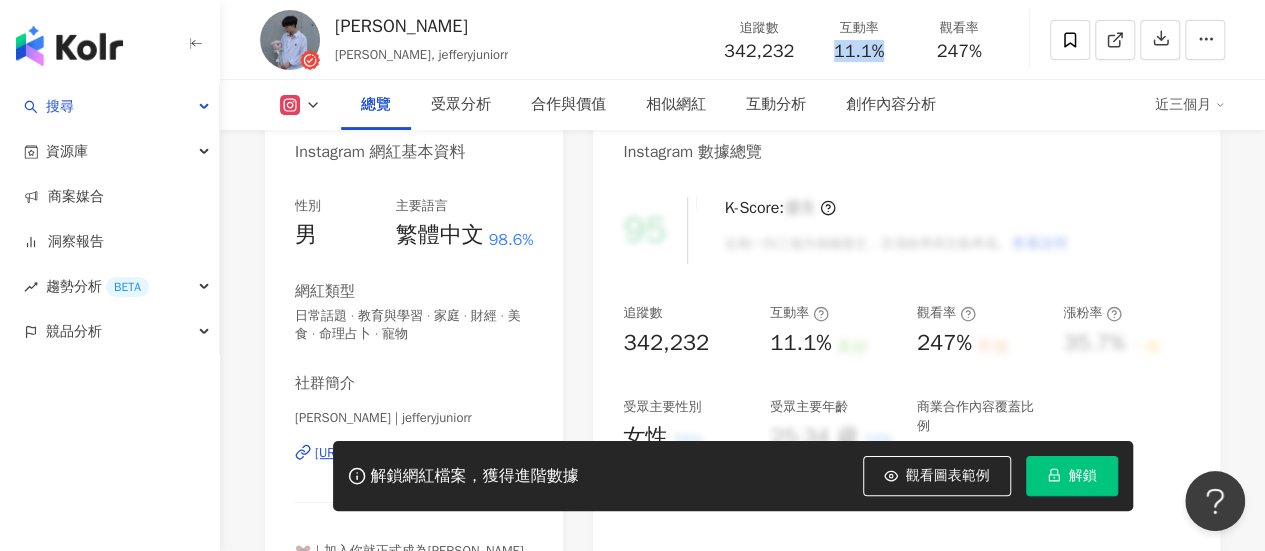 drag, startPoint x: 835, startPoint y: 46, endPoint x: 891, endPoint y: 55, distance: 56.718605 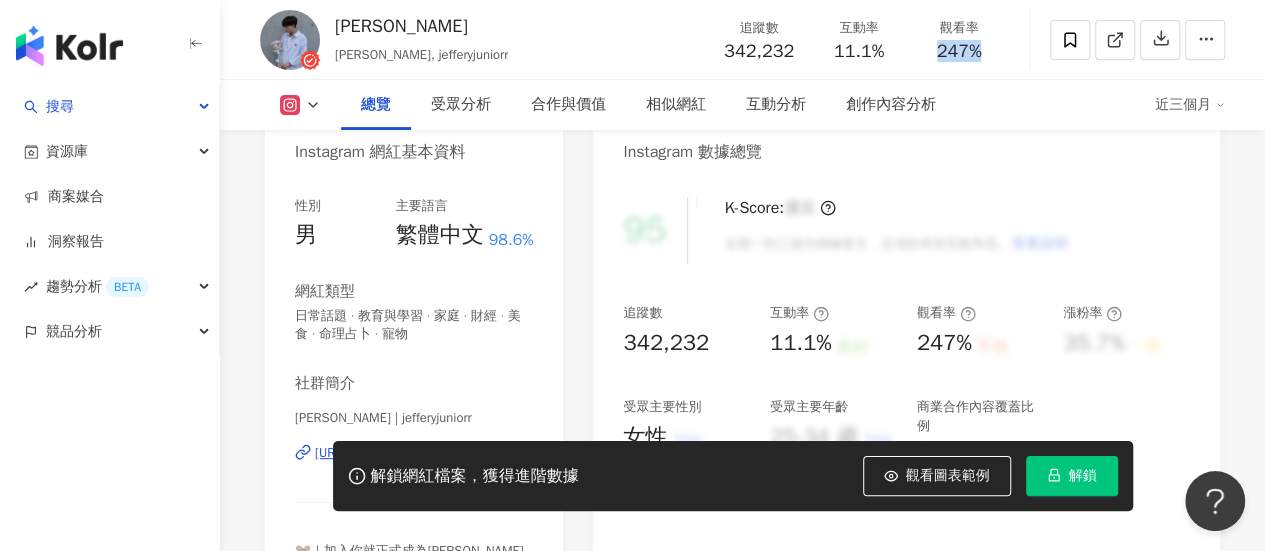 drag, startPoint x: 931, startPoint y: 53, endPoint x: 992, endPoint y: 53, distance: 61 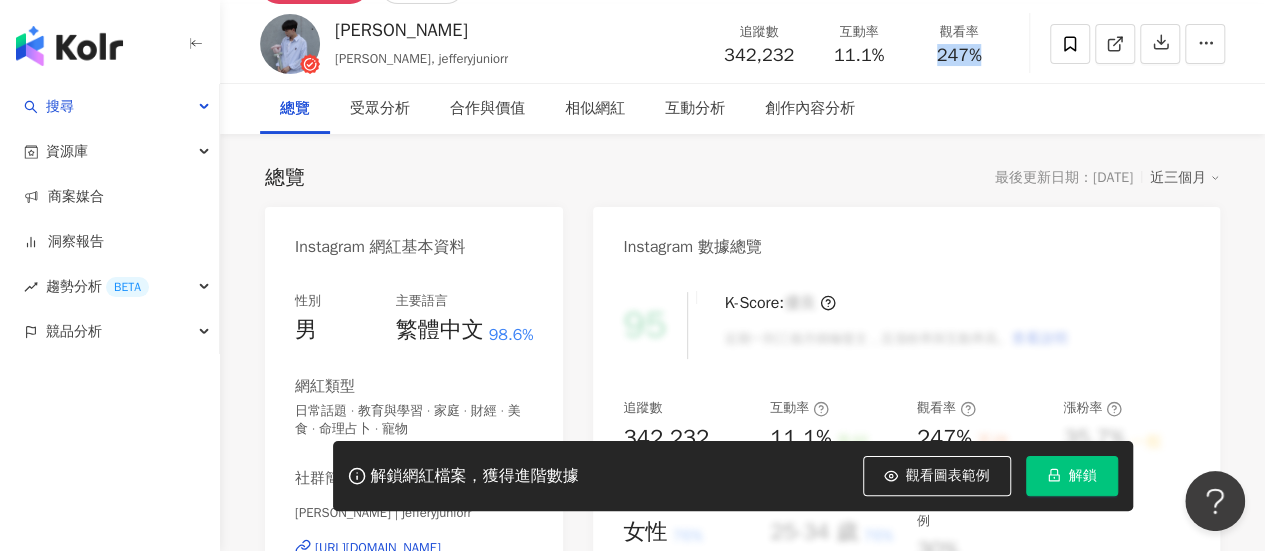 scroll, scrollTop: 300, scrollLeft: 0, axis: vertical 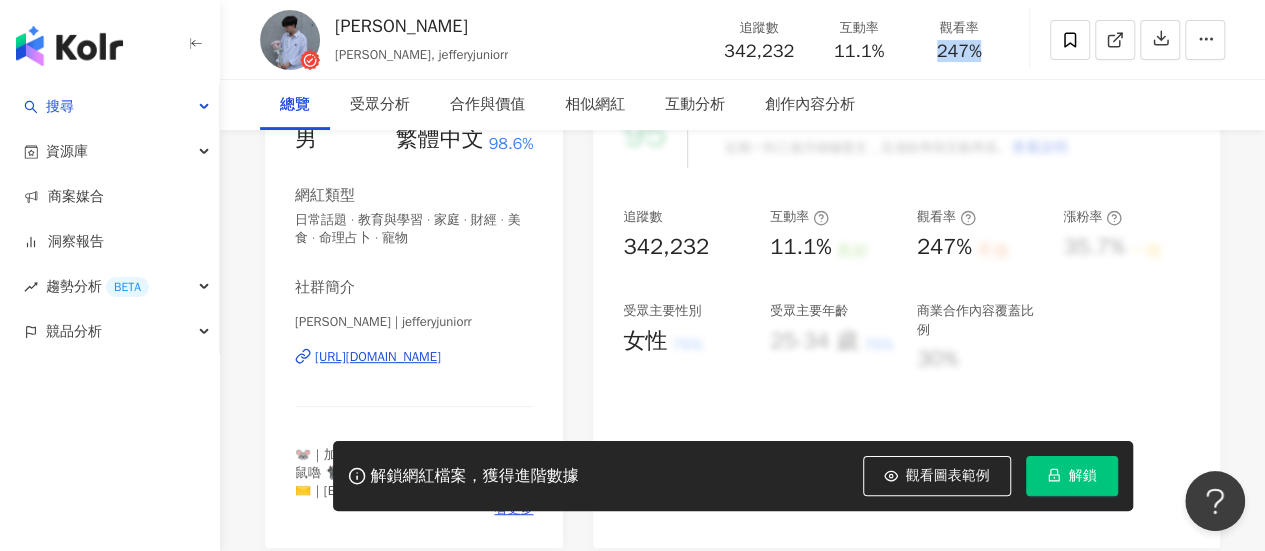 click on "[URL][DOMAIN_NAME]" at bounding box center [378, 357] 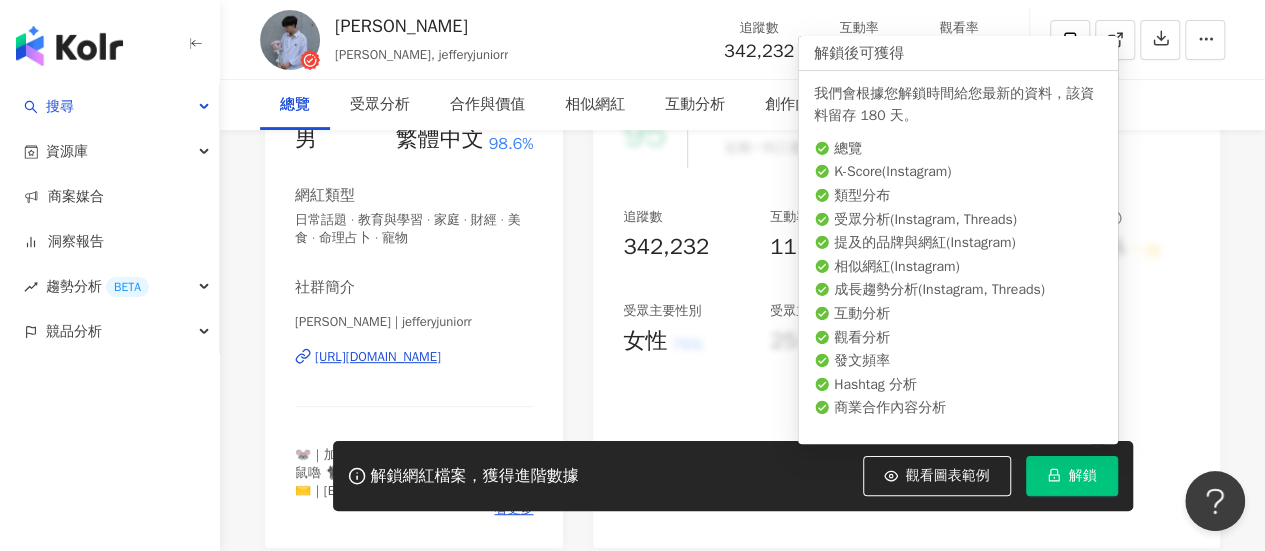 click on "解鎖" at bounding box center [1083, 476] 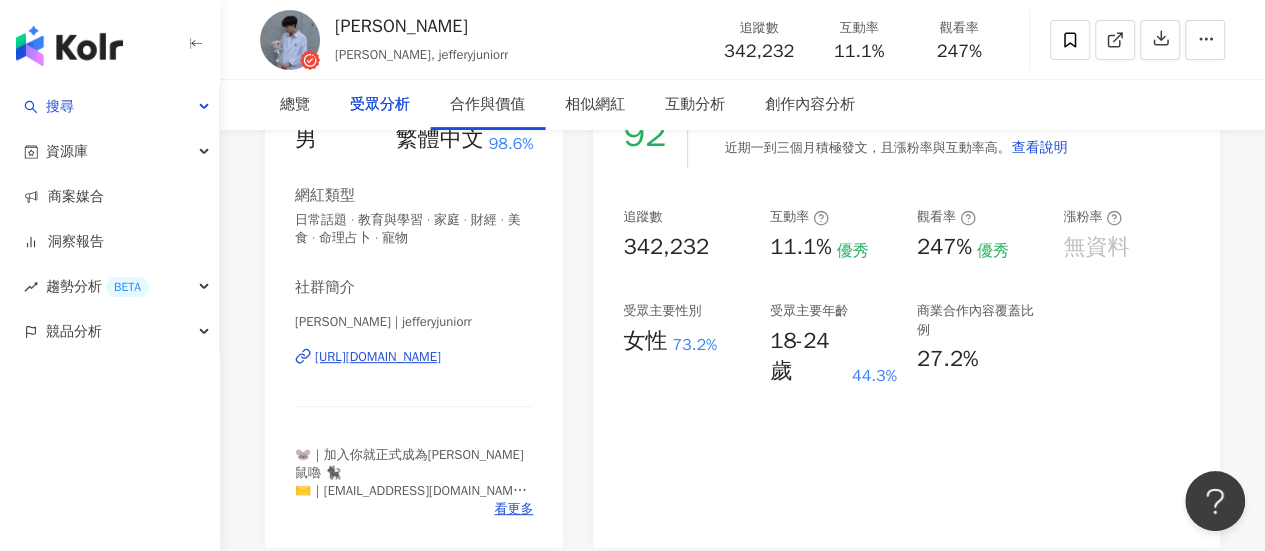 scroll, scrollTop: 2621, scrollLeft: 0, axis: vertical 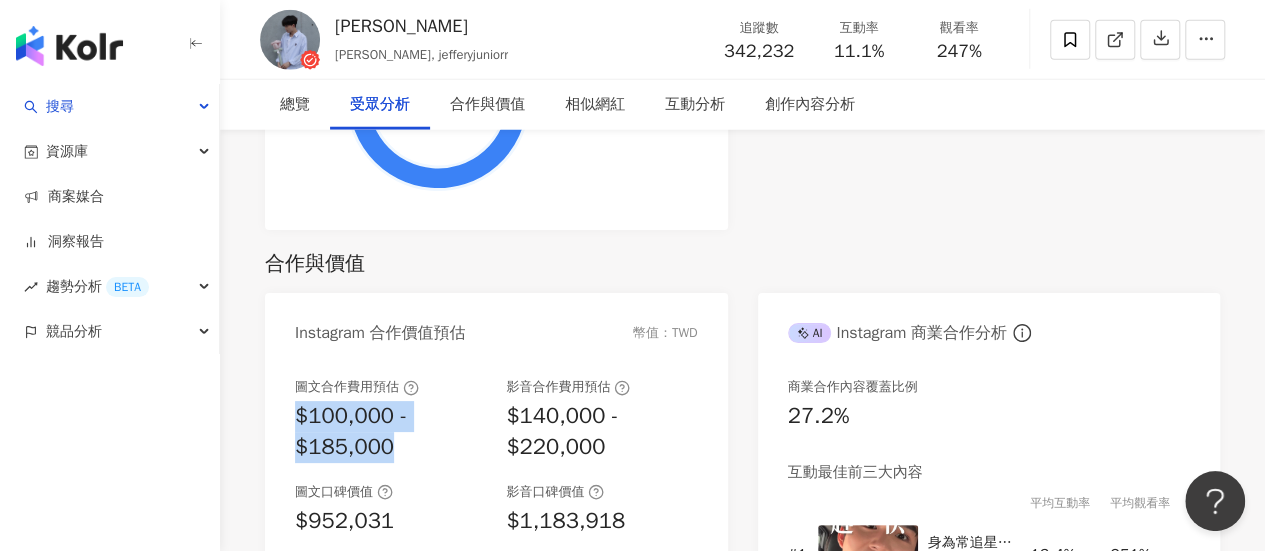 drag, startPoint x: 293, startPoint y: 421, endPoint x: 396, endPoint y: 458, distance: 109.444046 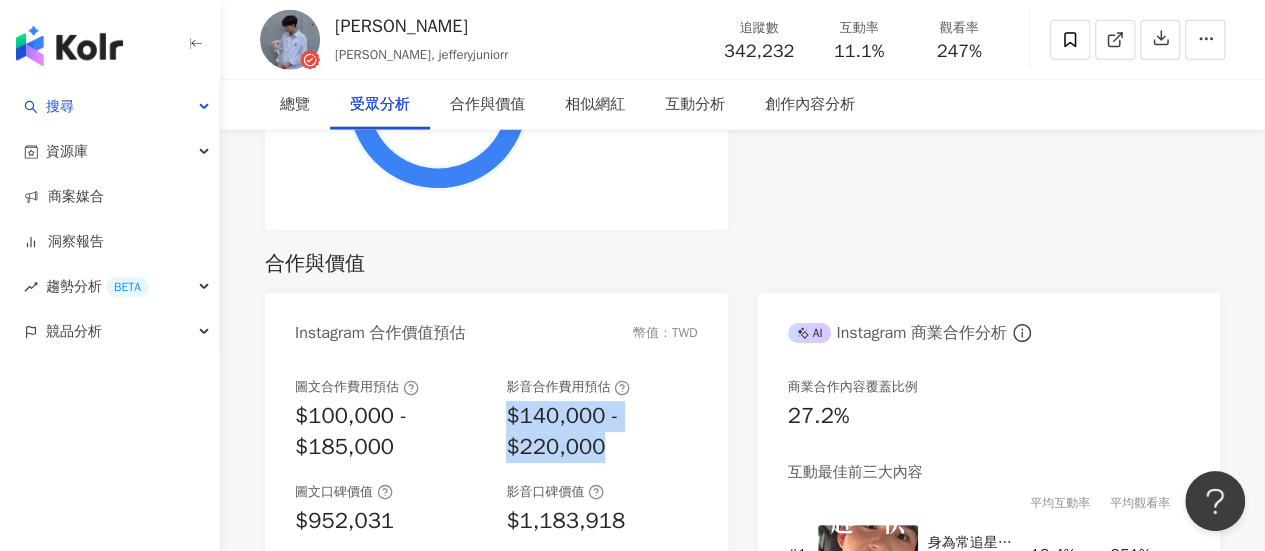 drag, startPoint x: 509, startPoint y: 418, endPoint x: 604, endPoint y: 447, distance: 99.32774 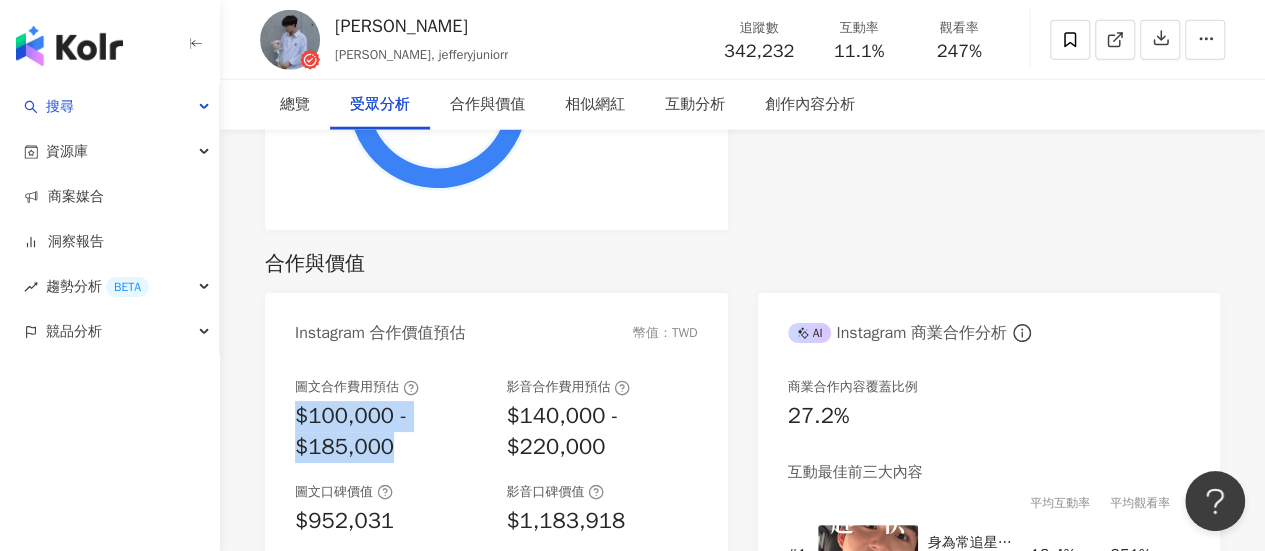 drag, startPoint x: 297, startPoint y: 418, endPoint x: 395, endPoint y: 441, distance: 100.6628 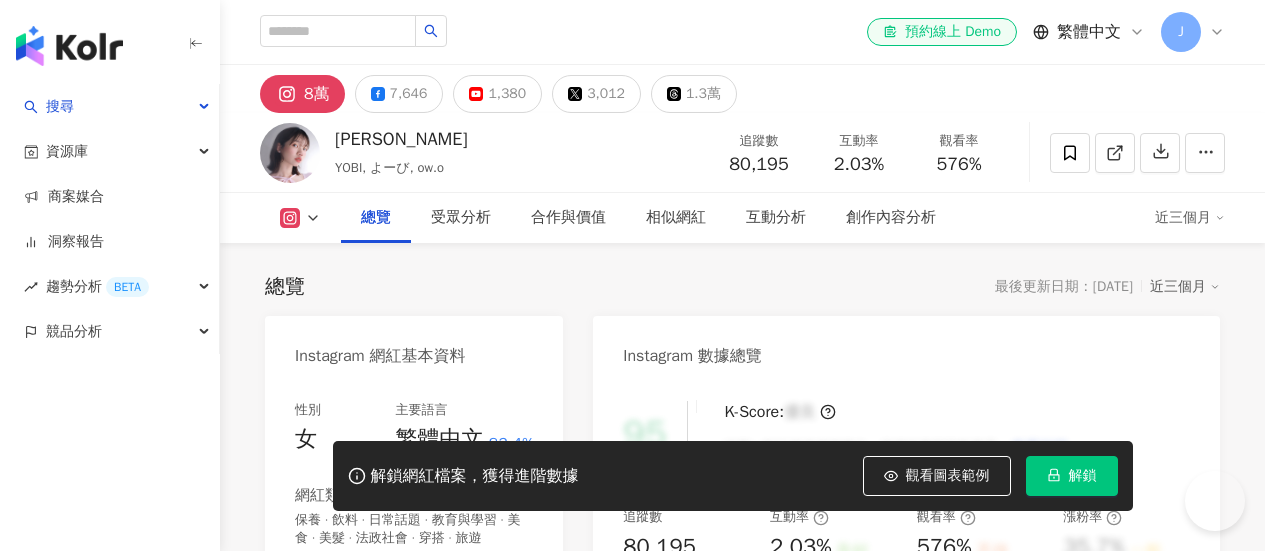 scroll, scrollTop: 300, scrollLeft: 0, axis: vertical 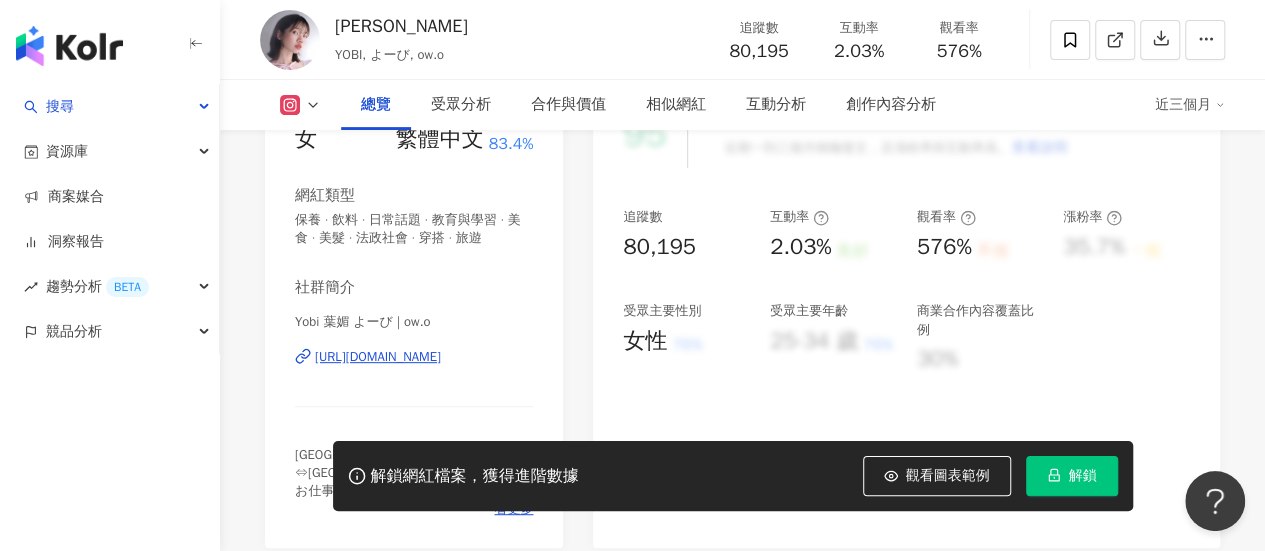 click on "https://www.instagram.com/ow.o/" at bounding box center (378, 357) 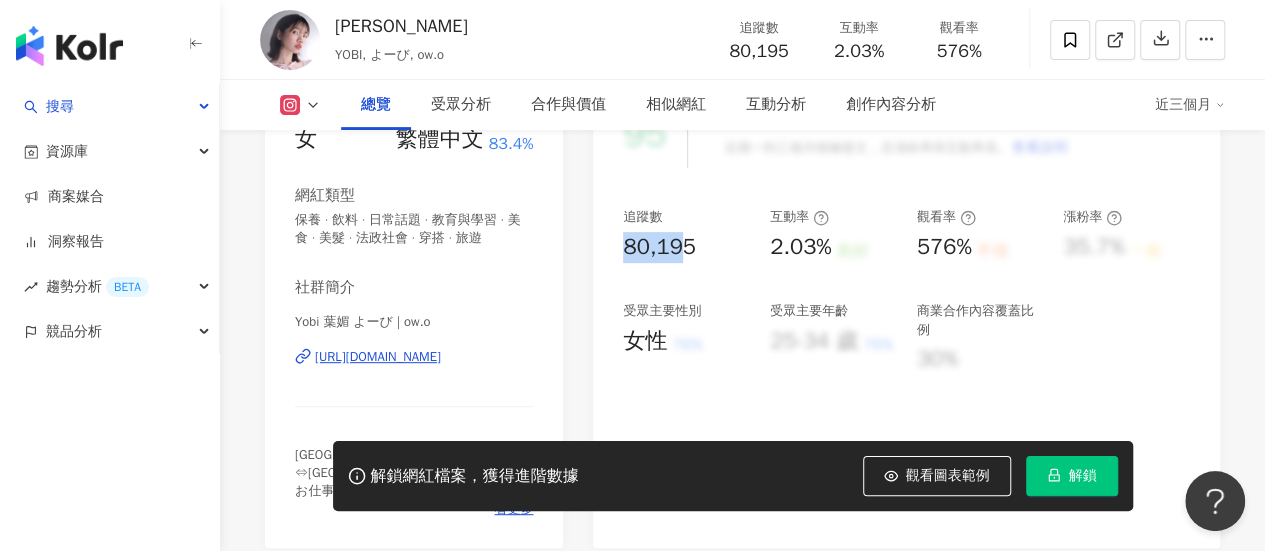 drag, startPoint x: 627, startPoint y: 248, endPoint x: 684, endPoint y: 250, distance: 57.035076 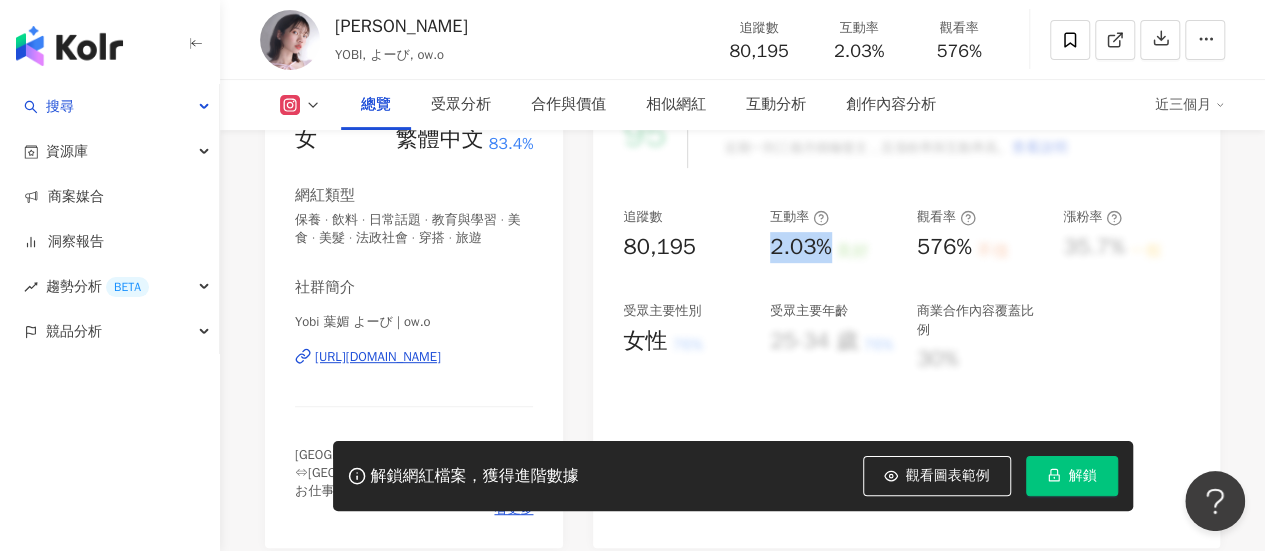 drag, startPoint x: 771, startPoint y: 241, endPoint x: 835, endPoint y: 238, distance: 64.070274 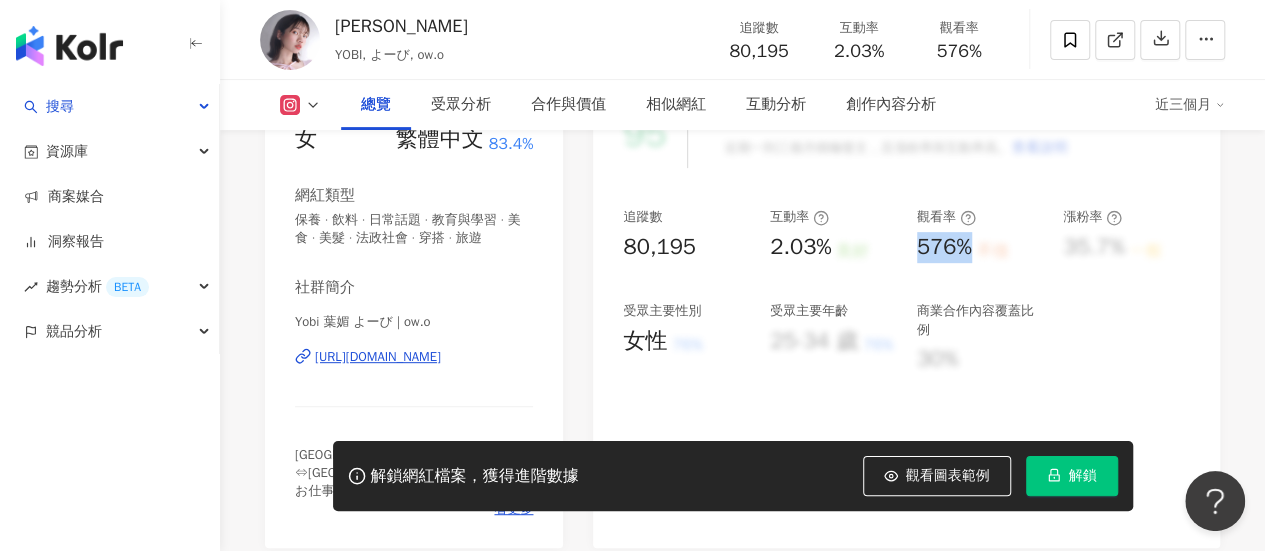 drag, startPoint x: 919, startPoint y: 239, endPoint x: 976, endPoint y: 233, distance: 57.31492 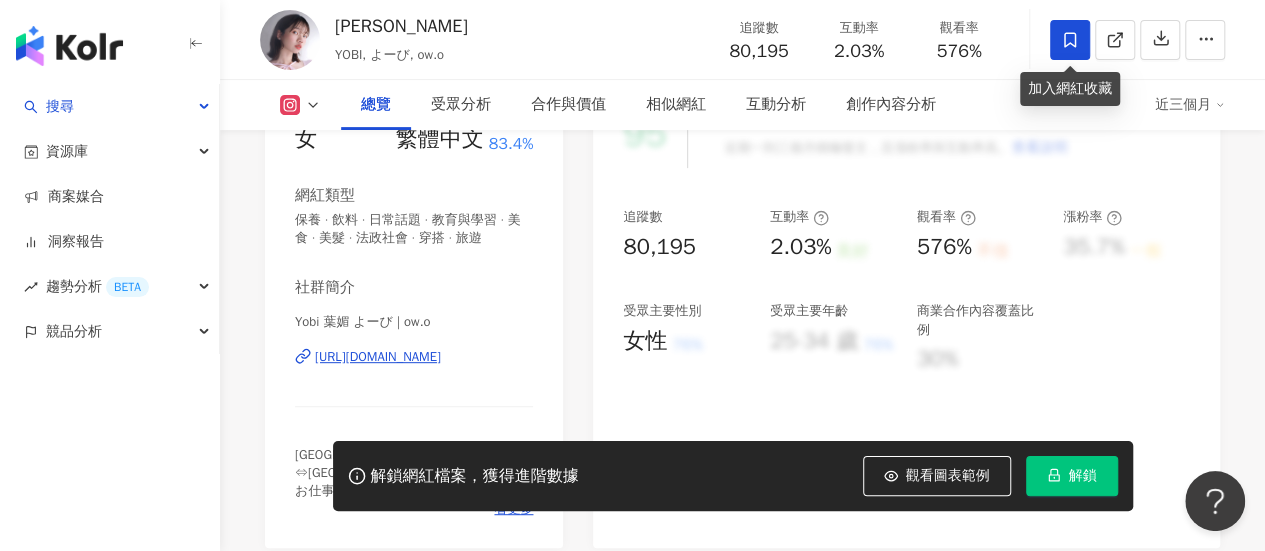 click 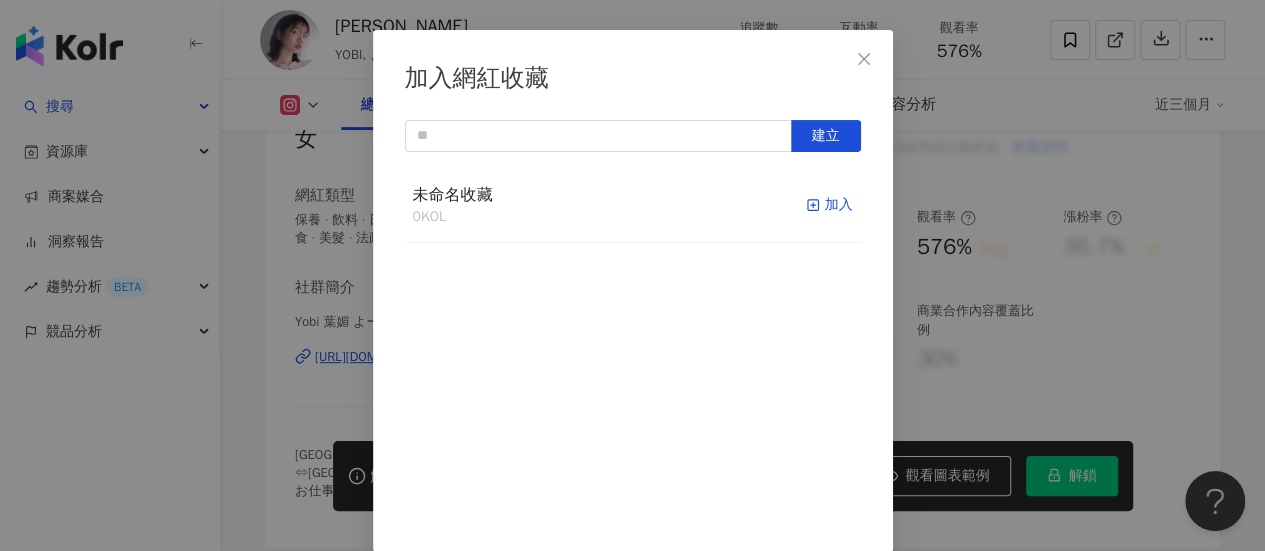 scroll, scrollTop: 94, scrollLeft: 0, axis: vertical 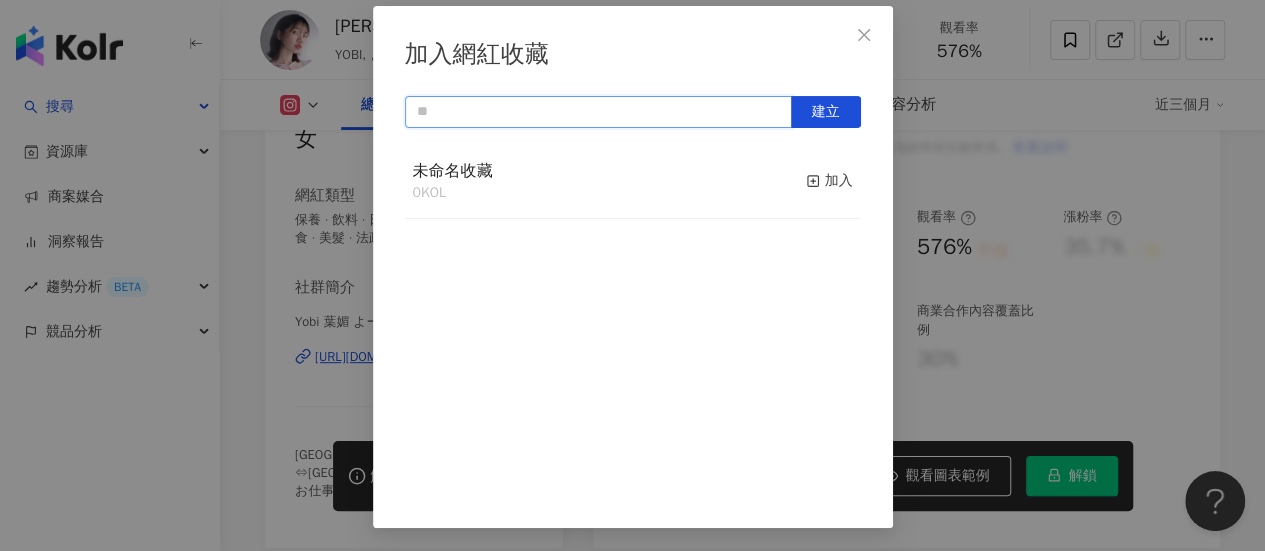 click at bounding box center (598, 112) 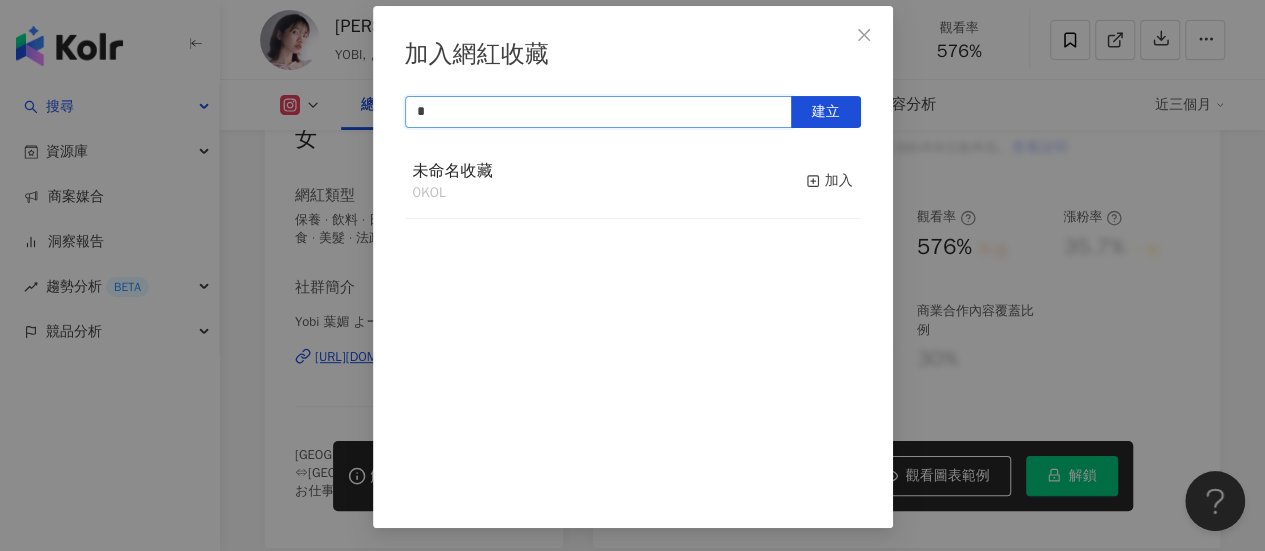 type on "*" 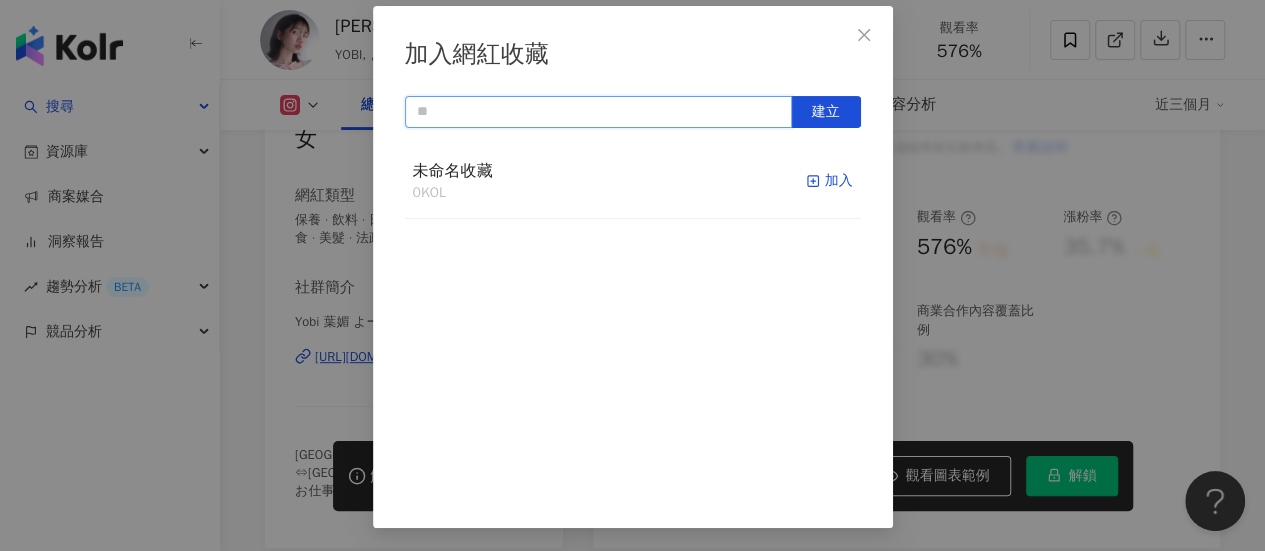 type 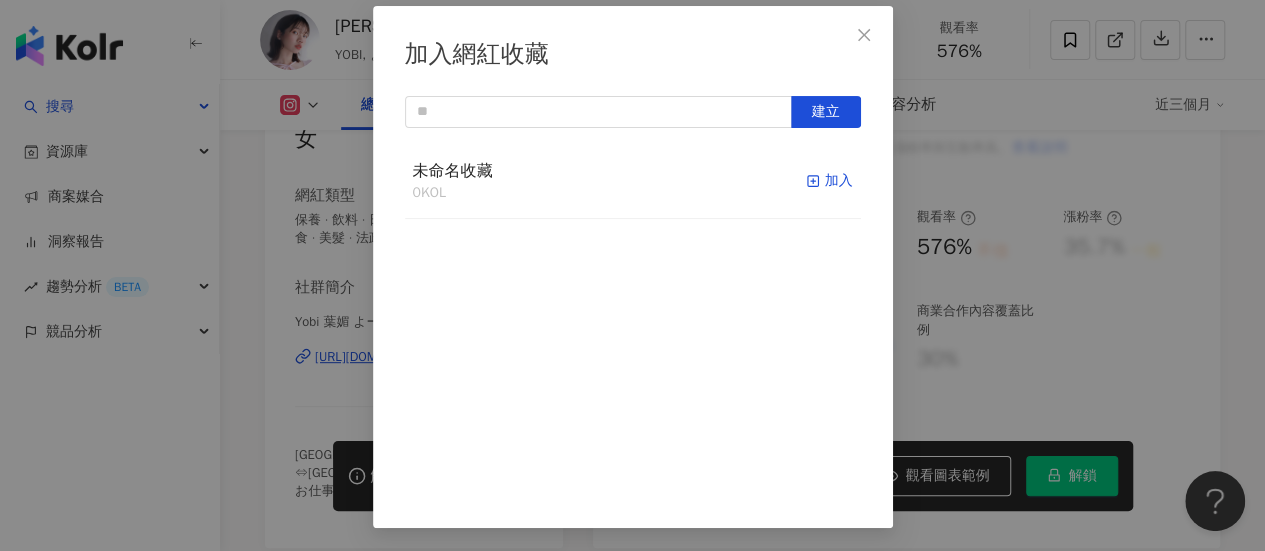 click 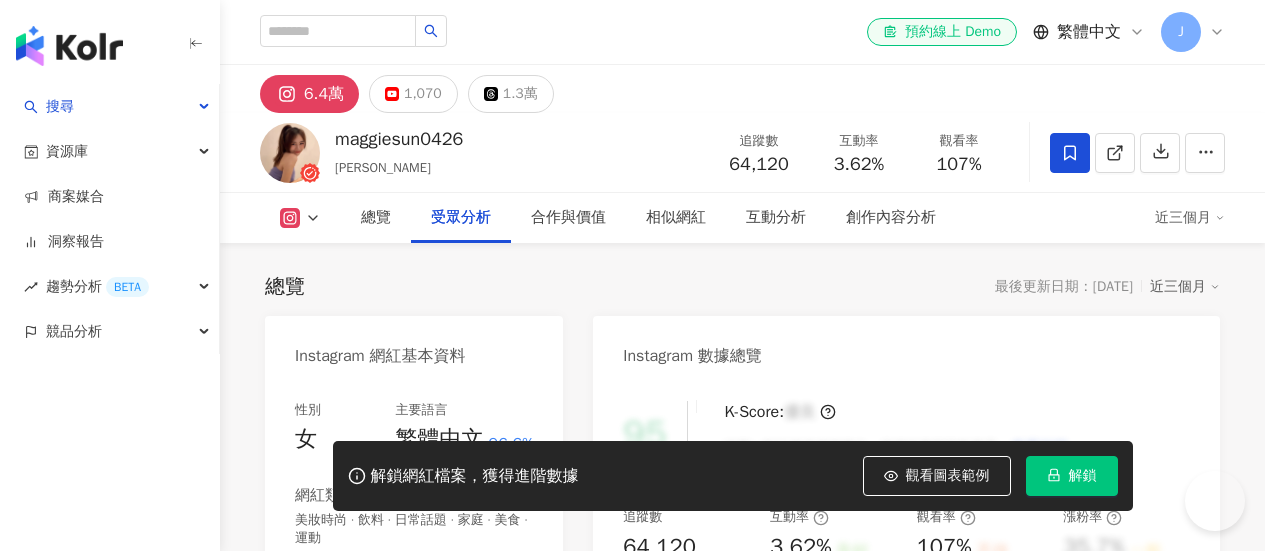 scroll, scrollTop: 1878, scrollLeft: 0, axis: vertical 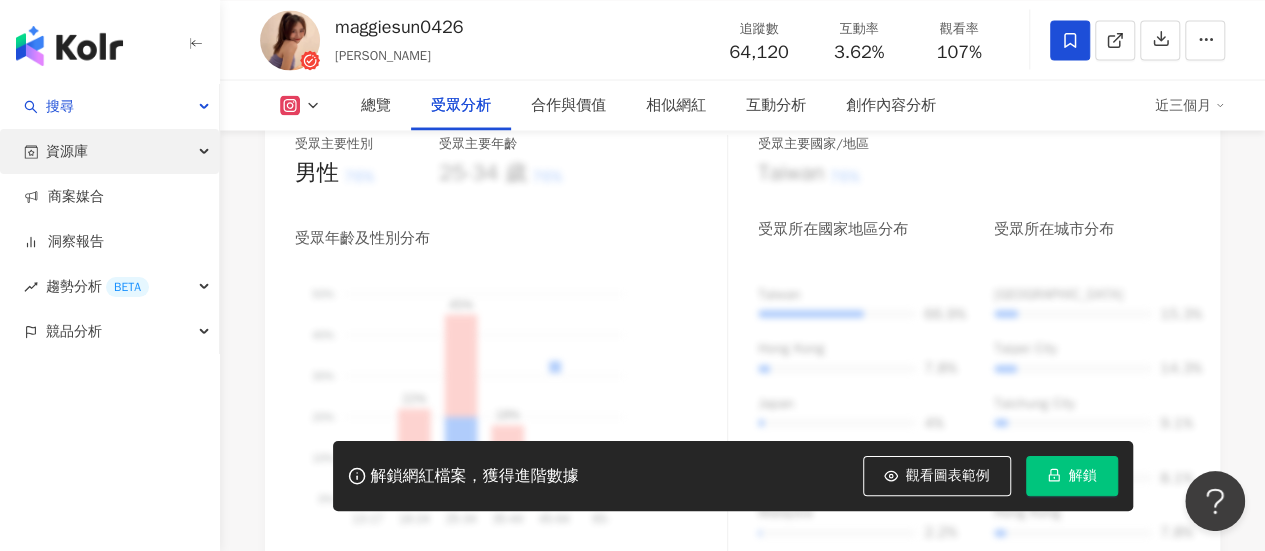 click on "資源庫" at bounding box center (109, 151) 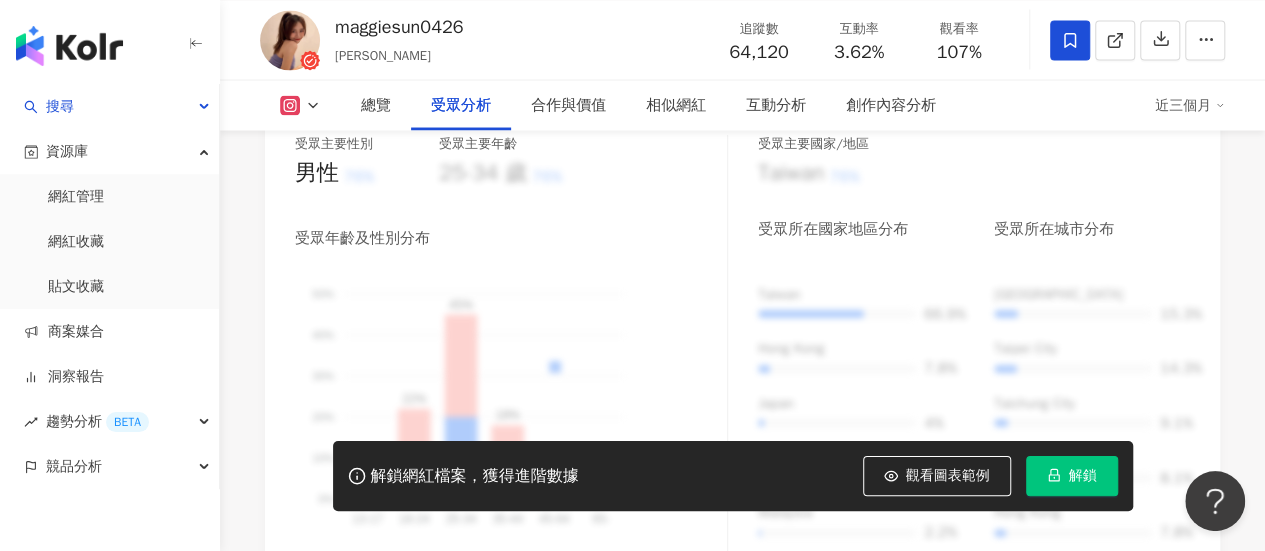 click on "maggiesun0426 孫名妤 追蹤數 64,120 互動率 3.62% 觀看率 107%" at bounding box center (742, 39) 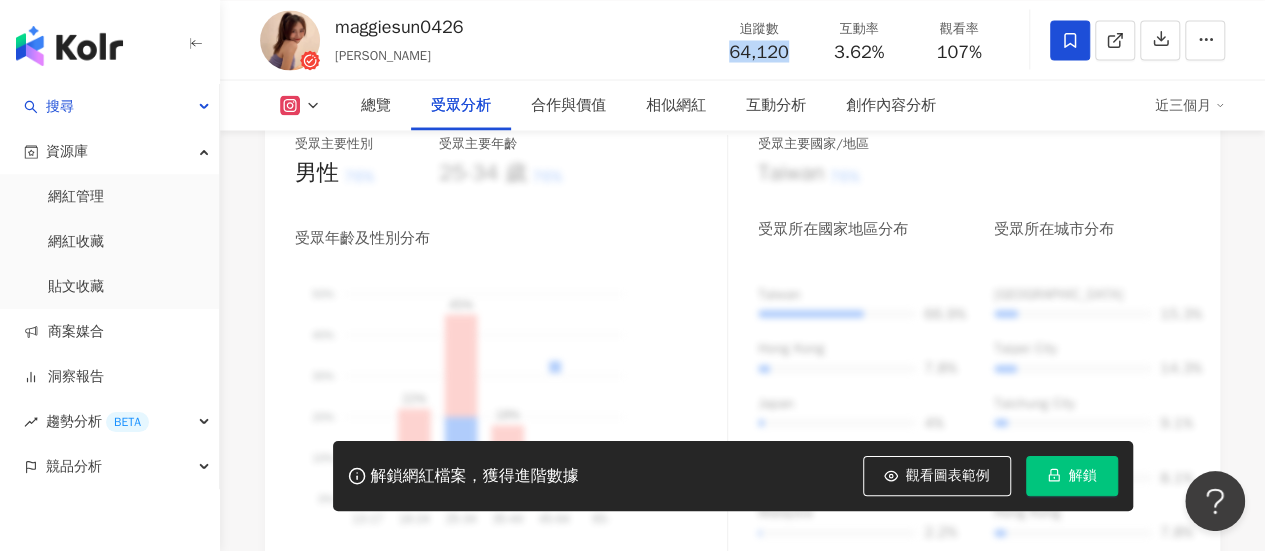drag, startPoint x: 732, startPoint y: 47, endPoint x: 798, endPoint y: 62, distance: 67.68308 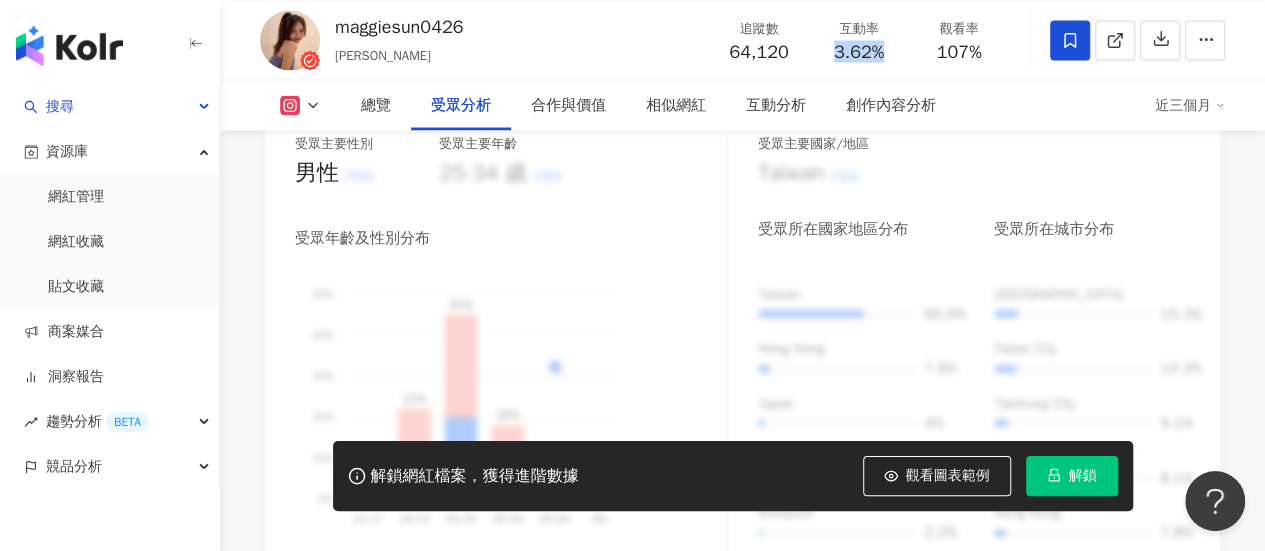 drag, startPoint x: 833, startPoint y: 49, endPoint x: 884, endPoint y: 47, distance: 51.0392 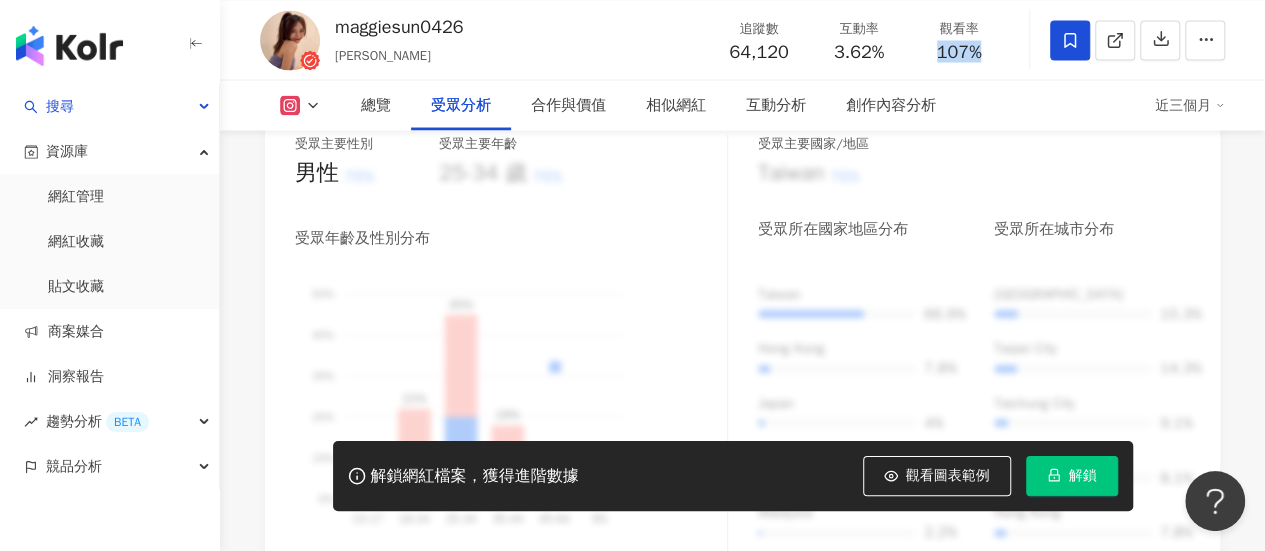 drag, startPoint x: 939, startPoint y: 51, endPoint x: 978, endPoint y: 59, distance: 39.812057 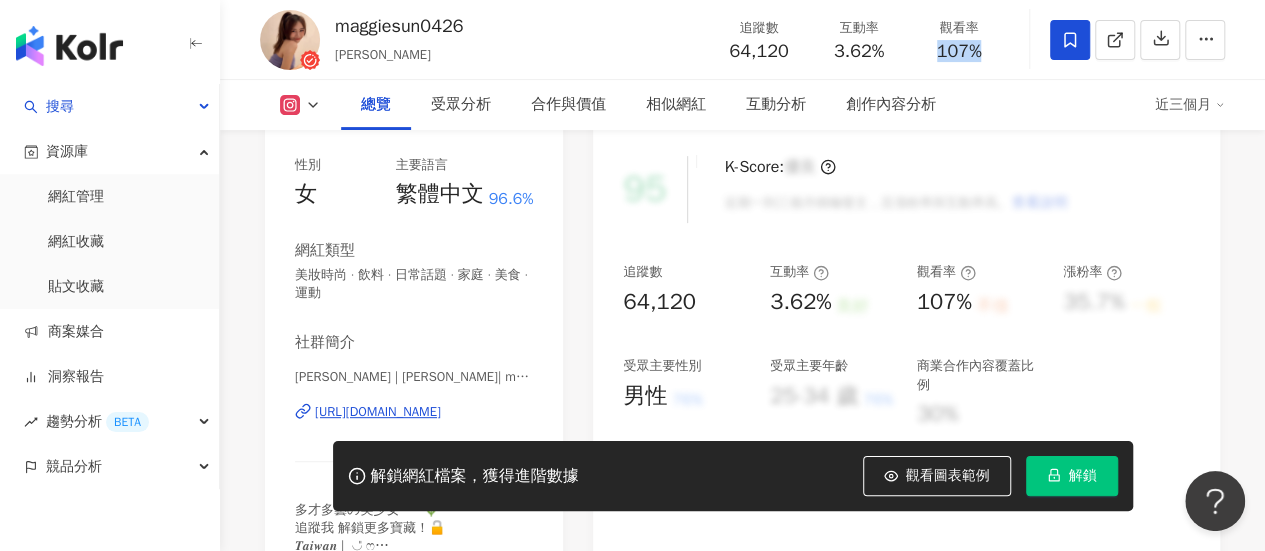 scroll, scrollTop: 378, scrollLeft: 0, axis: vertical 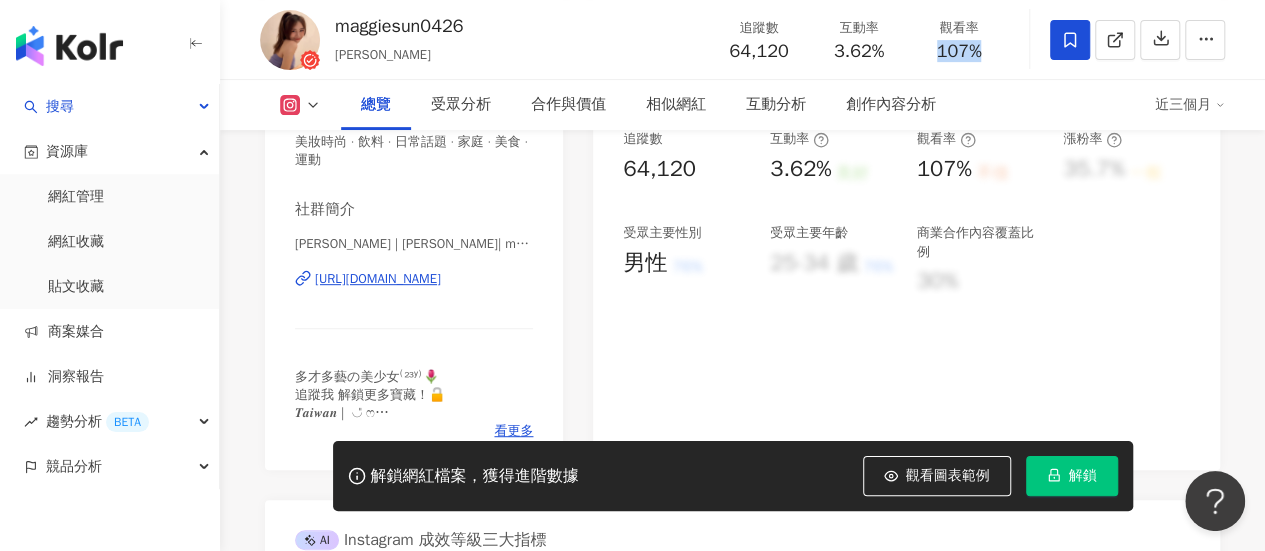 click on "https://www.instagram.com/maggiesun0426/" at bounding box center (378, 279) 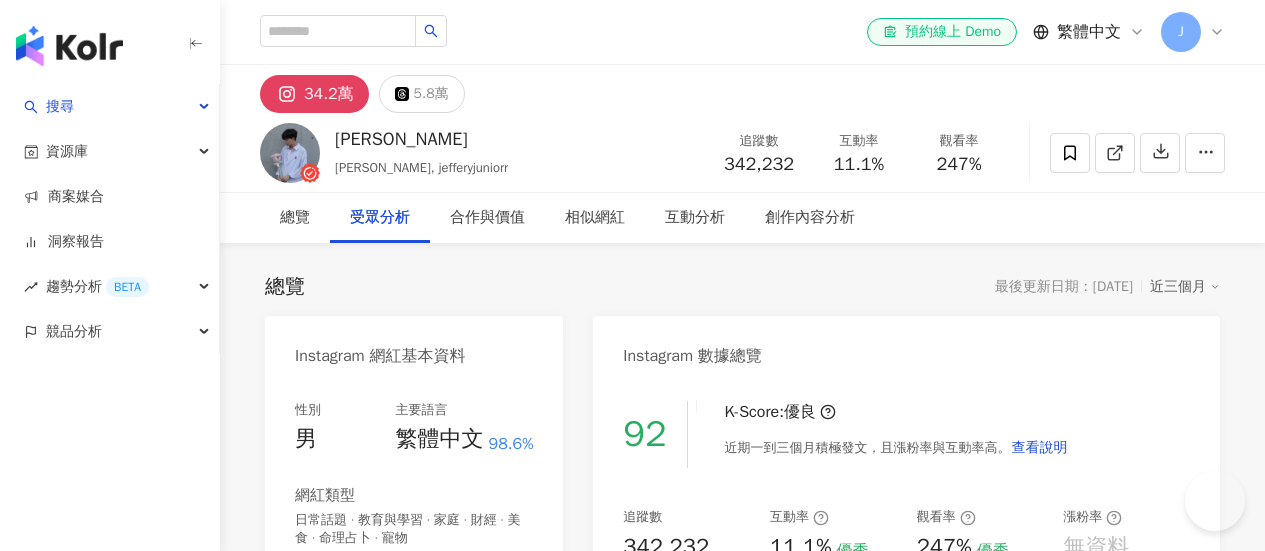 scroll, scrollTop: 2621, scrollLeft: 0, axis: vertical 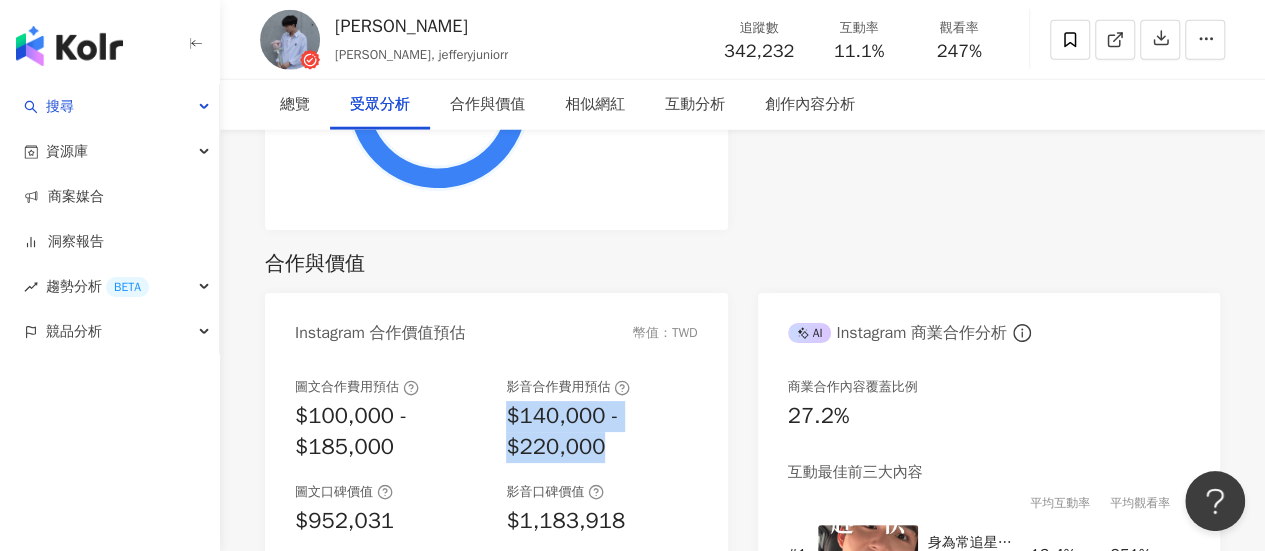 drag, startPoint x: 508, startPoint y: 418, endPoint x: 614, endPoint y: 461, distance: 114.38969 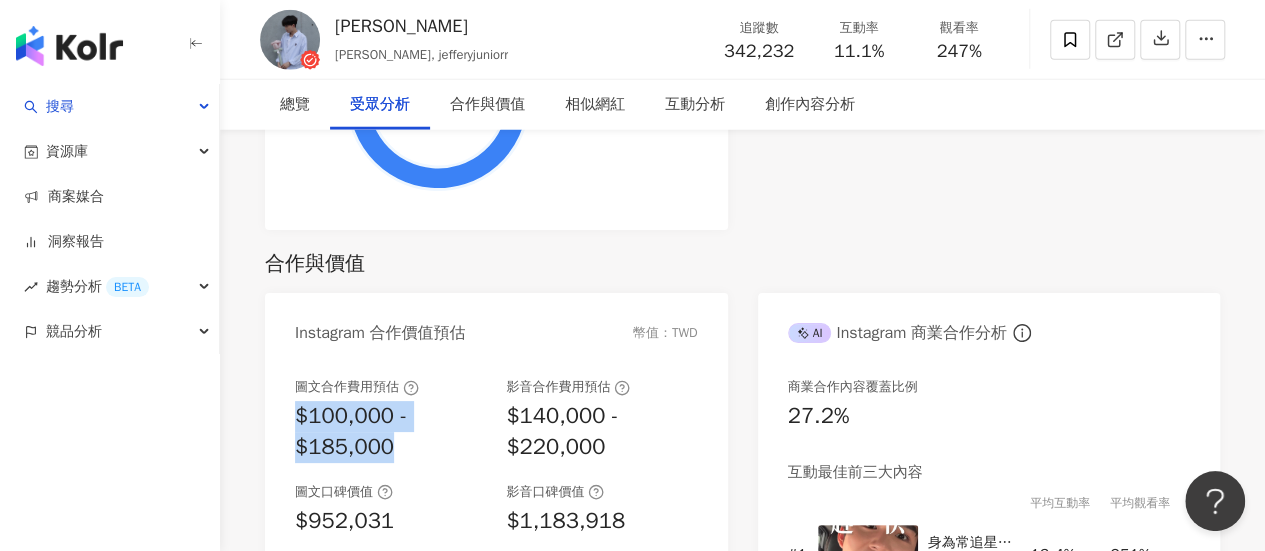drag, startPoint x: 298, startPoint y: 415, endPoint x: 400, endPoint y: 449, distance: 107.51744 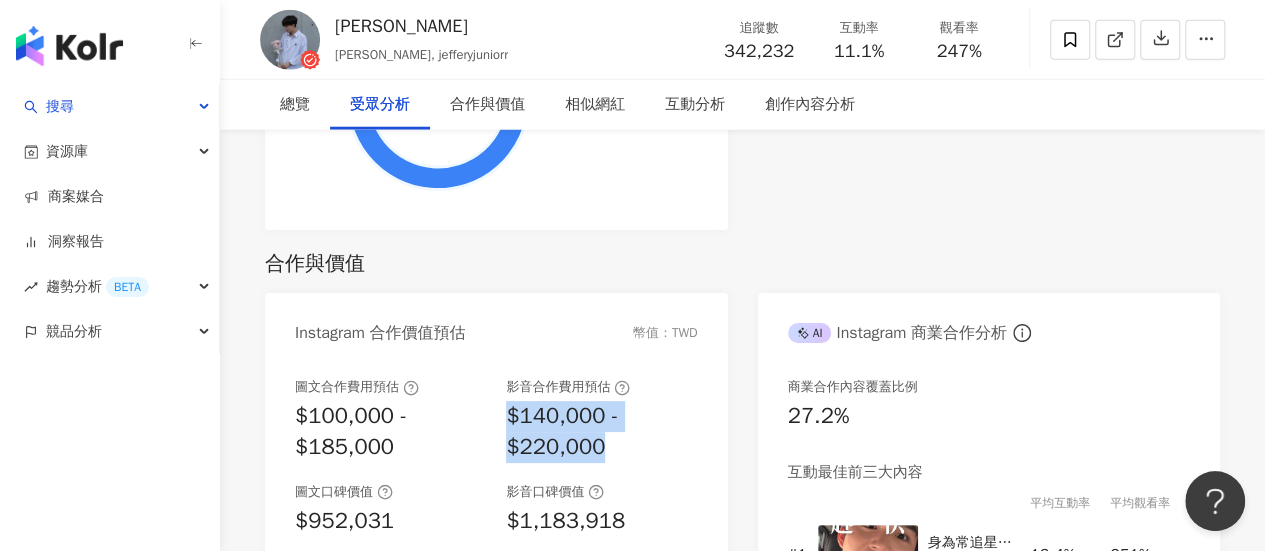 drag, startPoint x: 506, startPoint y: 419, endPoint x: 604, endPoint y: 446, distance: 101.65137 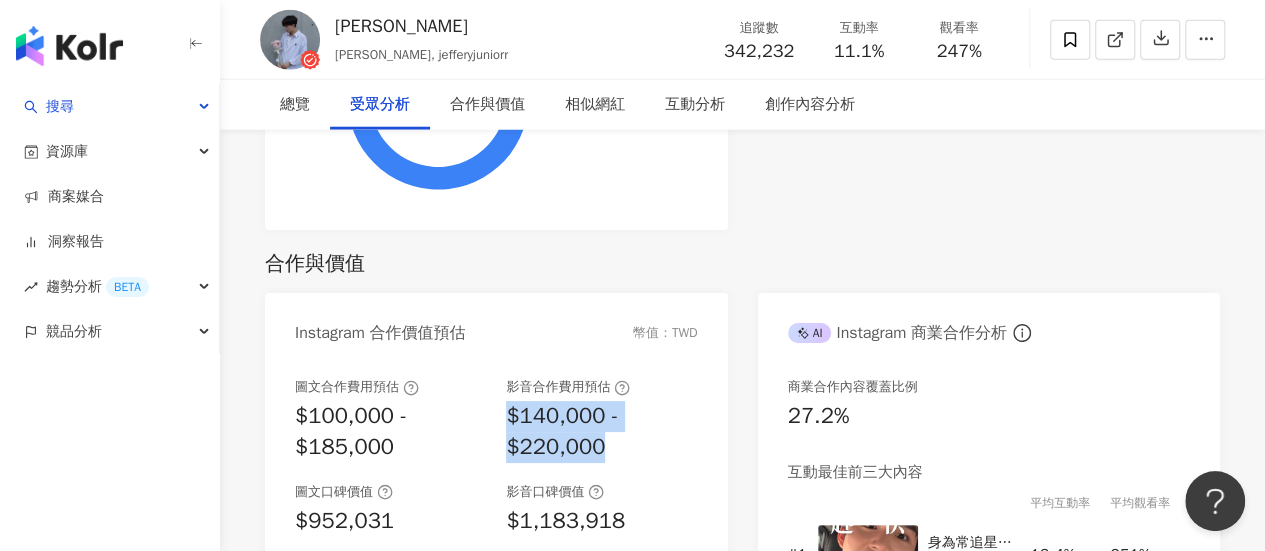 click on "合作與價值" at bounding box center [742, 264] 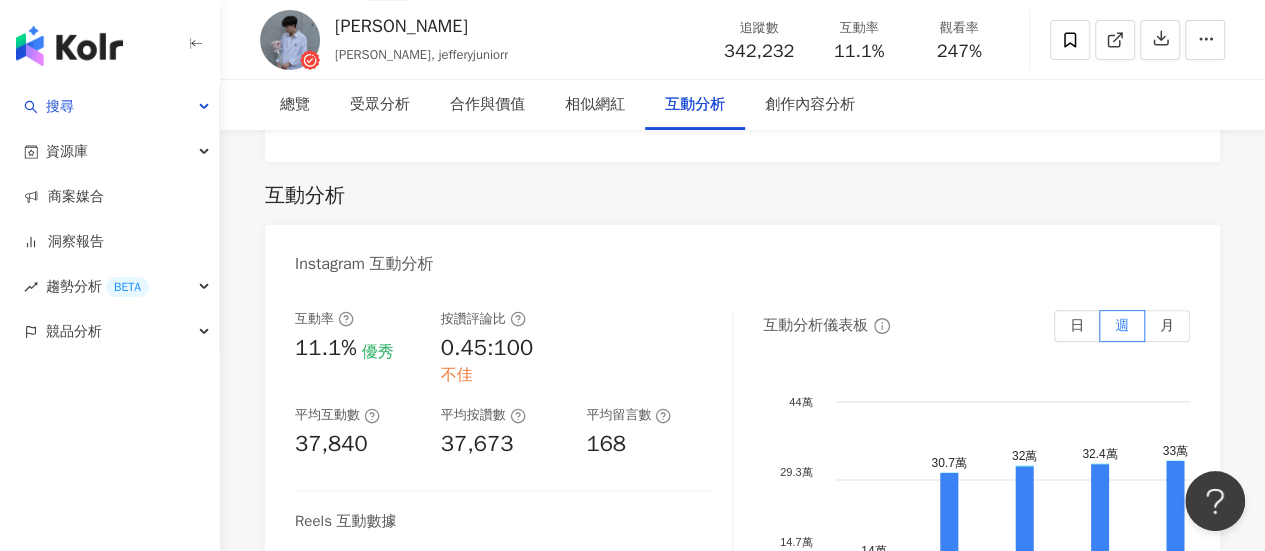 scroll, scrollTop: 4121, scrollLeft: 0, axis: vertical 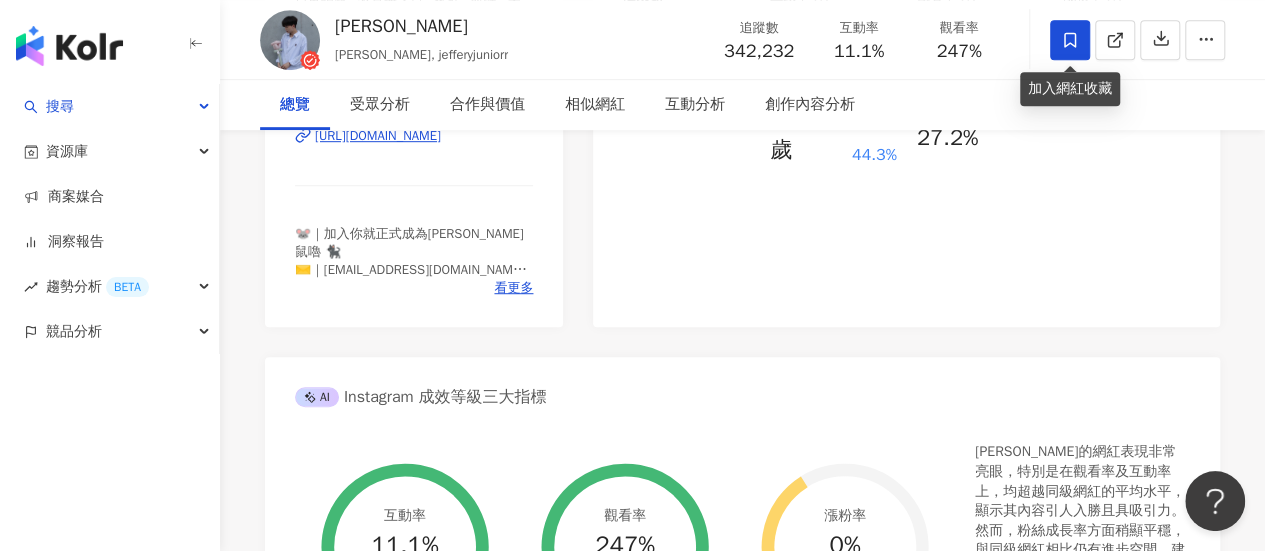 click at bounding box center (1070, 40) 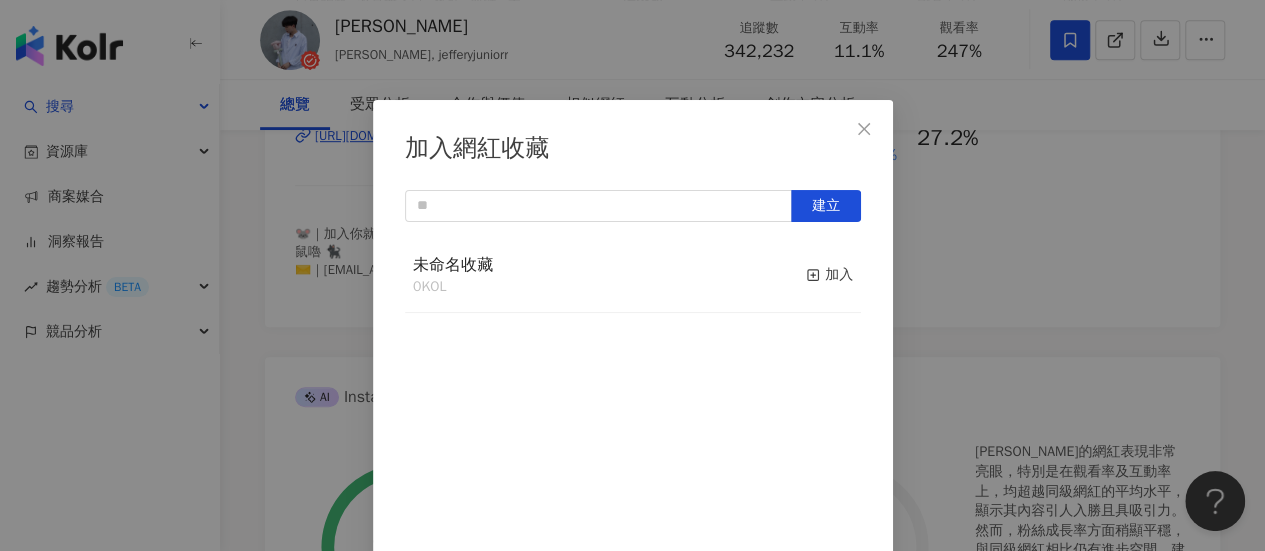 scroll, scrollTop: 70, scrollLeft: 0, axis: vertical 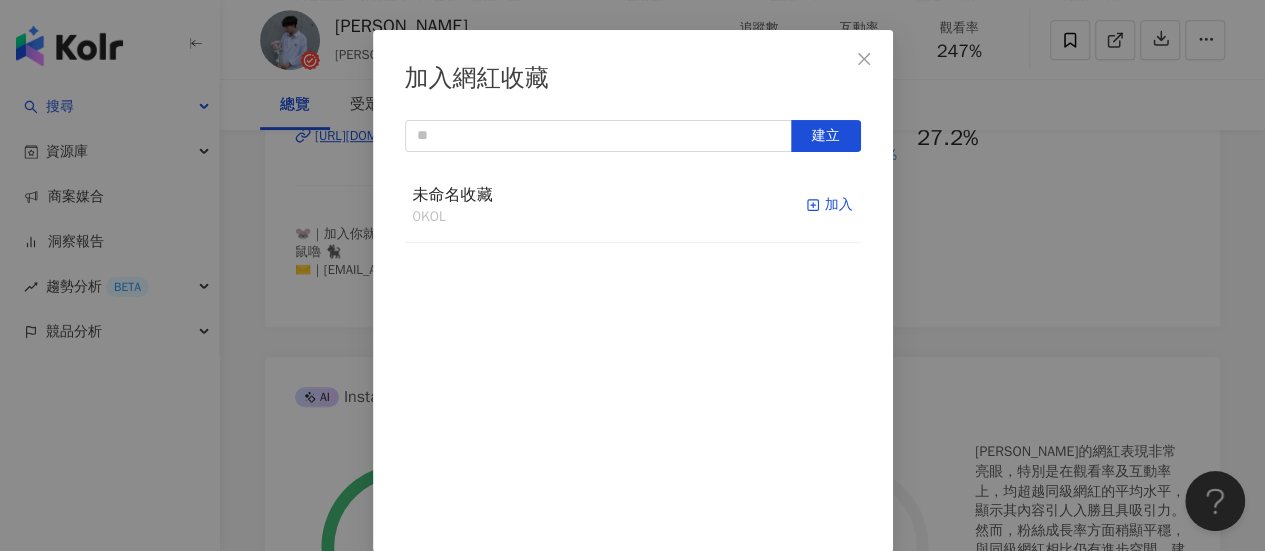 click 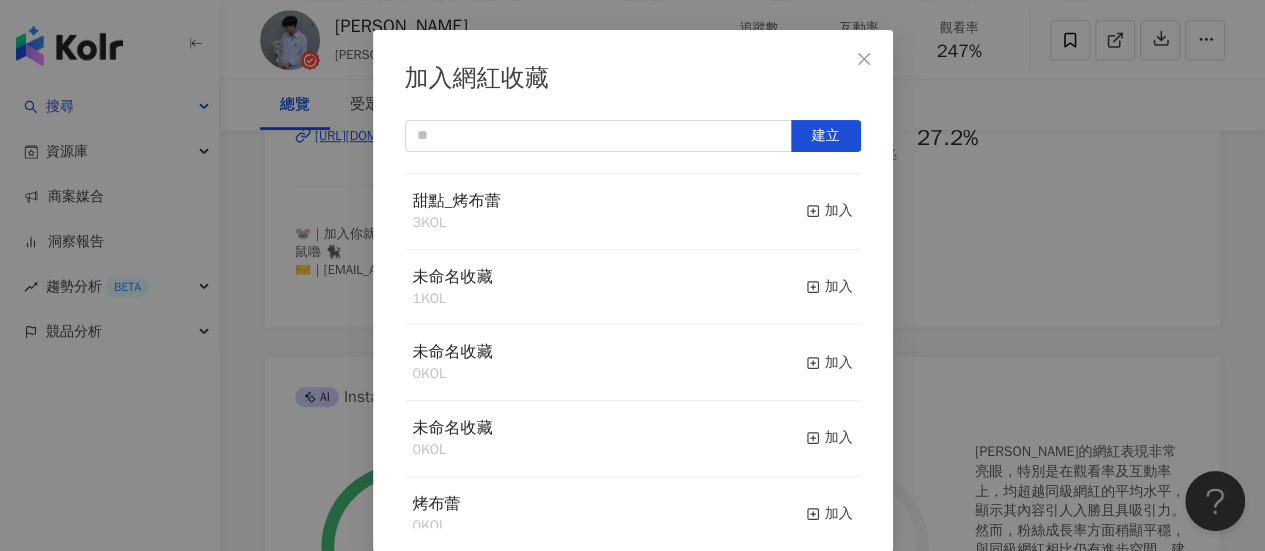 scroll, scrollTop: 0, scrollLeft: 0, axis: both 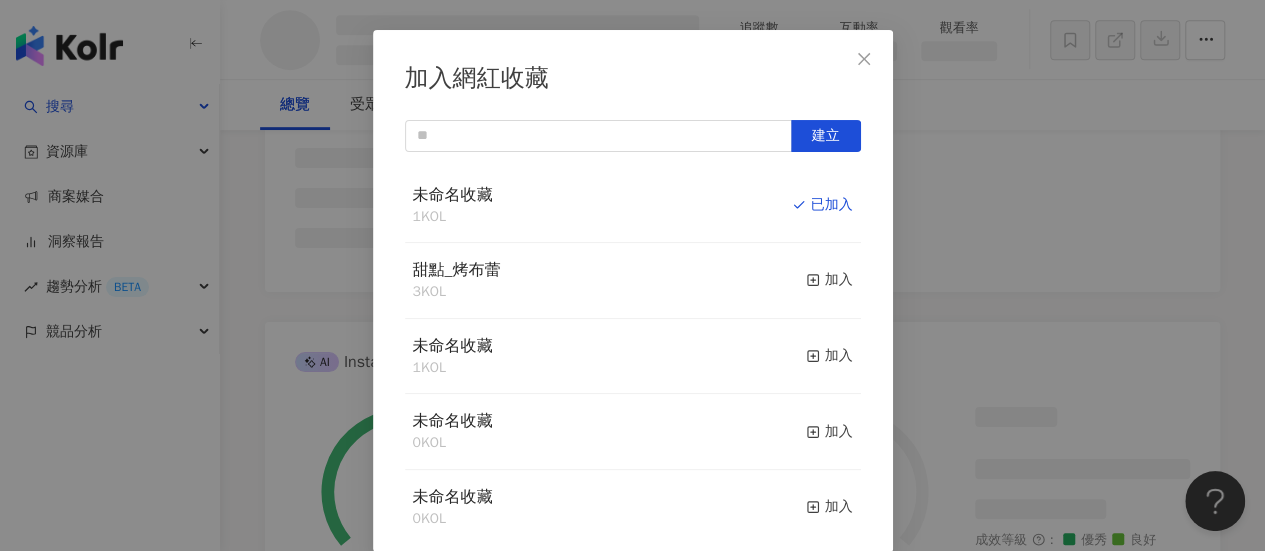 click on "加入" at bounding box center (829, 280) 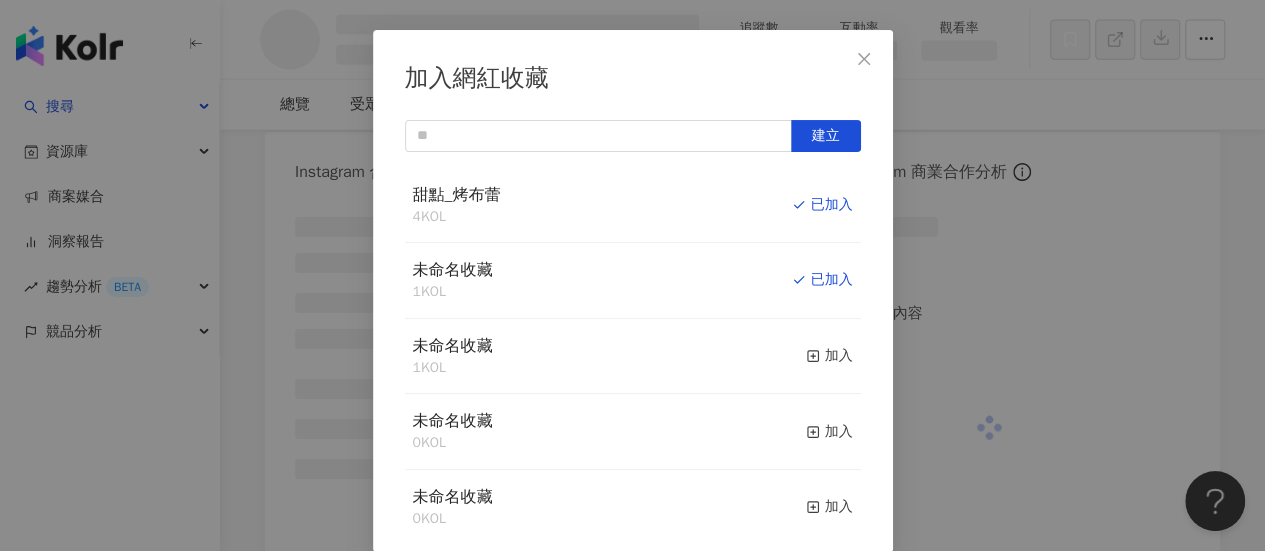 scroll, scrollTop: 2258, scrollLeft: 0, axis: vertical 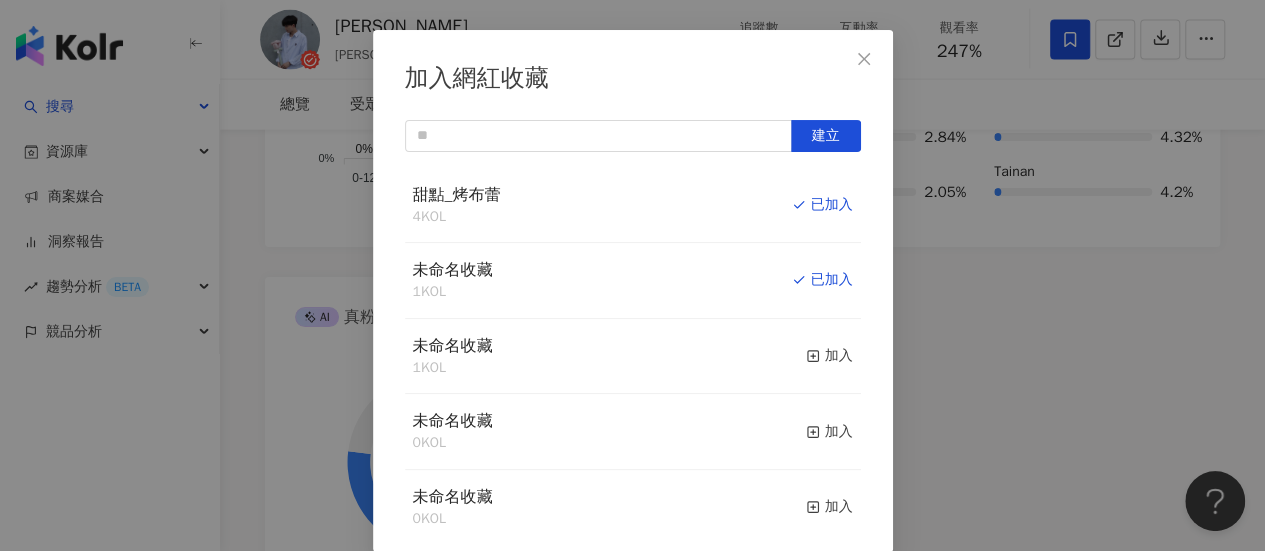 click 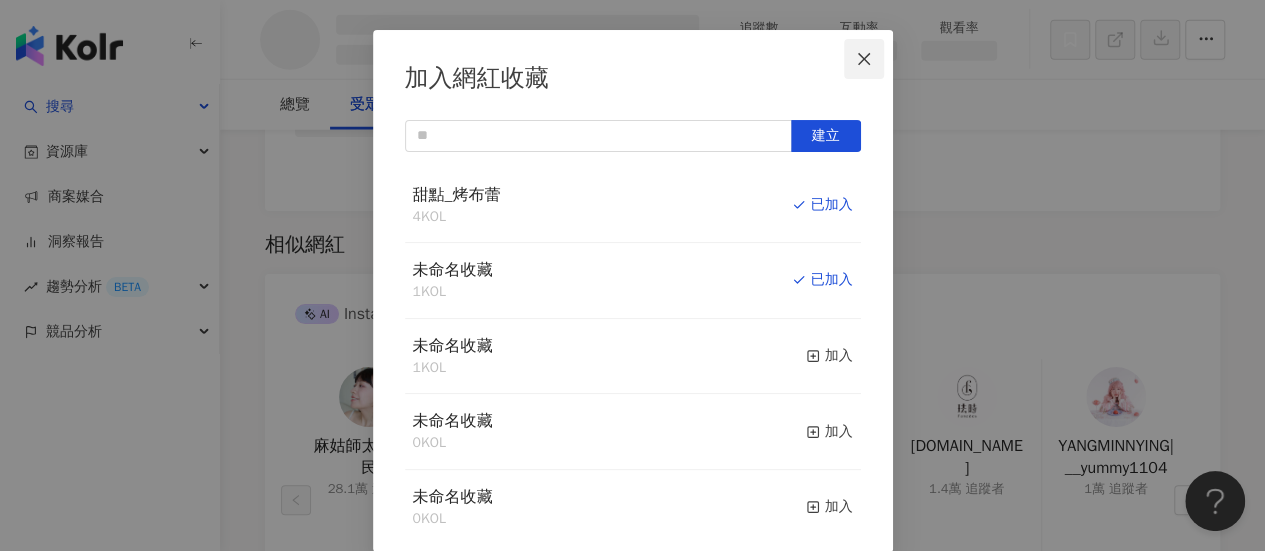 scroll, scrollTop: 2258, scrollLeft: 0, axis: vertical 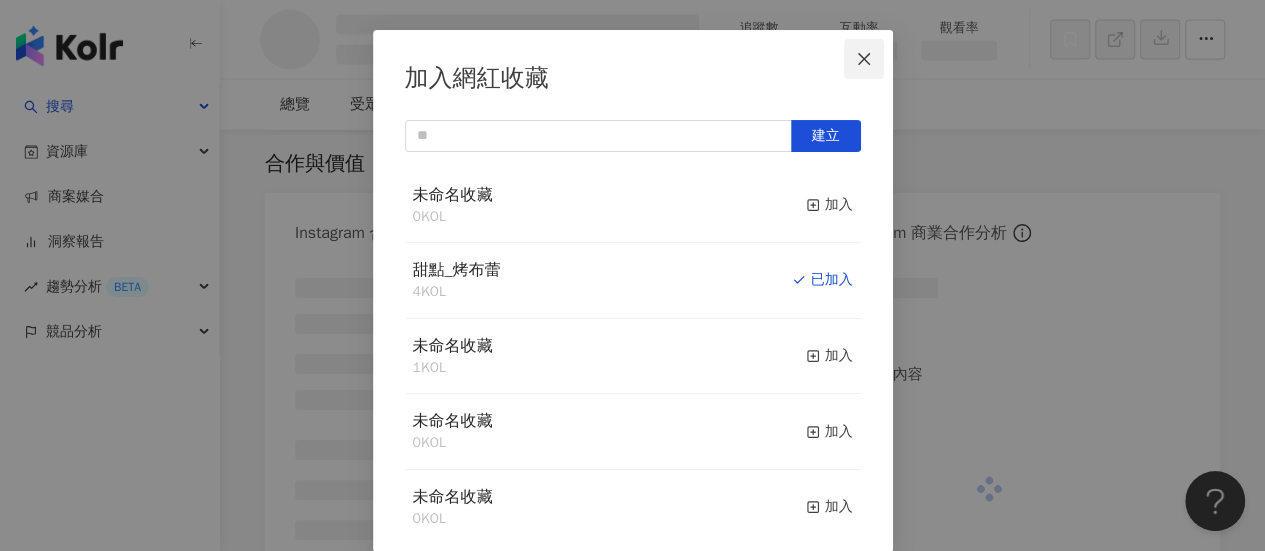 click 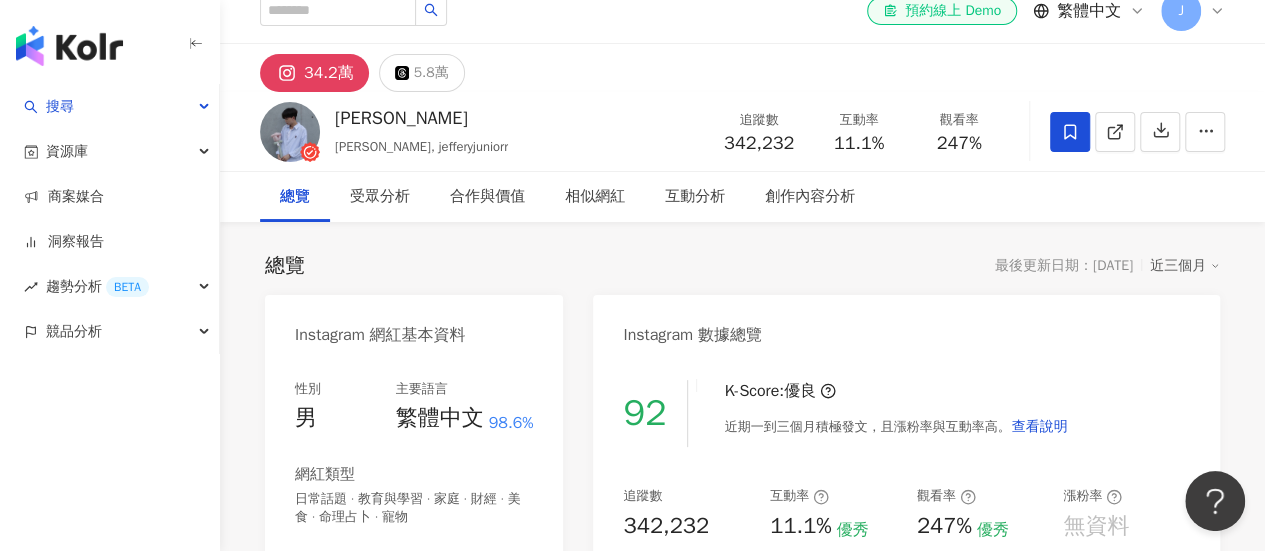 scroll, scrollTop: 0, scrollLeft: 0, axis: both 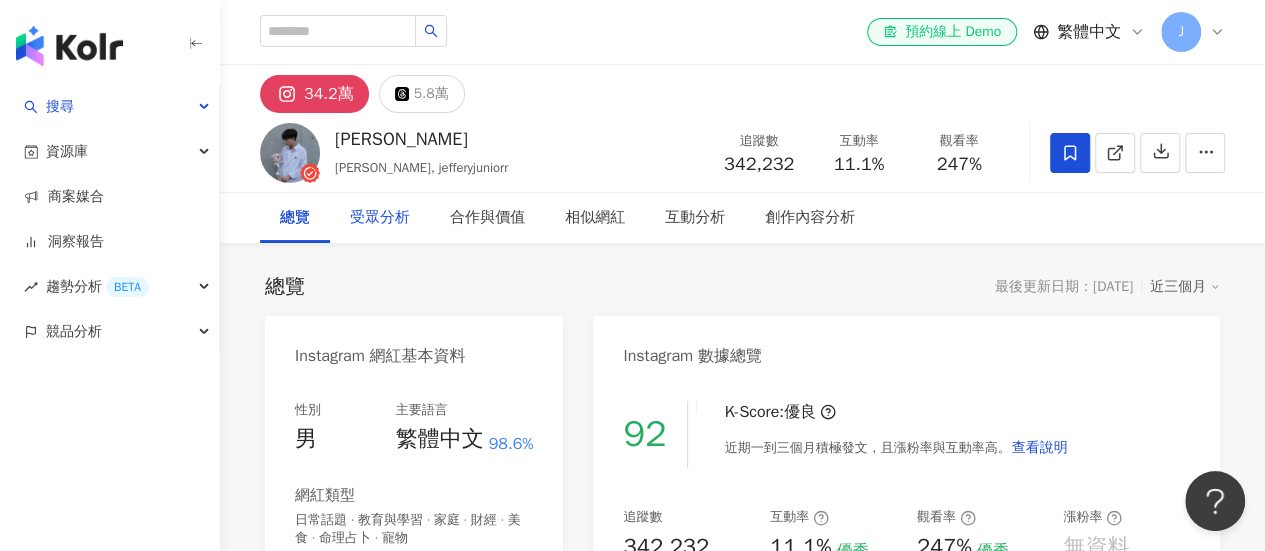 click on "受眾分析" at bounding box center [380, 218] 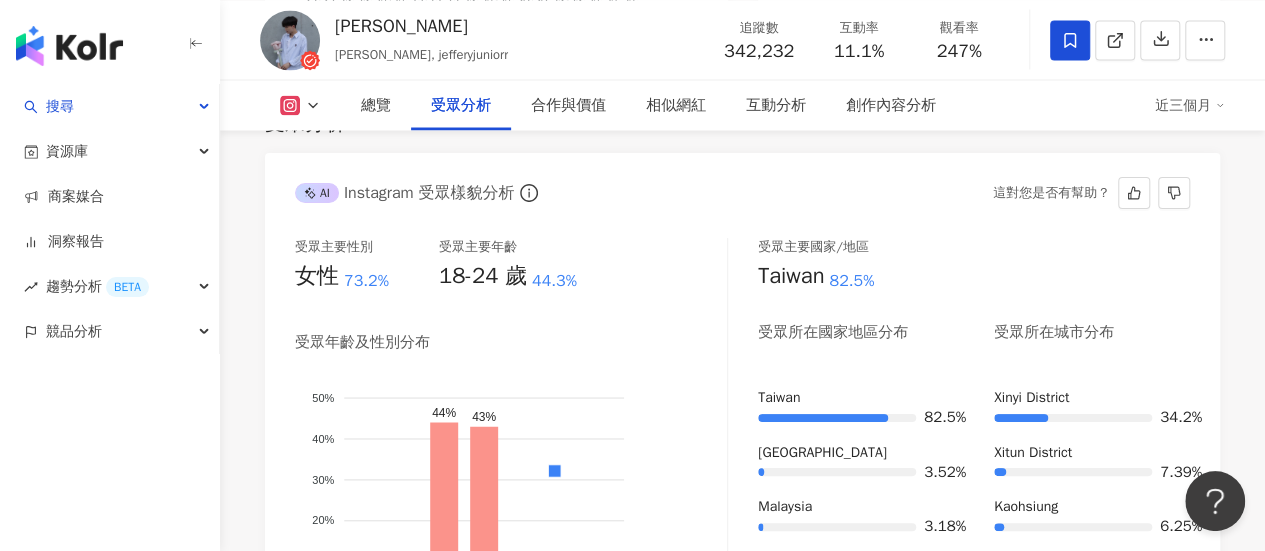 scroll, scrollTop: 1875, scrollLeft: 0, axis: vertical 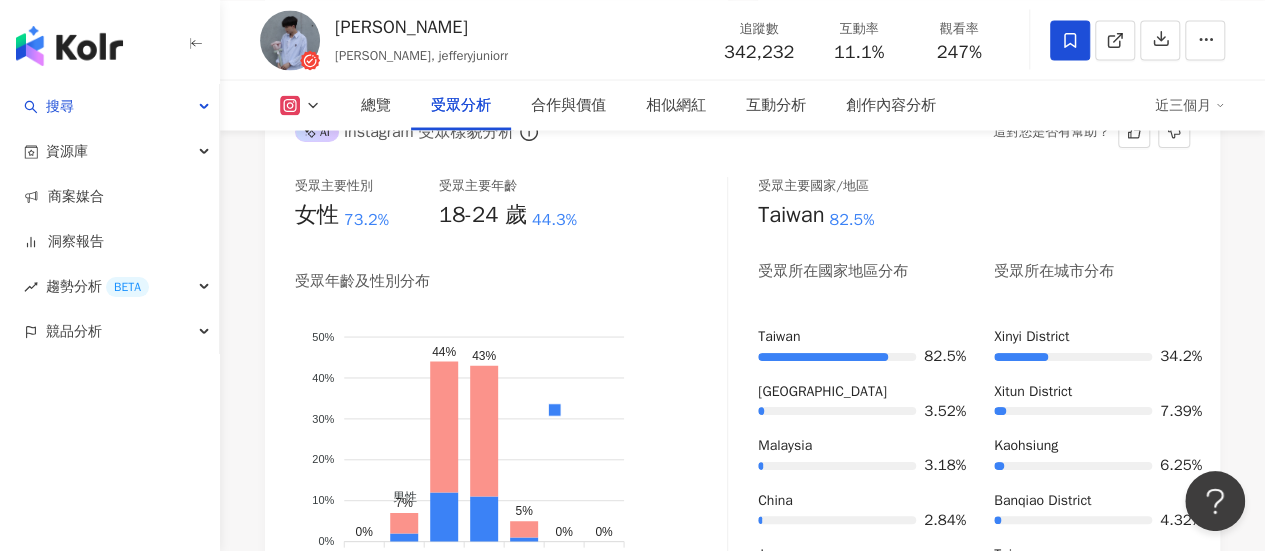 drag, startPoint x: 684, startPoint y: 194, endPoint x: 694, endPoint y: 192, distance: 10.198039 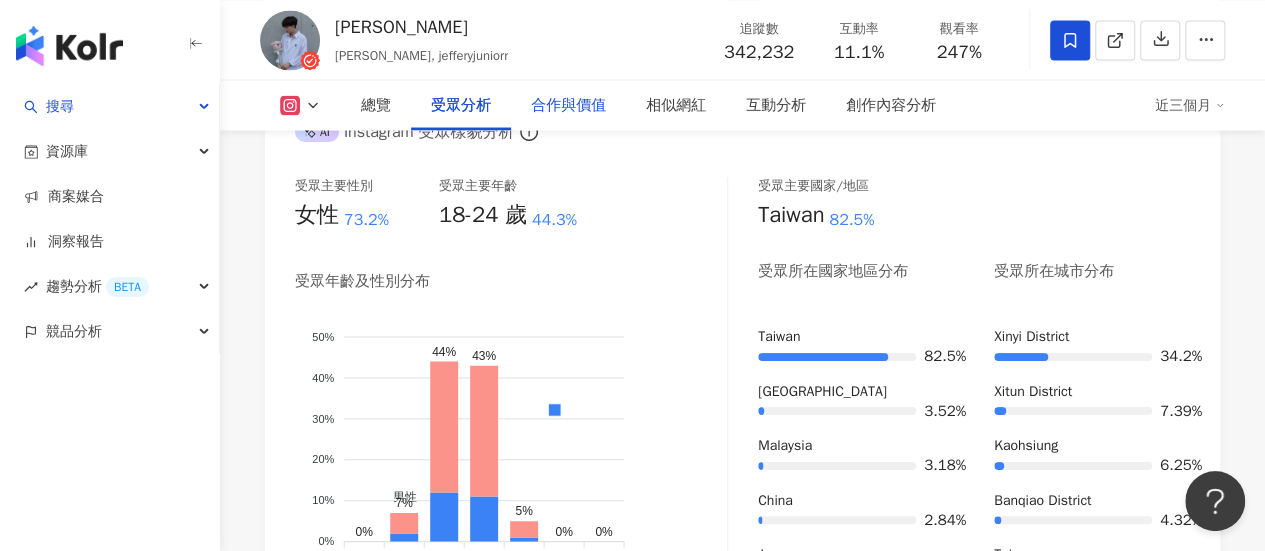 click on "合作與價值" at bounding box center (568, 105) 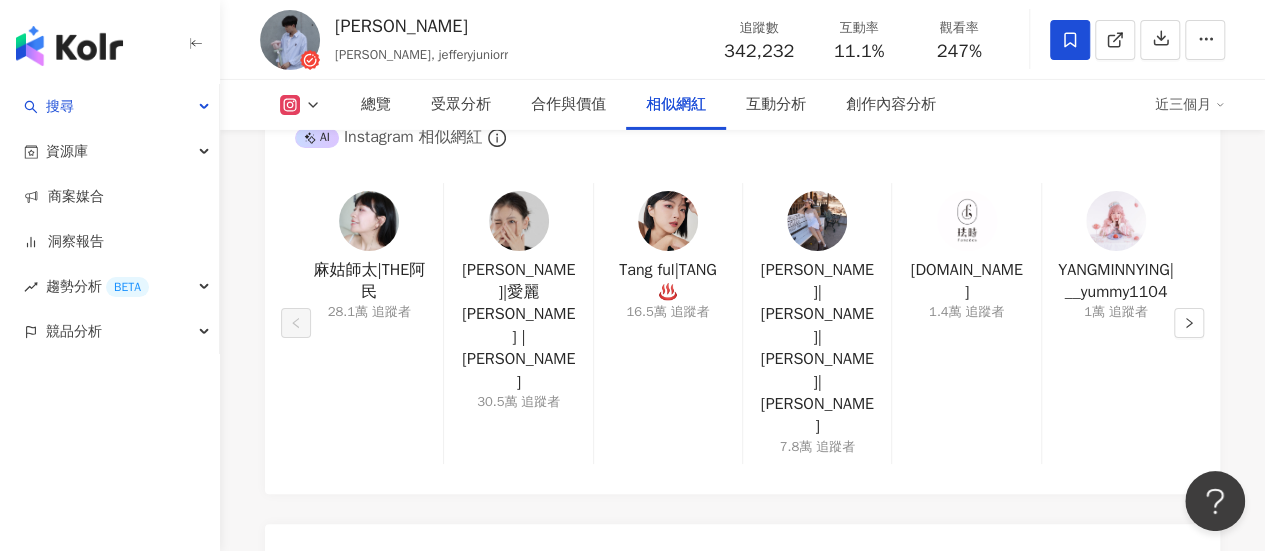 scroll, scrollTop: 3397, scrollLeft: 0, axis: vertical 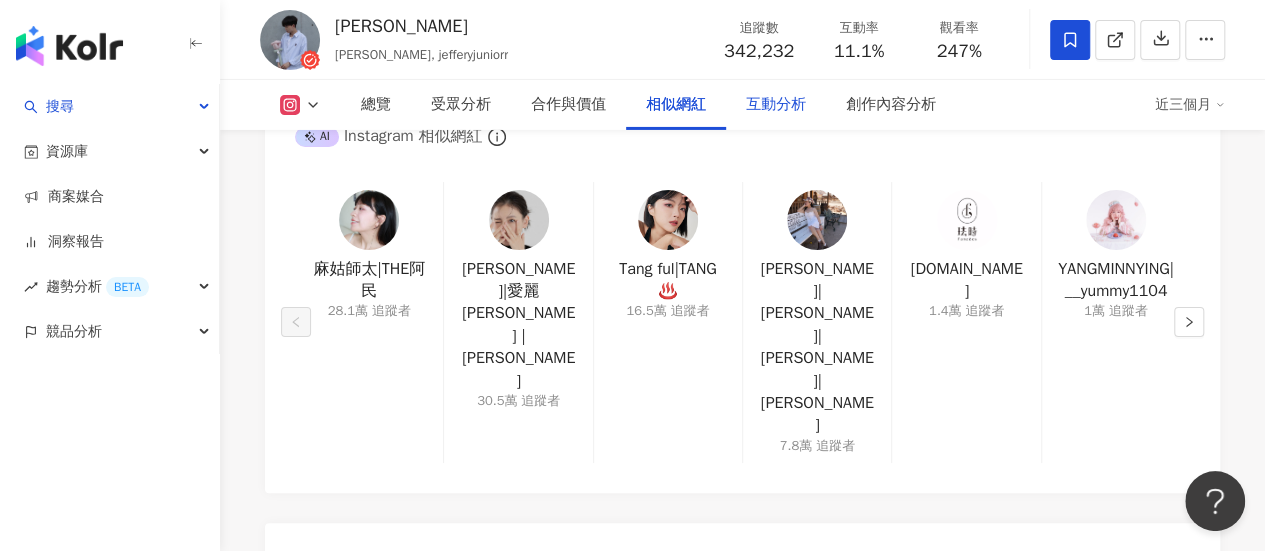 click on "互動分析" at bounding box center [776, 105] 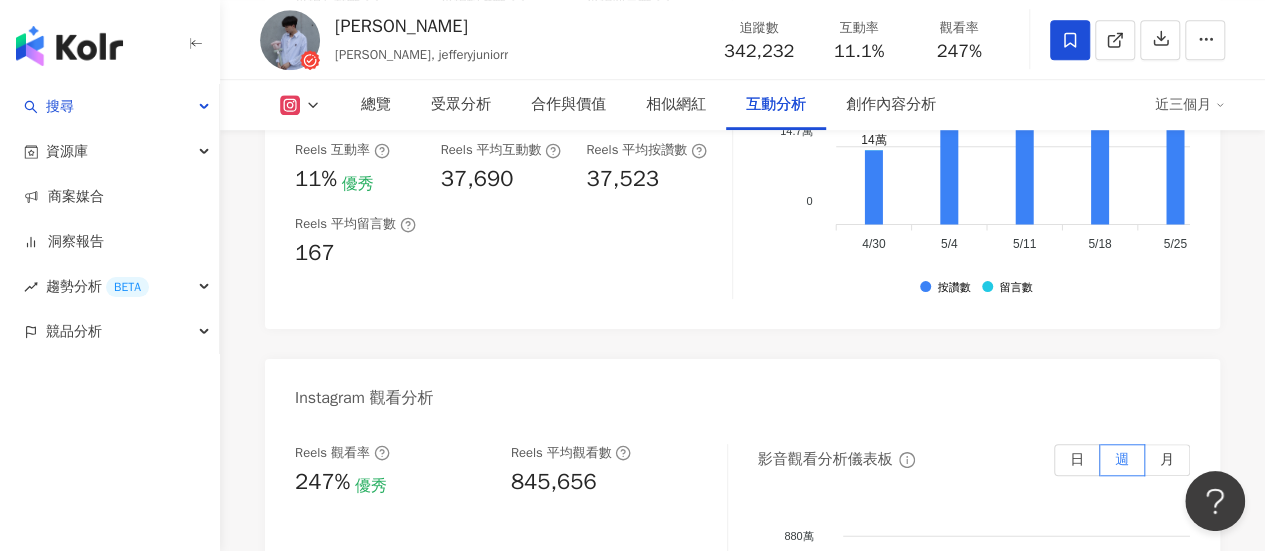 scroll, scrollTop: 4664, scrollLeft: 0, axis: vertical 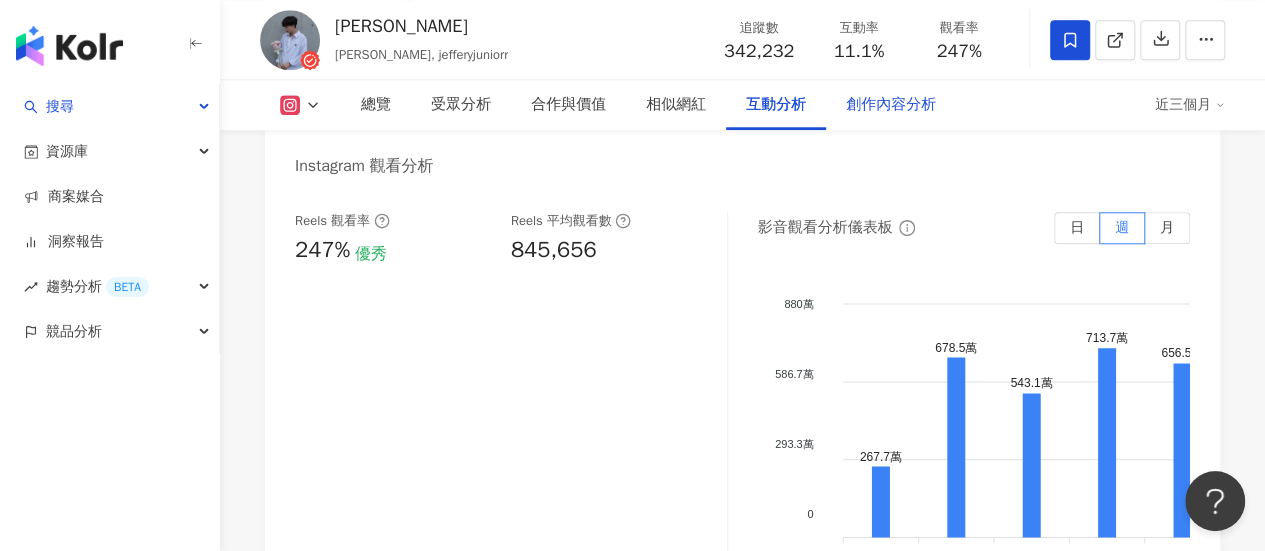 click on "創作內容分析" at bounding box center (891, 105) 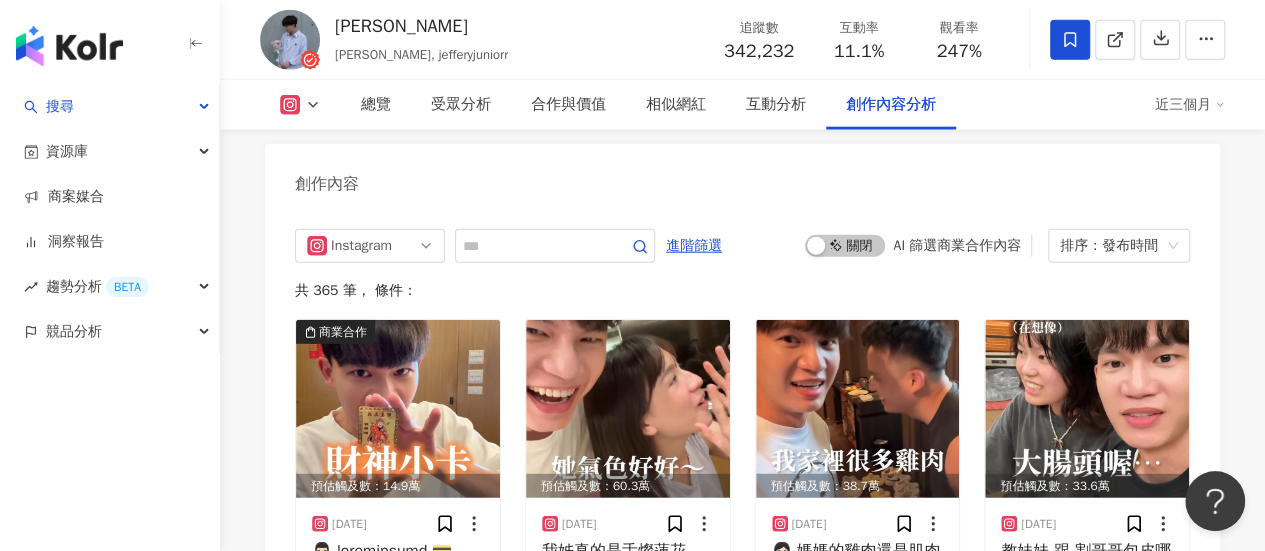 scroll, scrollTop: 6532, scrollLeft: 0, axis: vertical 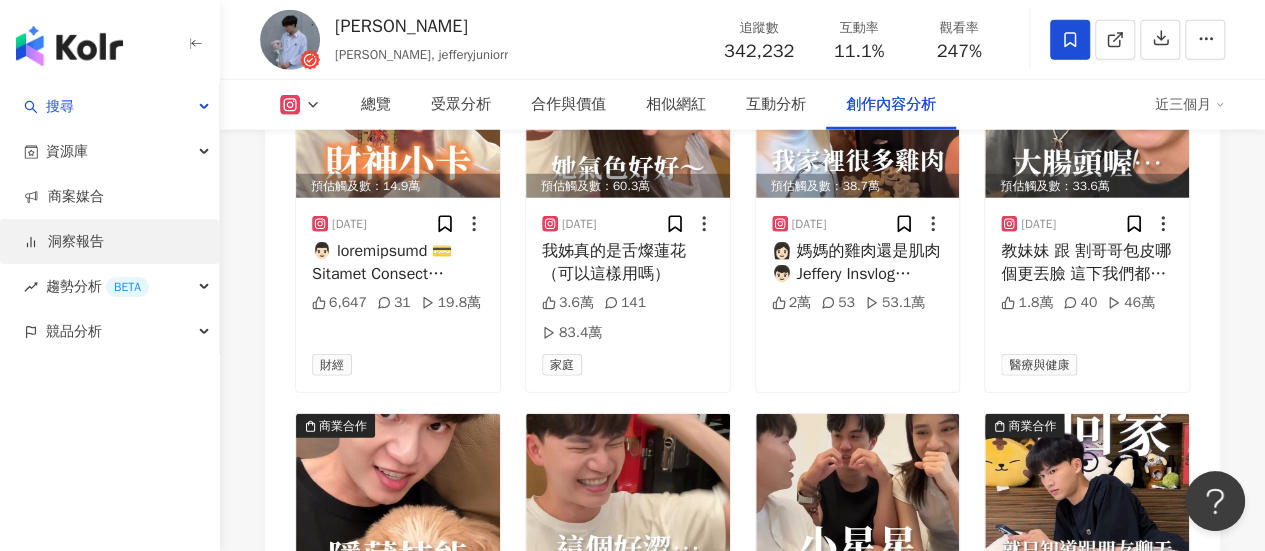 click on "洞察報告" at bounding box center [64, 242] 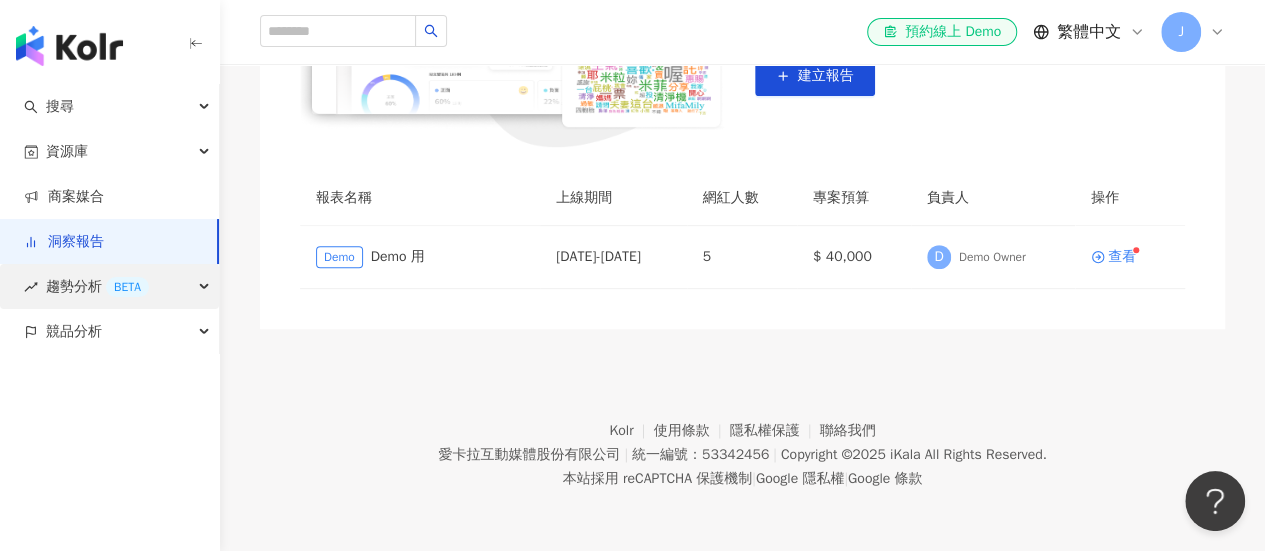 scroll, scrollTop: 0, scrollLeft: 0, axis: both 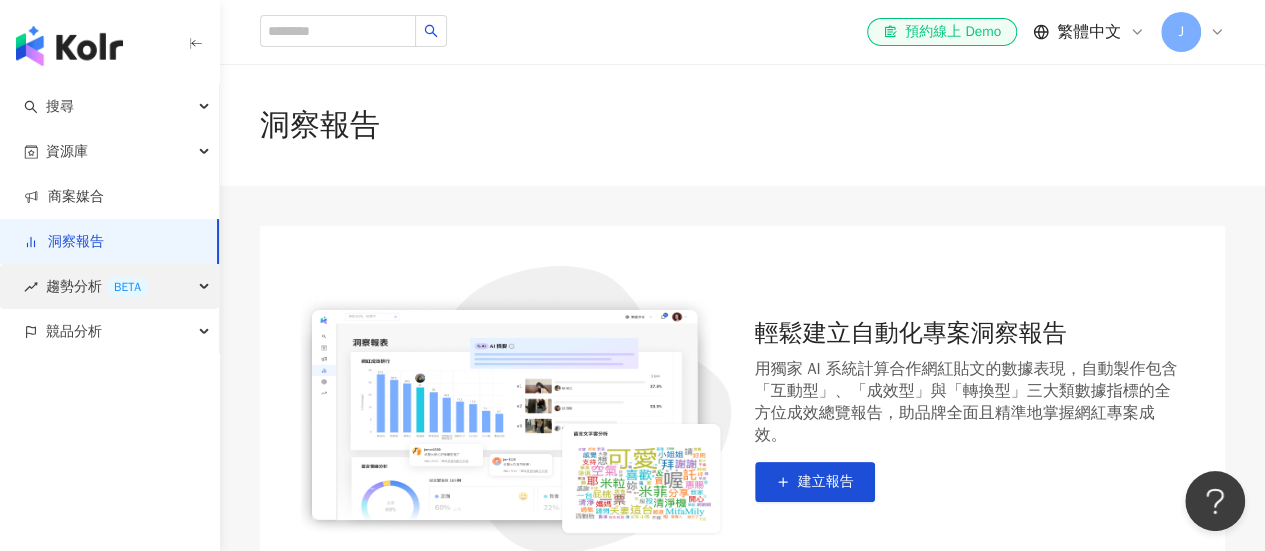 click on "趨勢分析 BETA" at bounding box center (109, 286) 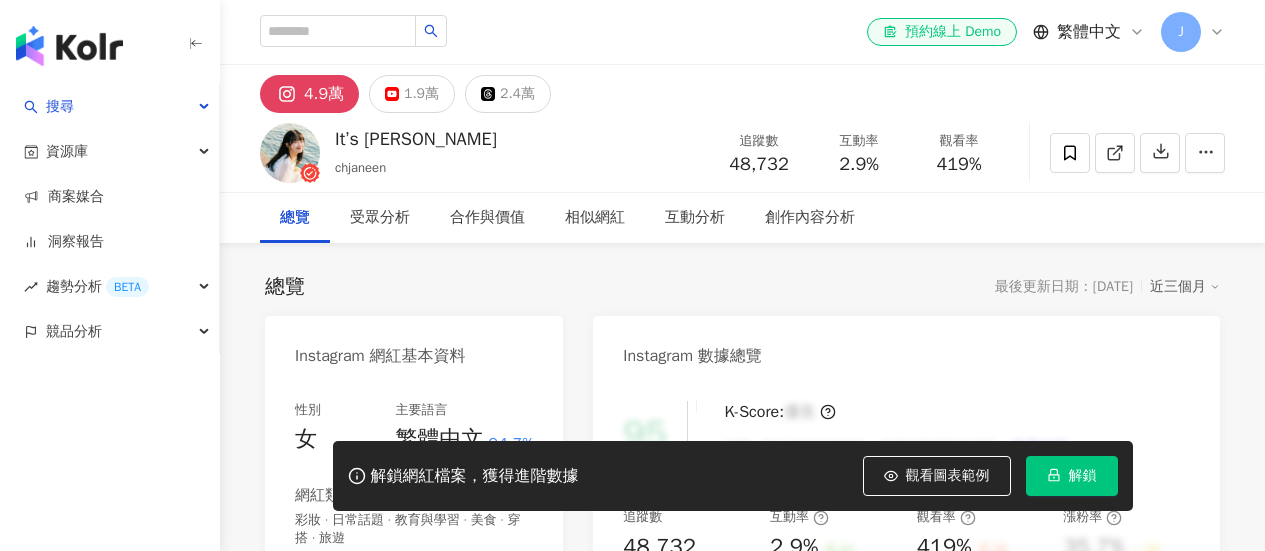 scroll, scrollTop: 0, scrollLeft: 0, axis: both 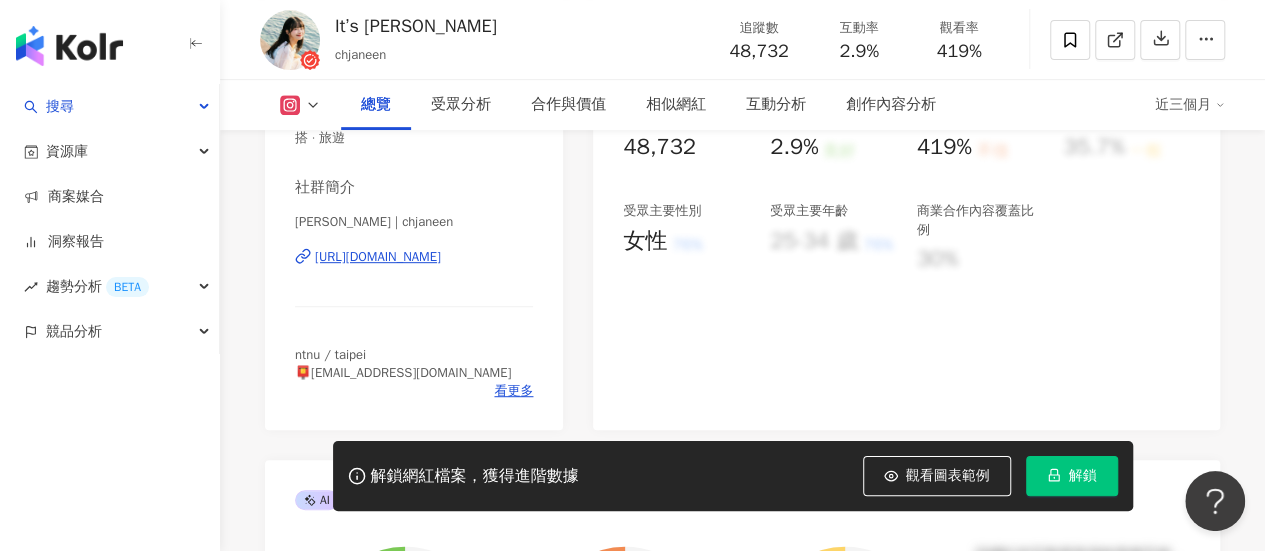 click on "[URL][DOMAIN_NAME]" at bounding box center [378, 257] 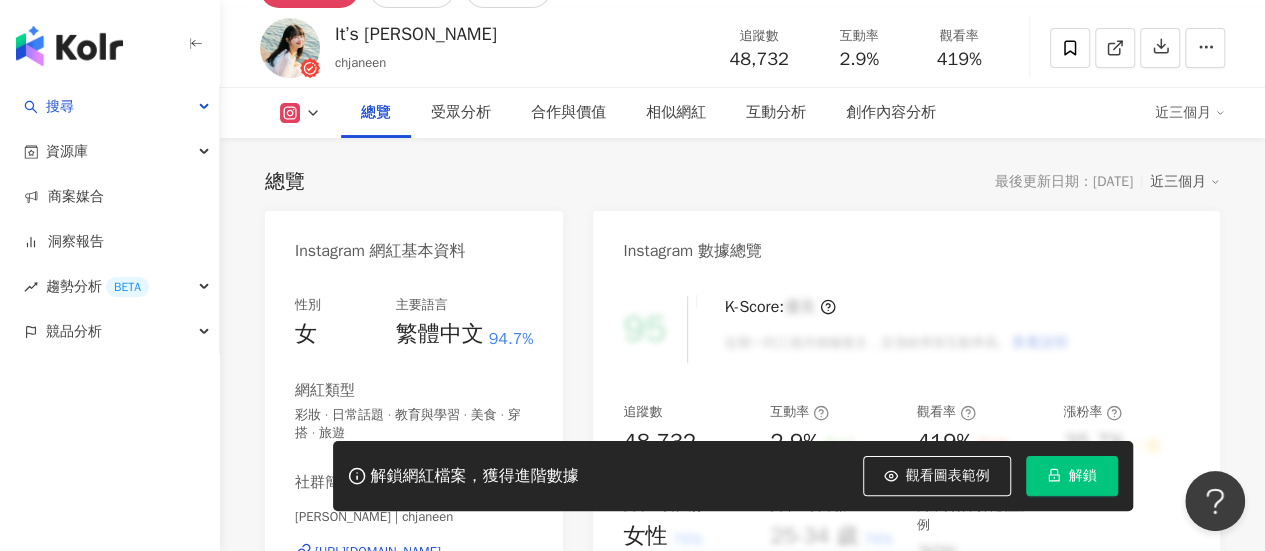 scroll, scrollTop: 300, scrollLeft: 0, axis: vertical 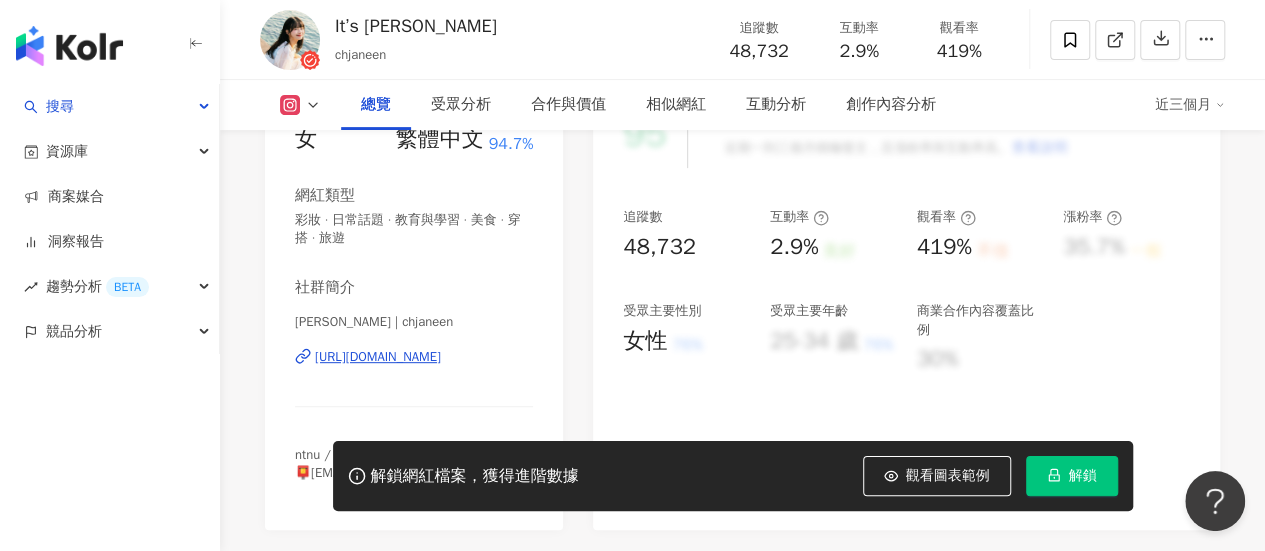 click on "[URL][DOMAIN_NAME]" at bounding box center (378, 357) 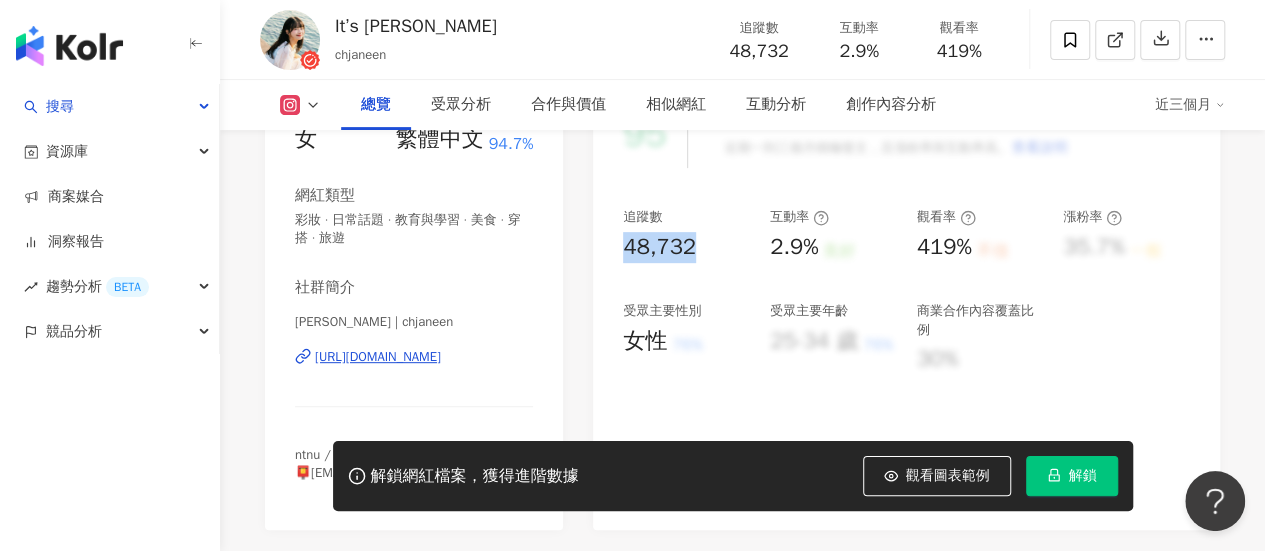 drag, startPoint x: 628, startPoint y: 249, endPoint x: 714, endPoint y: 257, distance: 86.37129 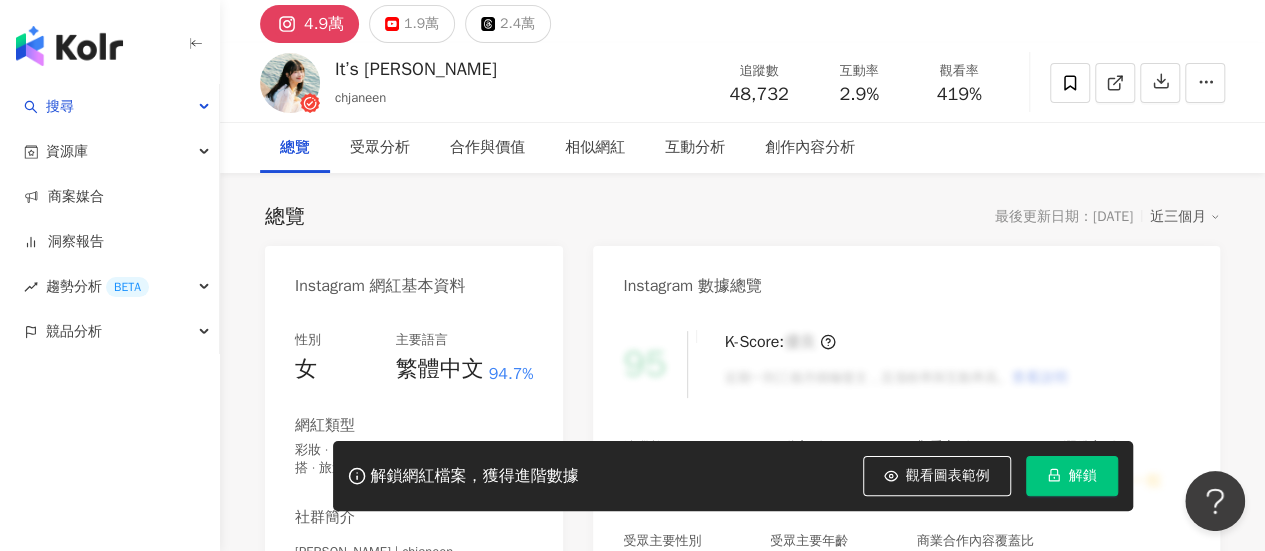 scroll, scrollTop: 0, scrollLeft: 0, axis: both 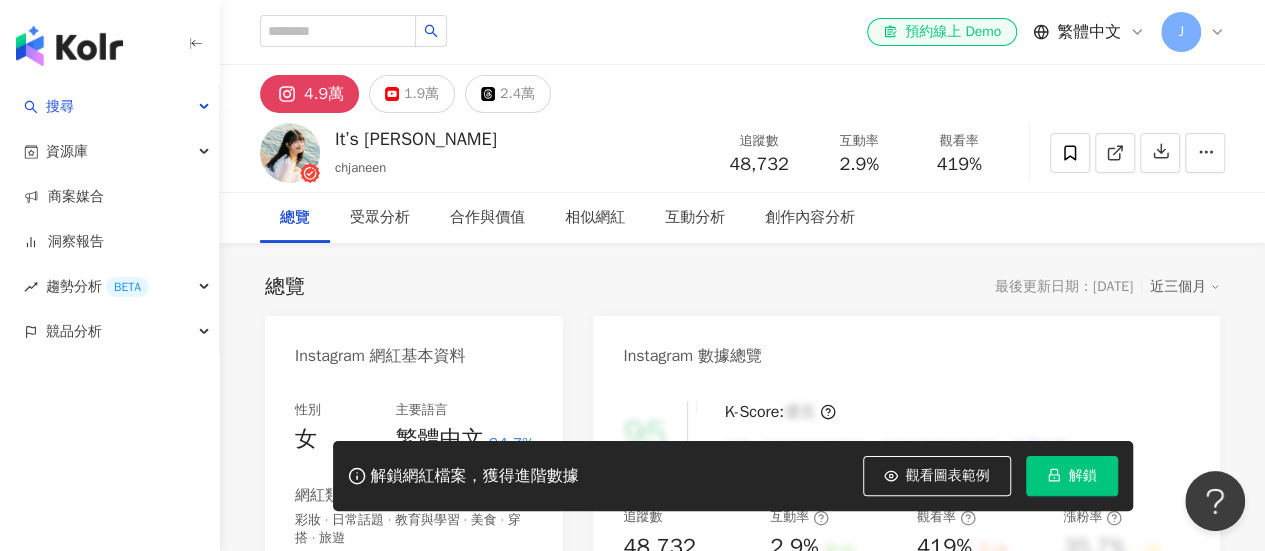 click on "總覽 最後更新日期：[DATE] 近三個月" at bounding box center (742, 287) 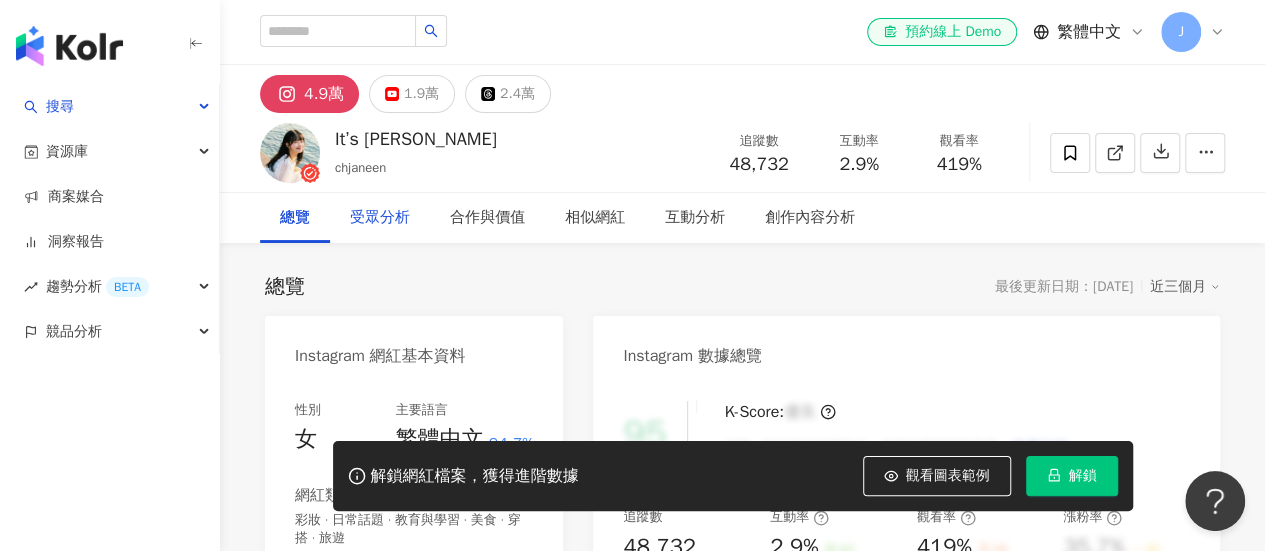 click on "受眾分析" at bounding box center (380, 218) 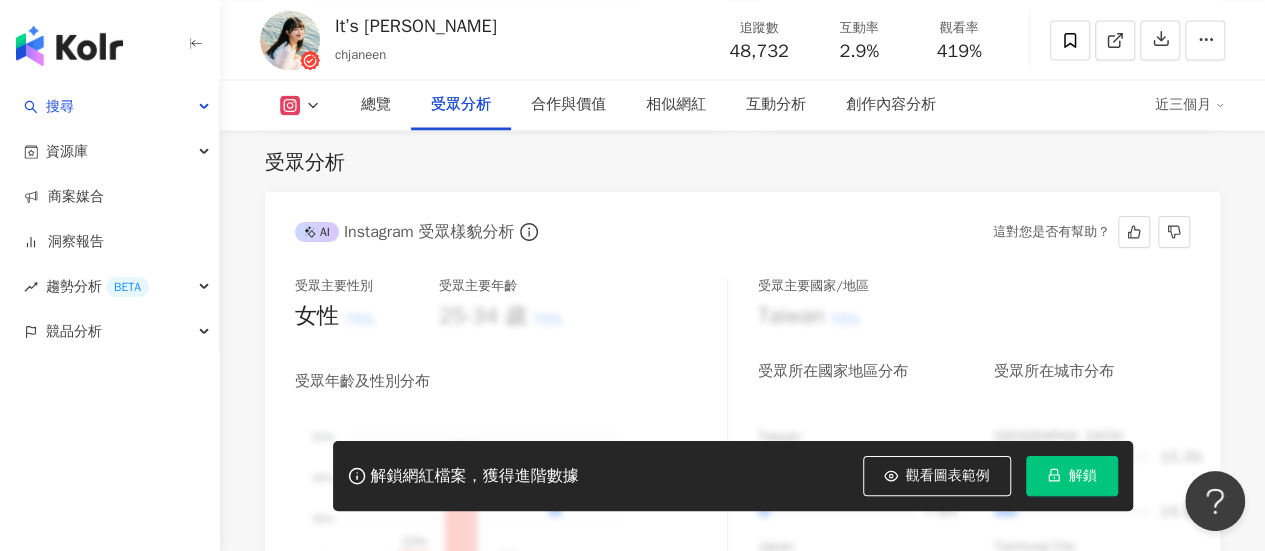 scroll, scrollTop: 2039, scrollLeft: 0, axis: vertical 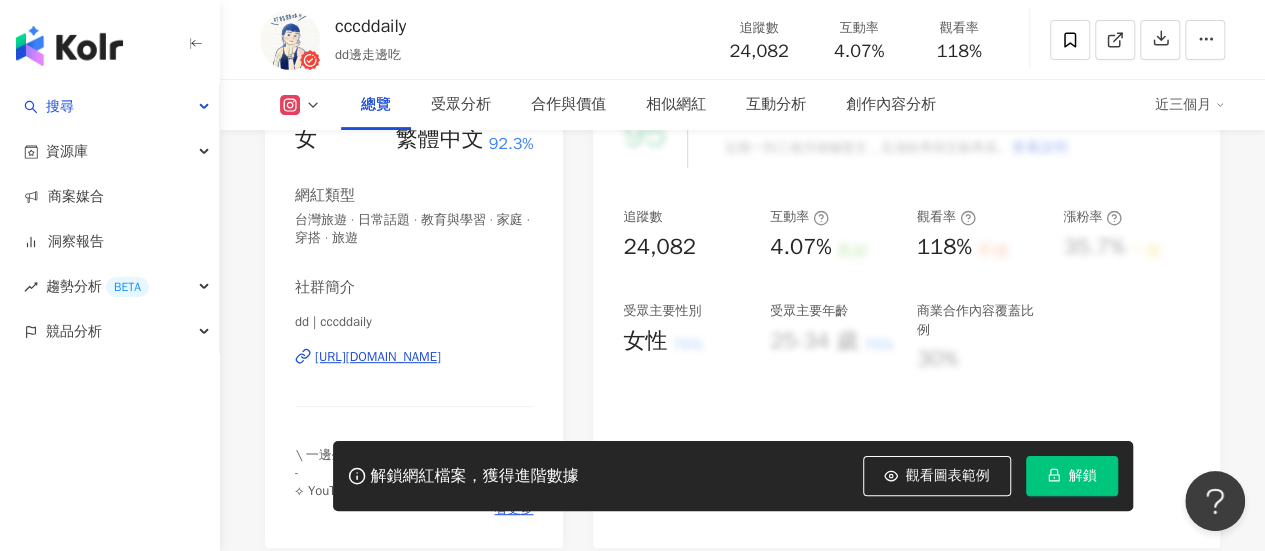 click on "https://www.instagram.com/cccddaily/" at bounding box center (378, 357) 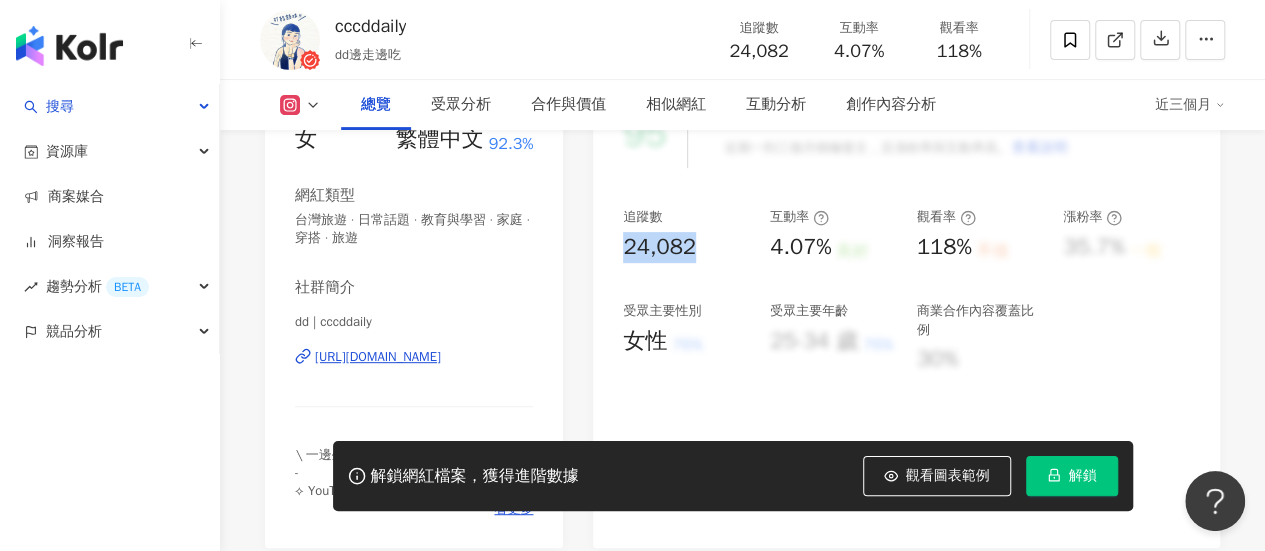 drag, startPoint x: 628, startPoint y: 248, endPoint x: 698, endPoint y: 250, distance: 70.028564 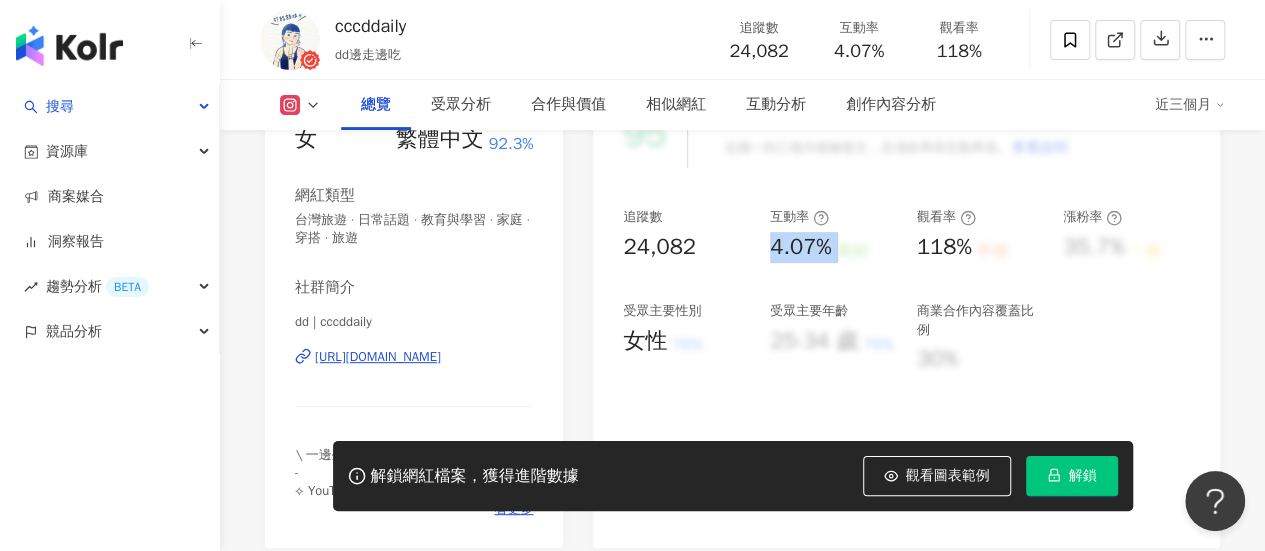 drag, startPoint x: 768, startPoint y: 252, endPoint x: 840, endPoint y: 265, distance: 73.1642 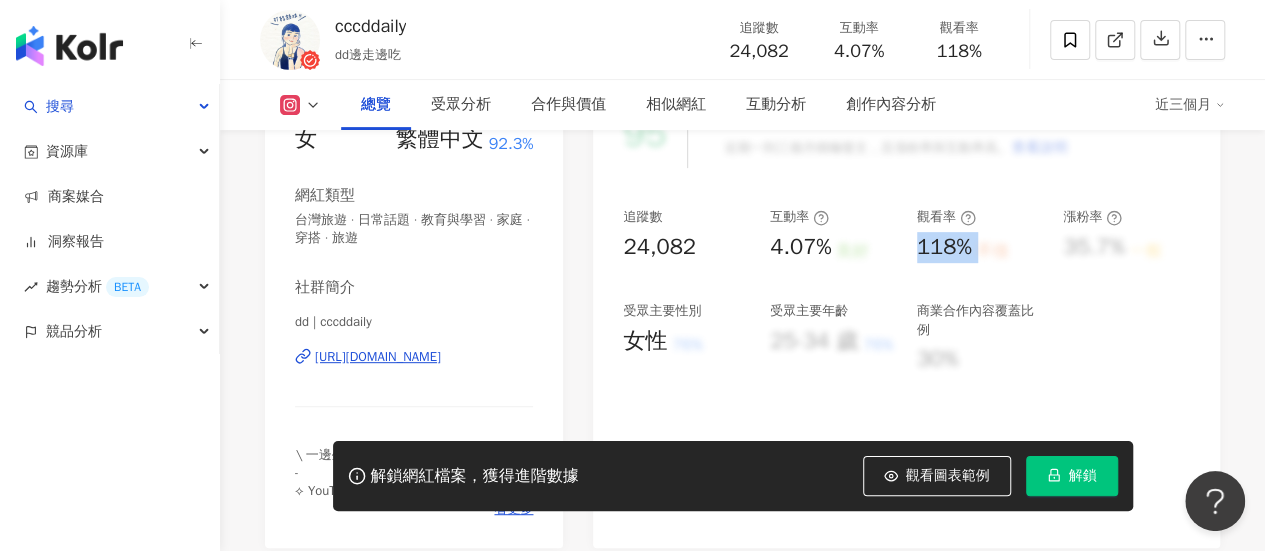 drag, startPoint x: 928, startPoint y: 243, endPoint x: 982, endPoint y: 243, distance: 54 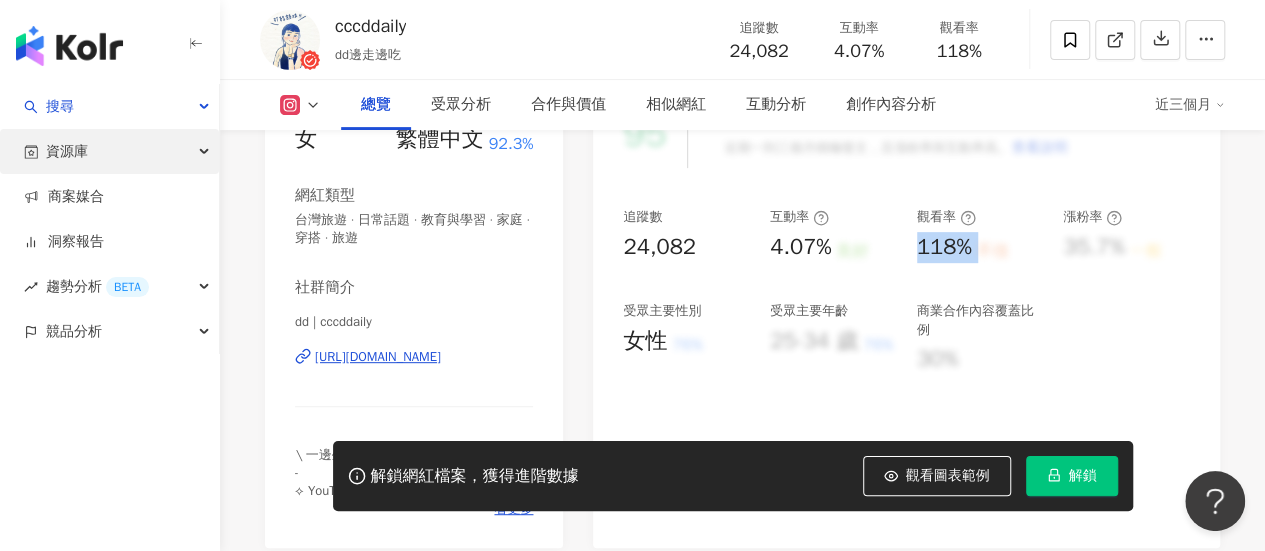 click on "資源庫" at bounding box center [109, 151] 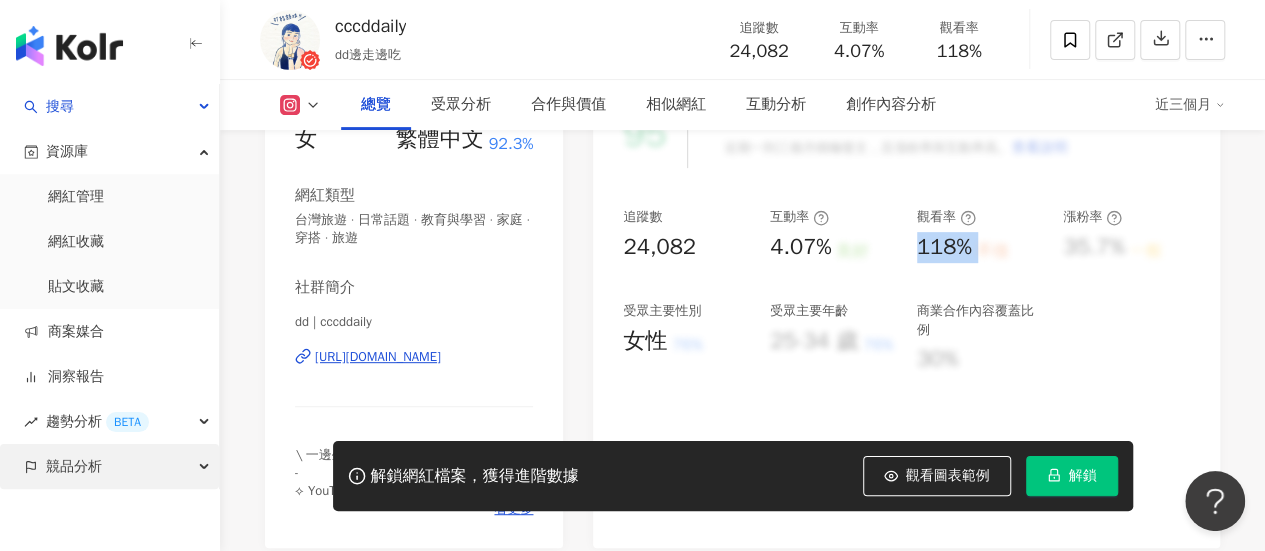click on "競品分析" at bounding box center [109, 466] 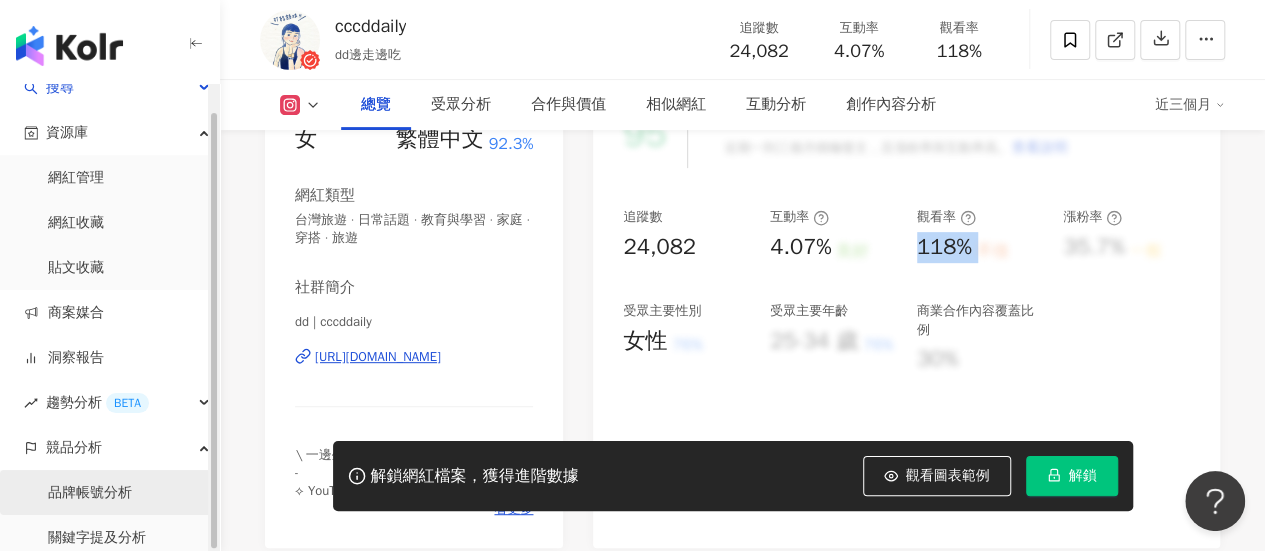 scroll, scrollTop: 28, scrollLeft: 0, axis: vertical 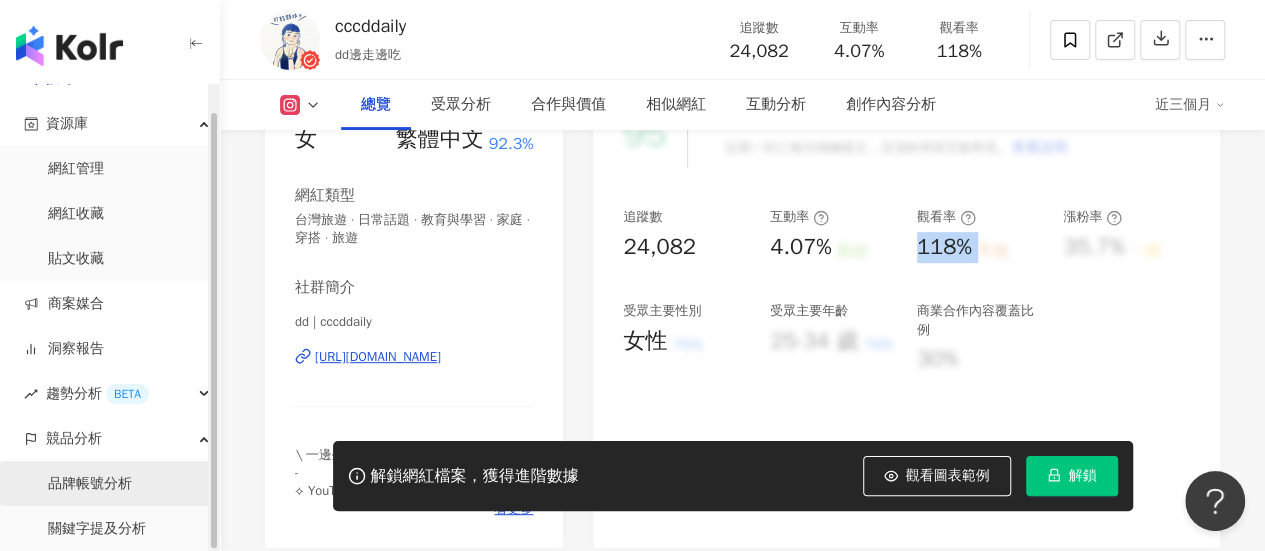 click on "品牌帳號分析" at bounding box center [90, 484] 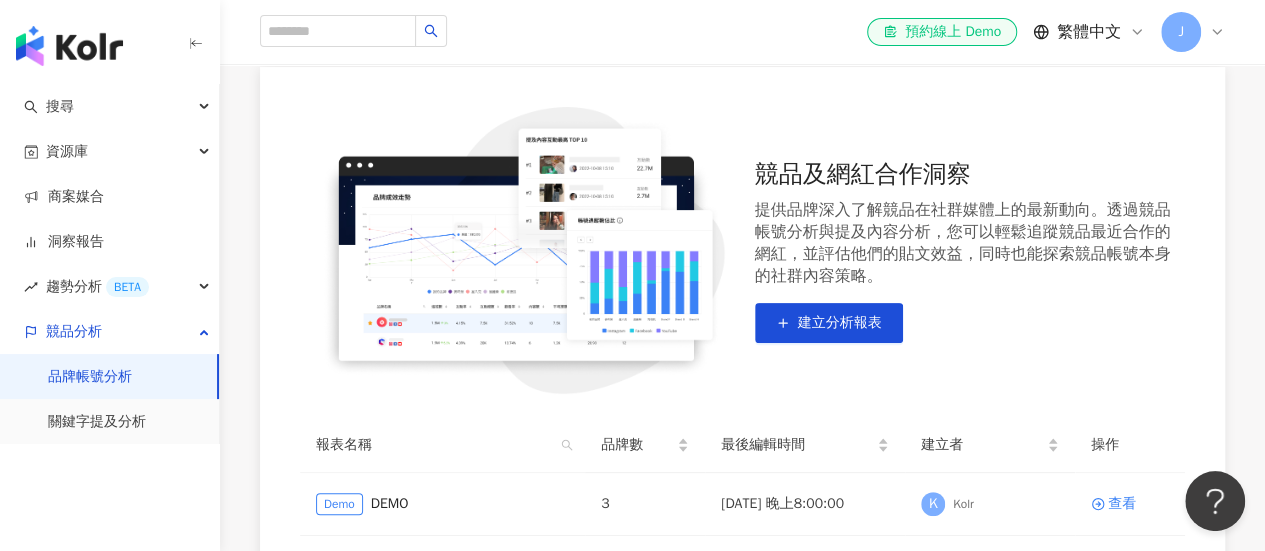 scroll, scrollTop: 400, scrollLeft: 0, axis: vertical 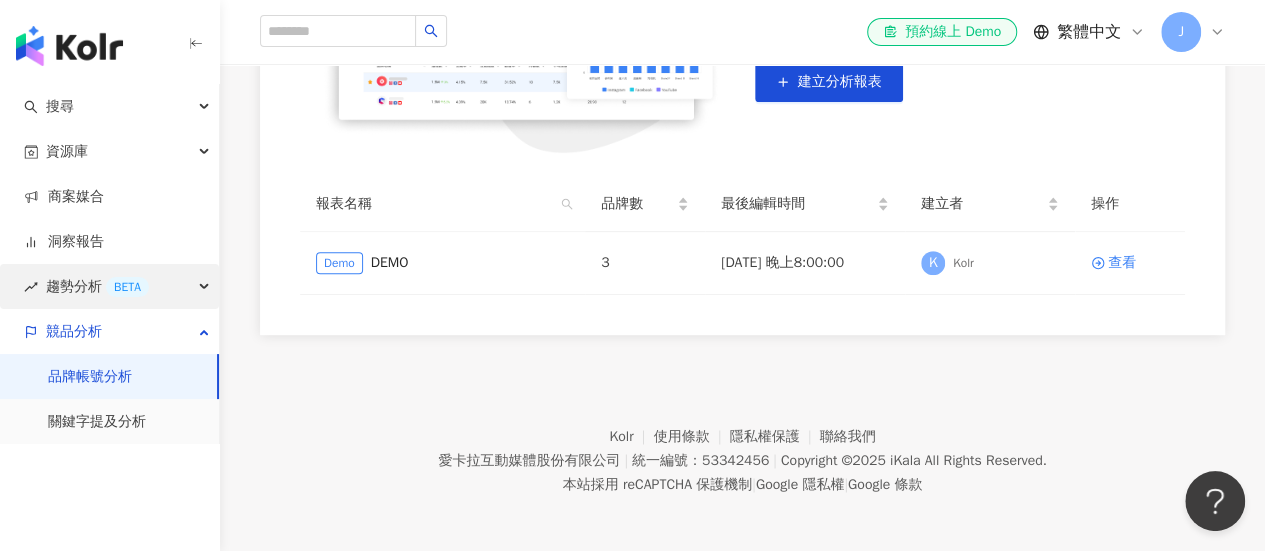 click on "趨勢分析 BETA" at bounding box center (109, 286) 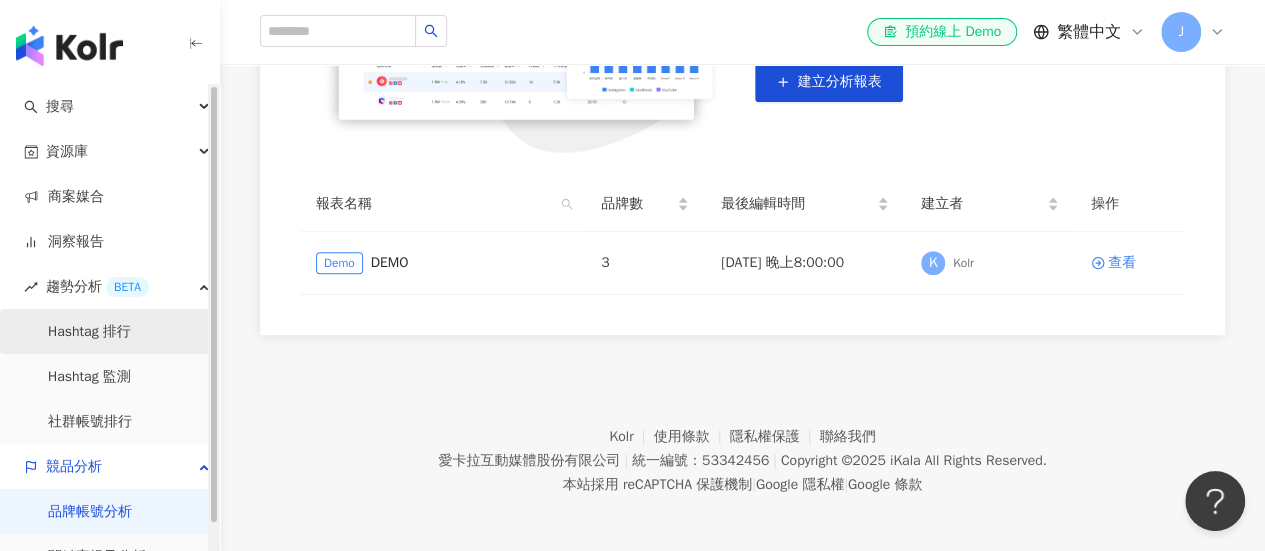 click on "Hashtag 排行" at bounding box center (89, 332) 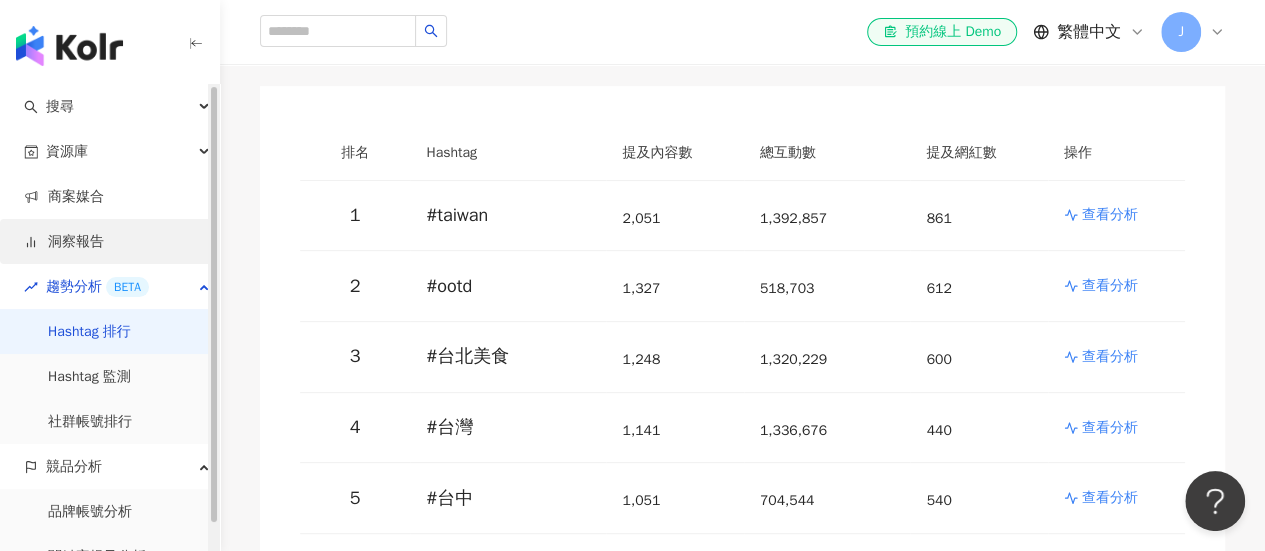 scroll, scrollTop: 200, scrollLeft: 0, axis: vertical 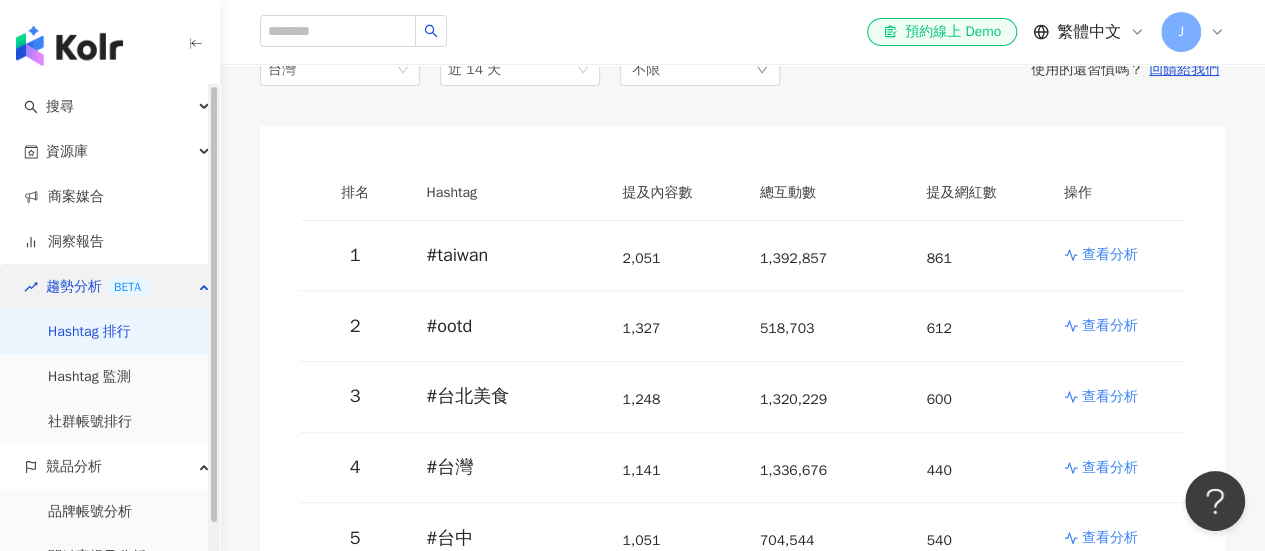 click on "趨勢分析 BETA" at bounding box center [109, 286] 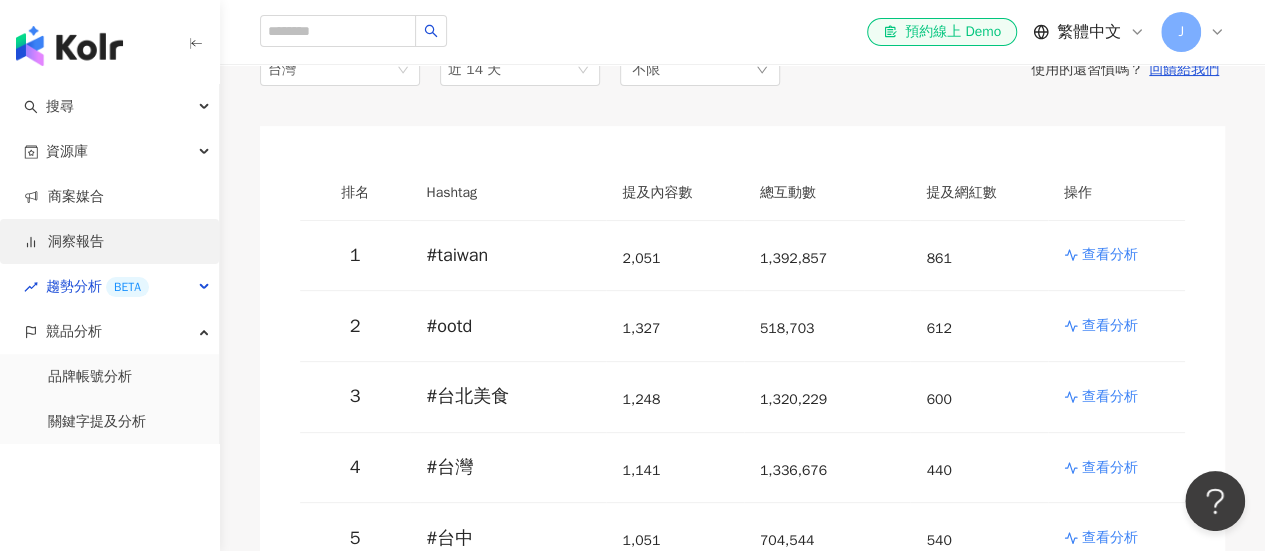 click on "洞察報告" at bounding box center (64, 242) 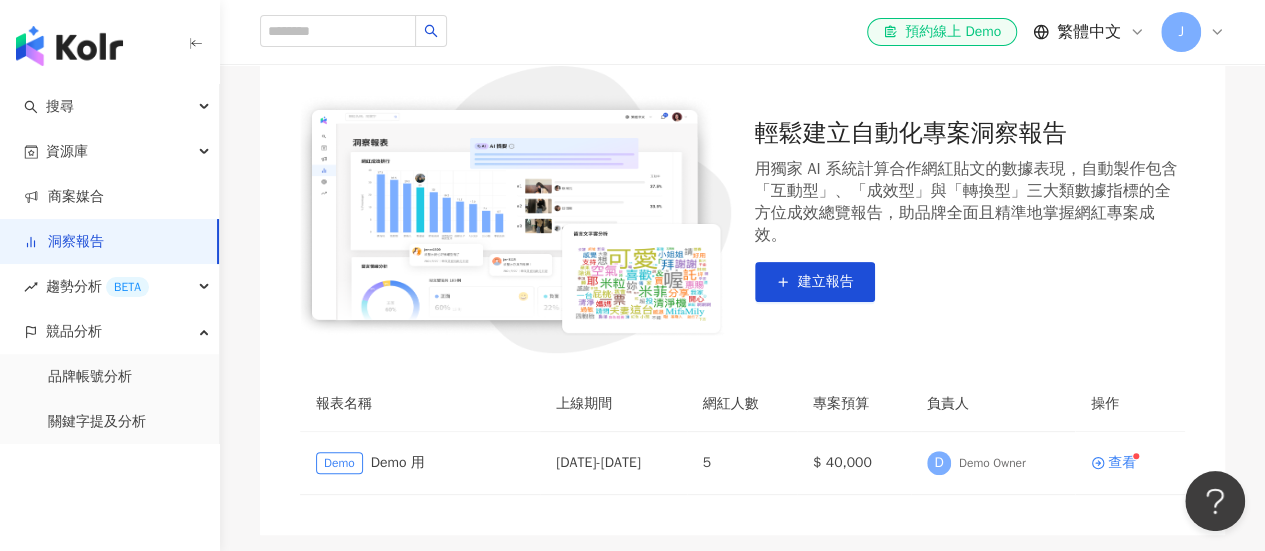 scroll, scrollTop: 0, scrollLeft: 0, axis: both 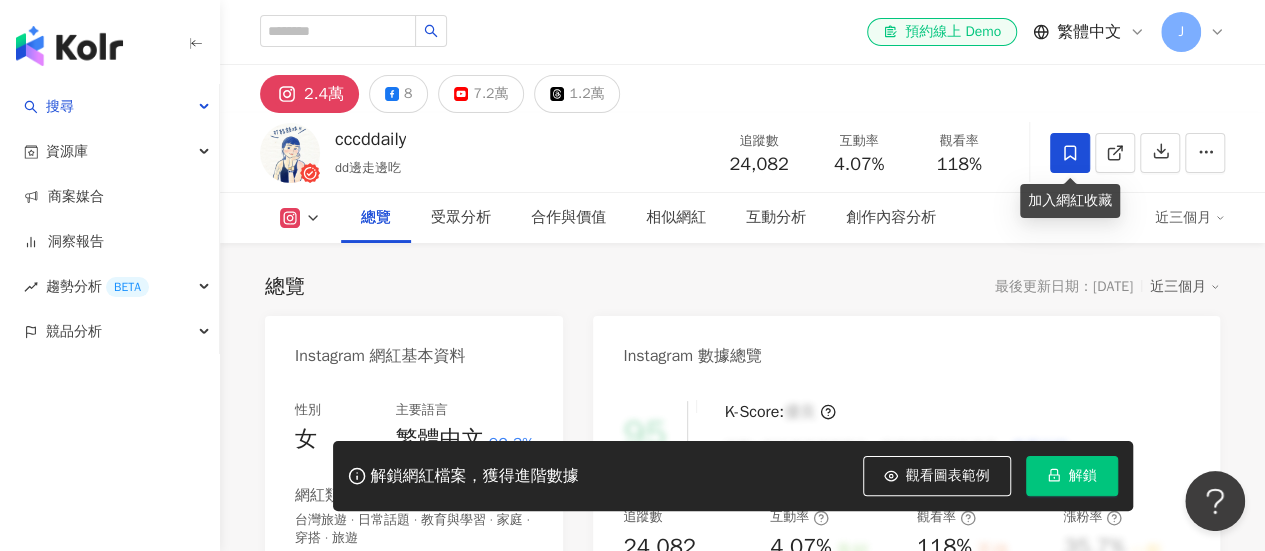 click at bounding box center (1070, 153) 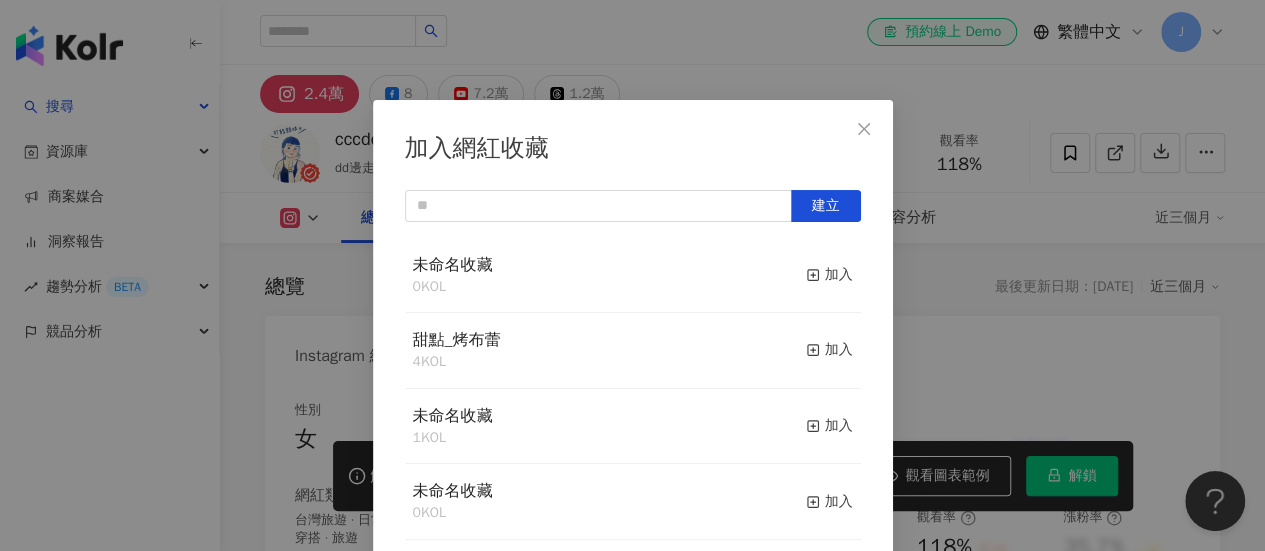 scroll, scrollTop: 70, scrollLeft: 0, axis: vertical 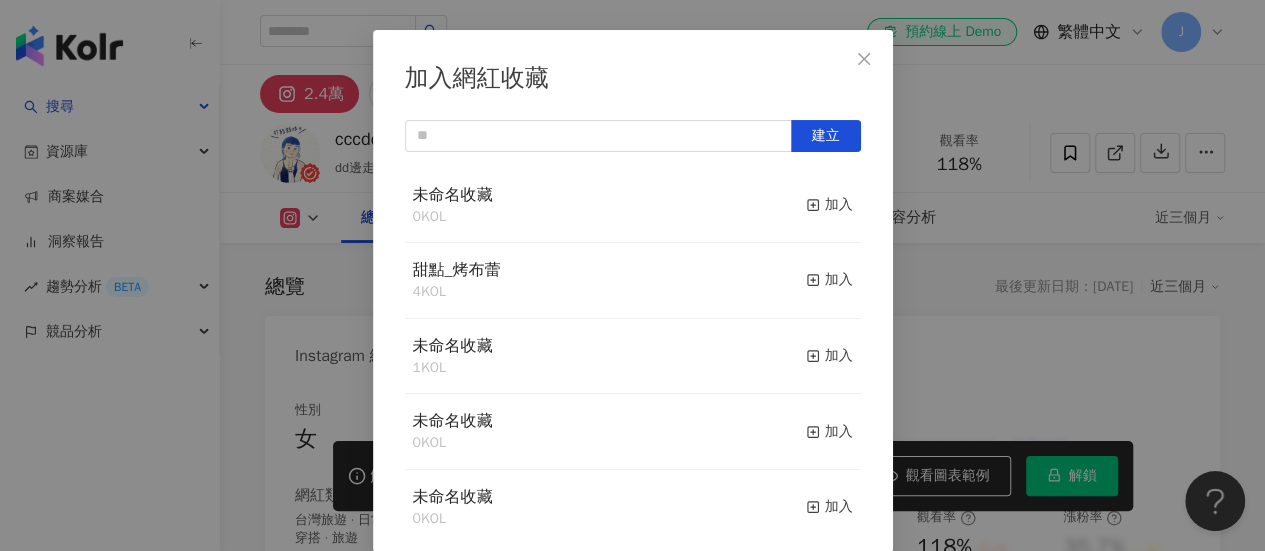 click on "加入" at bounding box center [829, 280] 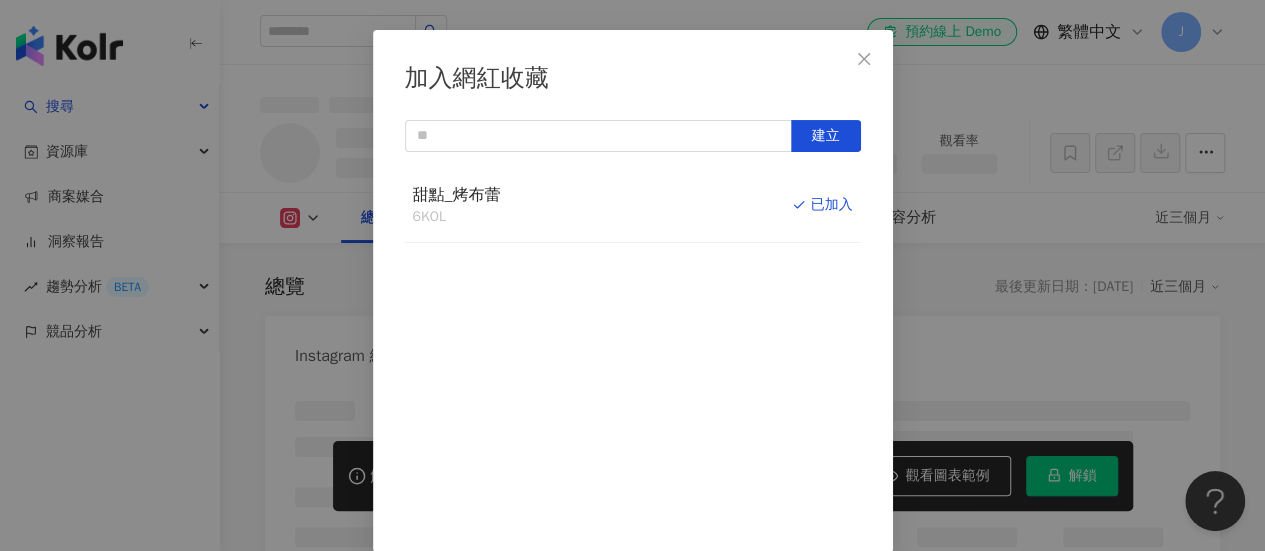 click 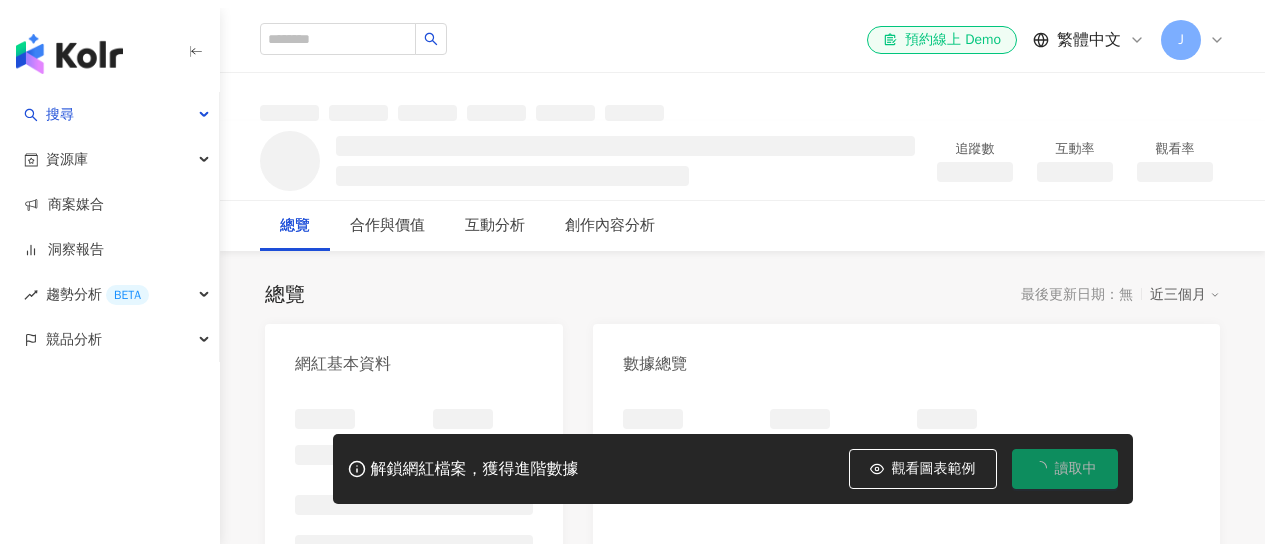 scroll, scrollTop: 0, scrollLeft: 0, axis: both 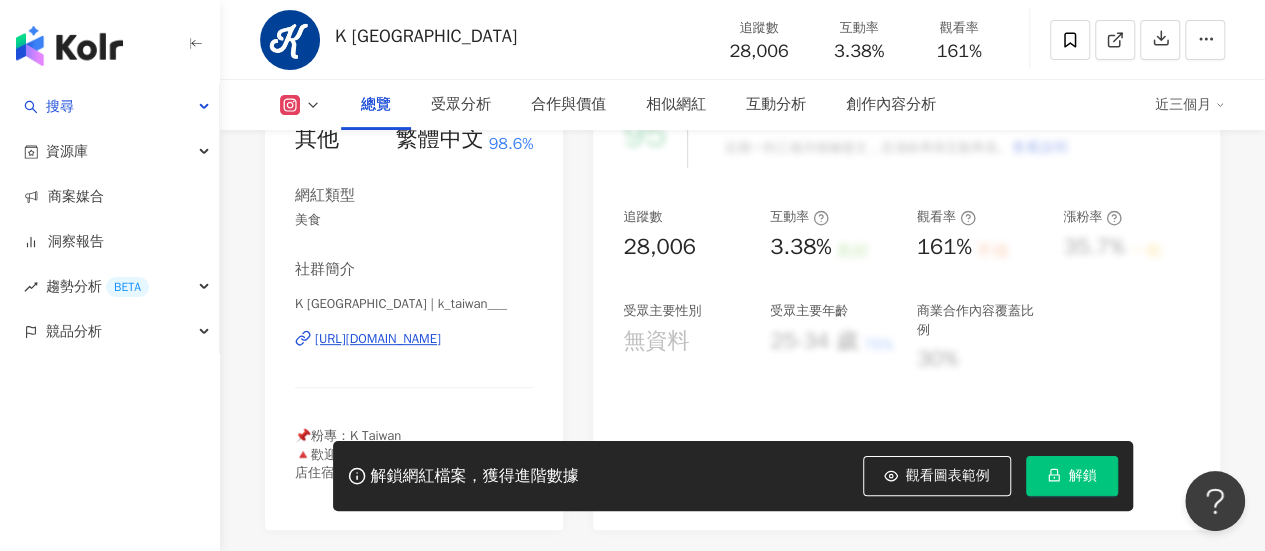 click on "[URL][DOMAIN_NAME]" at bounding box center [378, 339] 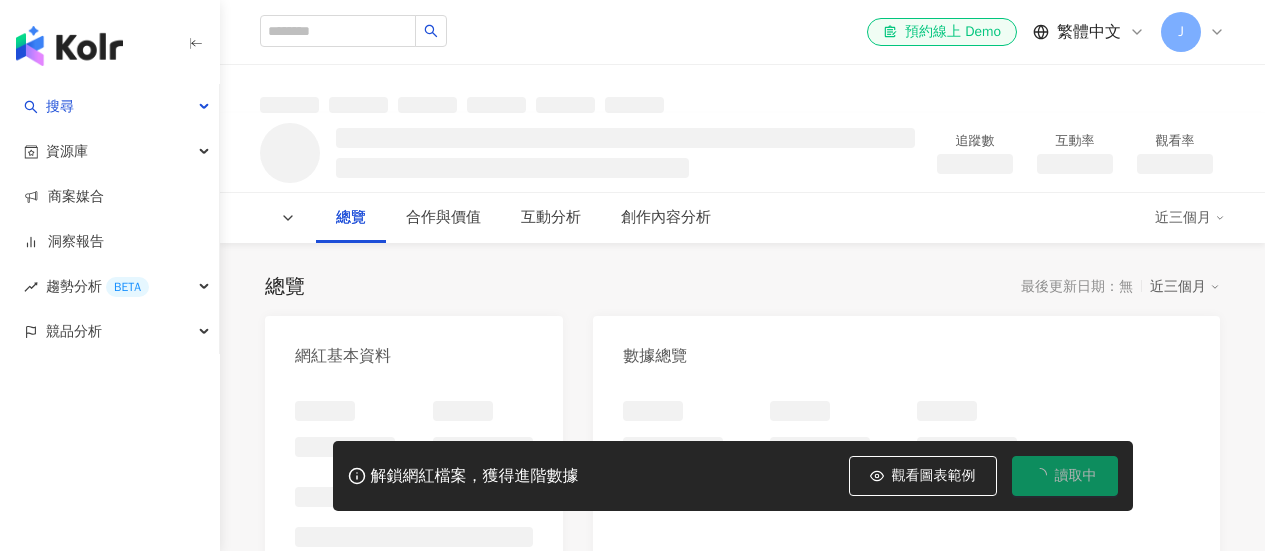 scroll, scrollTop: 0, scrollLeft: 0, axis: both 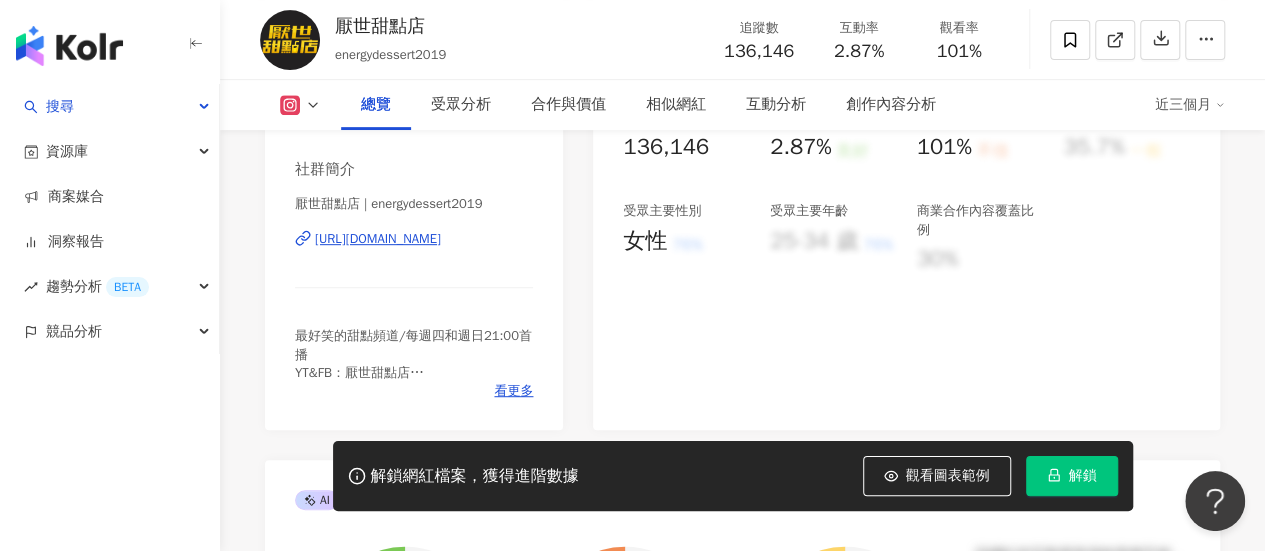 click on "[URL][DOMAIN_NAME]" at bounding box center [378, 239] 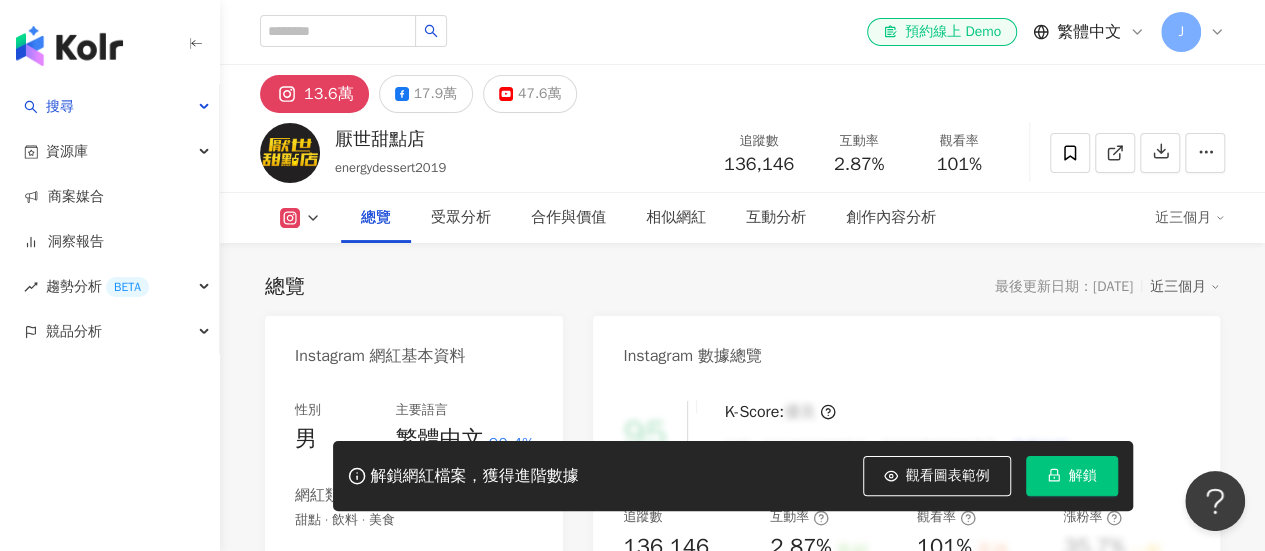 scroll, scrollTop: 300, scrollLeft: 0, axis: vertical 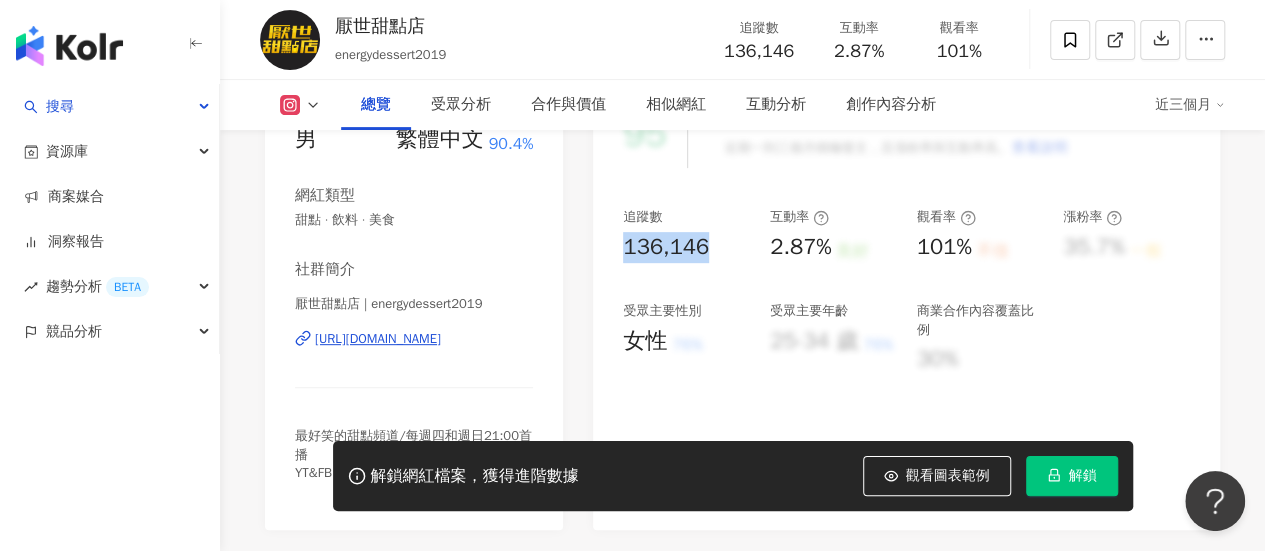 drag, startPoint x: 625, startPoint y: 249, endPoint x: 706, endPoint y: 250, distance: 81.00617 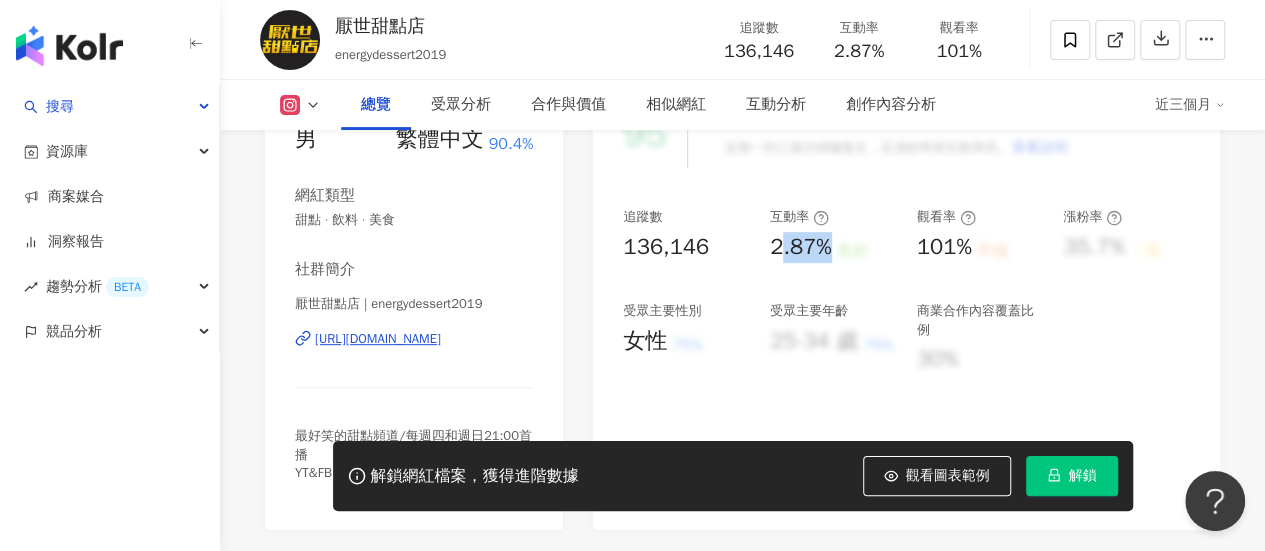 drag, startPoint x: 776, startPoint y: 245, endPoint x: 780, endPoint y: 235, distance: 10.770329 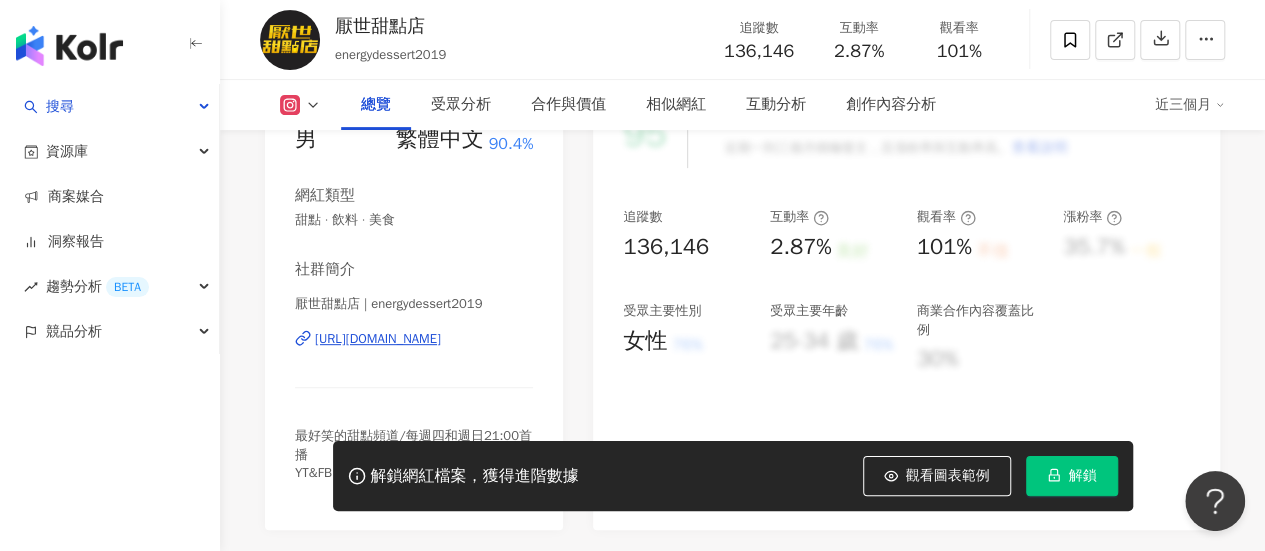 click on "2.87%" at bounding box center [801, 247] 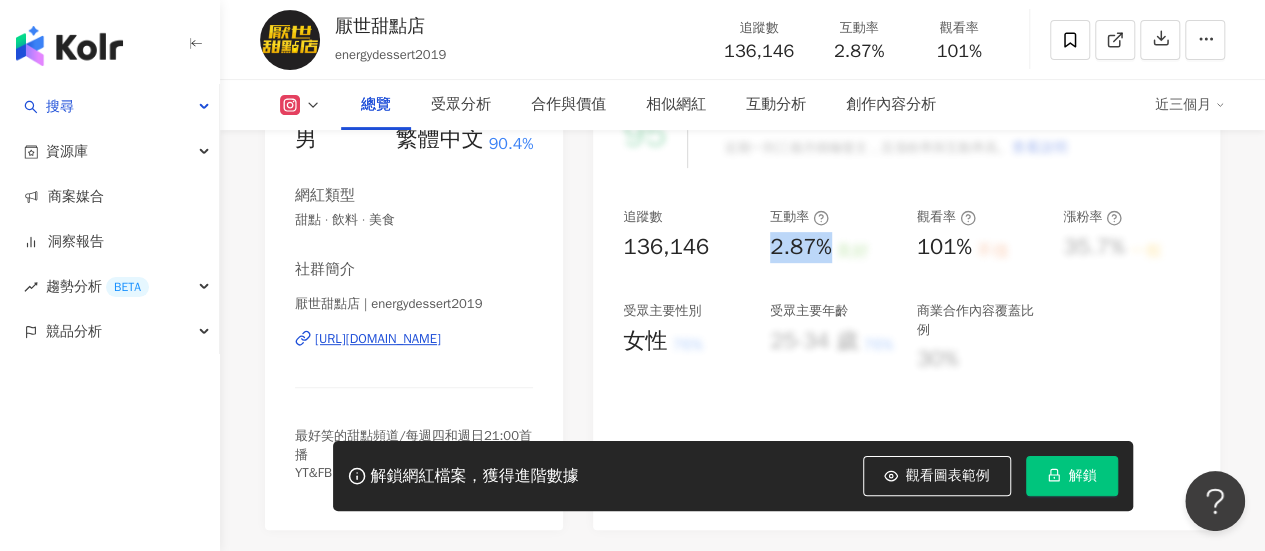 drag, startPoint x: 766, startPoint y: 243, endPoint x: 835, endPoint y: 242, distance: 69.00725 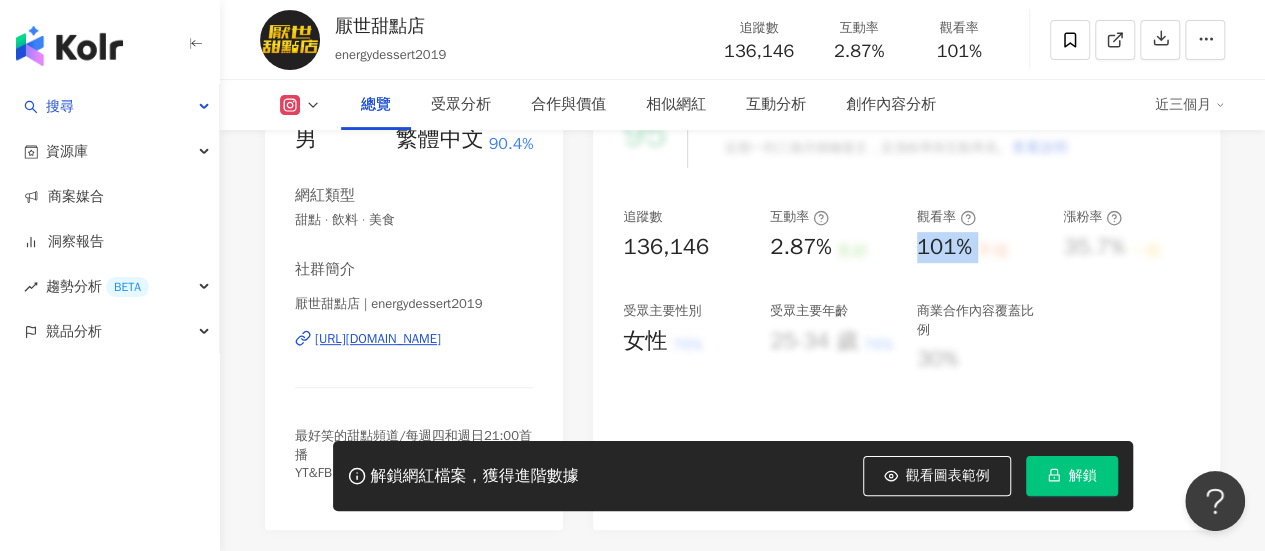 drag, startPoint x: 922, startPoint y: 245, endPoint x: 988, endPoint y: 256, distance: 66.910385 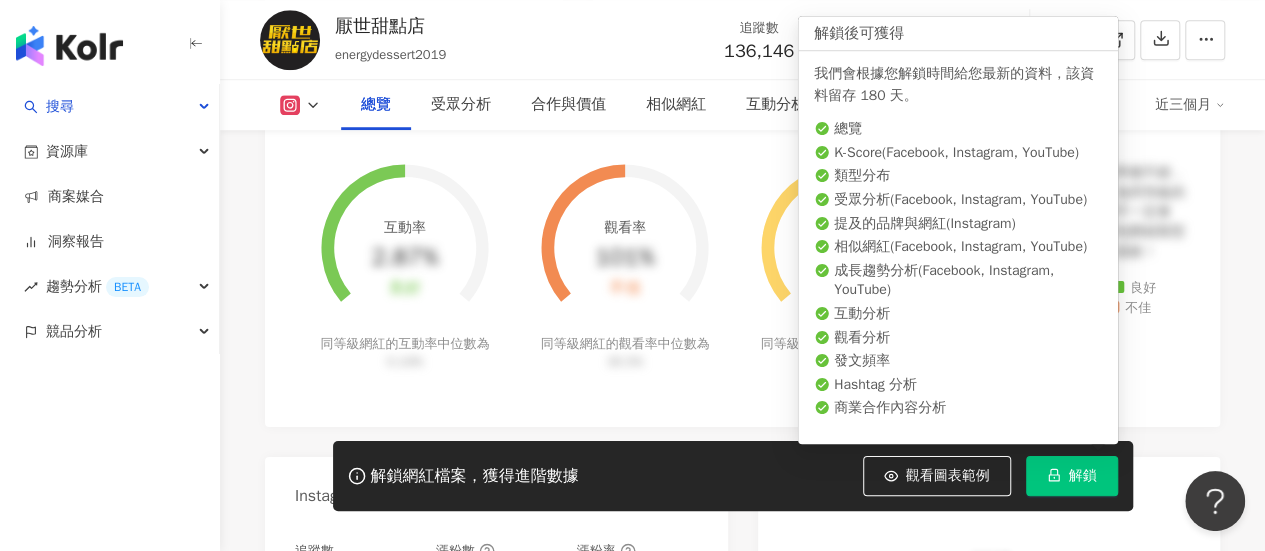 click 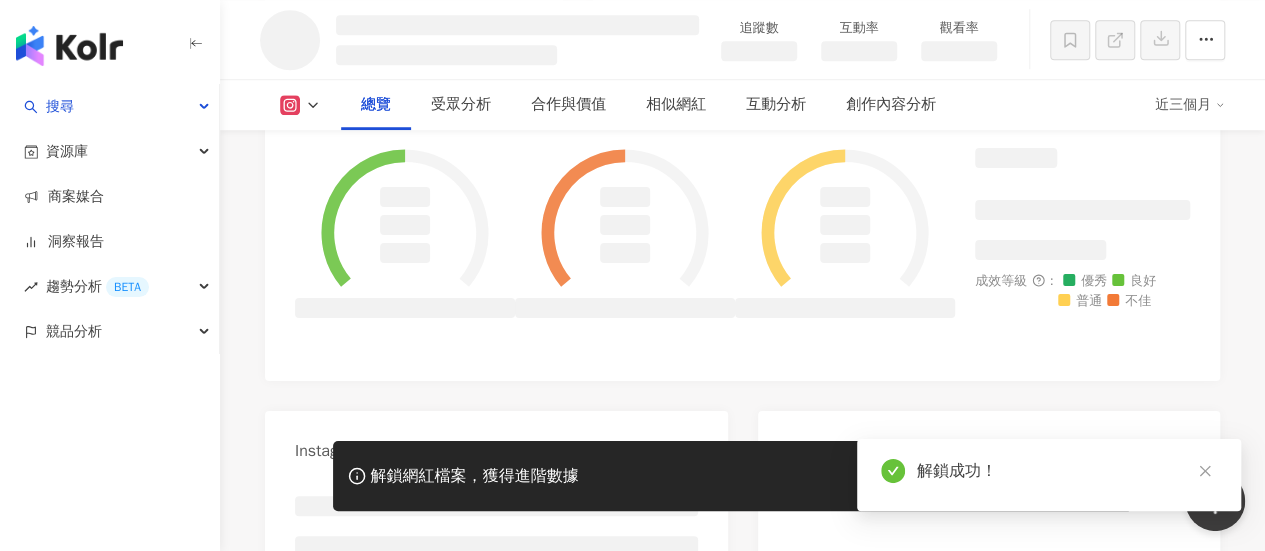 scroll, scrollTop: 854, scrollLeft: 0, axis: vertical 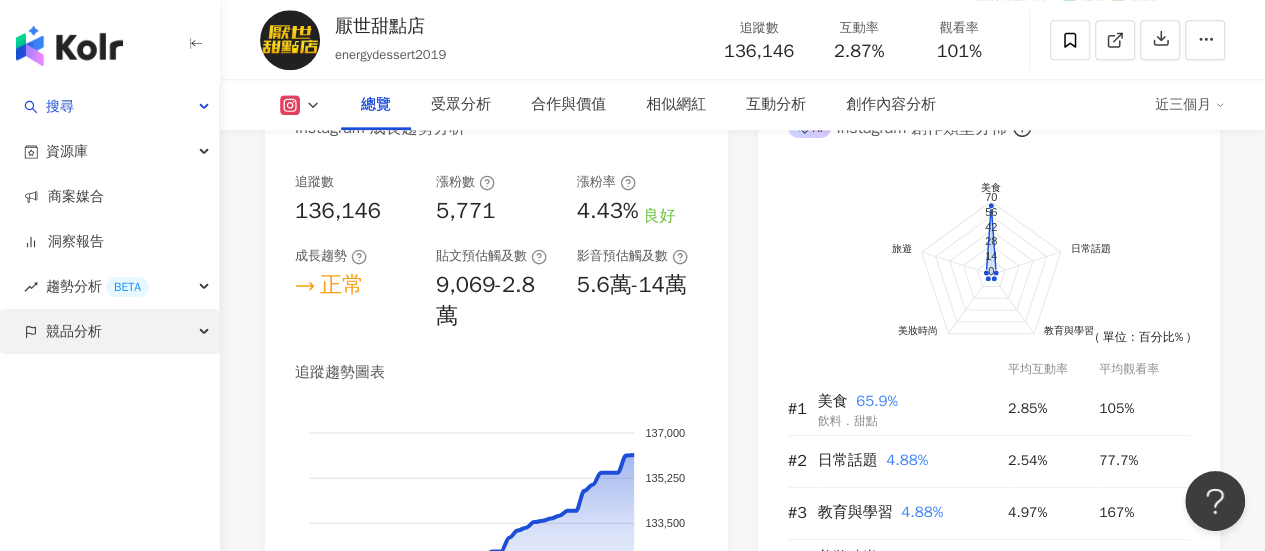click on "競品分析" at bounding box center [74, 331] 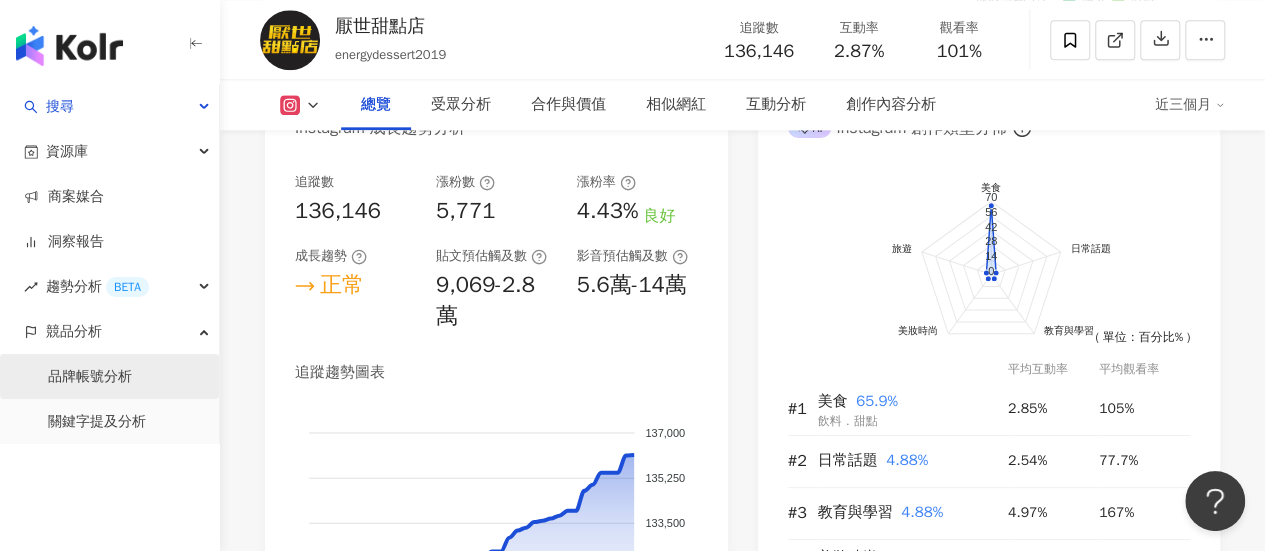 click on "品牌帳號分析" at bounding box center [90, 377] 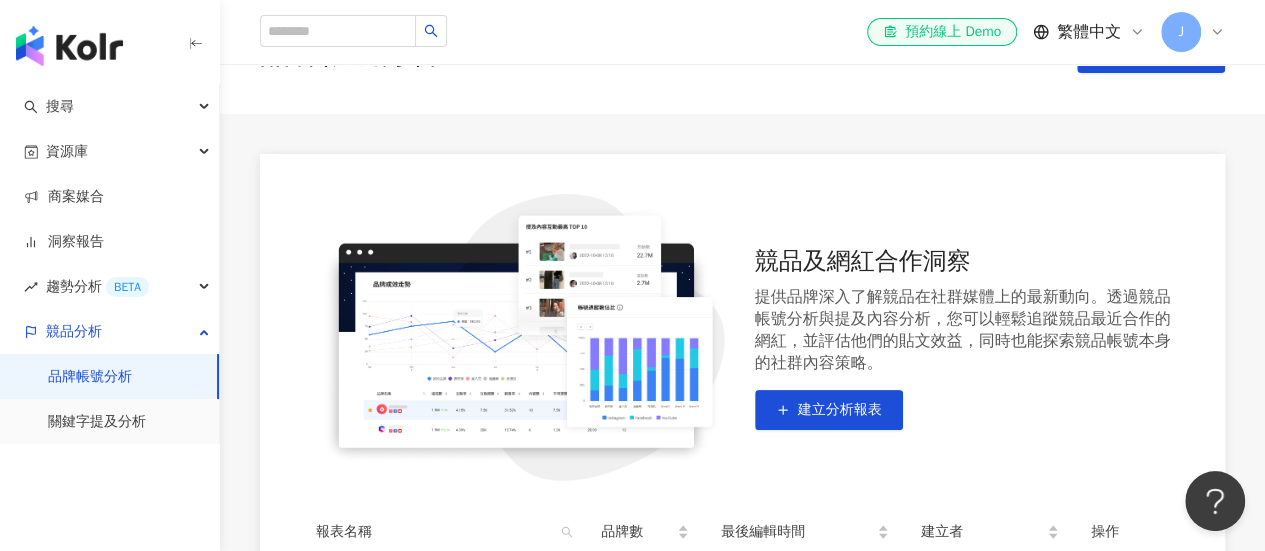 scroll, scrollTop: 0, scrollLeft: 0, axis: both 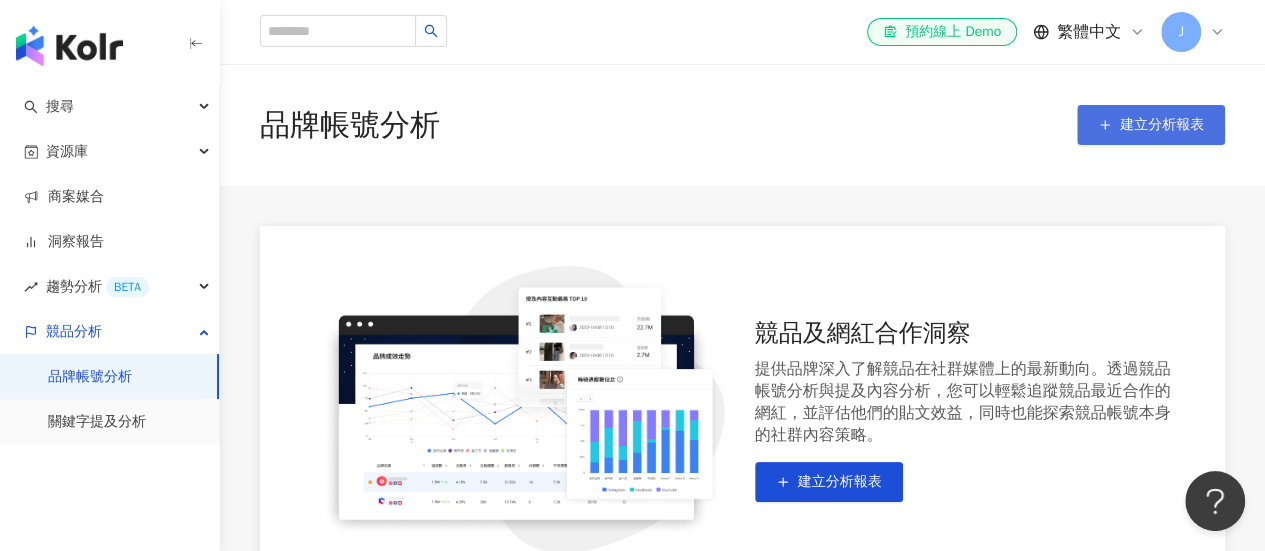 click on "建立分析報表" at bounding box center (1162, 125) 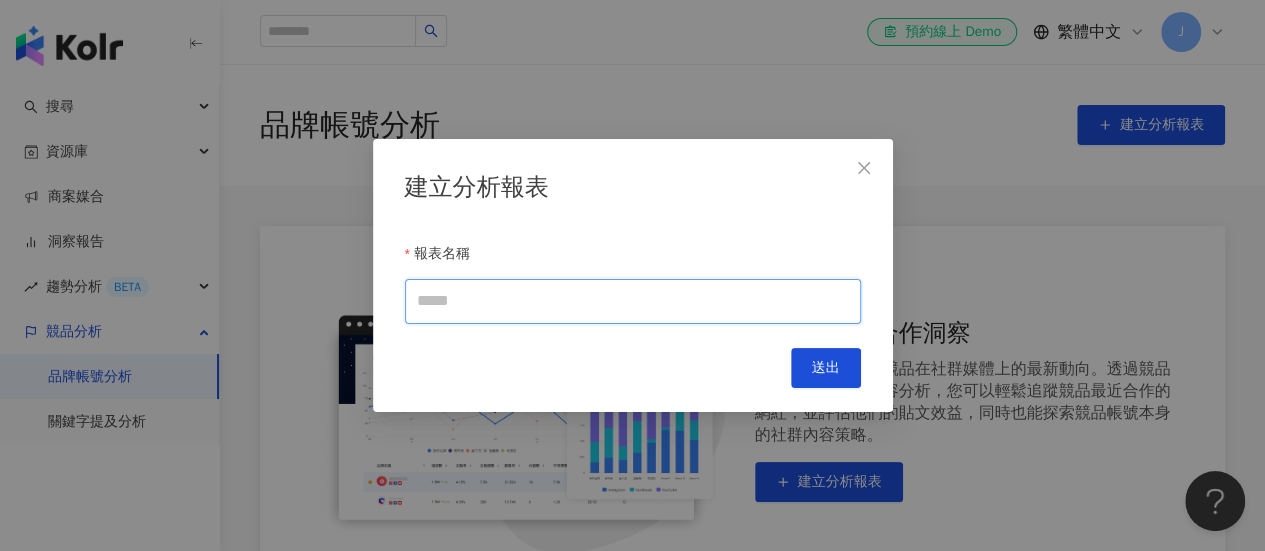 click on "報表名稱" at bounding box center (633, 301) 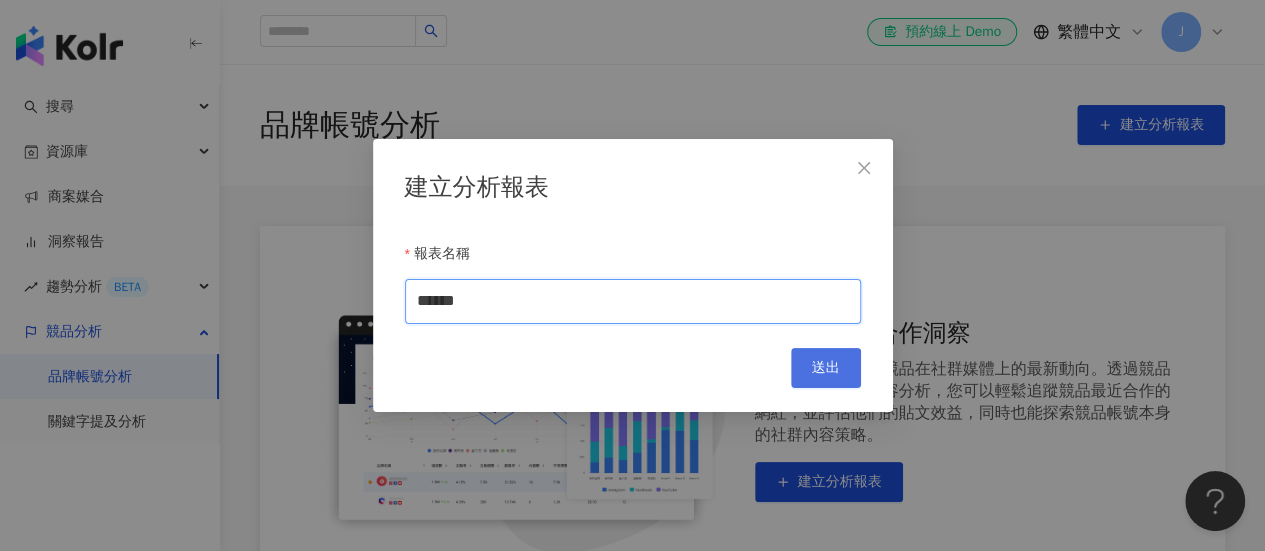type on "******" 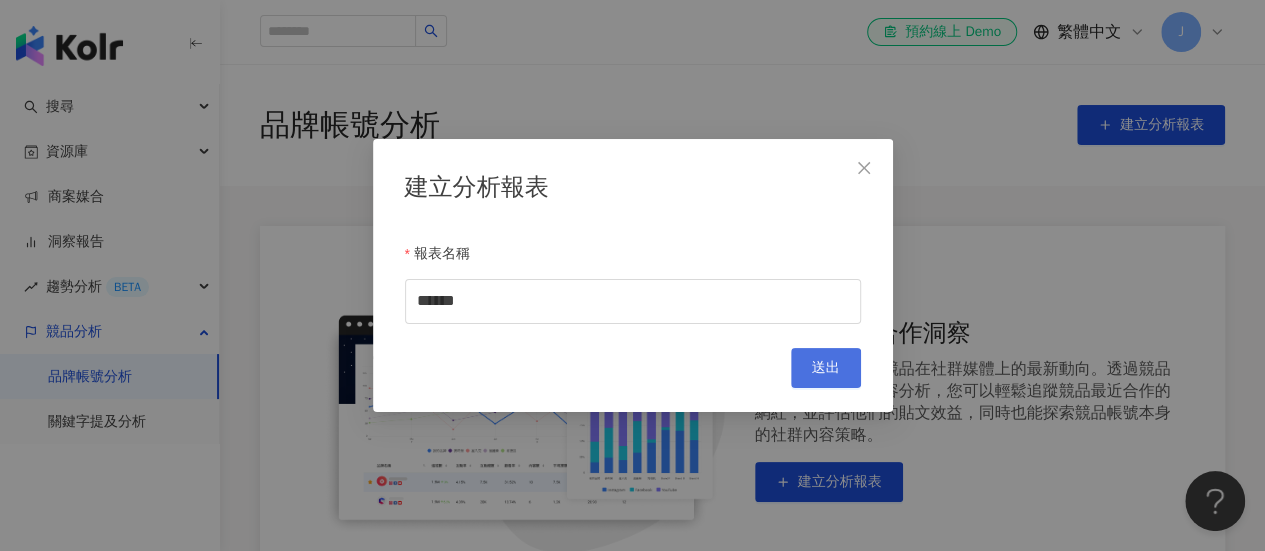 click on "送出" at bounding box center [826, 368] 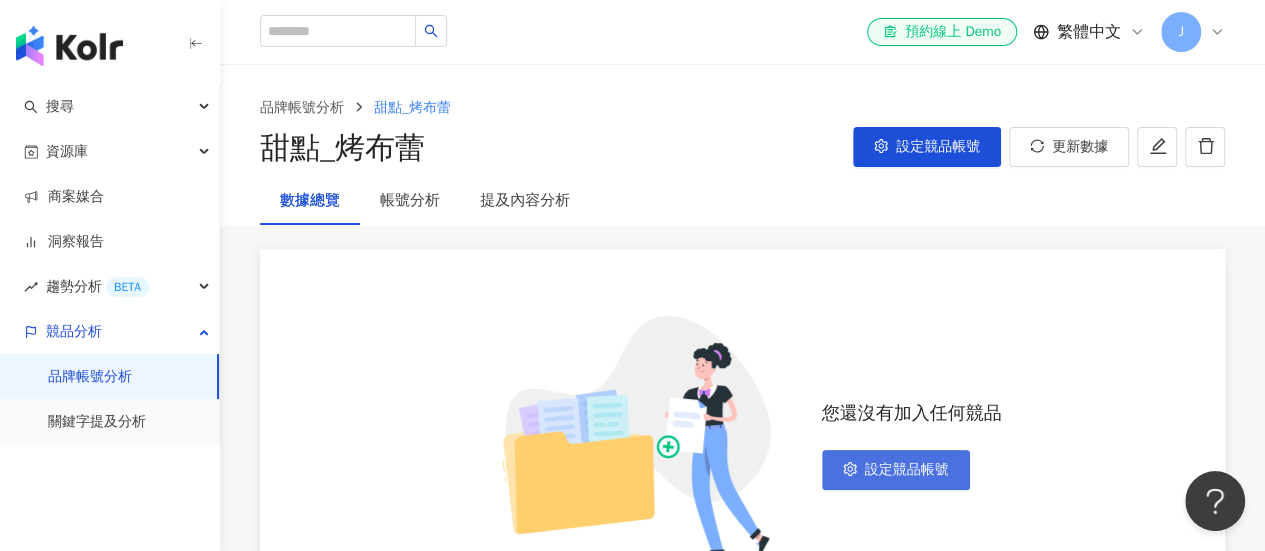 click on "設定競品帳號" at bounding box center (907, 470) 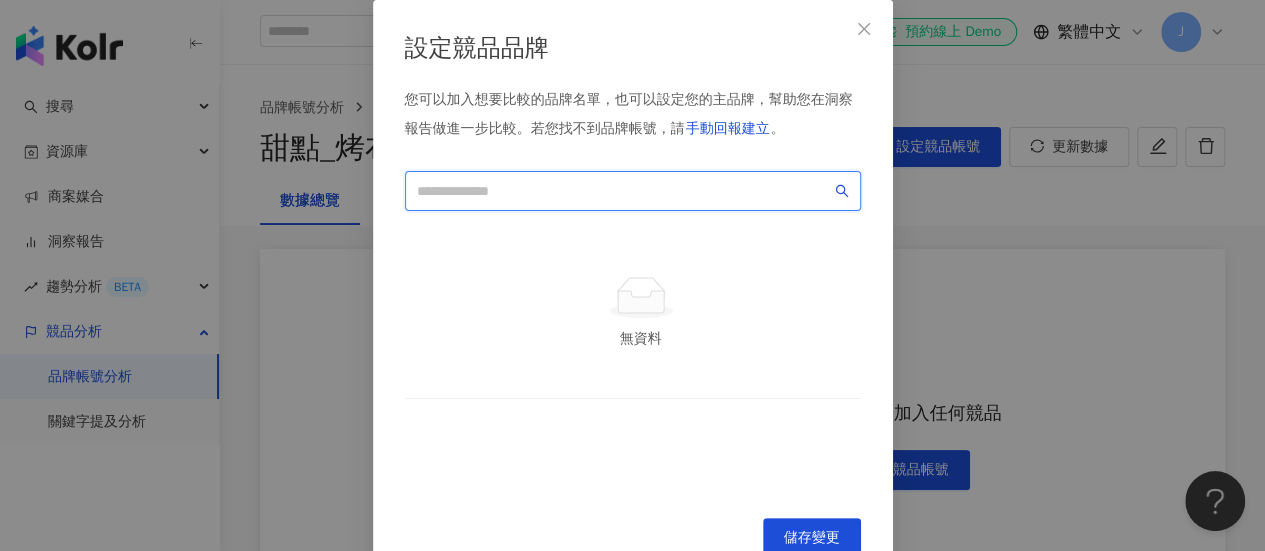 click at bounding box center [624, 191] 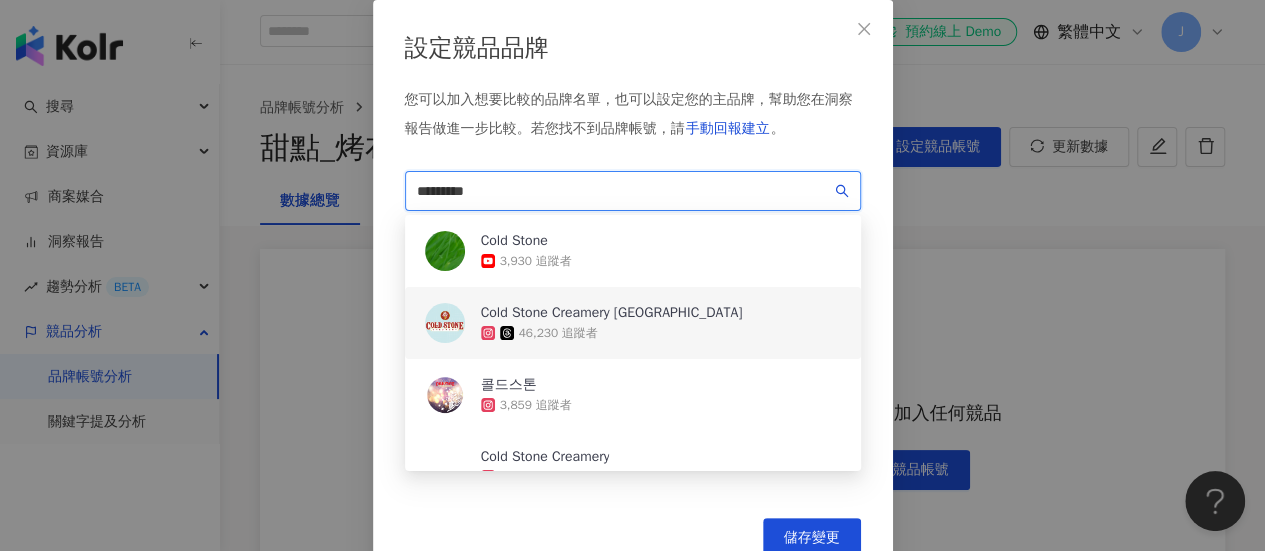 click on "Cold Stone Creamery Taiwan 46,230   追蹤者" at bounding box center (633, 323) 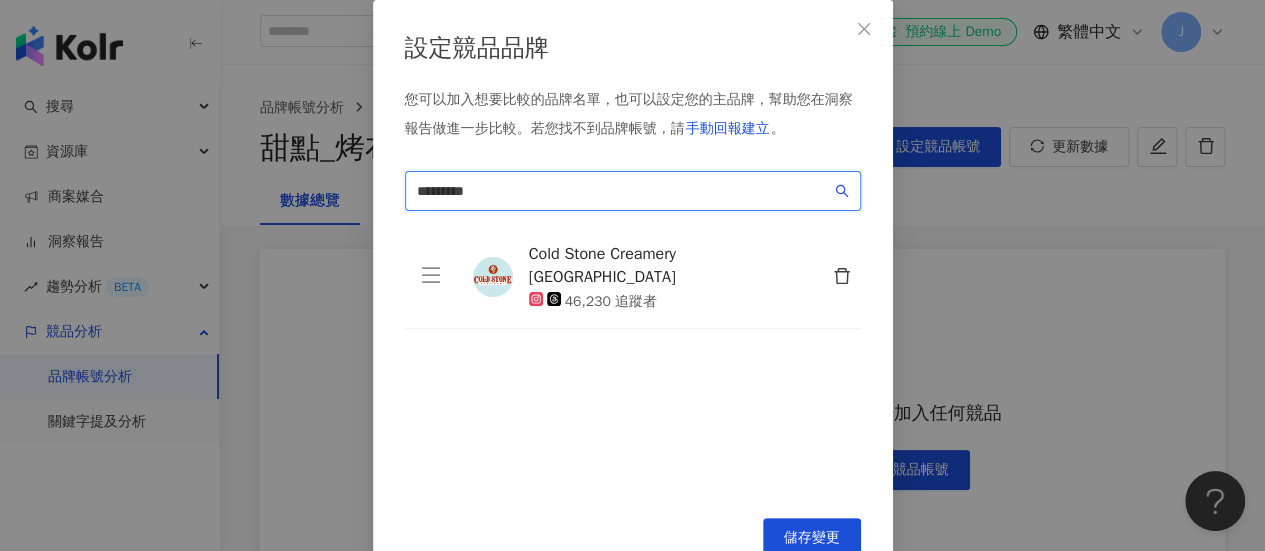 type on "*********" 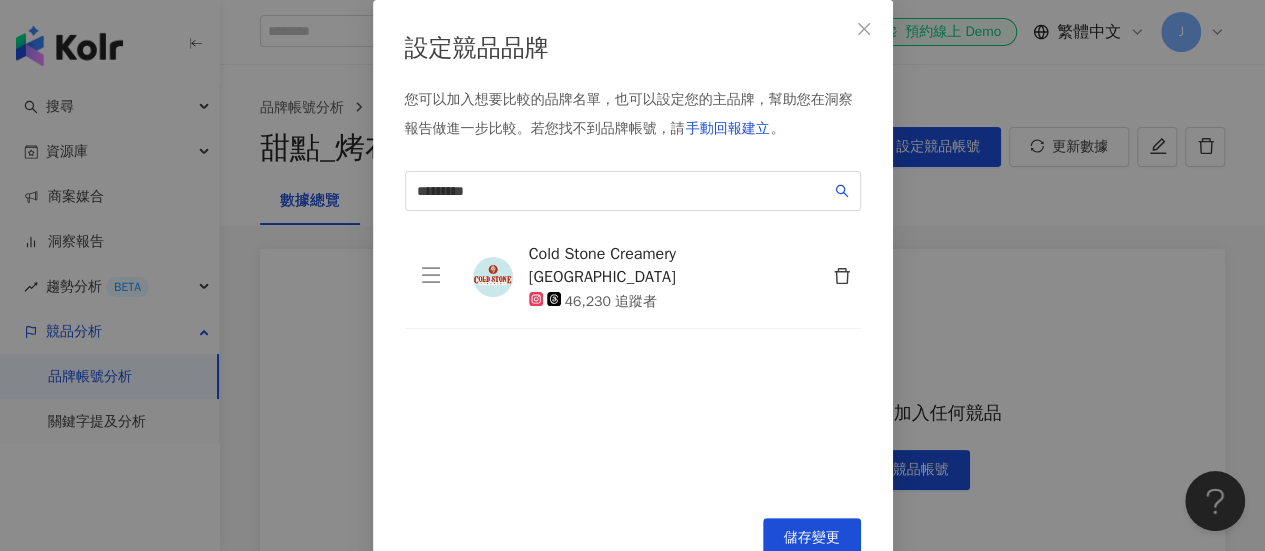 click on "46,230 追蹤者" at bounding box center (611, 302) 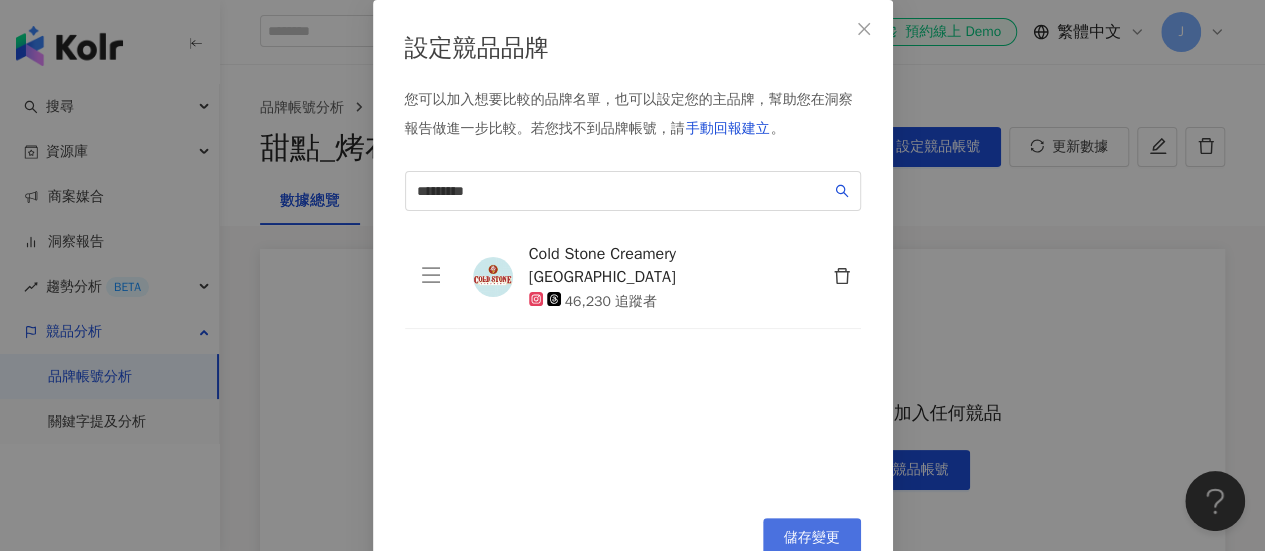 click on "儲存變更" at bounding box center (812, 538) 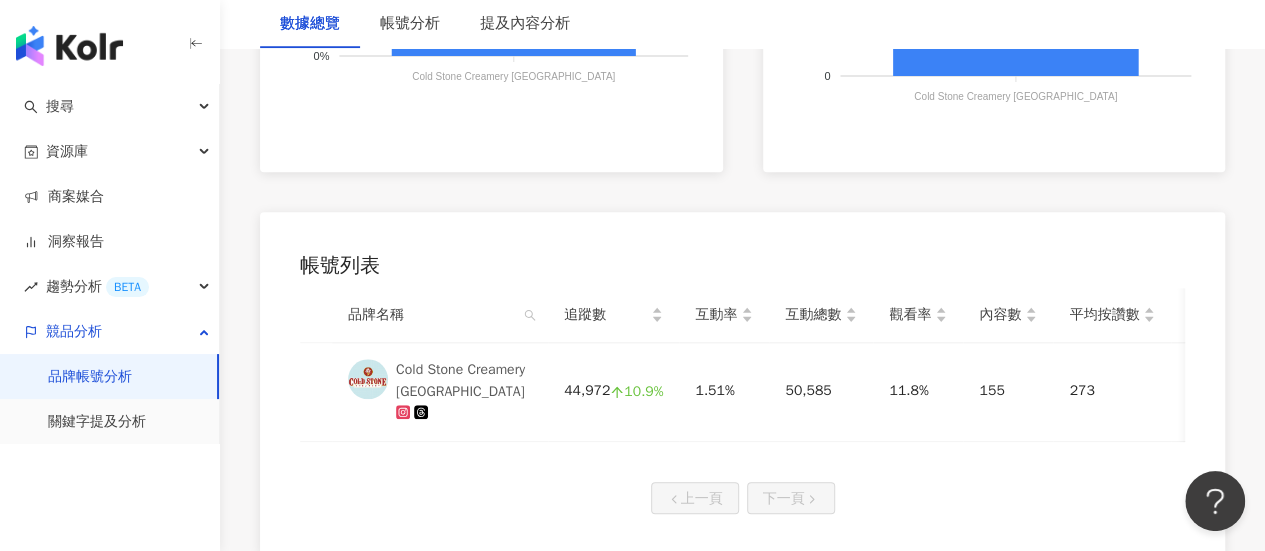 scroll, scrollTop: 900, scrollLeft: 0, axis: vertical 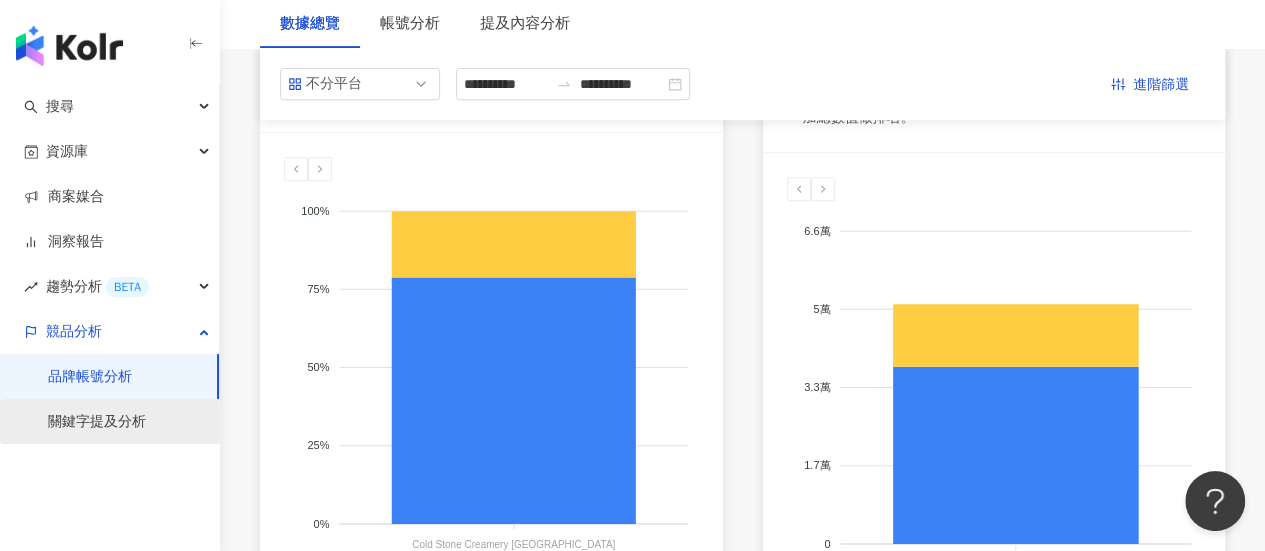 click on "關鍵字提及分析" at bounding box center [97, 422] 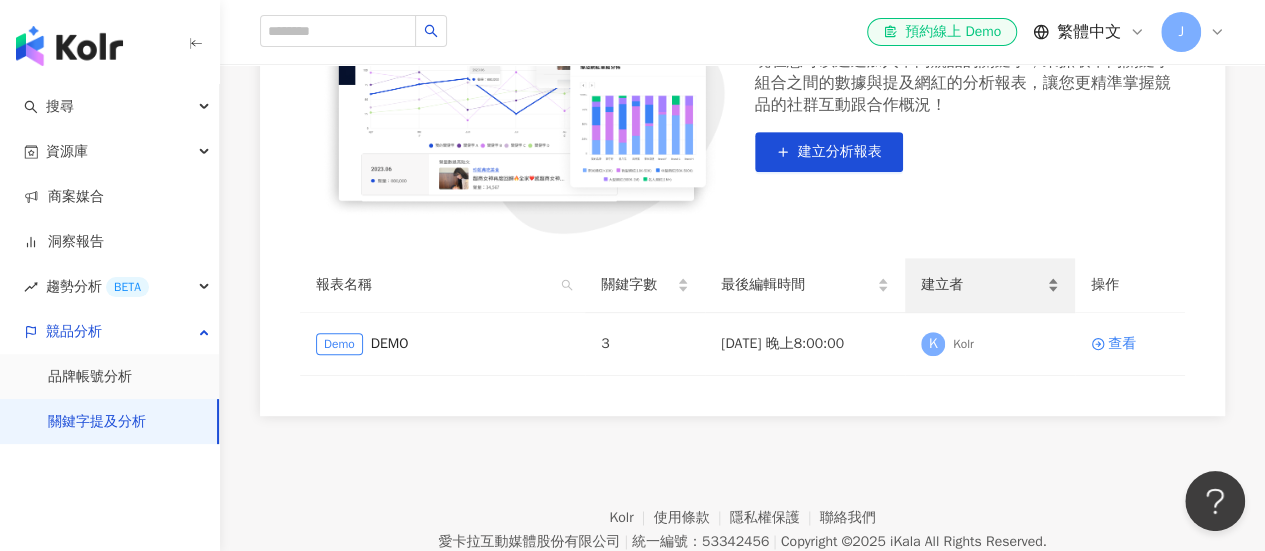 scroll, scrollTop: 400, scrollLeft: 0, axis: vertical 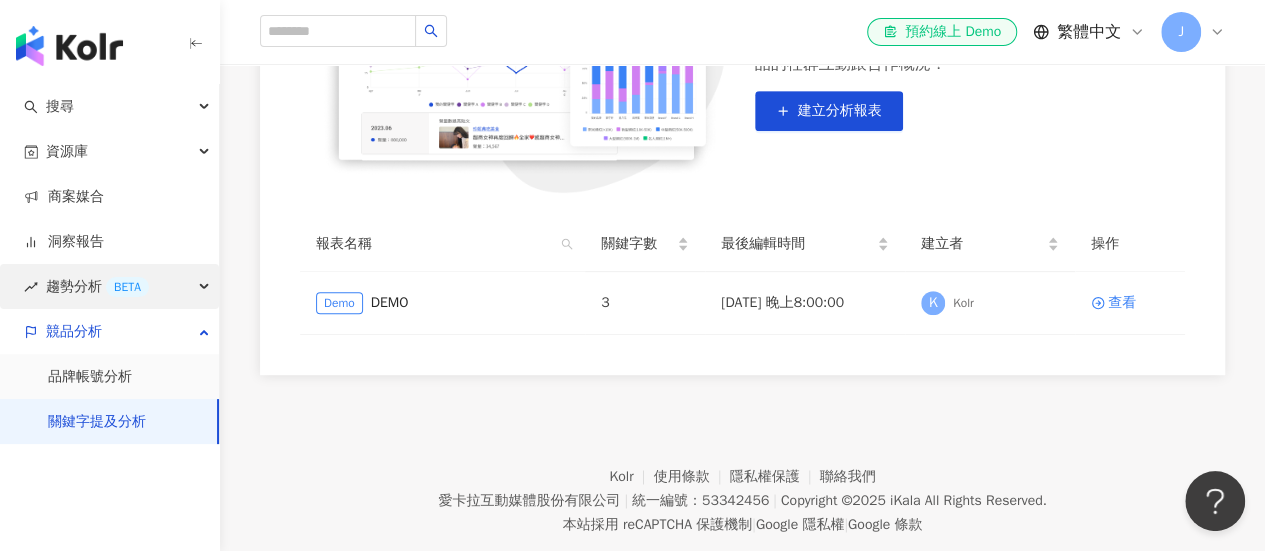 click on "趨勢分析 BETA" at bounding box center (109, 286) 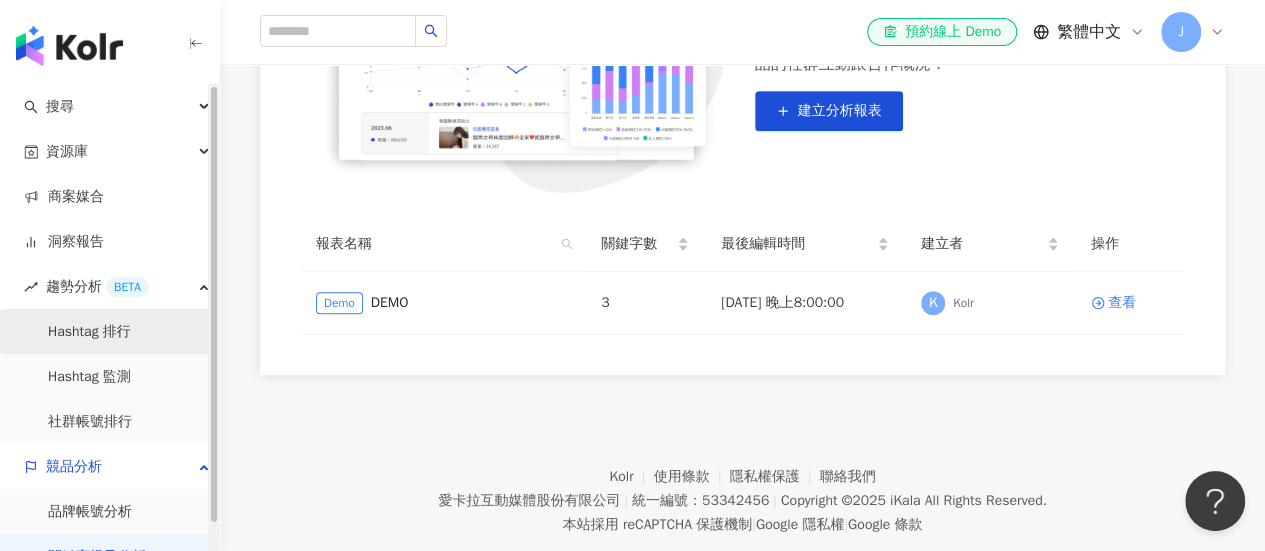 click on "Hashtag 排行" at bounding box center [89, 332] 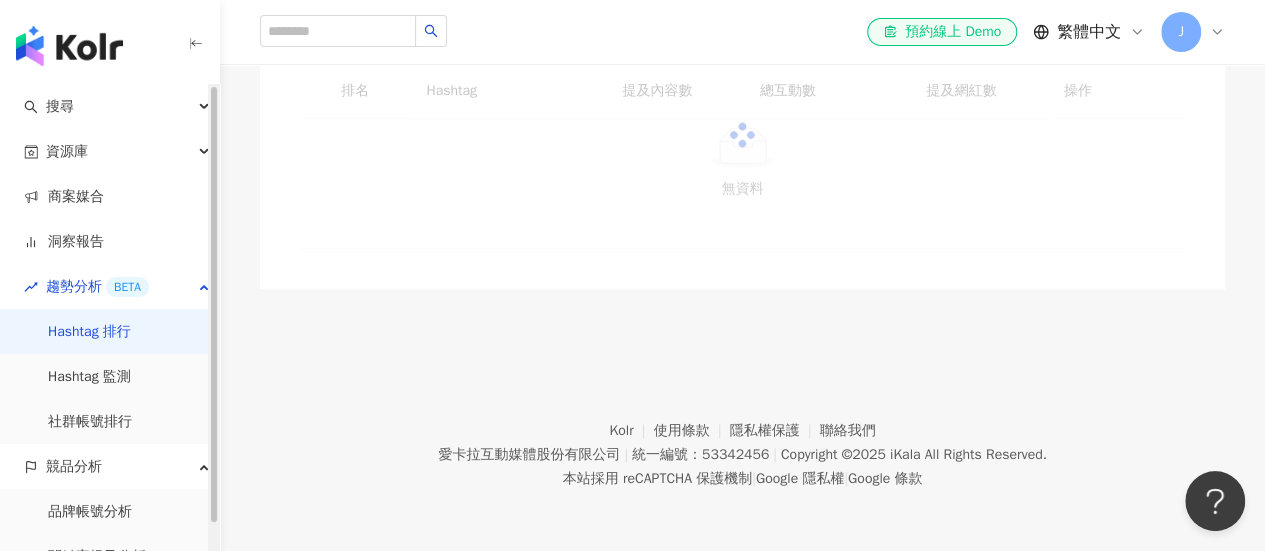 scroll, scrollTop: 0, scrollLeft: 0, axis: both 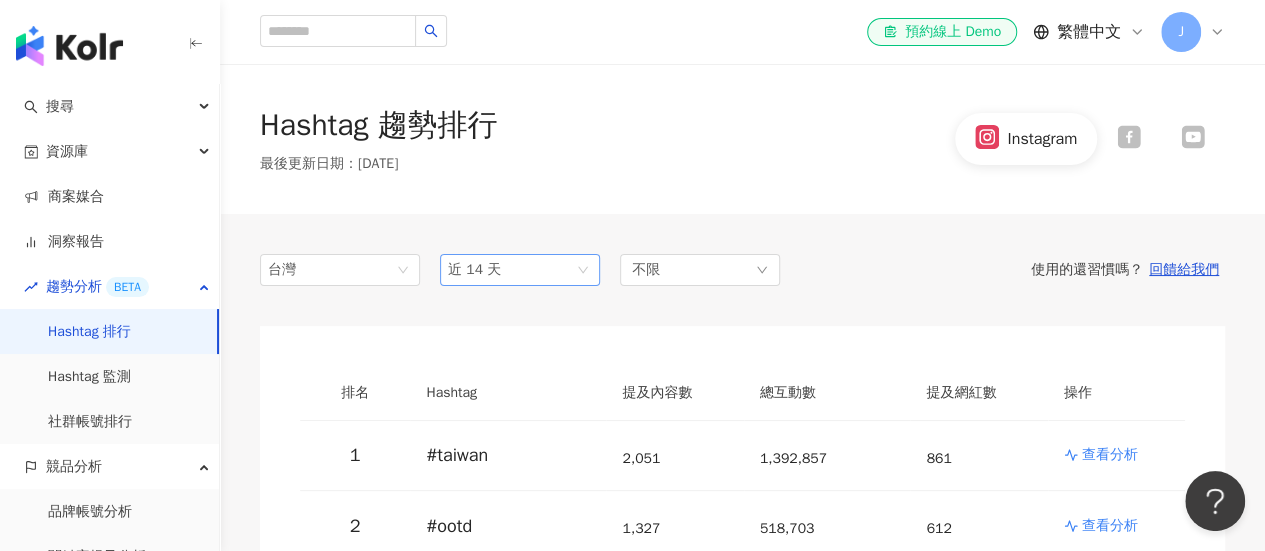 click on "近 14 天" at bounding box center [520, 270] 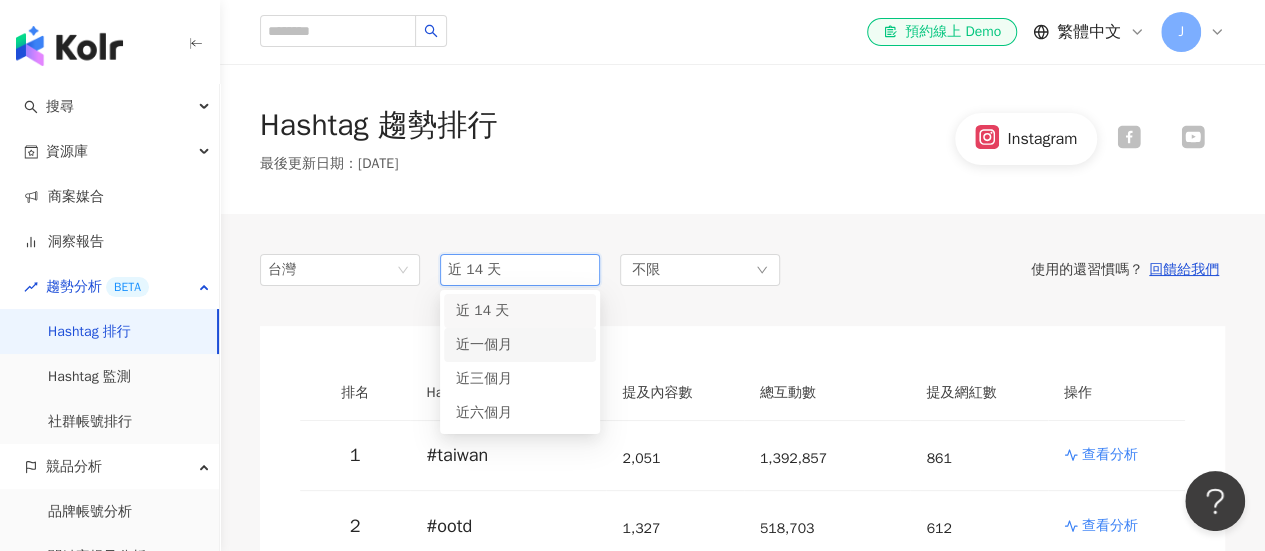 click on "近一個月" at bounding box center (520, 345) 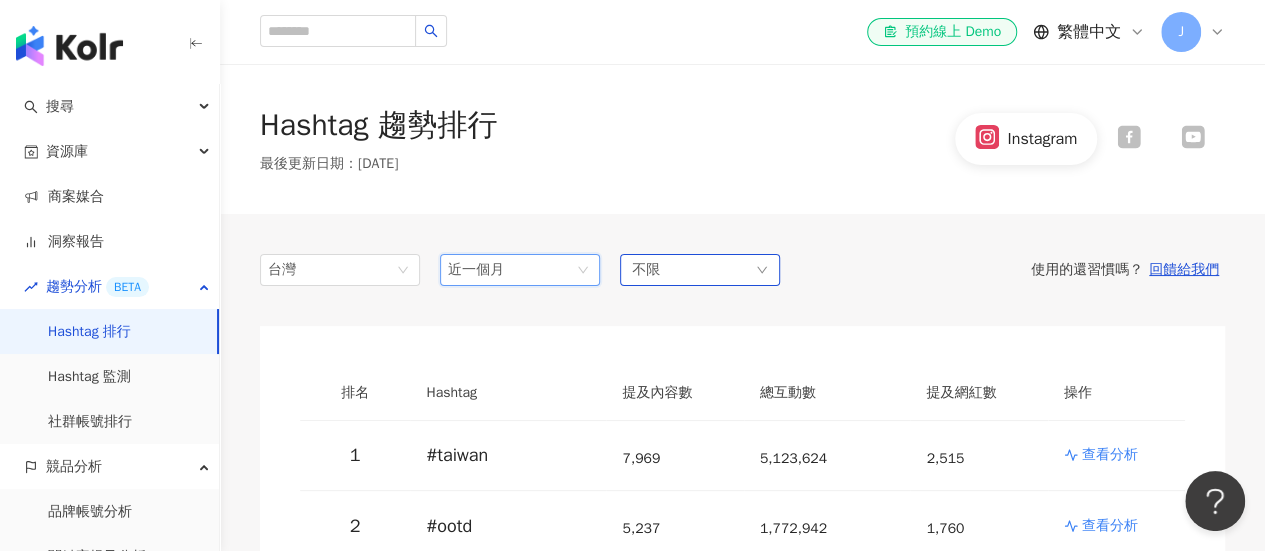 click on "不限" at bounding box center (700, 270) 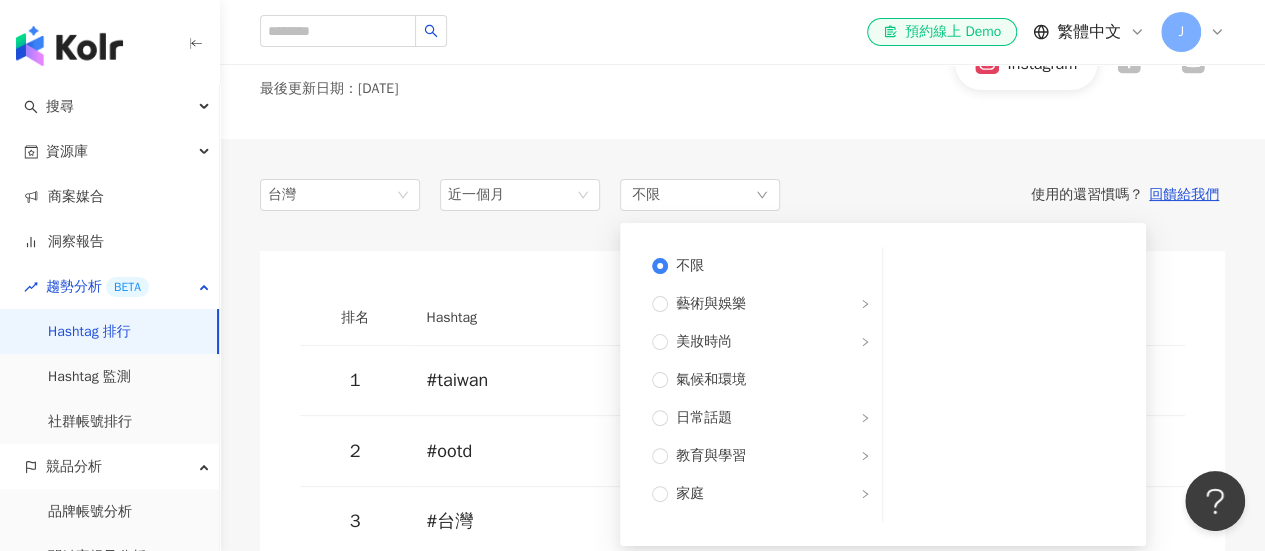 scroll, scrollTop: 100, scrollLeft: 0, axis: vertical 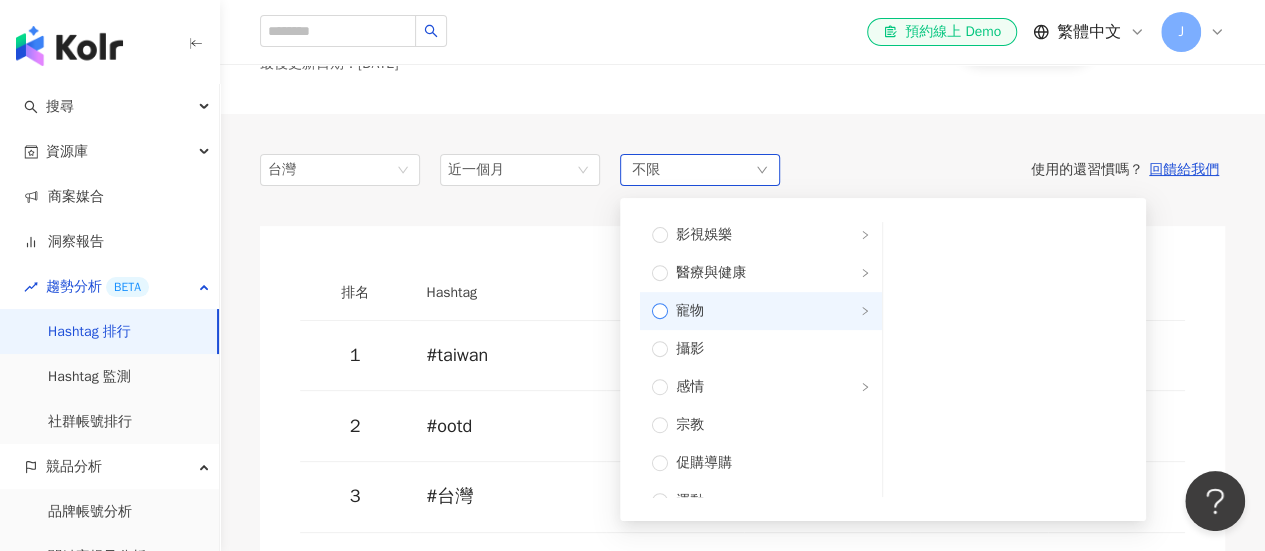 click on "寵物" at bounding box center [761, 311] 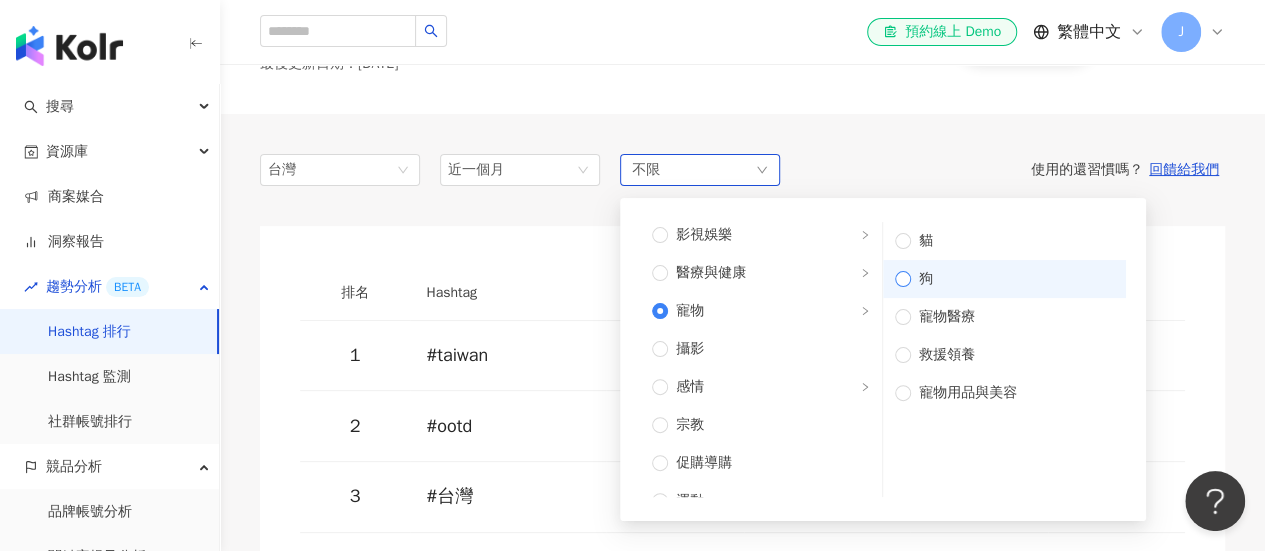 click on "狗" at bounding box center (1012, 279) 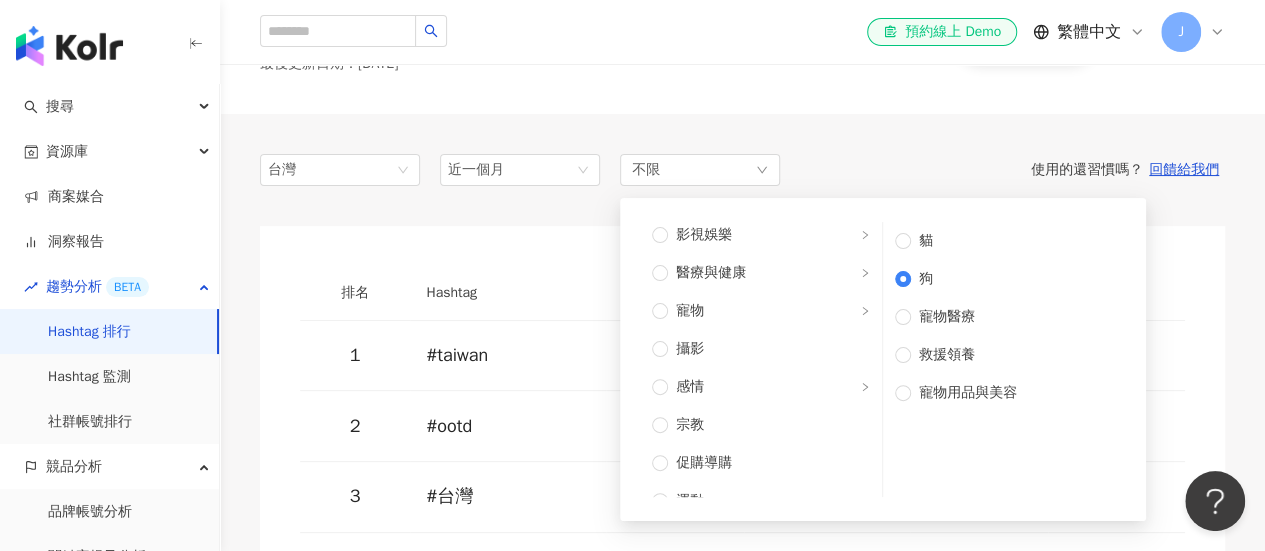 click on "台灣 近一個月 14d 1m 3m 近 14 天 近一個月 近三個月 近六個月 不限 不限 藝術與娛樂 美妝時尚 氣候和環境 日常話題 教育與學習 家庭 財經 美食 命理占卜 遊戲 法政社會 生活風格 影視娛樂 醫療與健康 寵物 攝影 感情 宗教 促購導購 運動 科技 交通工具 旅遊 成人 貓 狗 寵物醫療 救援領養 寵物用品與美容 使用的還習慣嗎？ 回饋給我們 排名 Hashtag 提及內容數 總互動數 提及網紅數 操作             1 # taiwan 7,969 5,123,624 2,515 查看分析 2 # ootd 5,237 1,772,942 1,760 查看分析 3 # 台灣 4,281 3,618,334 1,273 查看分析 4 # 台中 4,087 2,579,219 1,556 查看分析 5 # 台北美食 4,042 4,878,567 1,399 查看分析 6 # 台北 3,760 9,707,683 1,459 查看分析 7 # 台中美食 3,368 3,421,736 1,089 查看分析 8 # taipei 3,338 8,635,383 1,318 查看分析 9 # 美甲 3,259 304,631 613 查看分析 10 # 台南 3,067 3,446,875 1,036 查看分析 11 # 搞笑 3,019 11,662,853" at bounding box center (742, 3849) 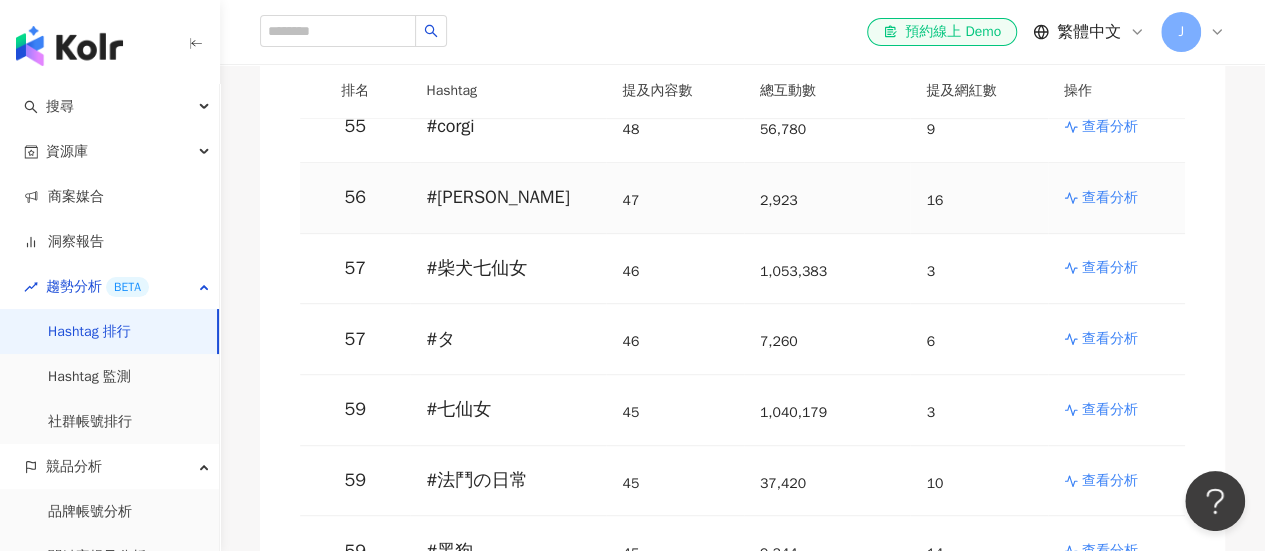 scroll, scrollTop: 4200, scrollLeft: 0, axis: vertical 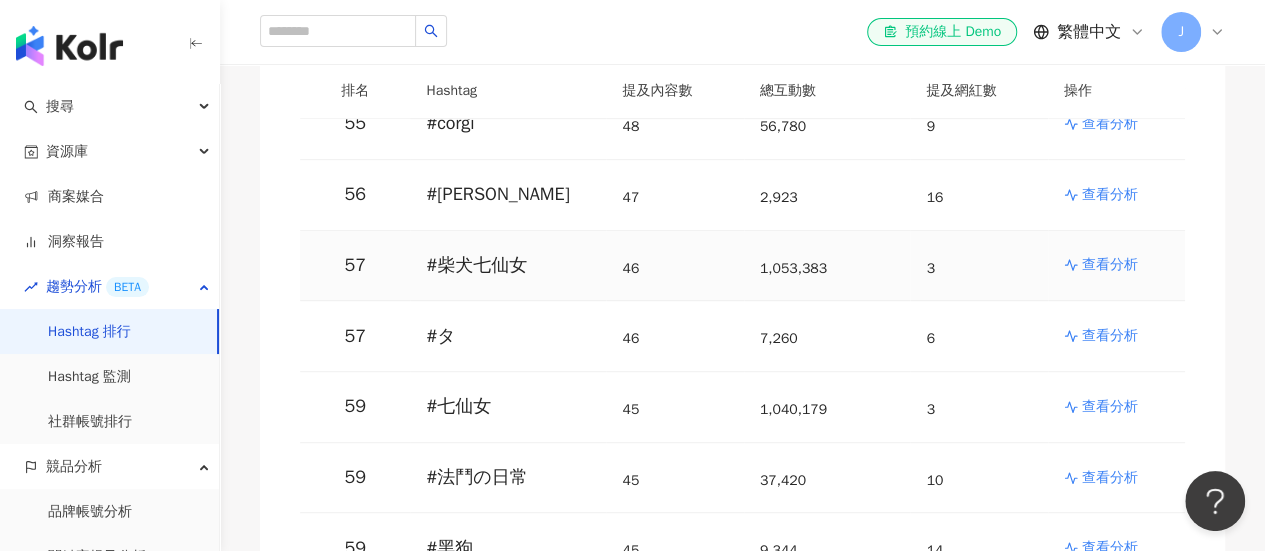 click on "3" at bounding box center [978, 266] 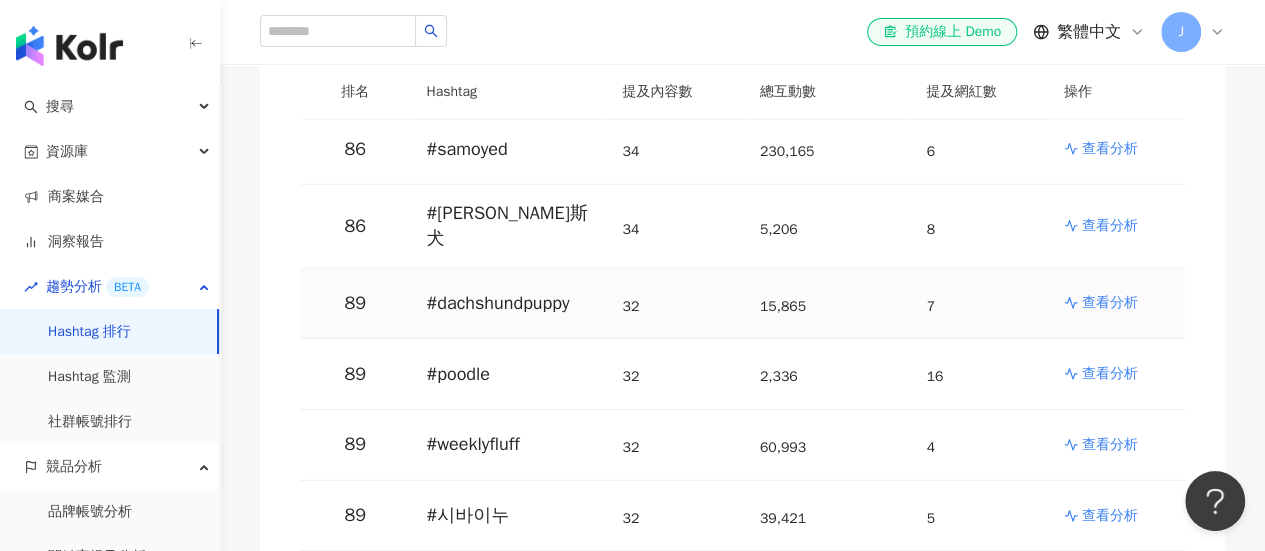 scroll, scrollTop: 6600, scrollLeft: 0, axis: vertical 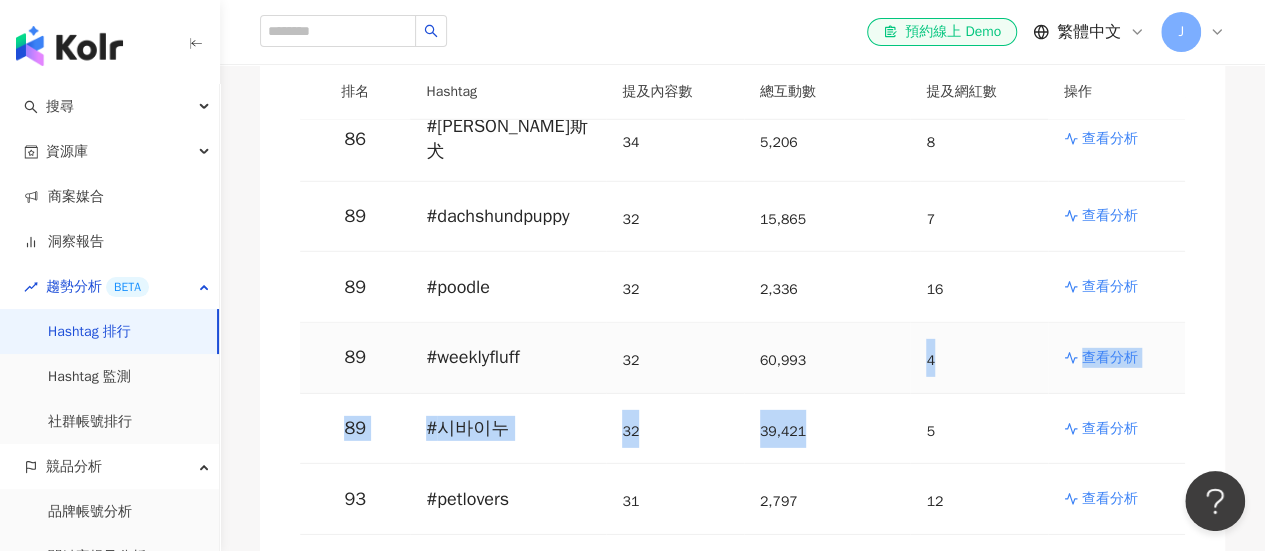 drag, startPoint x: 838, startPoint y: 227, endPoint x: 859, endPoint y: 271, distance: 48.754486 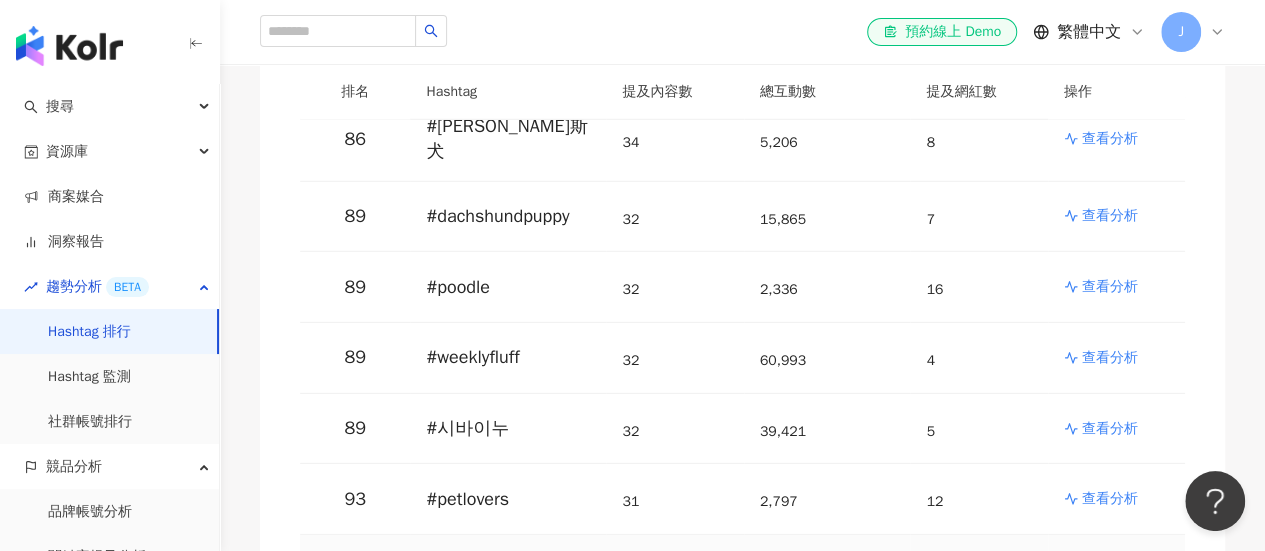 click on "31" at bounding box center (674, 499) 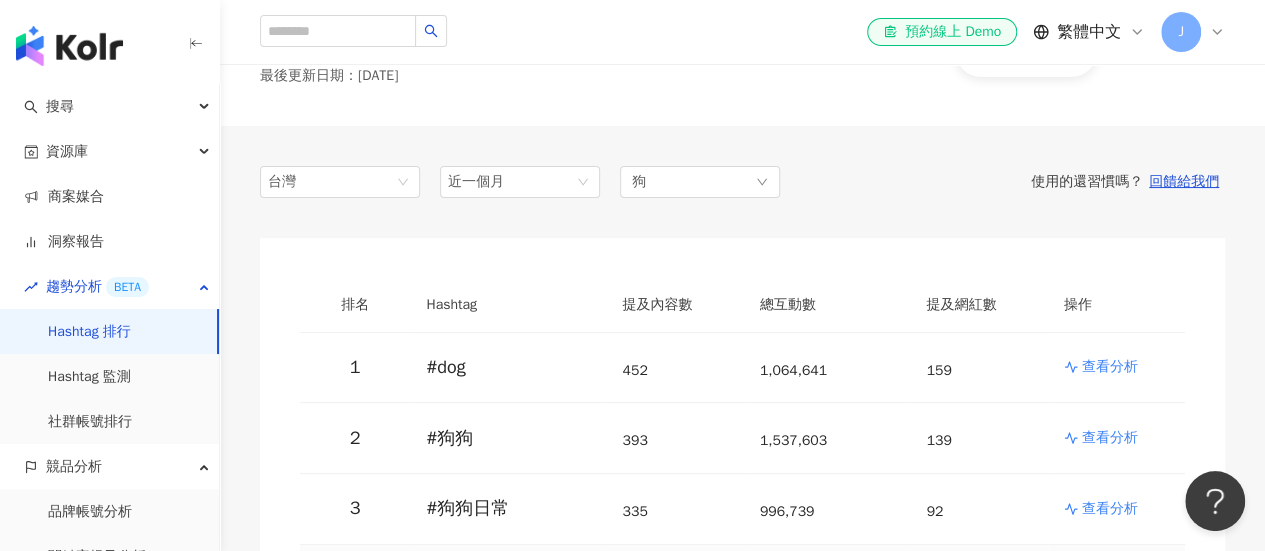 scroll, scrollTop: 0, scrollLeft: 0, axis: both 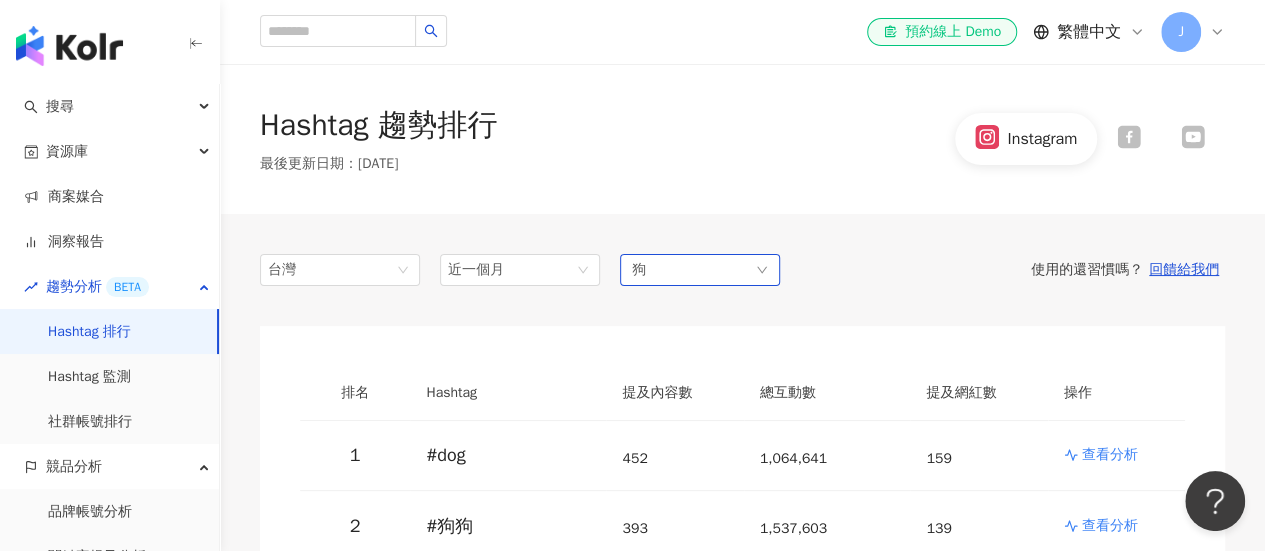 click on "狗" at bounding box center [700, 270] 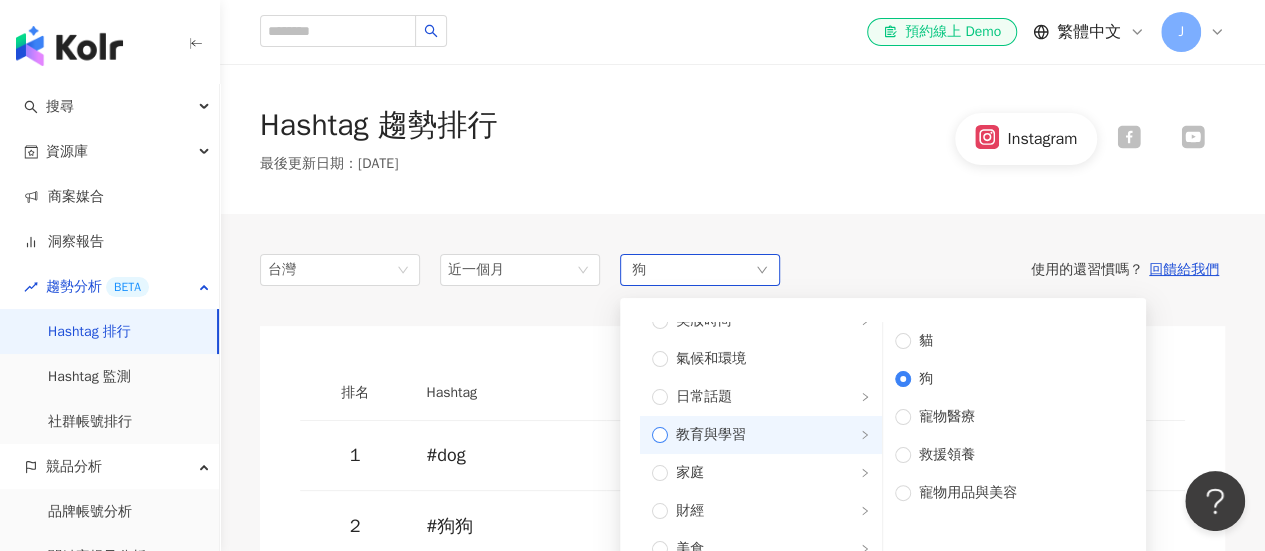 scroll, scrollTop: 200, scrollLeft: 0, axis: vertical 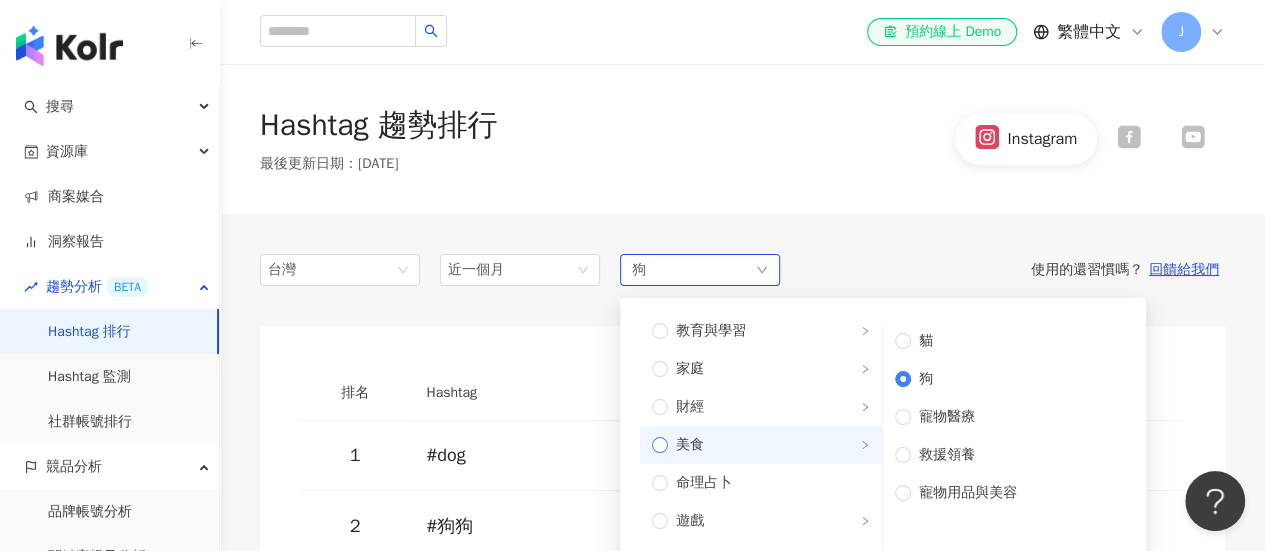 click on "美食" at bounding box center (769, 445) 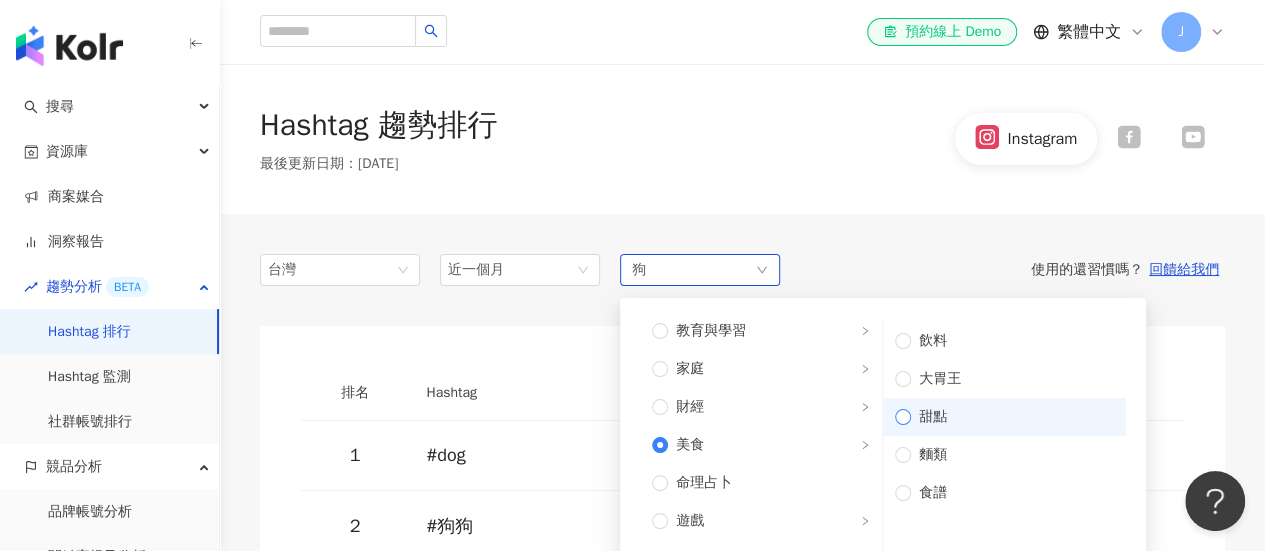click on "甜點" at bounding box center [1012, 417] 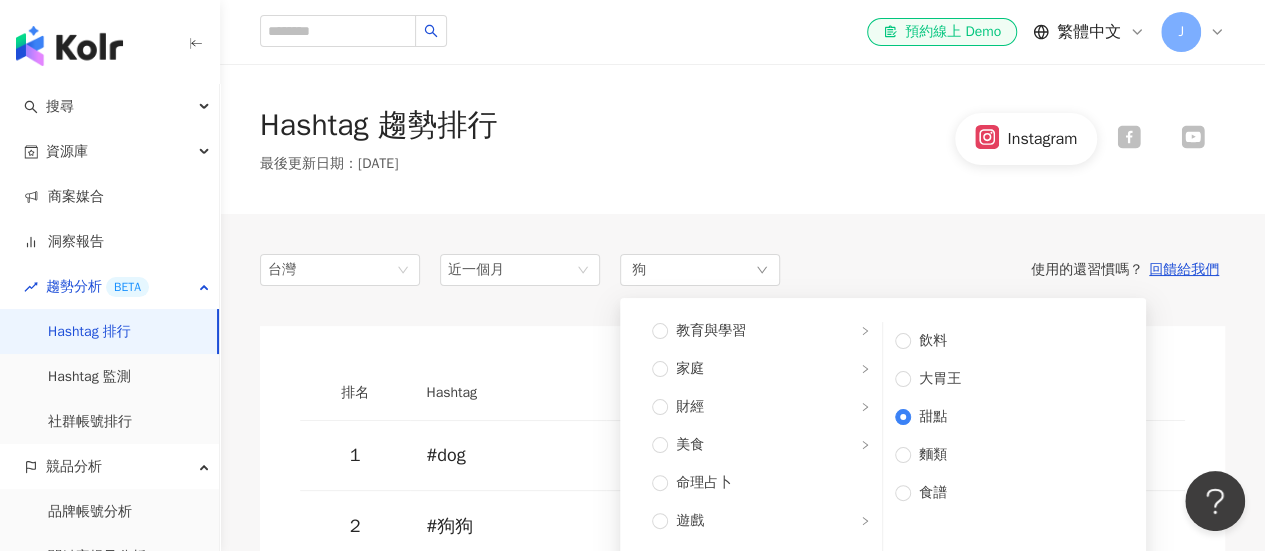 click on "台灣 近一個月 14d 1m 3m 近 14 天 近一個月 近三個月 近六個月 狗 不限 藝術與娛樂 美妝時尚 氣候和環境 日常話題 教育與學習 家庭 財經 美食 命理占卜 遊戲 法政社會 生活風格 影視娛樂 醫療與健康 寵物 攝影 感情 宗教 促購導購 運動 科技 交通工具 旅遊 成人 飲料 大胃王 甜點 麵類 食譜 使用的還習慣嗎？ 回饋給我們 排名 Hashtag 提及內容數 總互動數 提及網紅數 操作             1 # dog 452 1,064,641 159 查看分析 2 # 狗狗 393 1,537,603 139 查看分析 3 # 狗狗日常 335 996,739 92 查看分析 4 # 柴犬 285 1,229,428 99 查看分析 5 # 狗 233 978,491 75 查看分析 6 # dogsofinstagram 215 184,604 59 查看分析 7 # 寵物 206 174,554 93 查看分析 8 # pet 191 719,913 55 查看分析 9 # 犬 189 879,819 44 查看分析 10 # puppy 167 358,003 51 查看分析 11 # shiba 163 148,811 49 查看分析 12 # shibainu 160 239,525 46 查看分析 13 # 米克斯 155 292,959 42 14 #" at bounding box center (742, 3962) 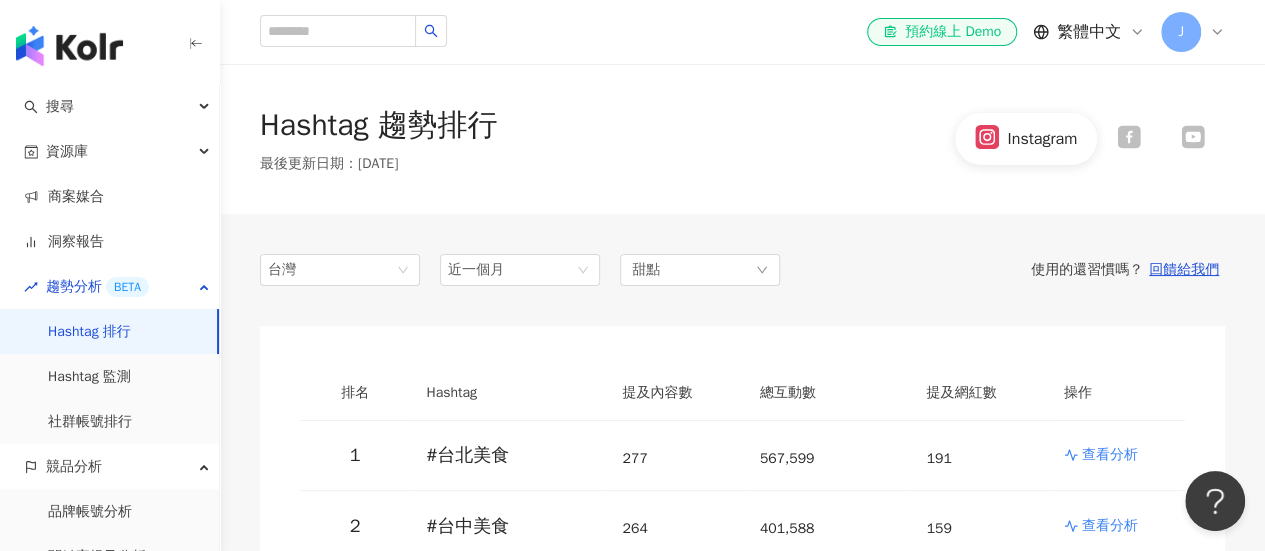 scroll, scrollTop: 200, scrollLeft: 0, axis: vertical 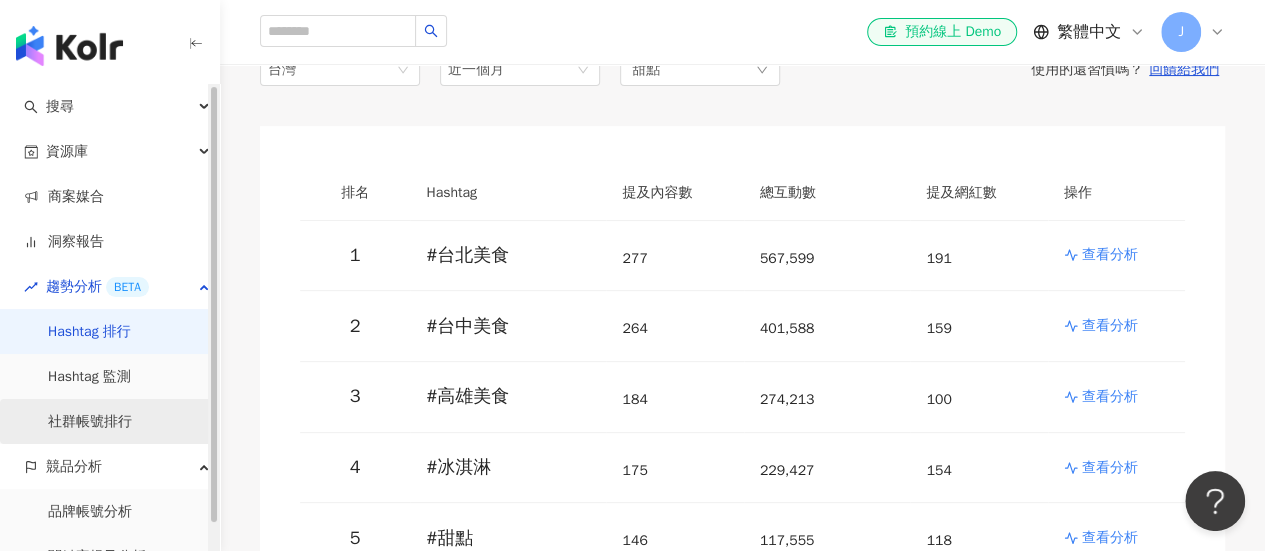 click on "社群帳號排行" at bounding box center [90, 422] 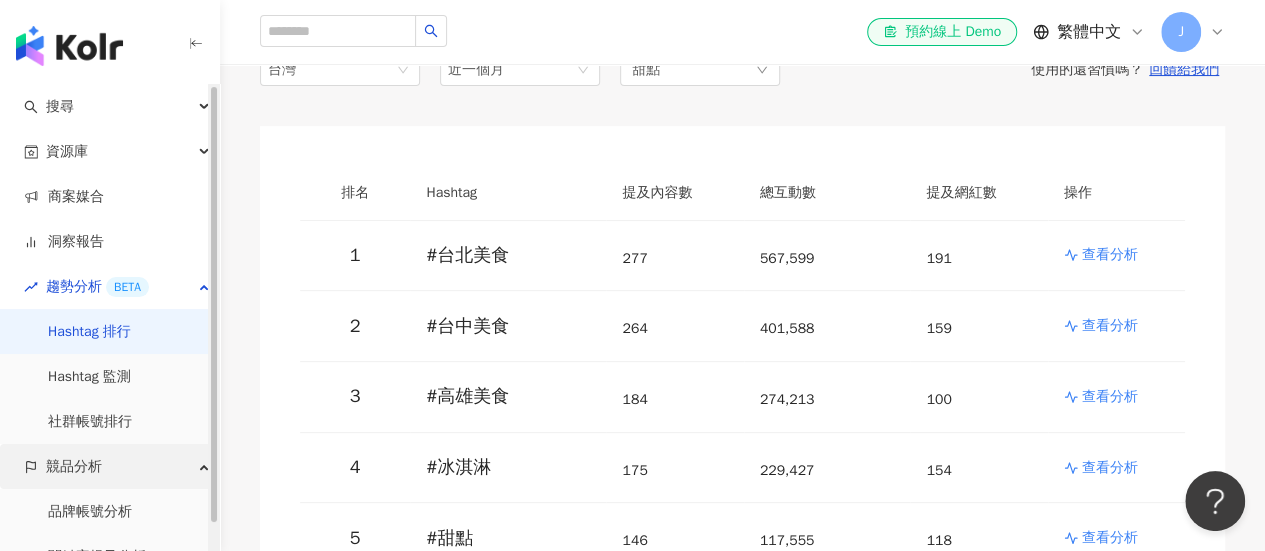 scroll, scrollTop: 0, scrollLeft: 0, axis: both 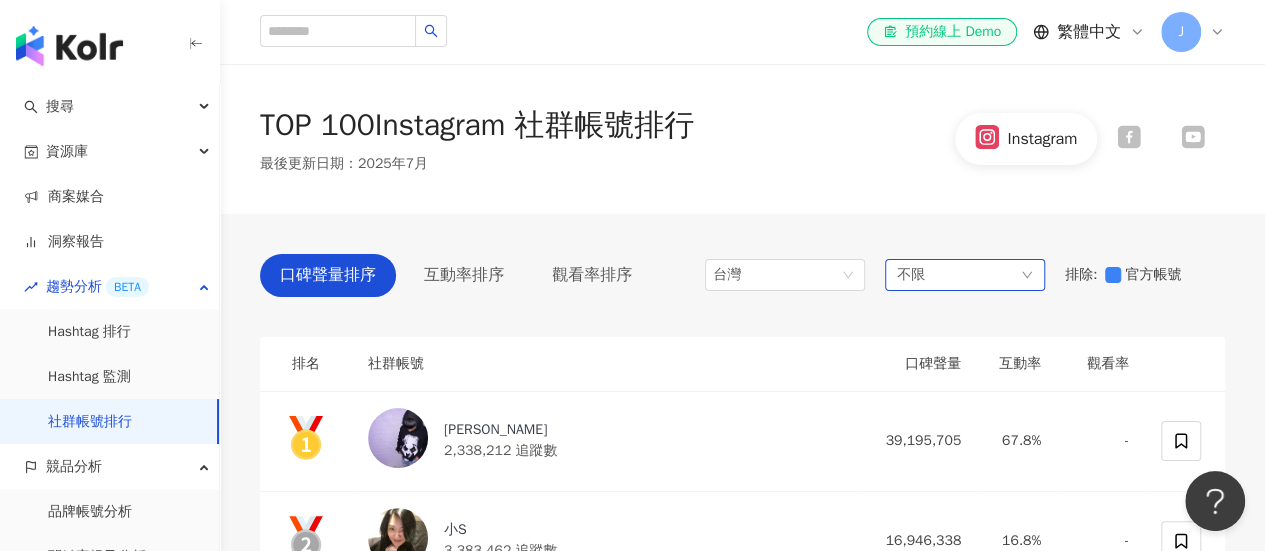 click on "不限" at bounding box center (965, 275) 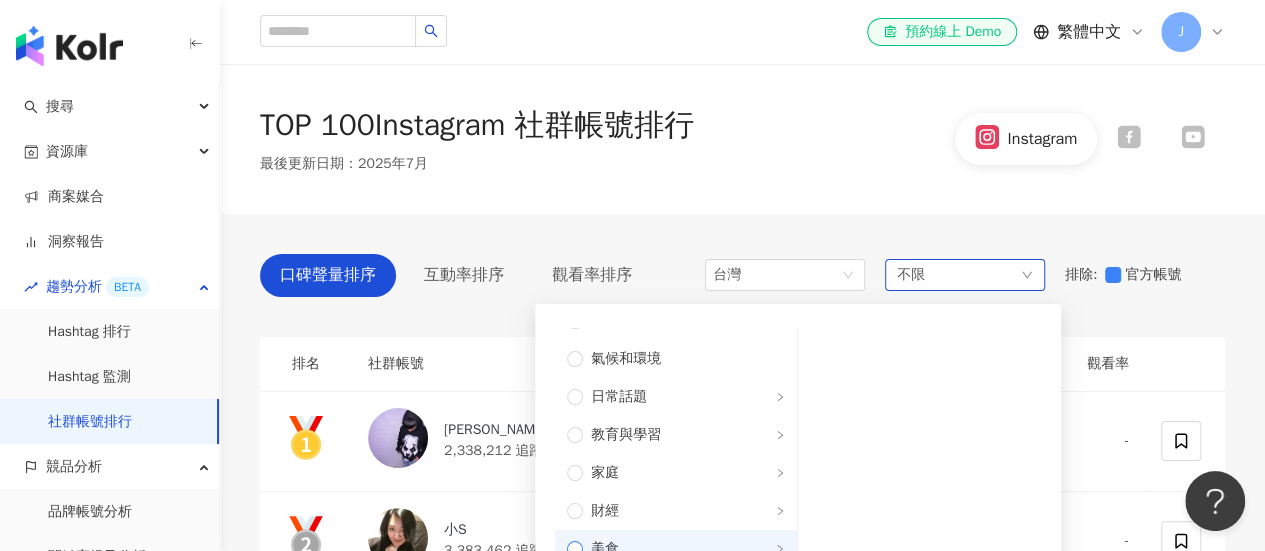 scroll, scrollTop: 200, scrollLeft: 0, axis: vertical 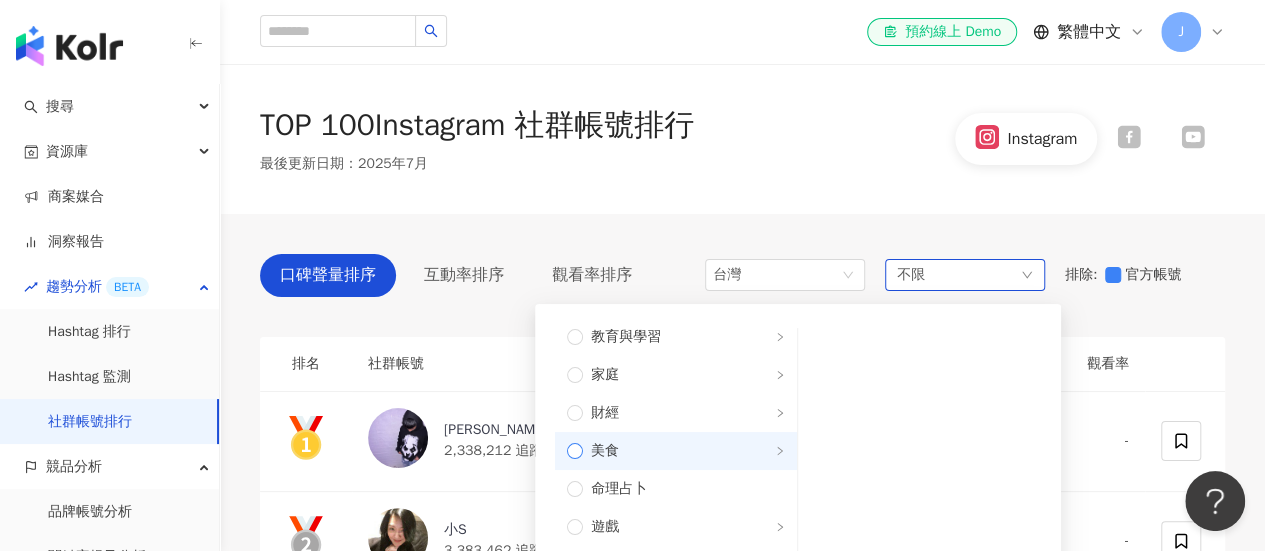 click on "美食" at bounding box center (684, 451) 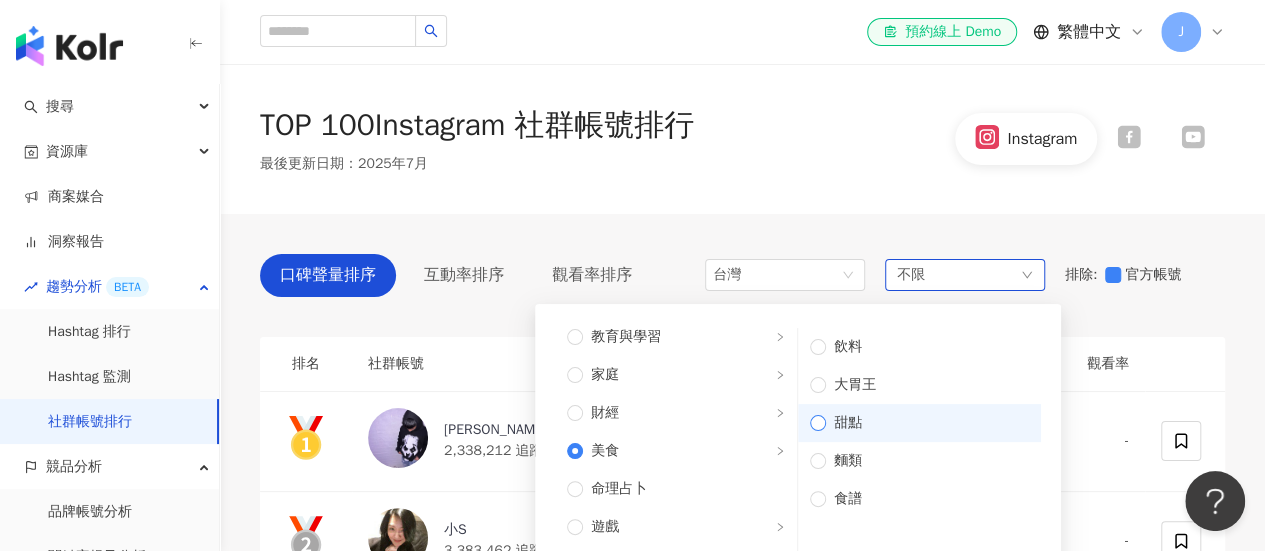 click on "甜點" at bounding box center [927, 423] 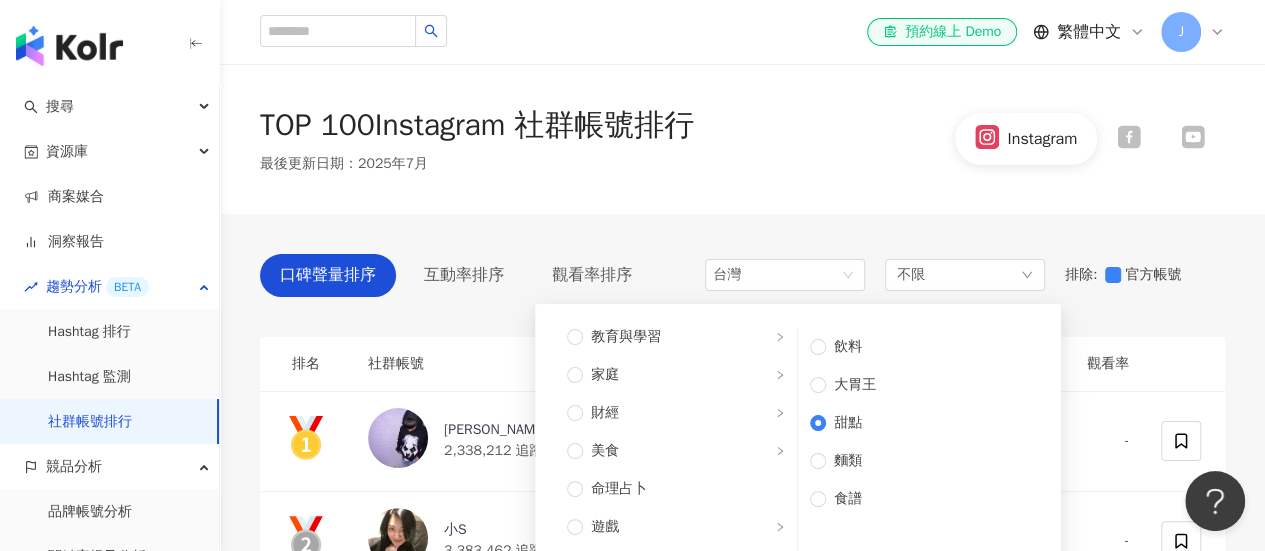 click on "口碑聲量排序 互動率排序 觀看率排序 台灣 不限 不限 藝術與娛樂 美妝時尚 氣候和環境 日常話題 教育與學習 家庭 財經 美食 命理占卜 遊戲 法政社會 生活風格 影視娛樂 醫療與健康 寵物 攝影 感情 宗教 促購導購 運動 科技 交通工具 旅遊 成人 飲料 大胃王 甜點 麵類 食譜 排除 : 官方帳號 排名 社群帳號 口碑聲量 互動率 觀看率             Ray 2,338,212   追蹤數 39,195,705 67.8% - 小S 3,383,462   追蹤數 16,946,338 16.8% - 章若楠 1,881,303   追蹤數 15,239,353 31.4% - 4 Shuhua 5,901,218   追蹤數 13,745,651 8.67% - 5 李毓芬 9,746,261   追蹤數 7,468,619 3.22% - 6 築夢者杰哥 16,008   追蹤數 7,380,023 1,847% 20,839% 7 Ryan Yeh 67,413   追蹤數 7,024,262 68.3% 4,034% 8 楊峻毅 60,863   追蹤數 5,600,656 370% 14,251% 9 威廉 1,791,336   追蹤數 5,052,906 11.4% 48.1% 10 Mike 278,804   追蹤數 4,698,146 67.6% 2,778% 11 Jerry Yan 言承旭 325,743   追蹤數 4,461,349" at bounding box center [742, 5323] 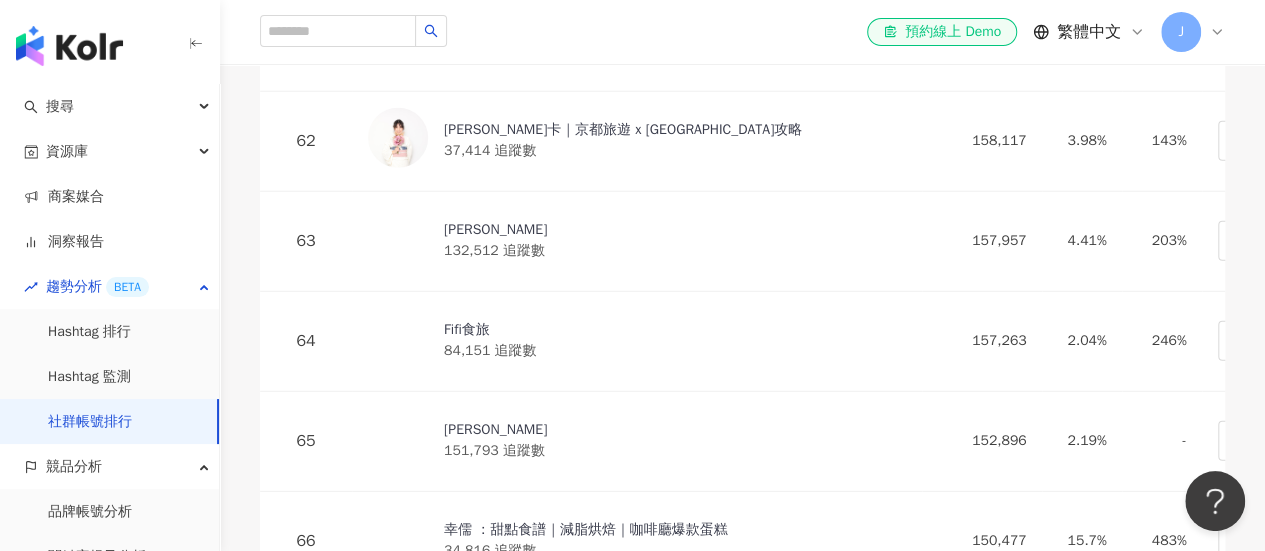 scroll, scrollTop: 6400, scrollLeft: 0, axis: vertical 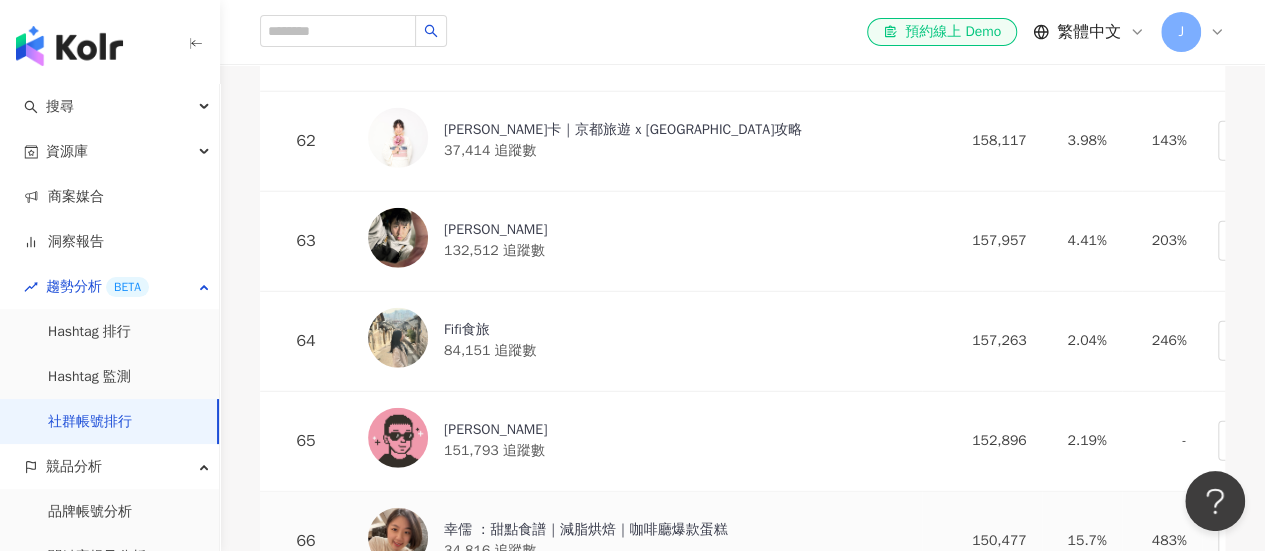 click on "幸儒 ：甜點食譜｜減脂烘焙｜咖啡廳爆款蛋糕" at bounding box center [586, 530] 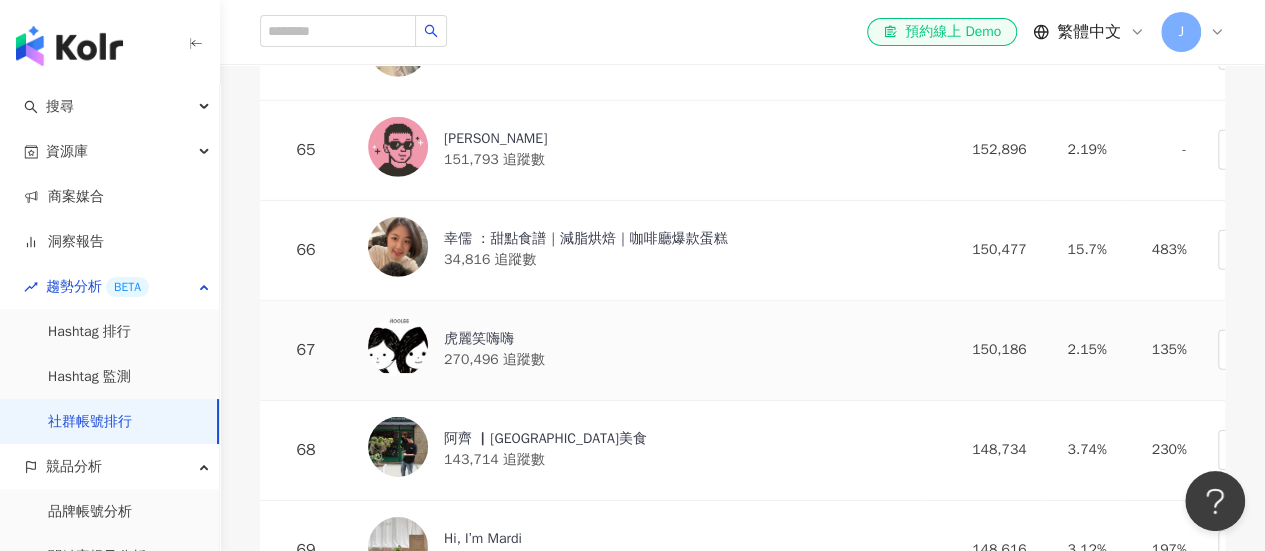 scroll, scrollTop: 6700, scrollLeft: 0, axis: vertical 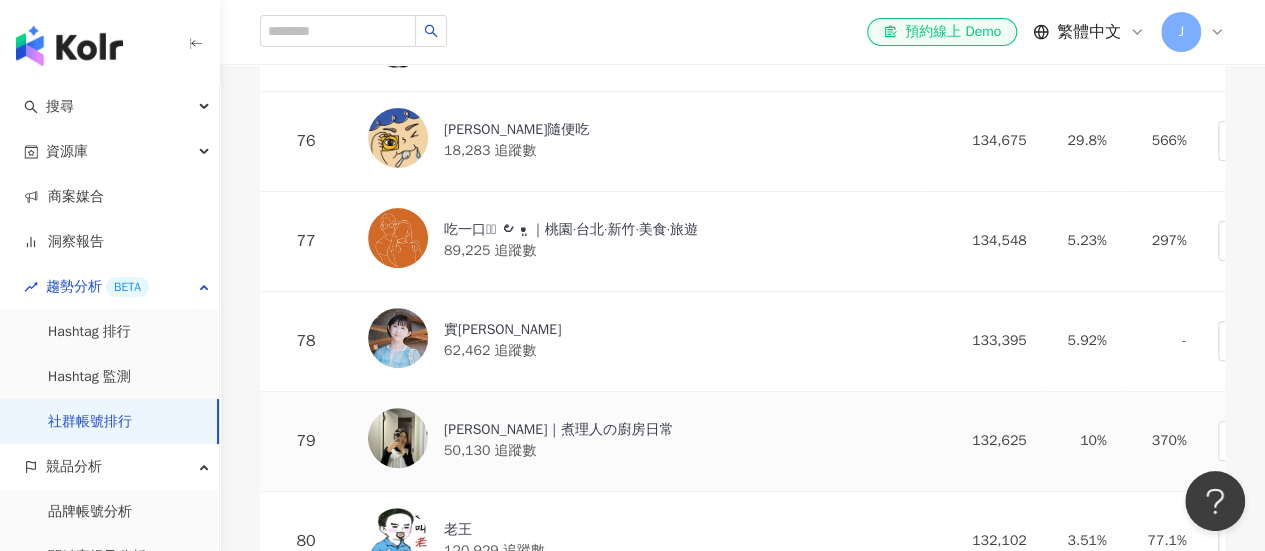 click on "Pei霈｜煮理人の廚房日常" at bounding box center (558, 430) 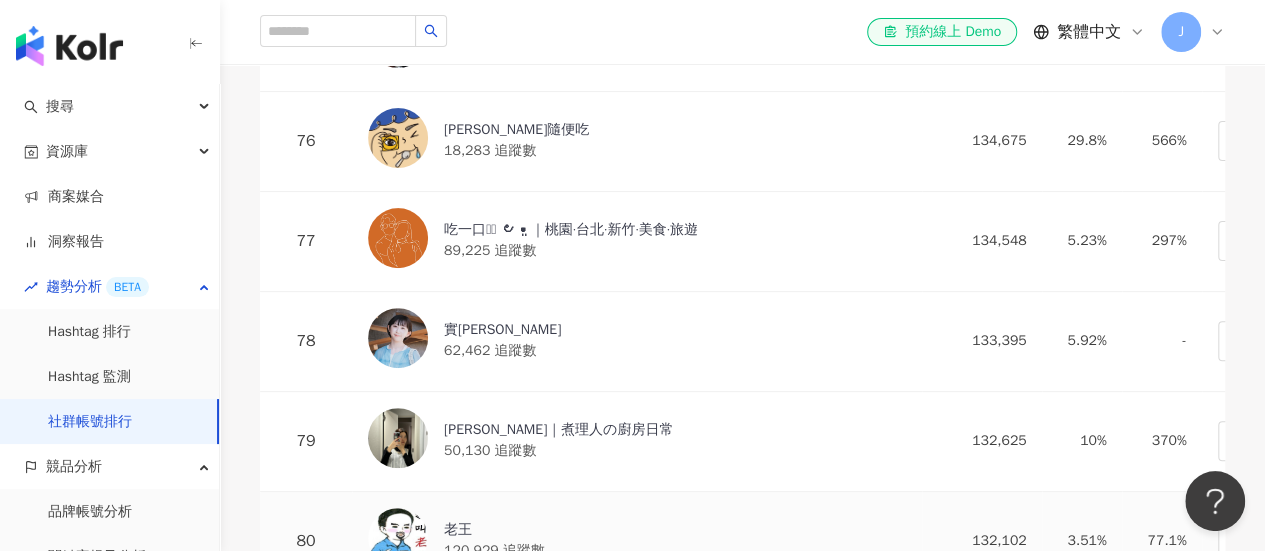 scroll, scrollTop: 8200, scrollLeft: 0, axis: vertical 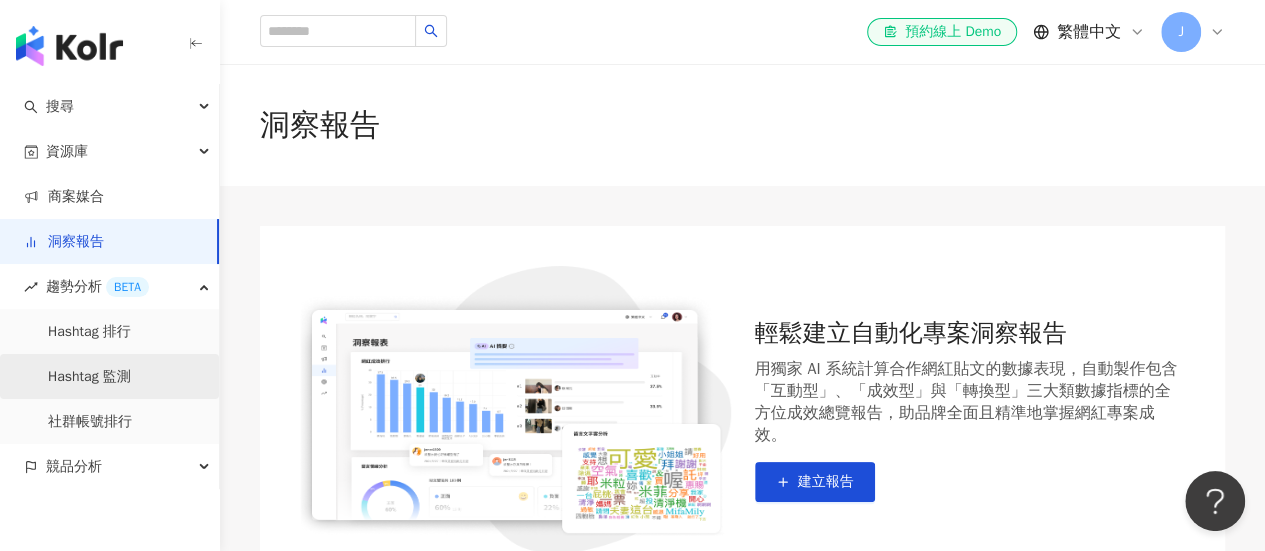 drag, startPoint x: 202, startPoint y: 291, endPoint x: 212, endPoint y: 371, distance: 80.622574 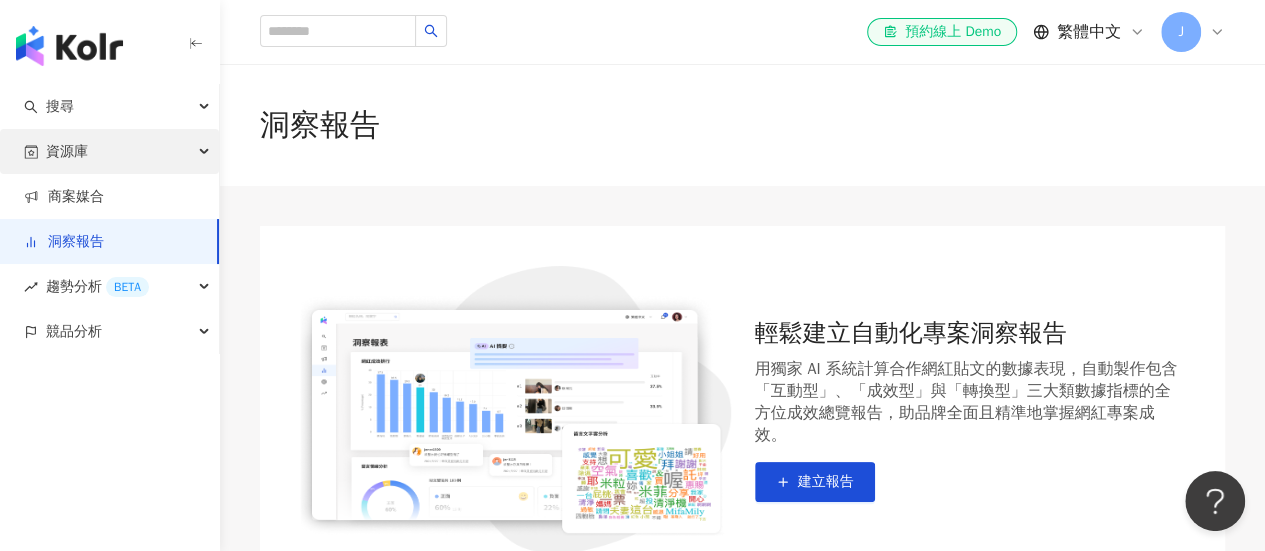 click at bounding box center (206, 152) 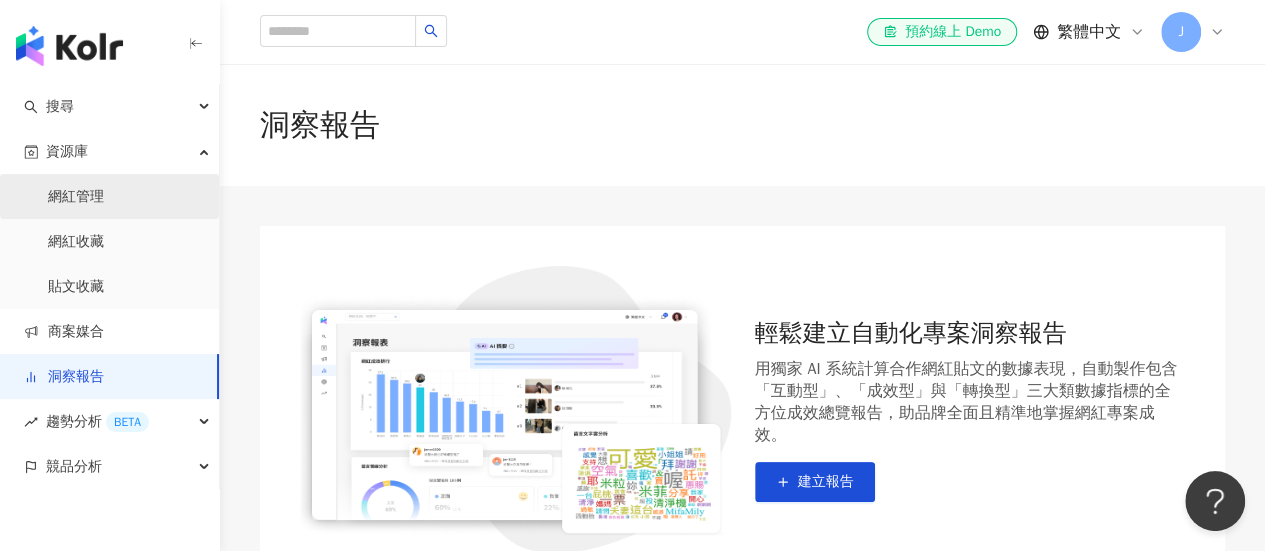click on "網紅管理" at bounding box center [76, 197] 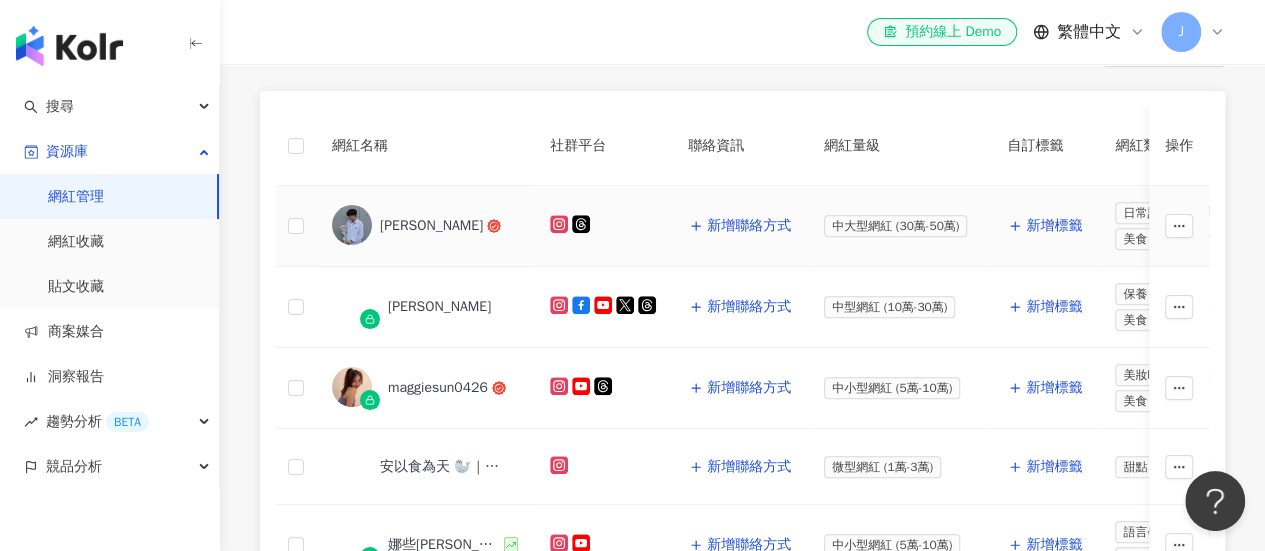 scroll, scrollTop: 700, scrollLeft: 0, axis: vertical 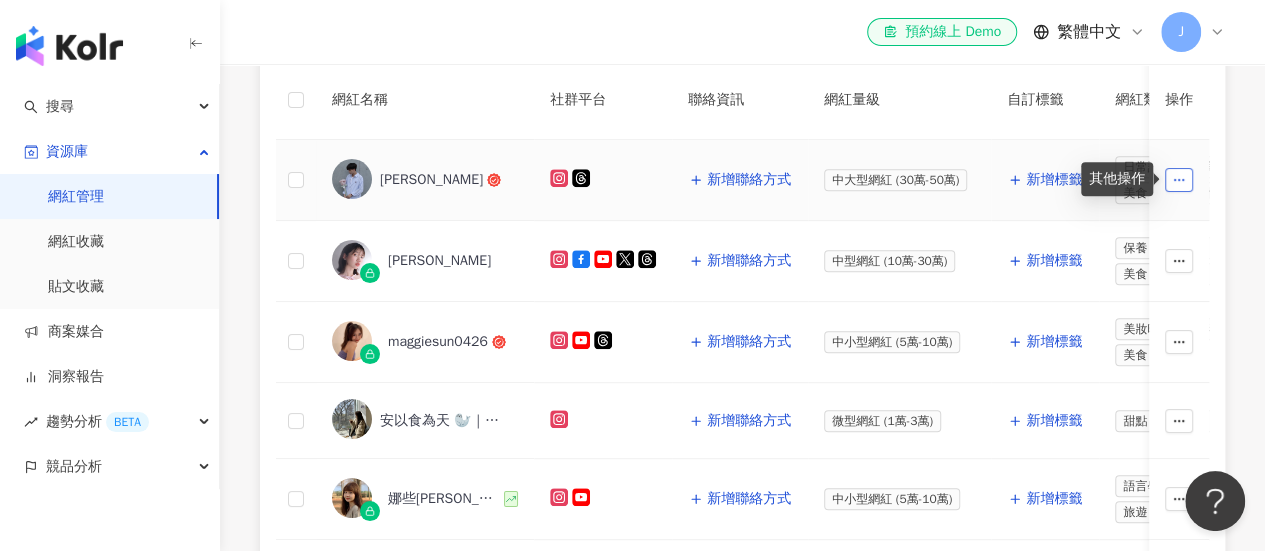 click 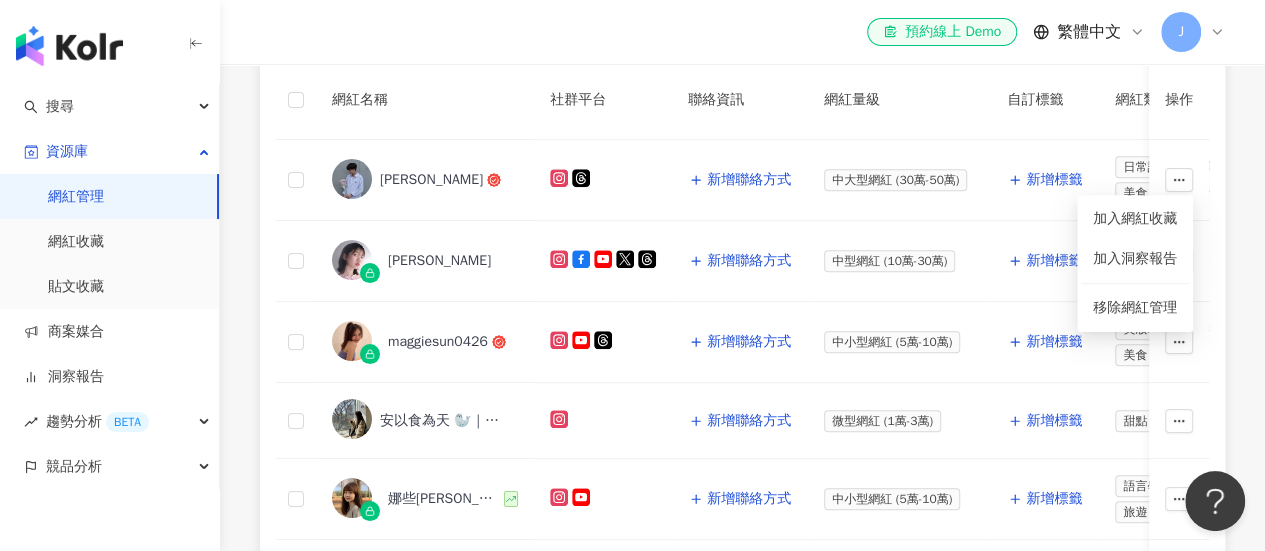 click on "所有網紅 幣別 ： 新台幣 ( TWD ) 設定欄位 網紅名稱 社群平台 聯絡資訊 網紅量級 自訂標籤 網紅類型 追蹤數 K-Score 近三個月 受眾主要年齡 受眾主要性別 互動率 近三個月 Reels 互動率 近三個月 Reels 觀看率 近三個月 漲粉率 近三個月 已加入的收藏夾 已加入的商案媒合 已加入的洞察報告 最新足跡 操作                                         蔡昕澔 新增聯絡方式 中大型網紅 (30萬-50萬) 新增標籤 日常話題 教育與學習 家庭 財經 美食 命理占卜 寵物 342,232 92 18-24 歲 (44.3%) 女性 (73.2%) 11.1% 11% 247% 0% 1 個 - - 從收藏夾  未命名收藏  移除 葉媚 新增聯絡方式 中型網紅 (10萬-30萬) 新增標籤 保養 飲料 日常話題 教育與學習 美食 美髮 法政社會 穿搭 旅遊 80,208 85 20-24 歲 (46.7%) 女性 (46.7%) 2% 0.02% 577% 50% 1 個 - - 從收藏夾  甜點_烤布蕾  移除 maggiesun0426 新增聯絡方式 新增標籤 飲料 -" at bounding box center [742, 357] 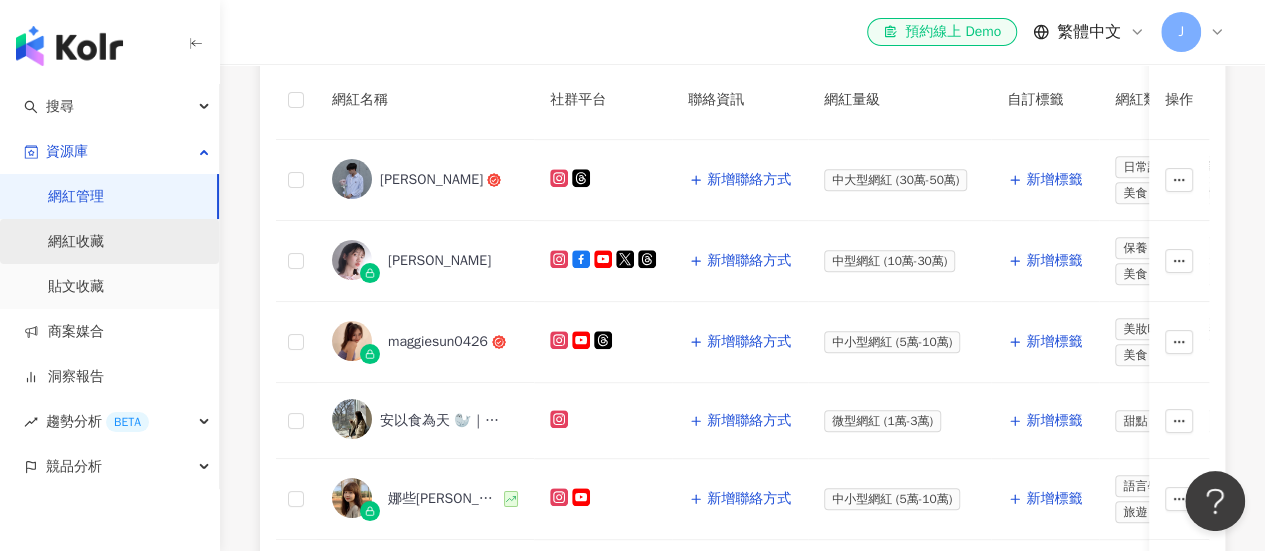 click on "網紅收藏" at bounding box center [76, 242] 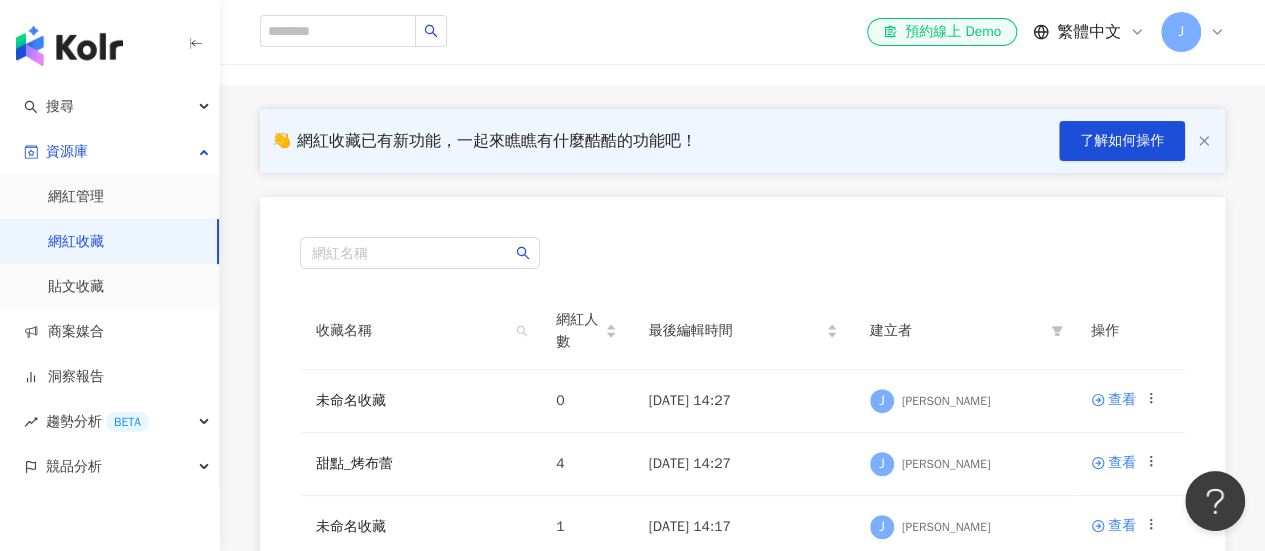 scroll, scrollTop: 300, scrollLeft: 0, axis: vertical 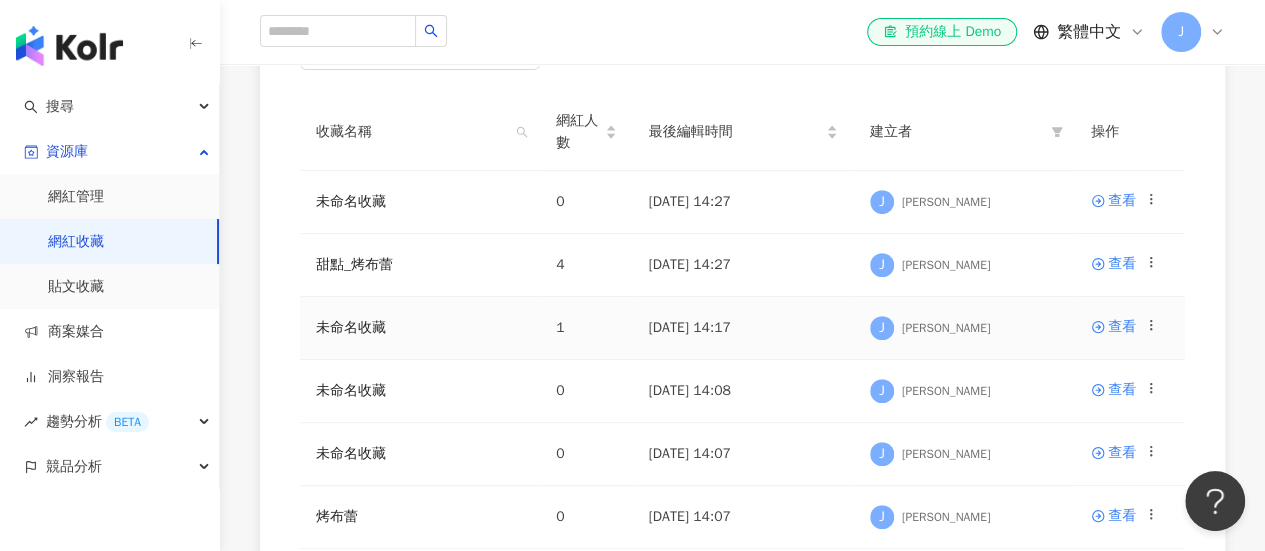 click on "1" at bounding box center (560, 327) 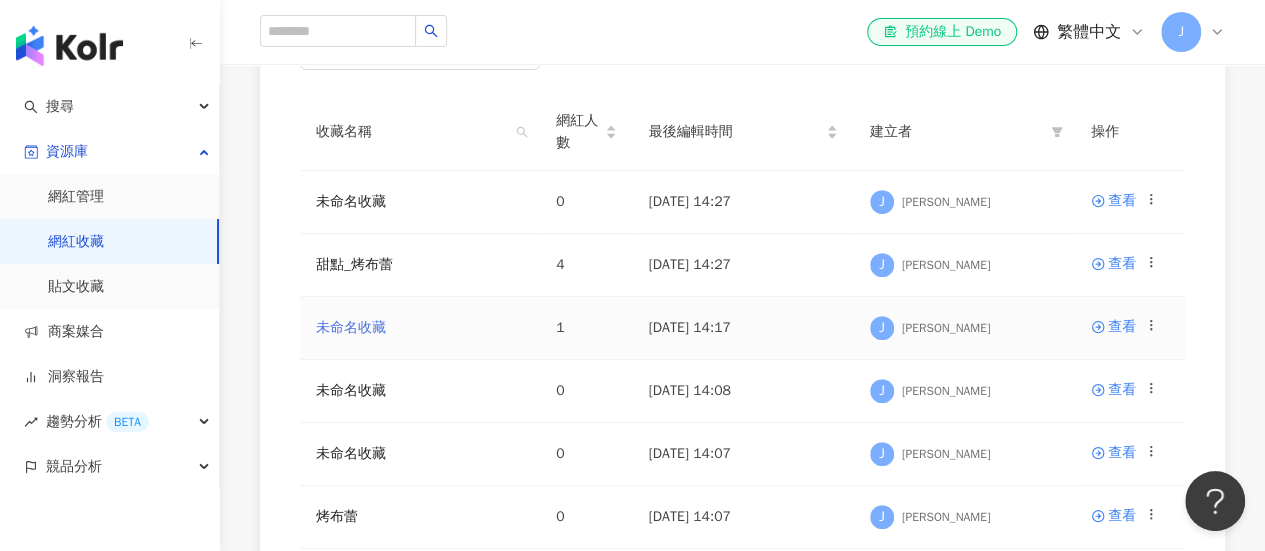 click on "未命名收藏" at bounding box center (351, 327) 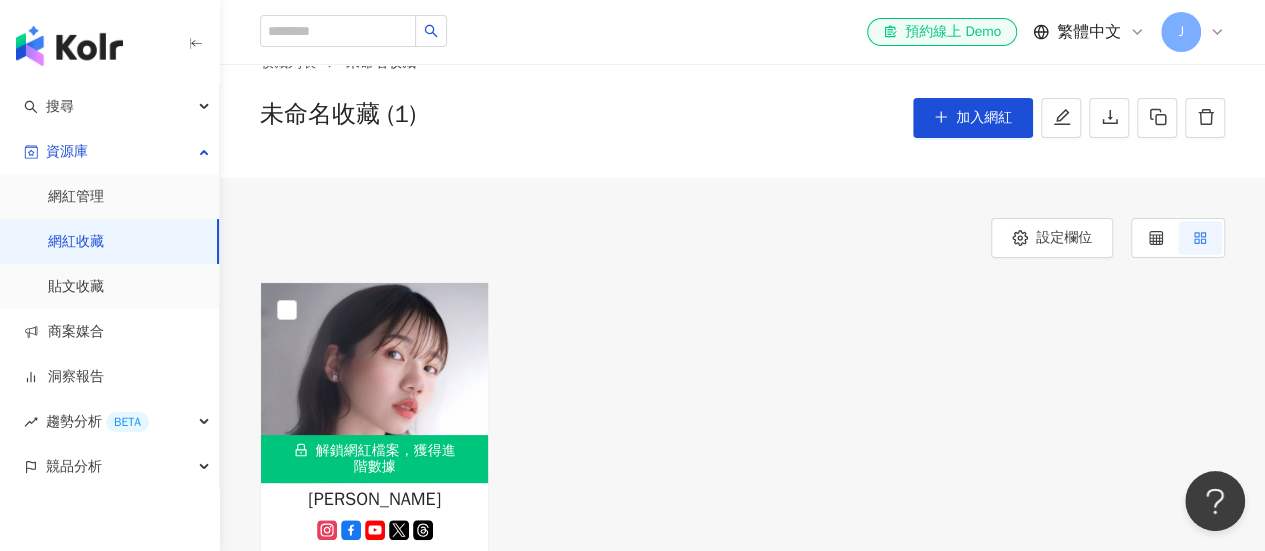 scroll, scrollTop: 0, scrollLeft: 0, axis: both 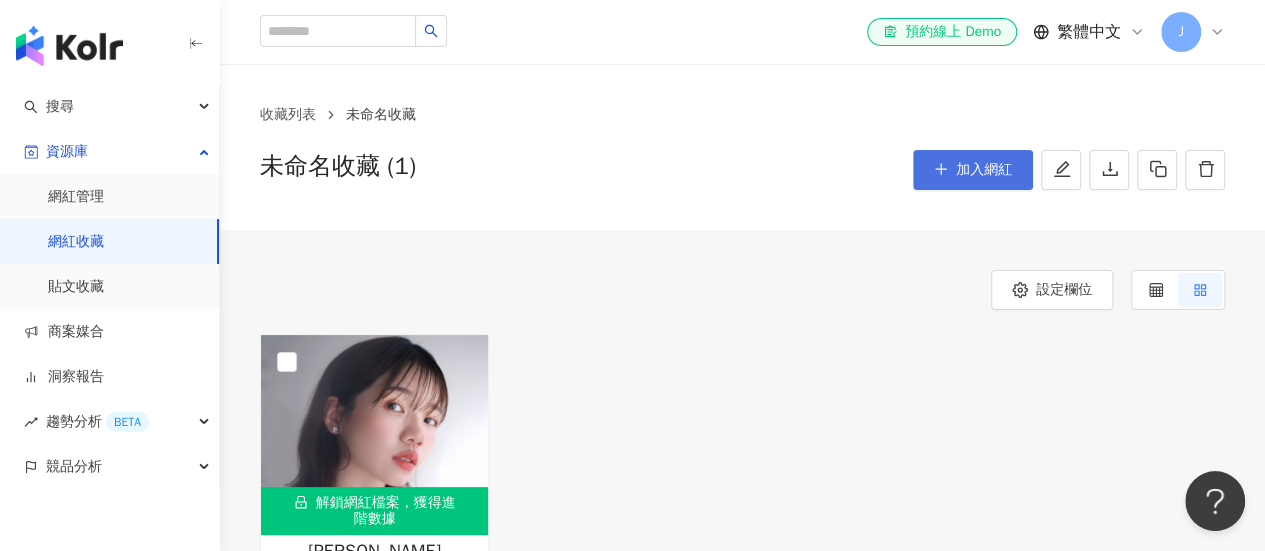 click on "加入網紅" at bounding box center (984, 170) 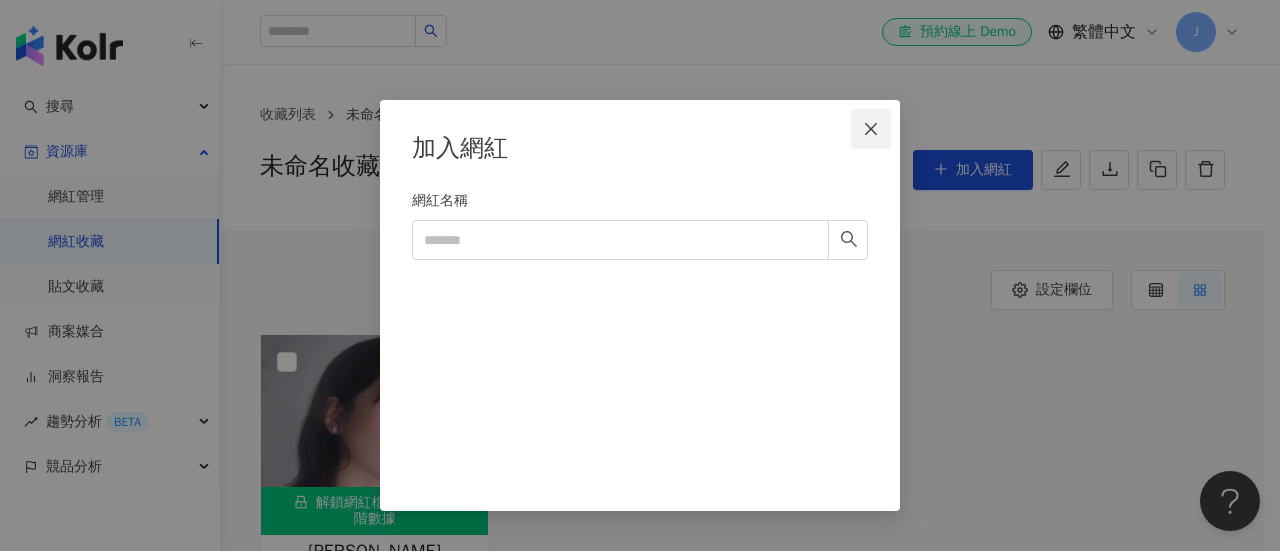 click 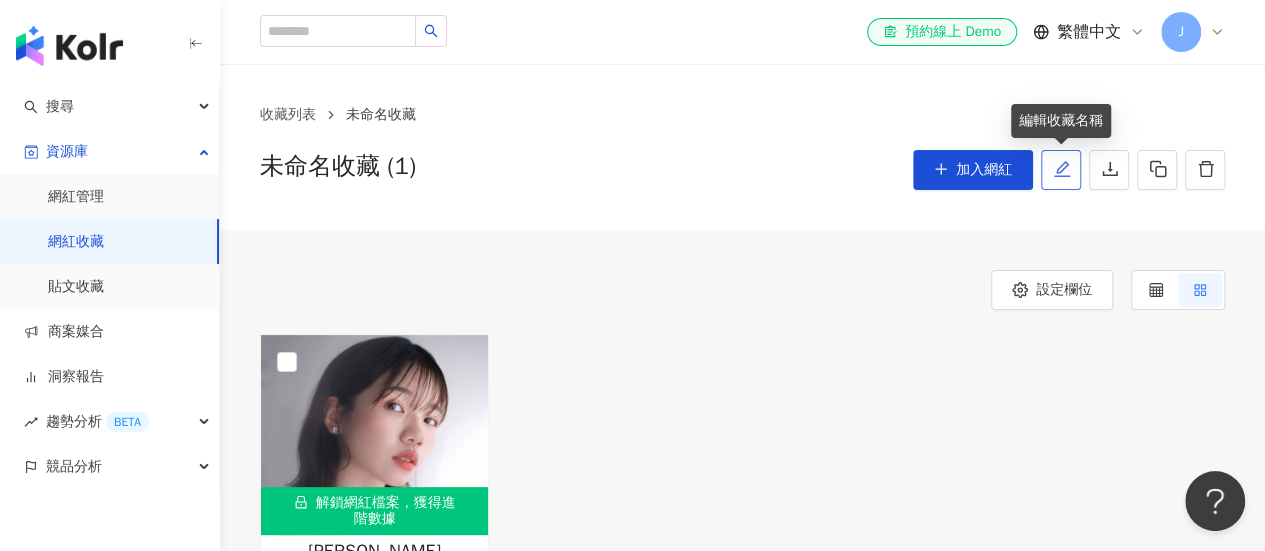 click at bounding box center (1061, 170) 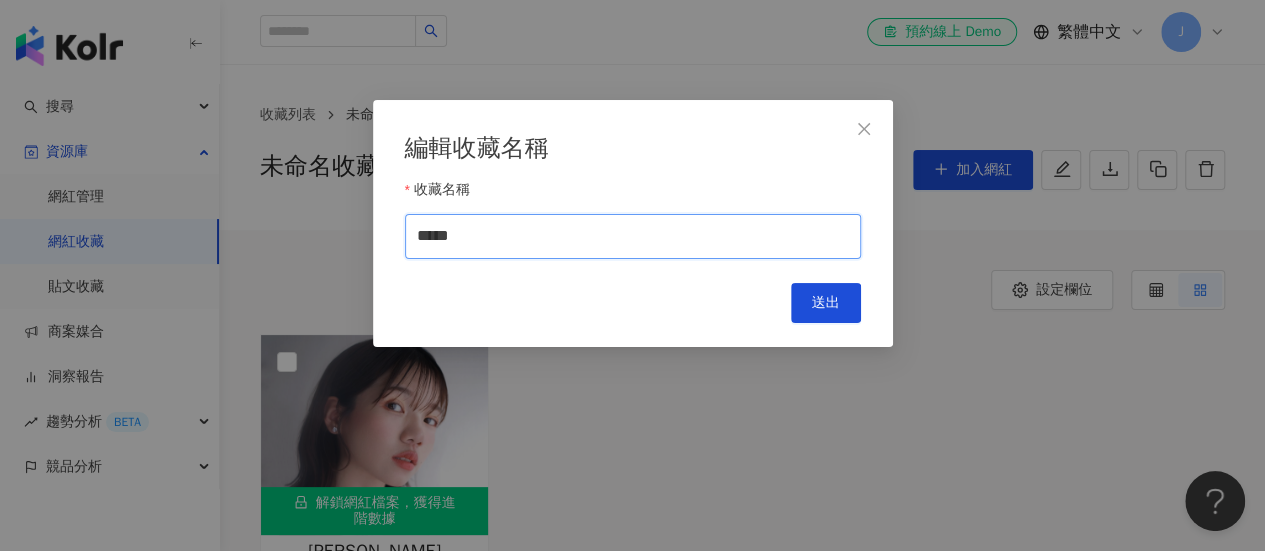 click on "*****" at bounding box center (633, 236) 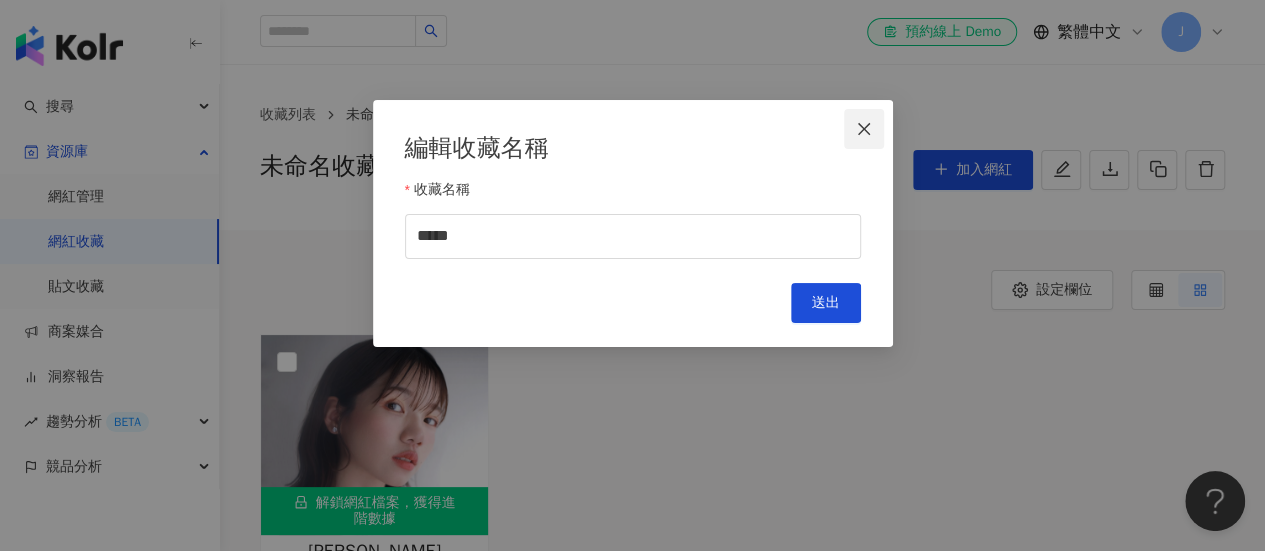 click 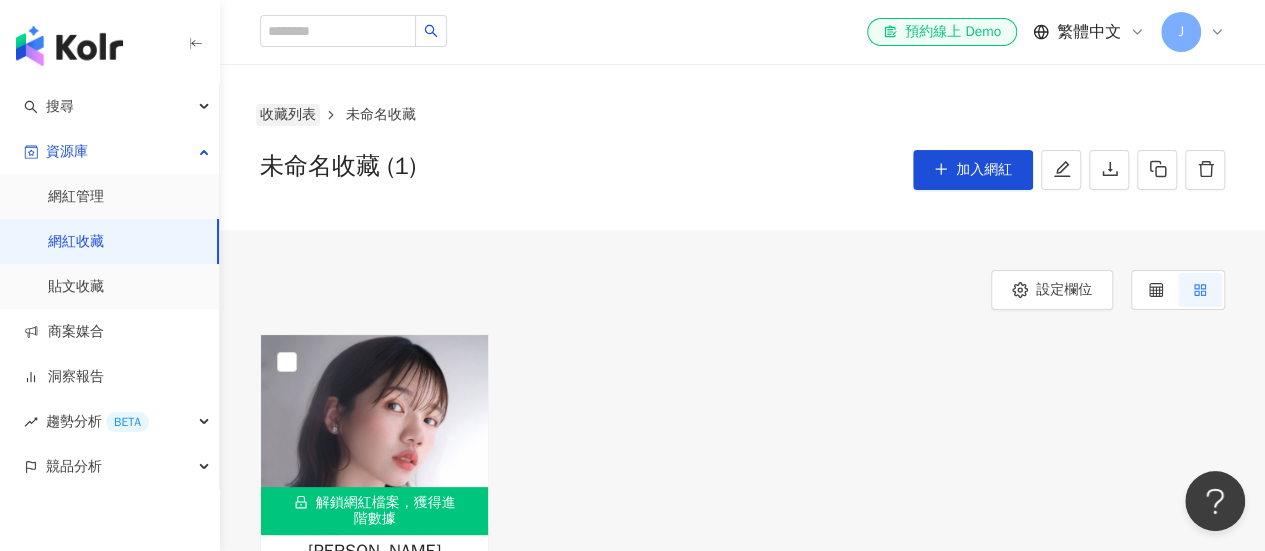 click on "收藏列表" at bounding box center [288, 115] 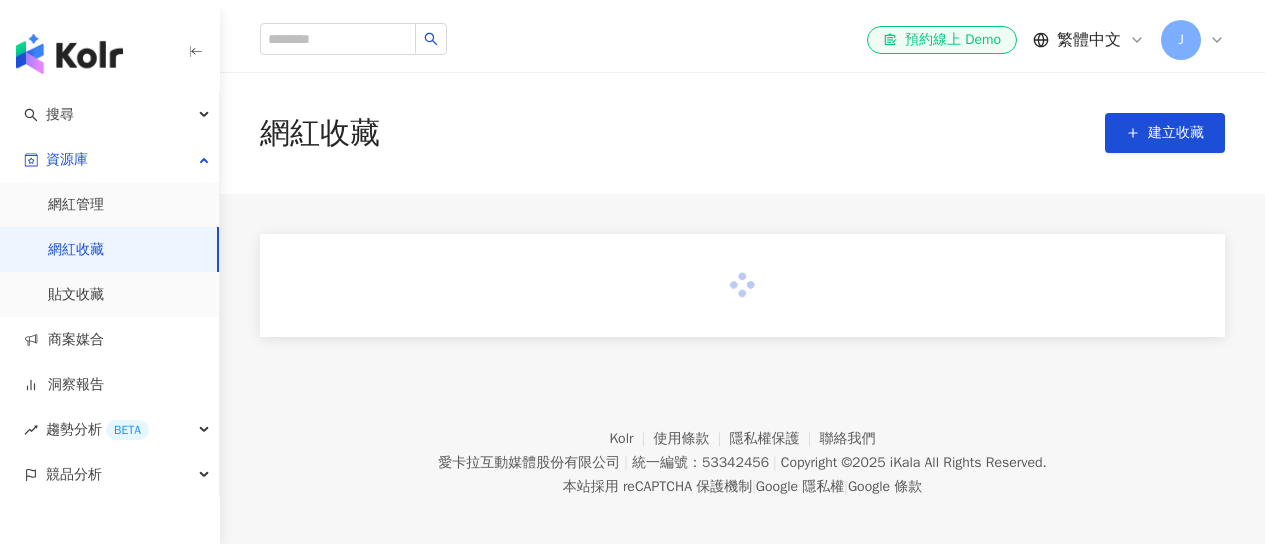 scroll, scrollTop: 0, scrollLeft: 0, axis: both 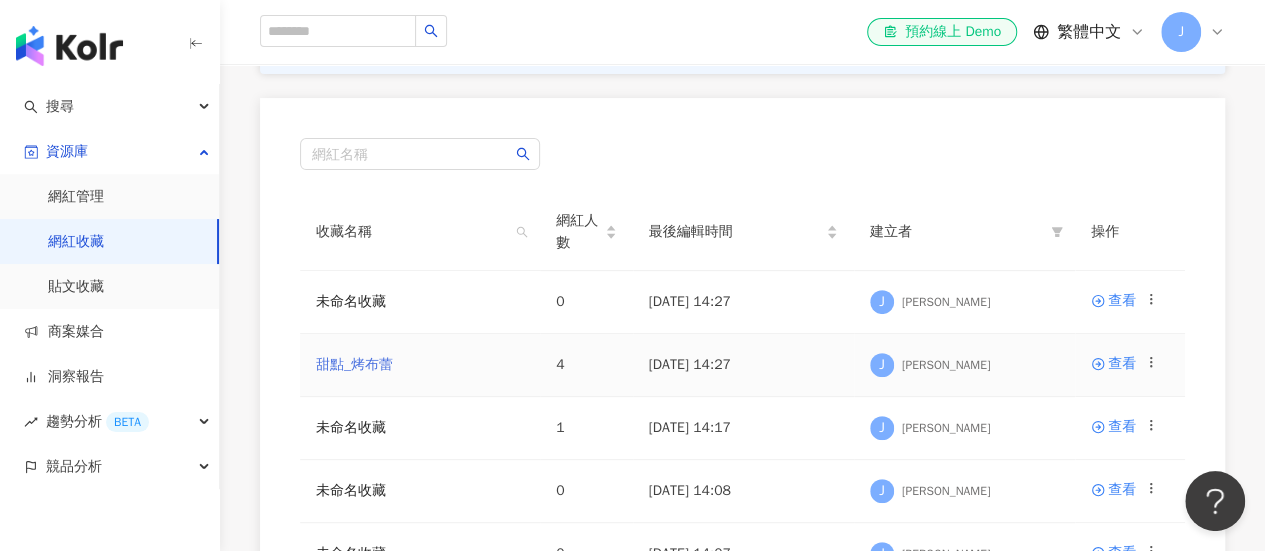 click on "甜點_烤布蕾" at bounding box center (354, 364) 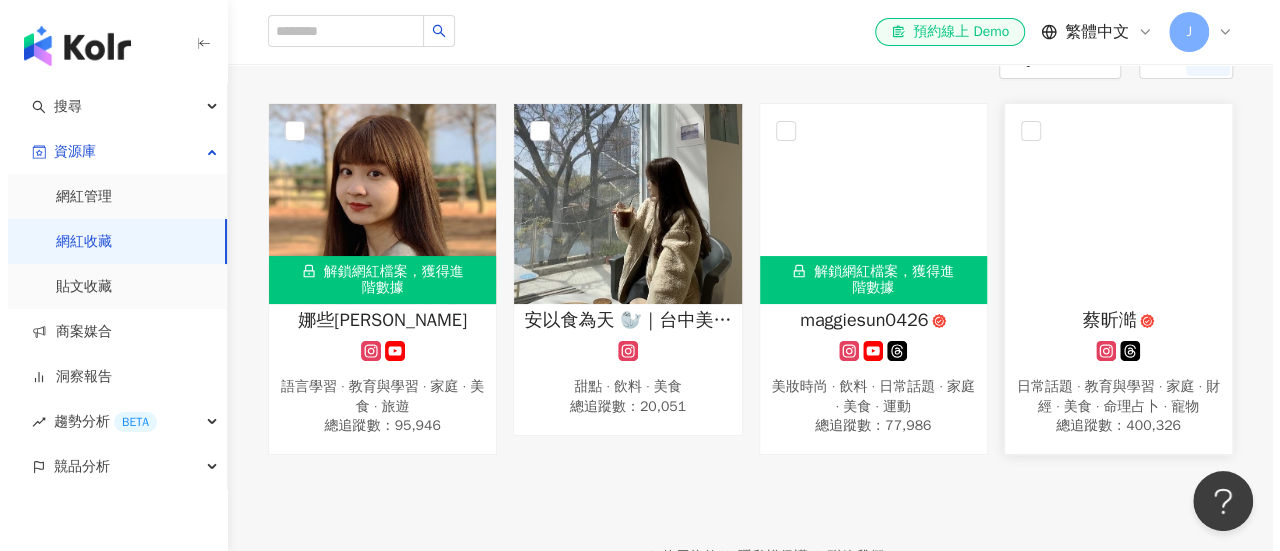 scroll, scrollTop: 0, scrollLeft: 0, axis: both 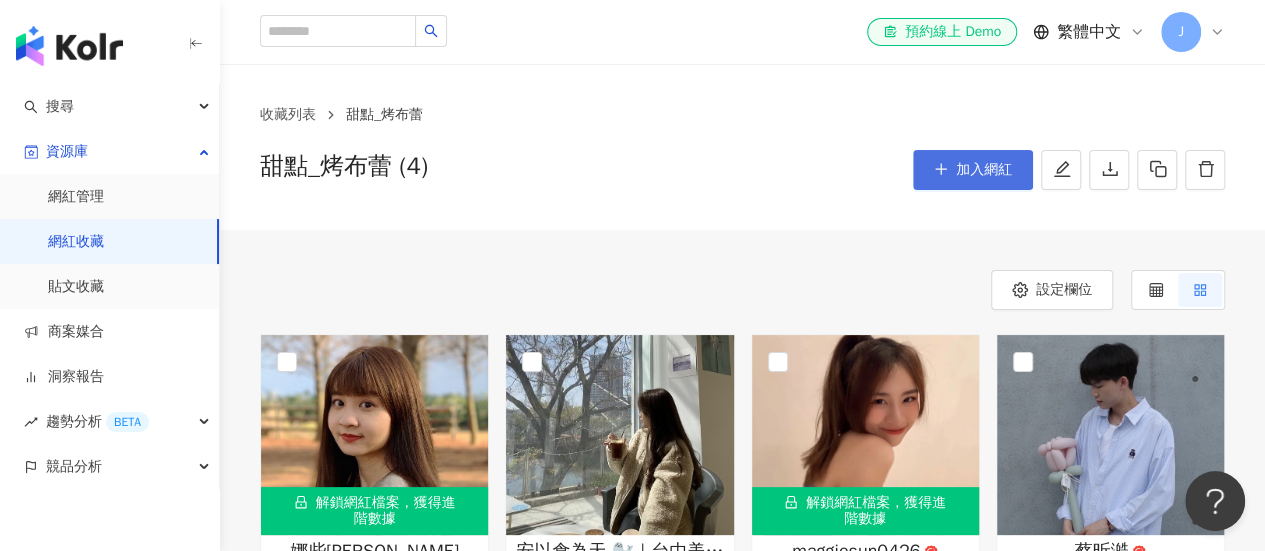 click on "加入網紅" at bounding box center (984, 170) 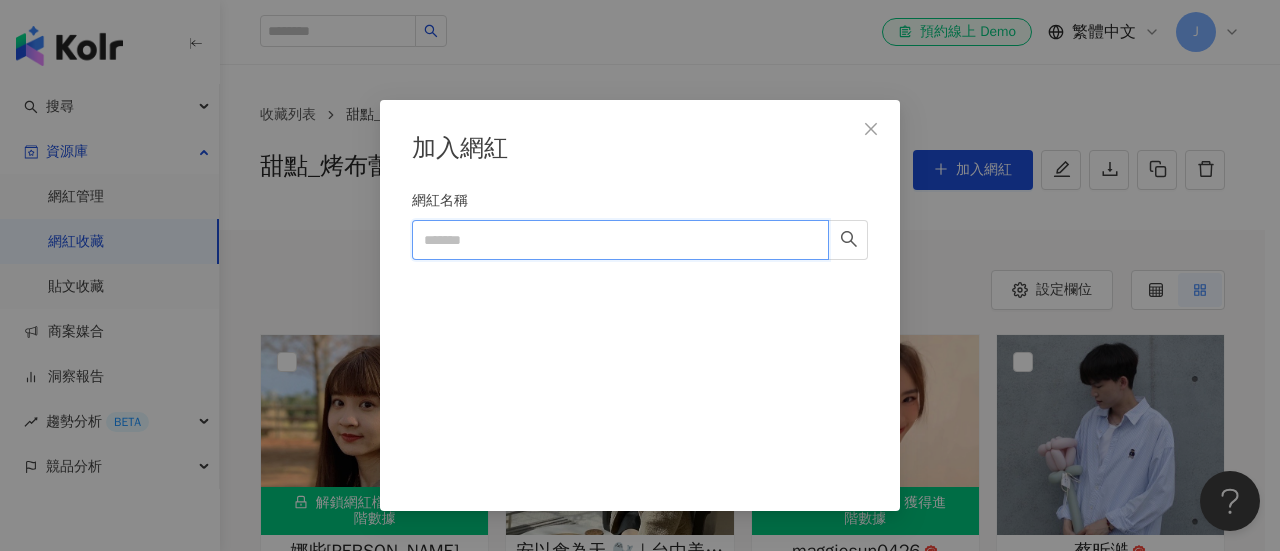 click on "網紅名稱" at bounding box center (620, 240) 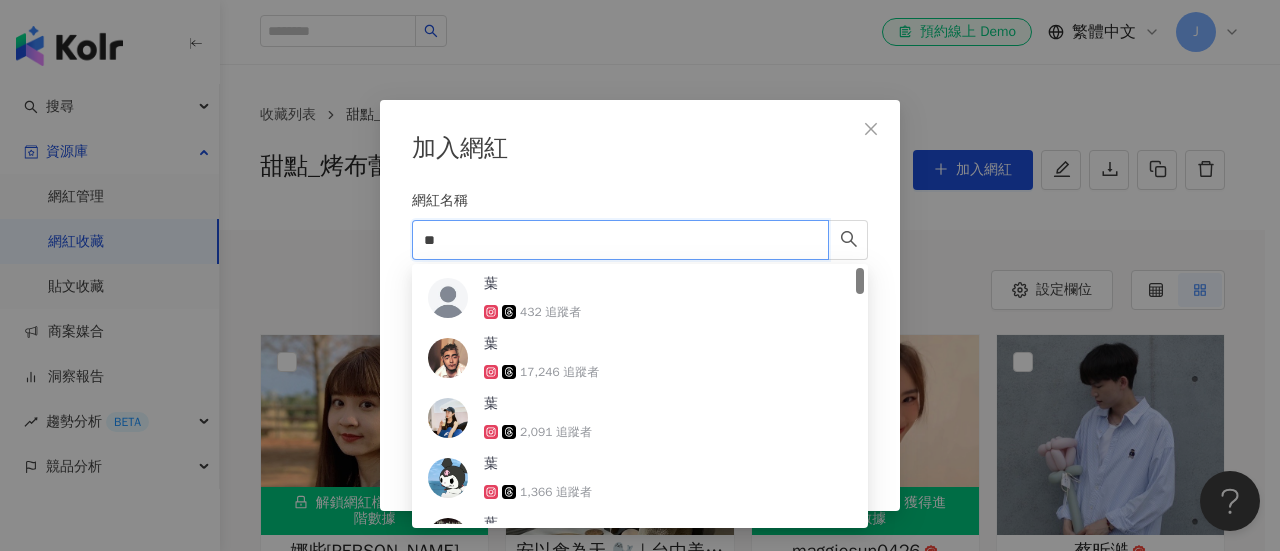 type on "*" 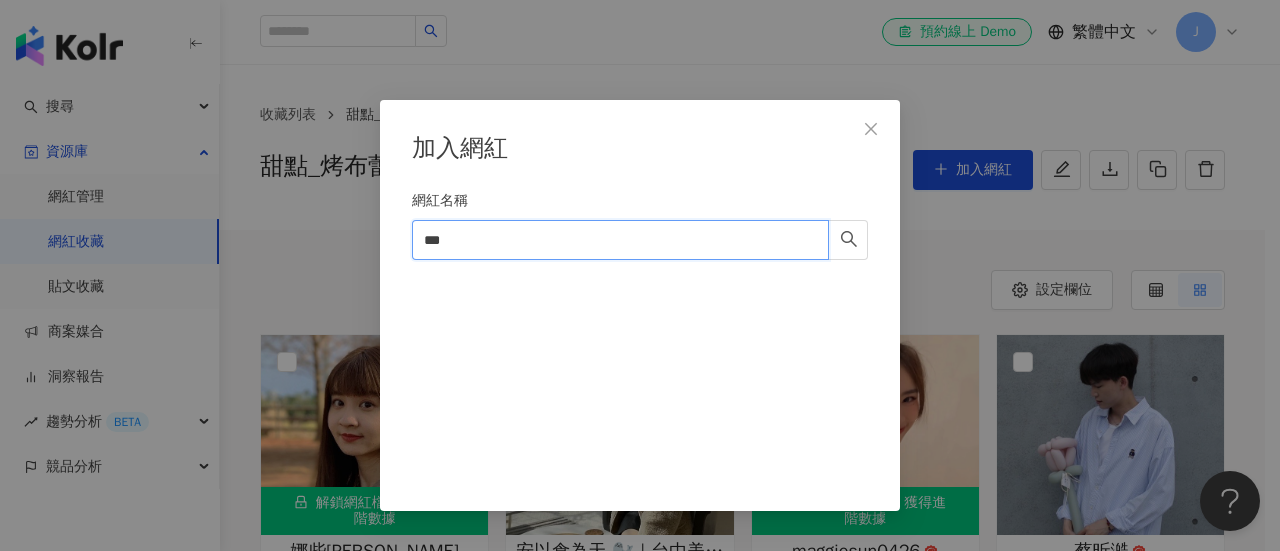 type on "****" 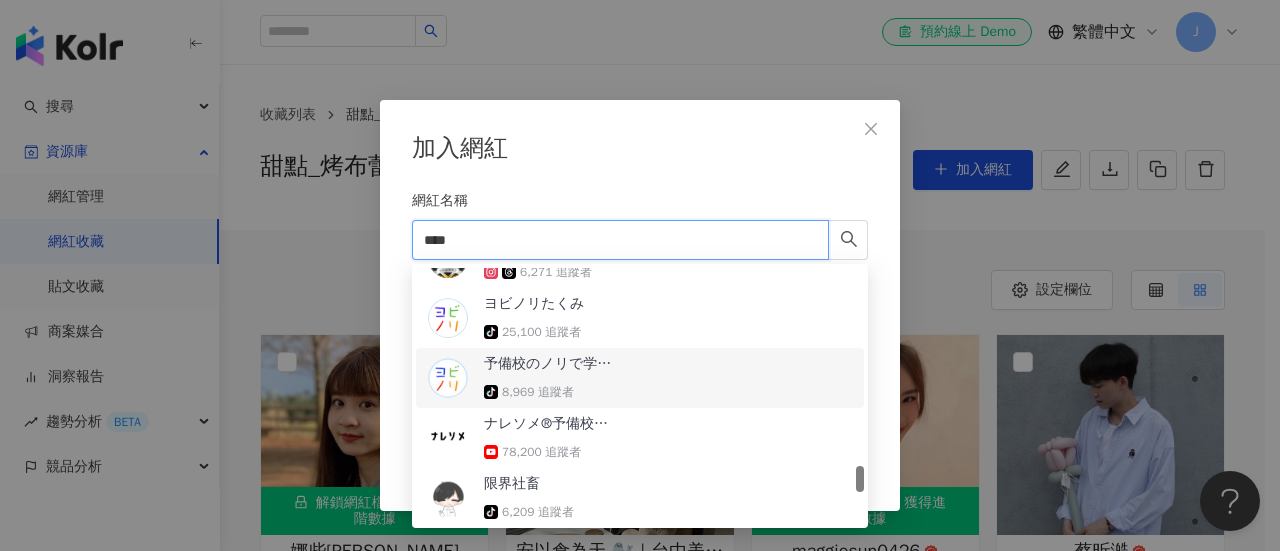 scroll, scrollTop: 2300, scrollLeft: 0, axis: vertical 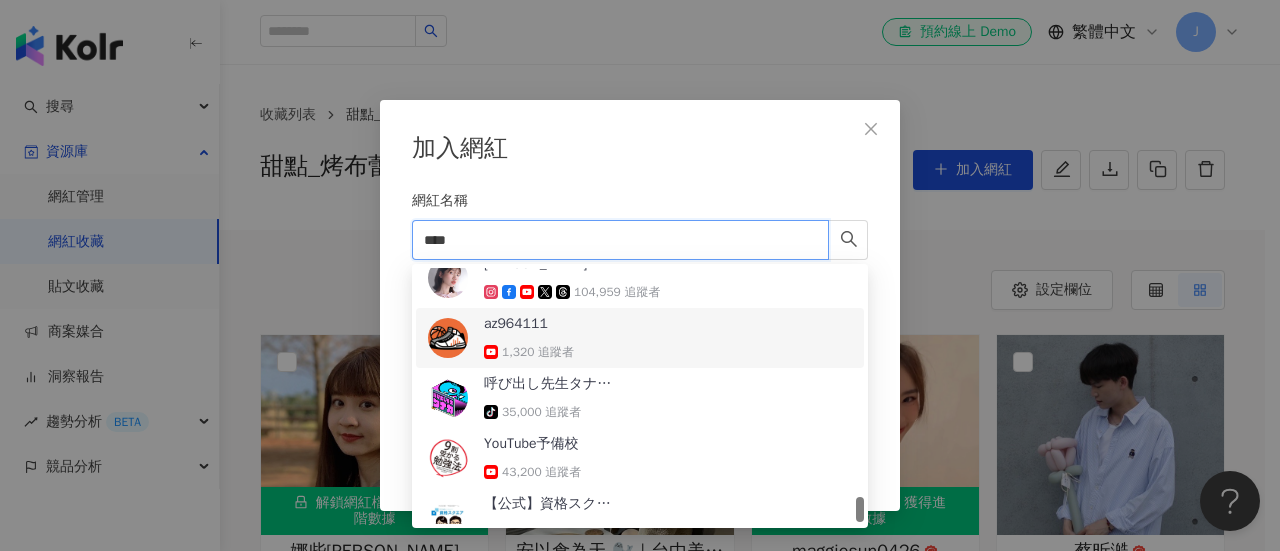 drag, startPoint x: 550, startPoint y: 225, endPoint x: 355, endPoint y: 225, distance: 195 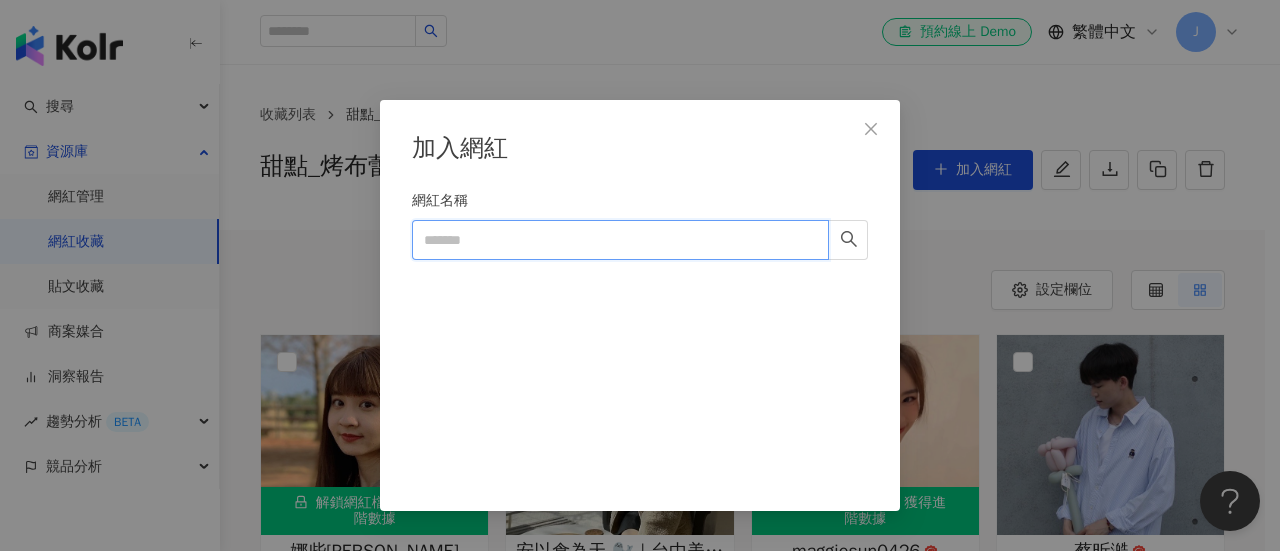 click on "網紅名稱" at bounding box center [620, 240] 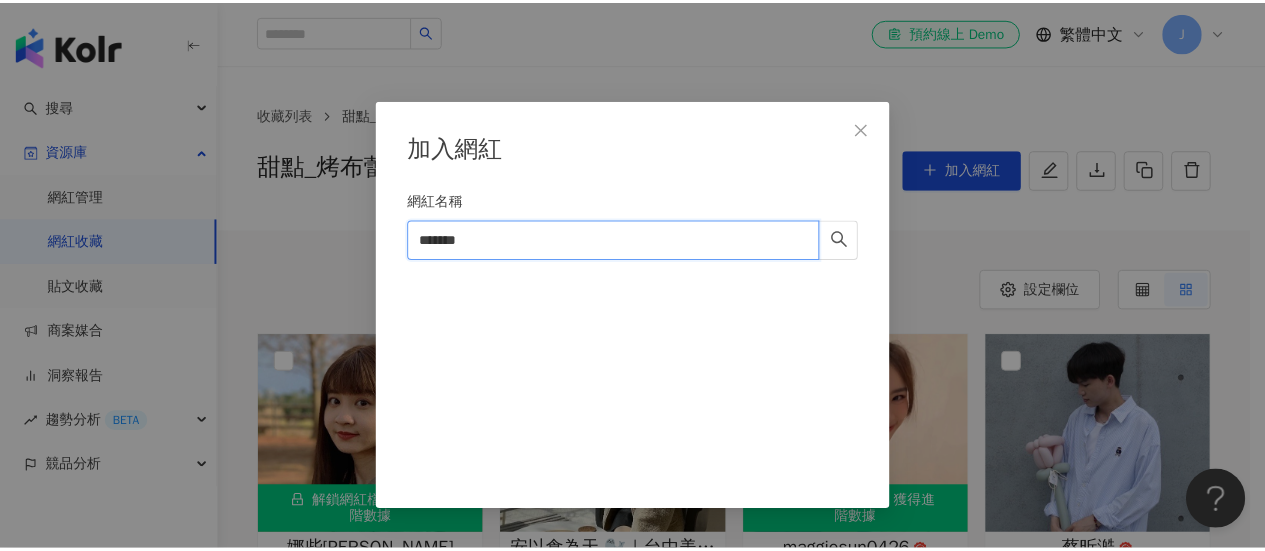 scroll, scrollTop: 0, scrollLeft: 0, axis: both 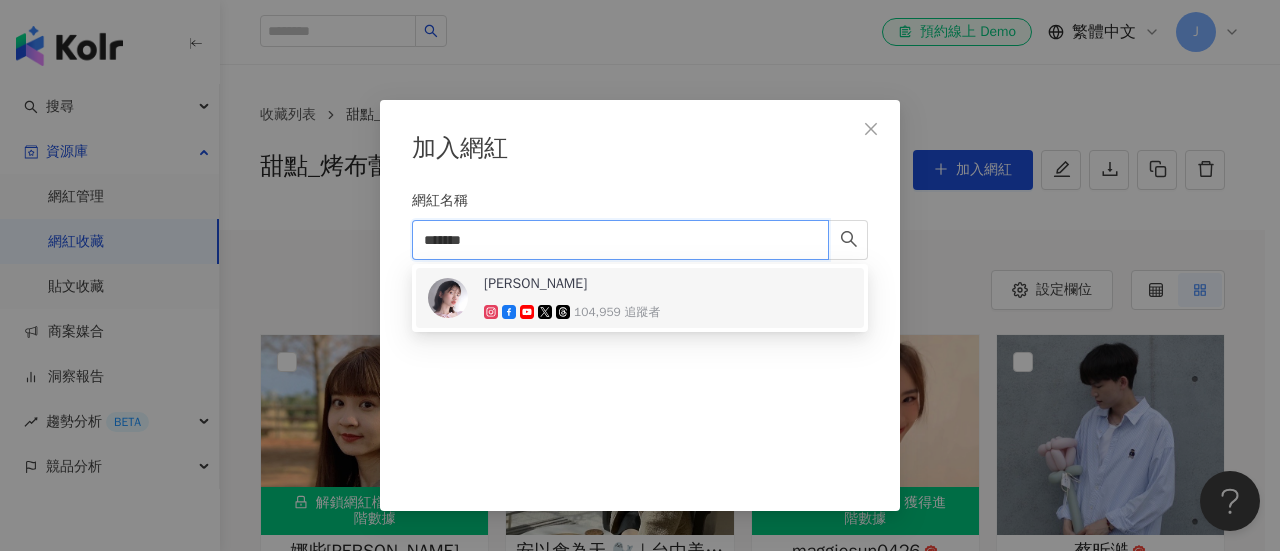 click on "[PERSON_NAME] 104,959   追蹤者" at bounding box center (572, 298) 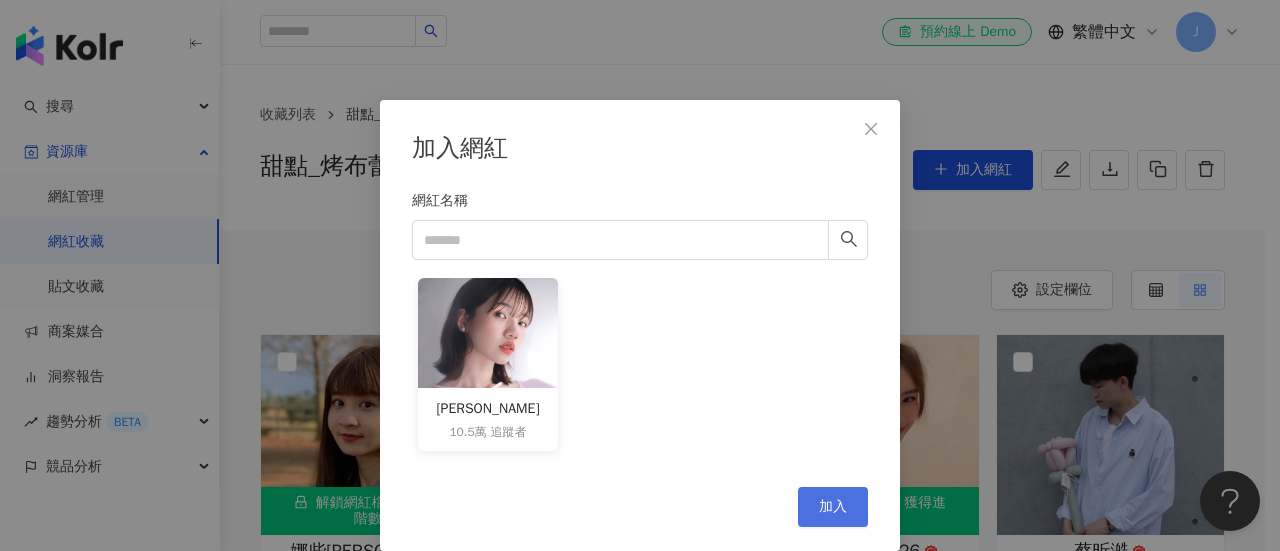 click on "加入" at bounding box center [833, 507] 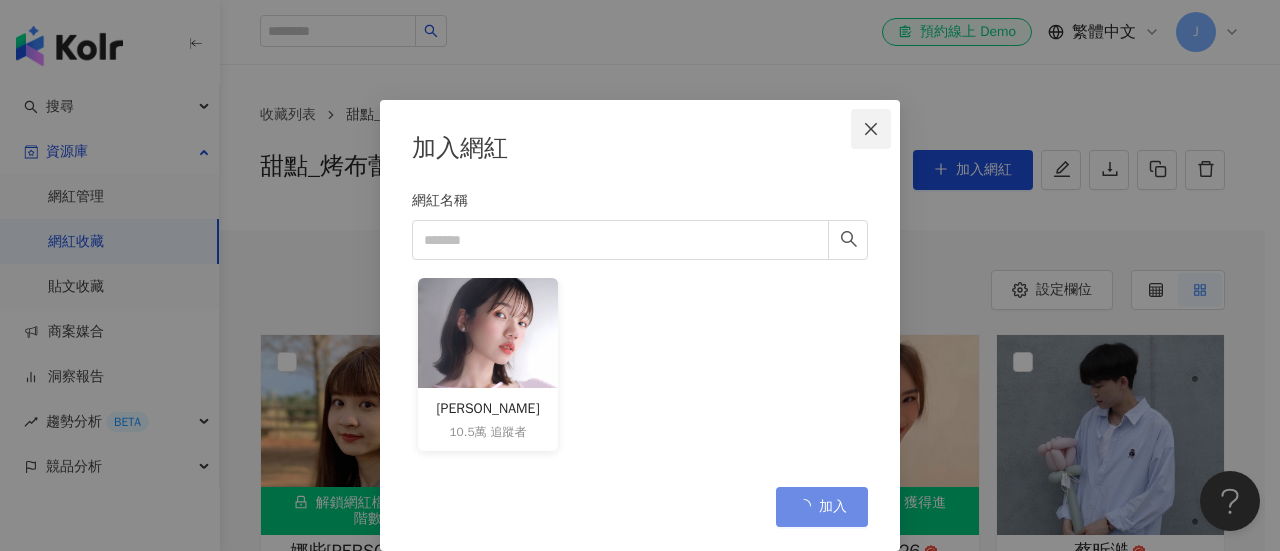 click on "加入網紅 網紅名稱 葉媚 10.5萬 追蹤者 Cancel 加入" at bounding box center (640, 275) 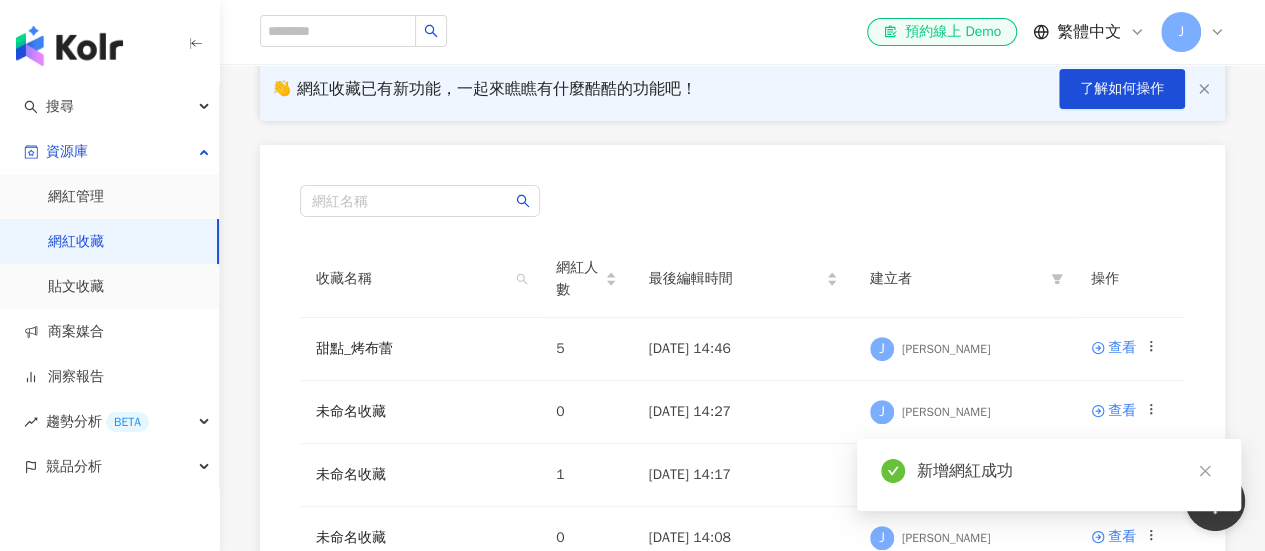 scroll, scrollTop: 300, scrollLeft: 0, axis: vertical 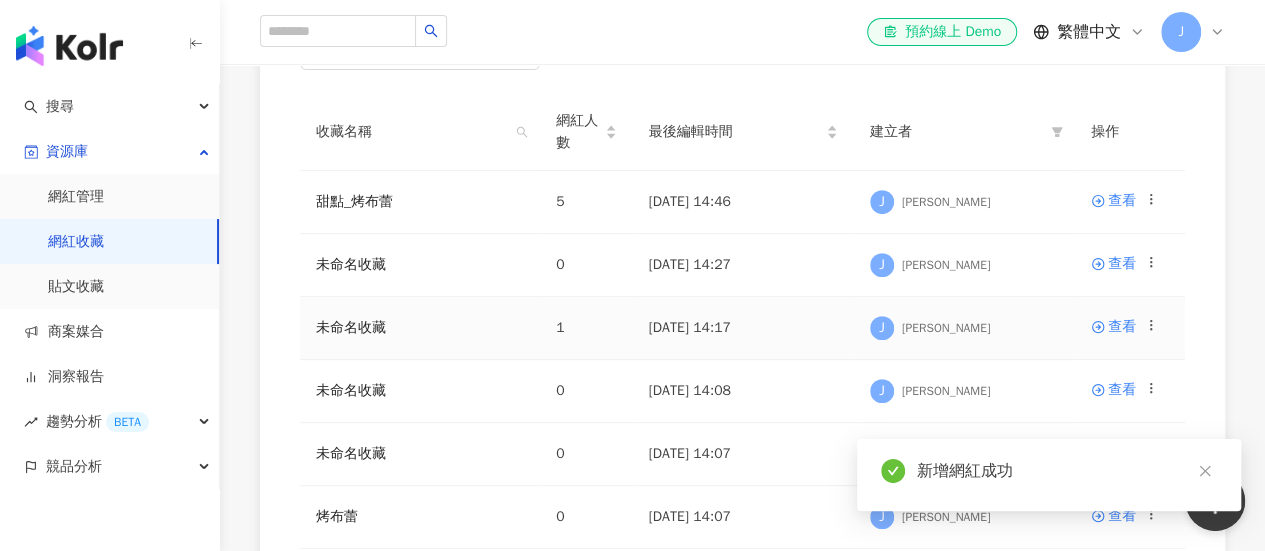 click 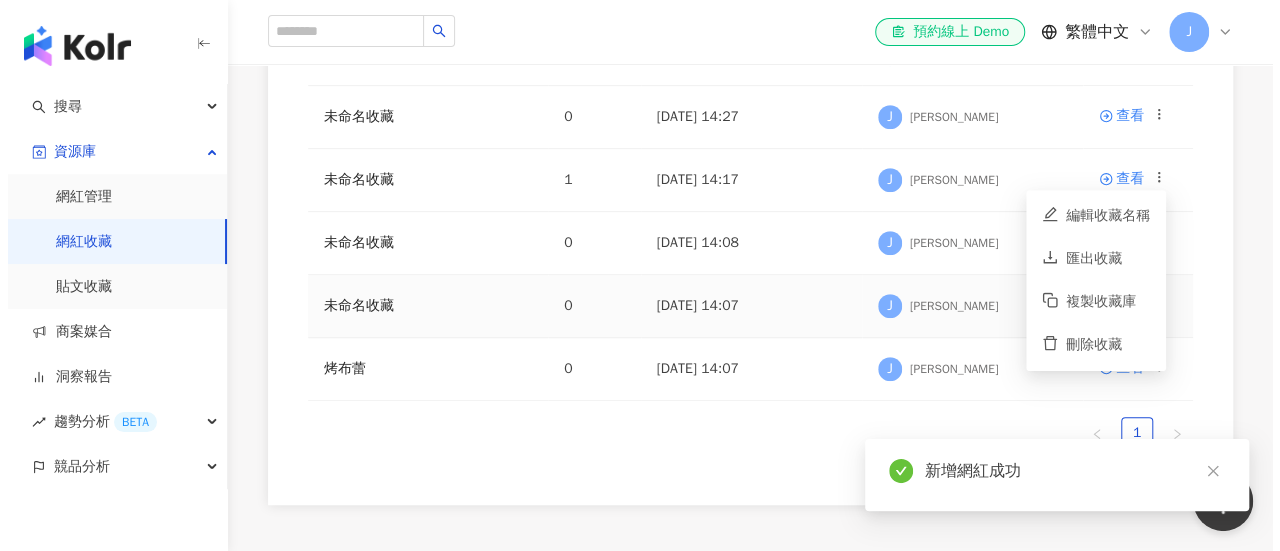 scroll, scrollTop: 500, scrollLeft: 0, axis: vertical 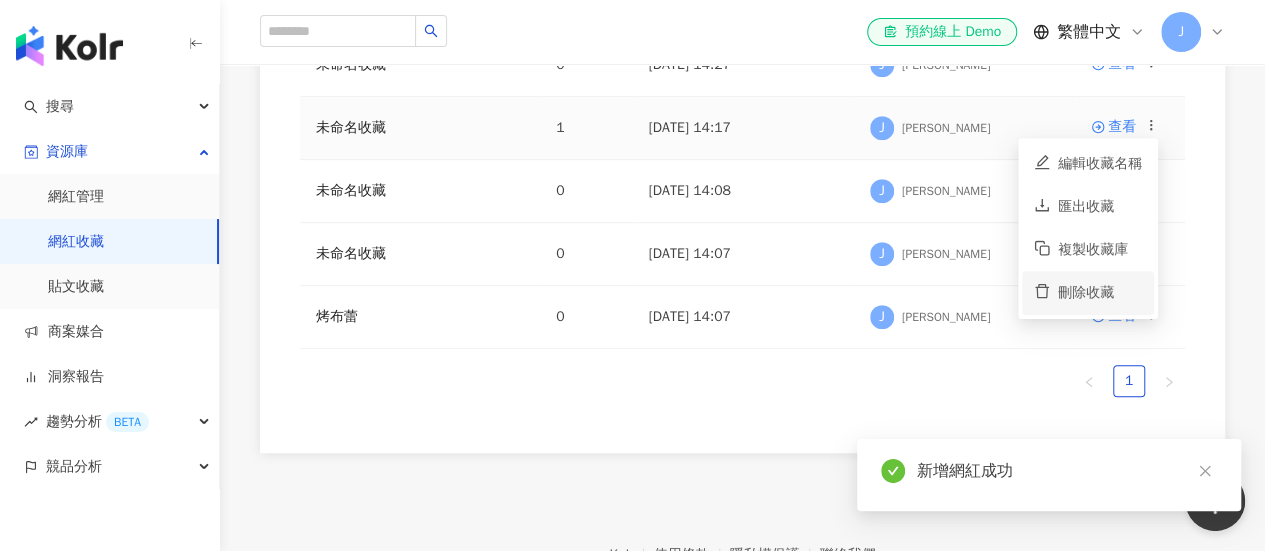 click on "刪除收藏" at bounding box center [1100, 293] 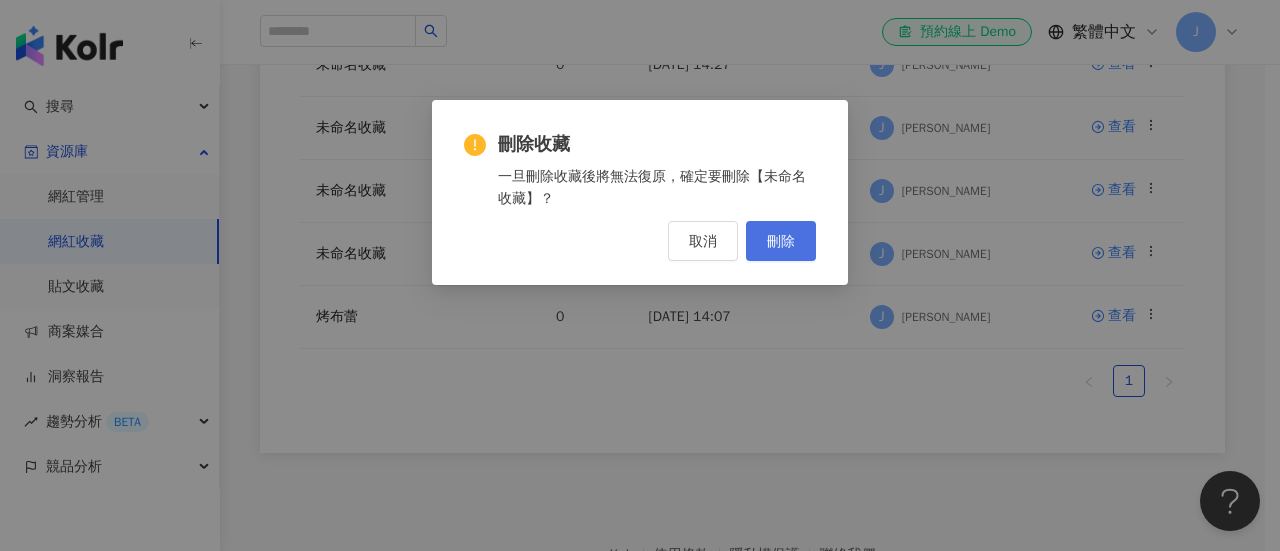 click on "刪除" at bounding box center [781, 241] 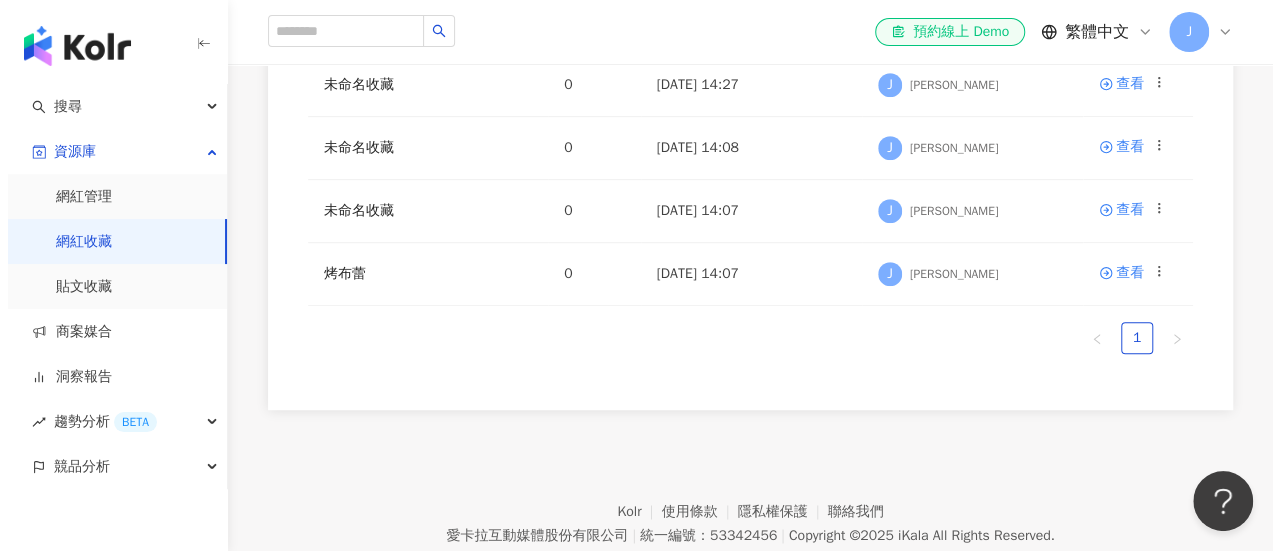 scroll, scrollTop: 500, scrollLeft: 0, axis: vertical 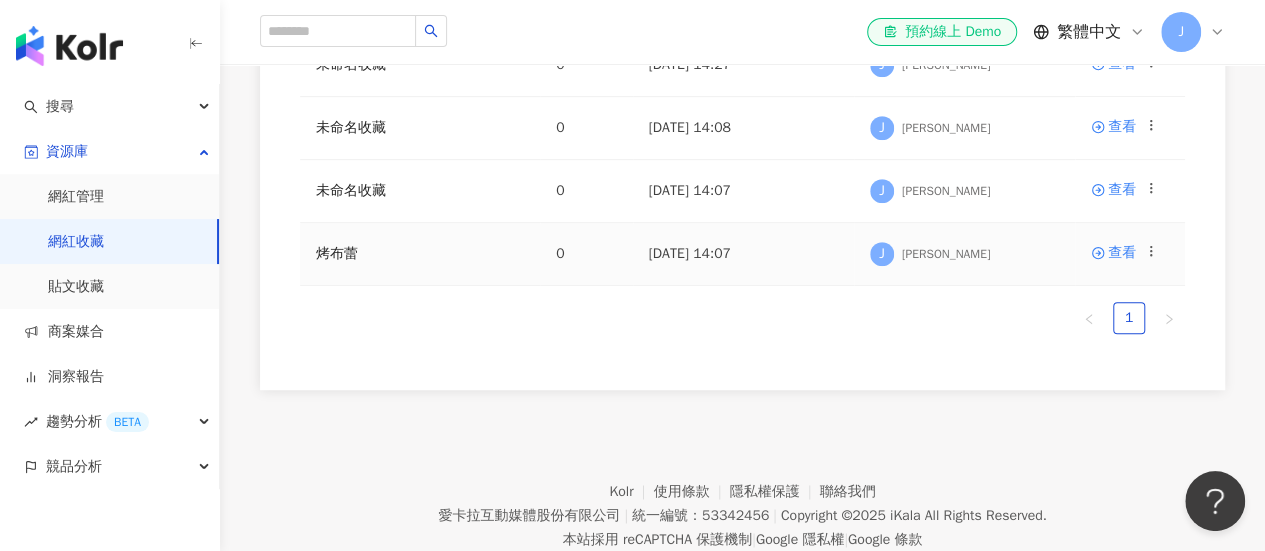 click 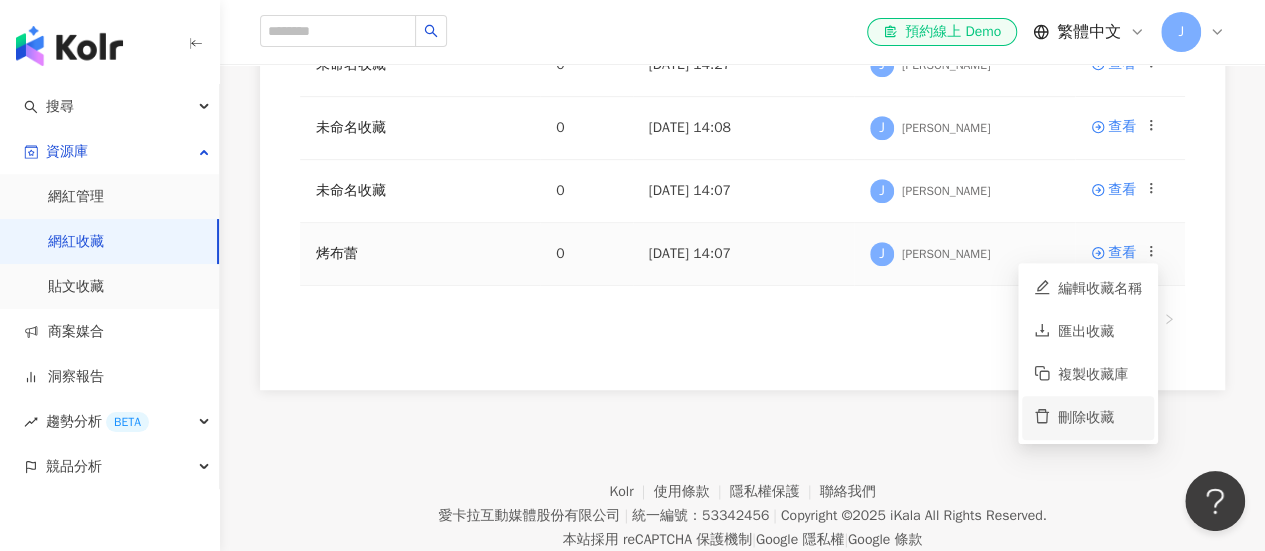 click on "刪除收藏" at bounding box center (1100, 418) 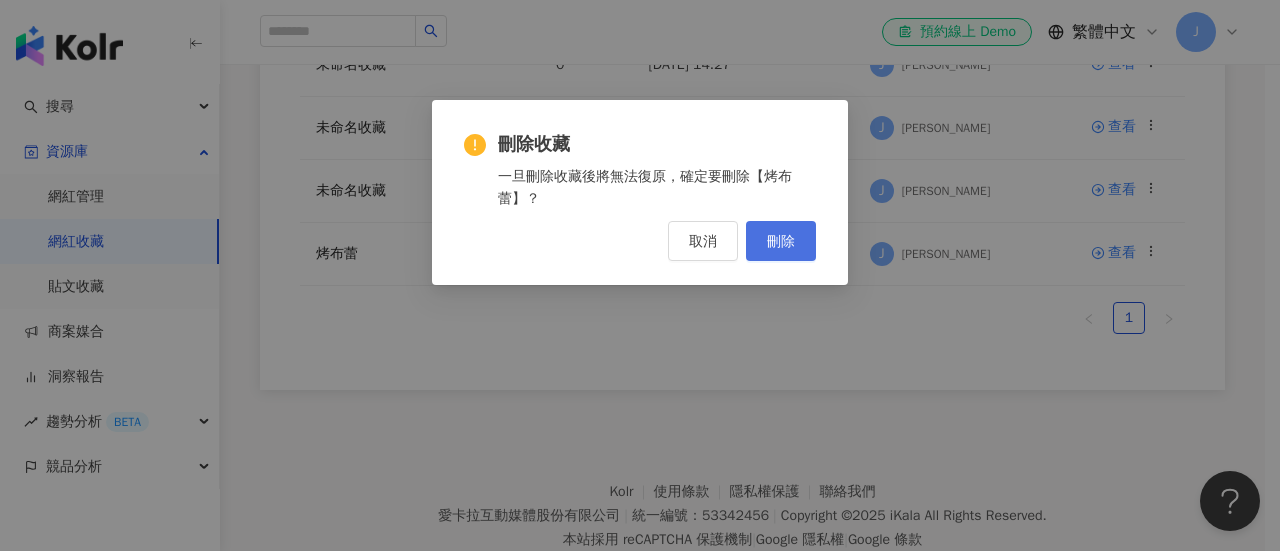 click on "刪除" at bounding box center [781, 241] 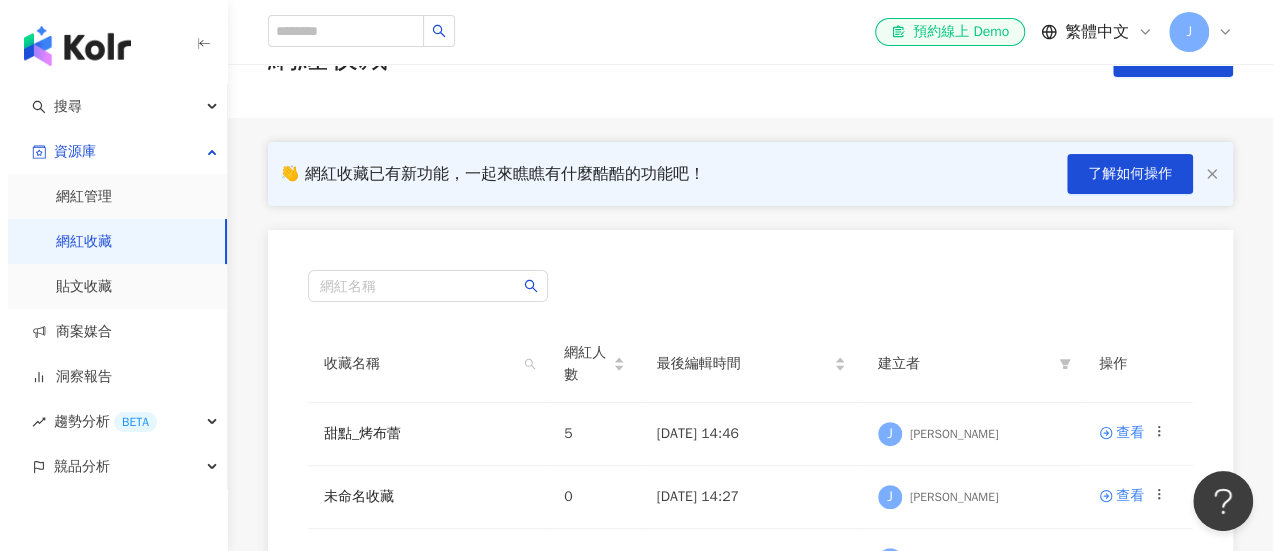 scroll, scrollTop: 300, scrollLeft: 0, axis: vertical 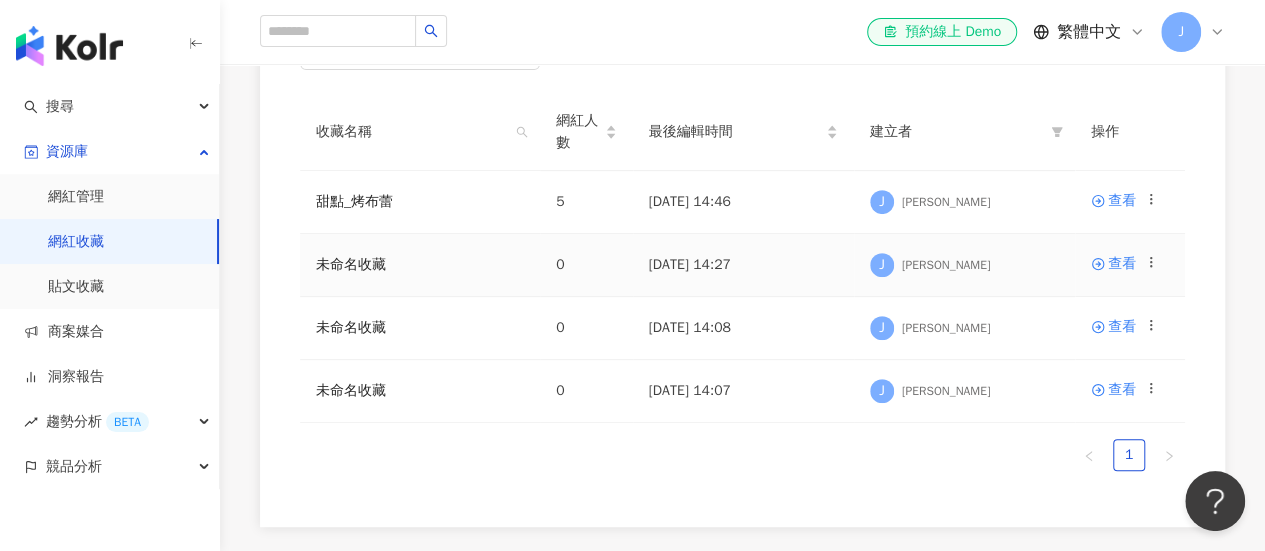 click 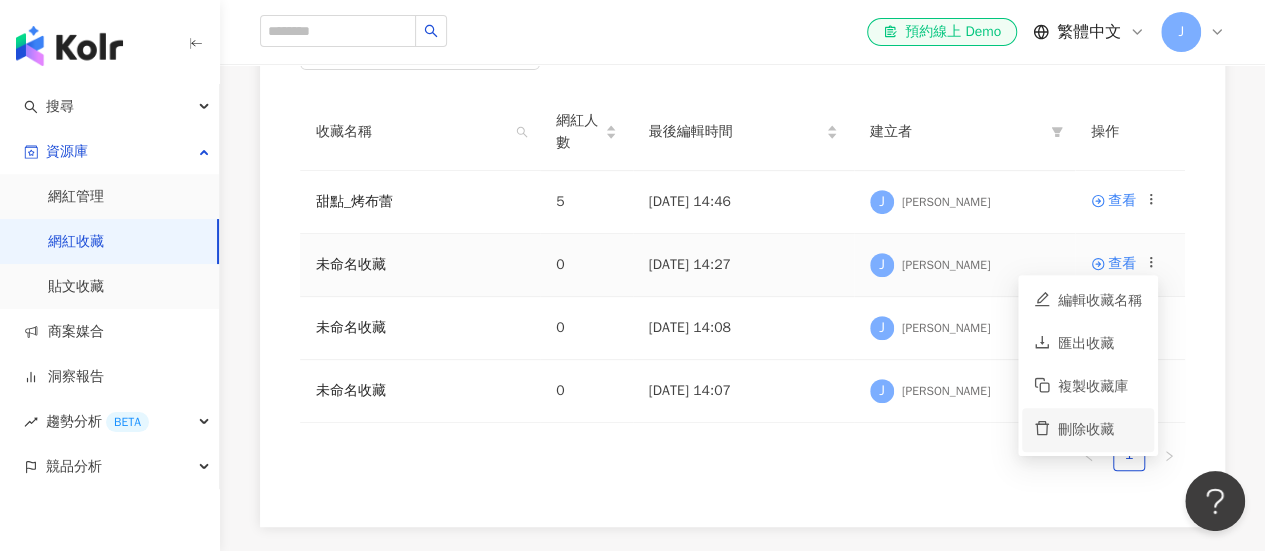click on "刪除收藏" at bounding box center (1100, 430) 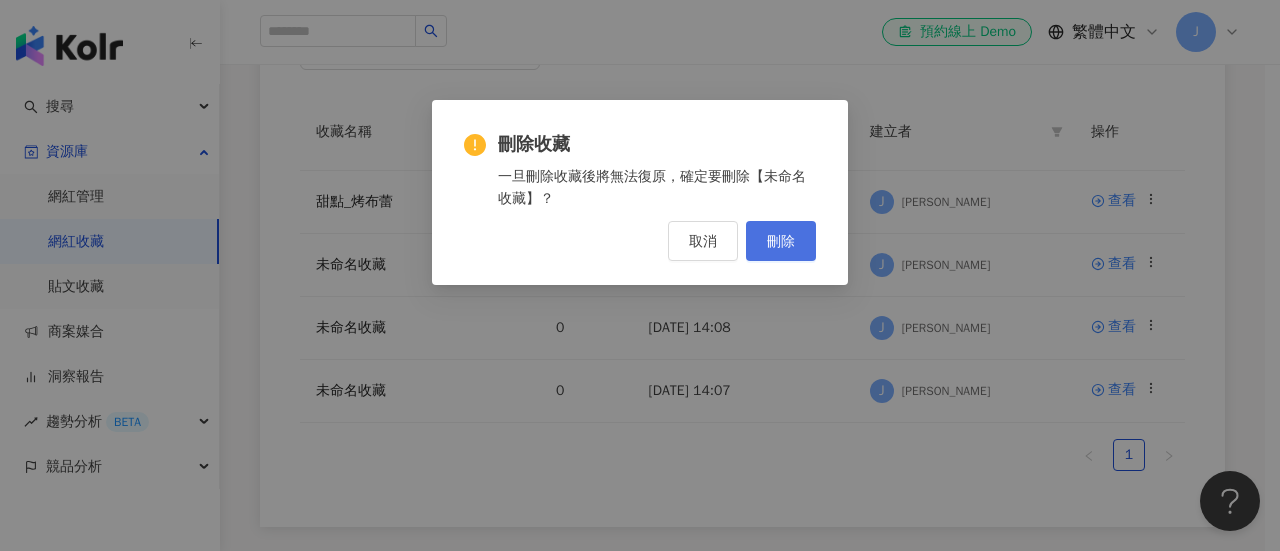 click on "刪除" at bounding box center [781, 241] 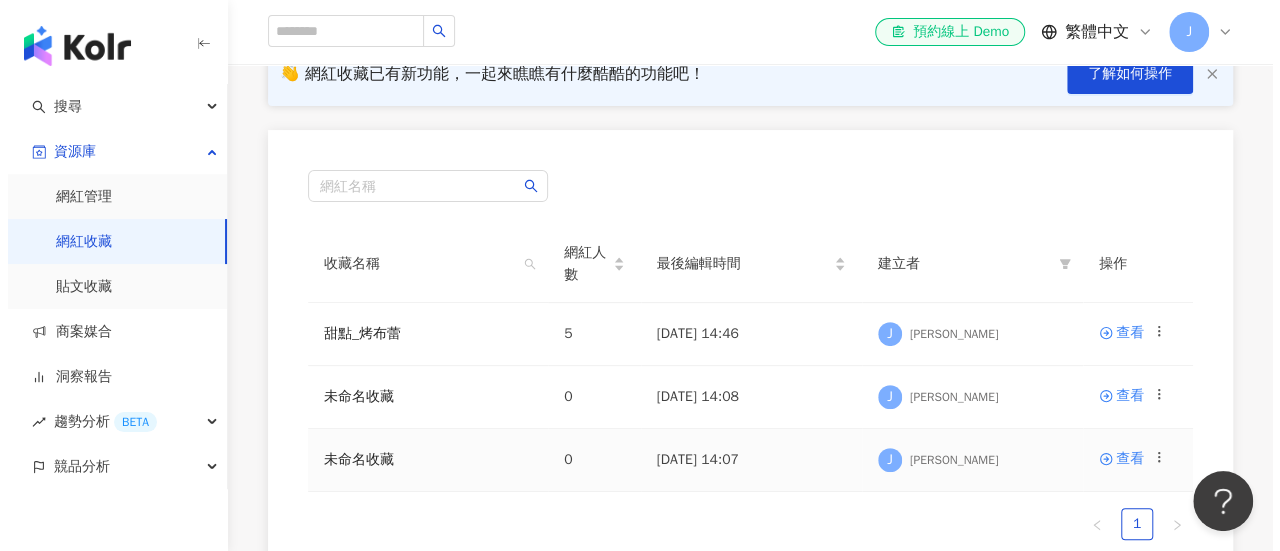 scroll, scrollTop: 300, scrollLeft: 0, axis: vertical 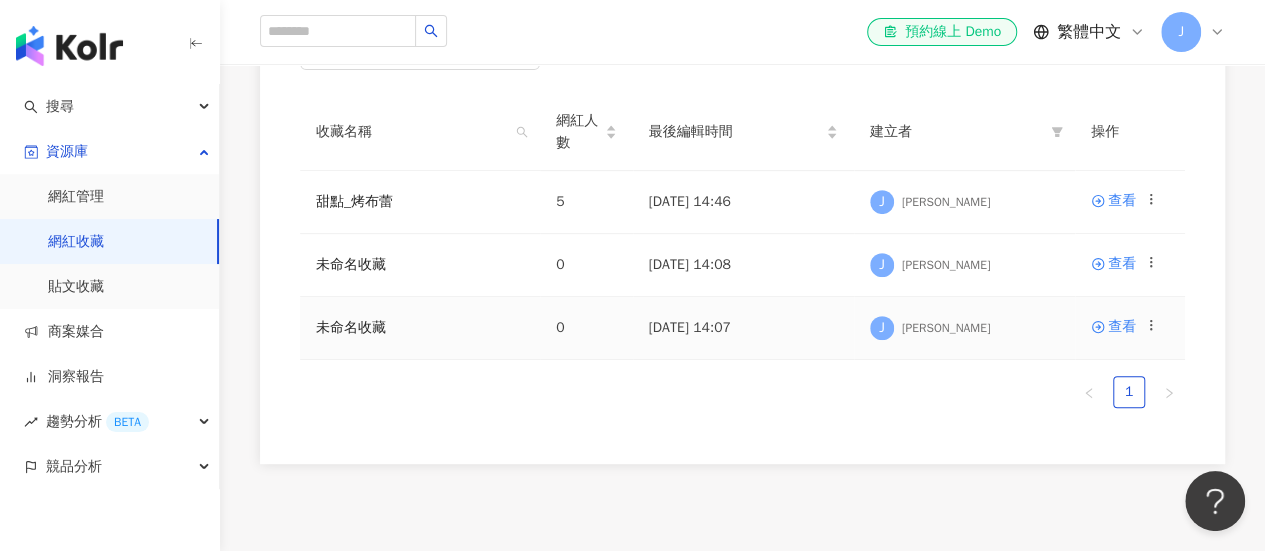 click 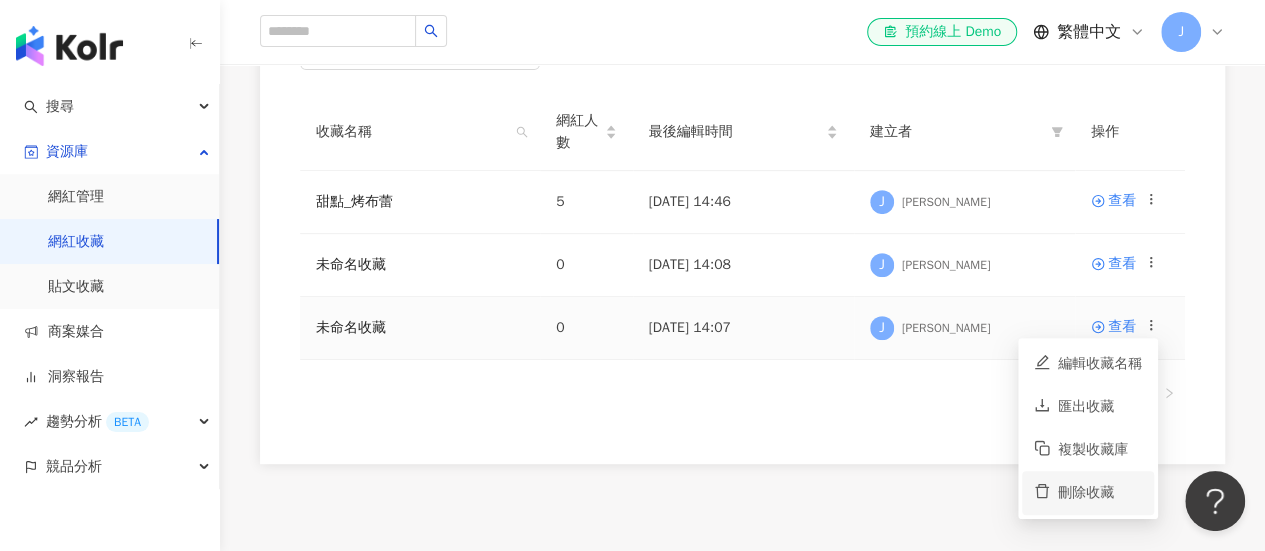 click on "刪除收藏" at bounding box center (1100, 493) 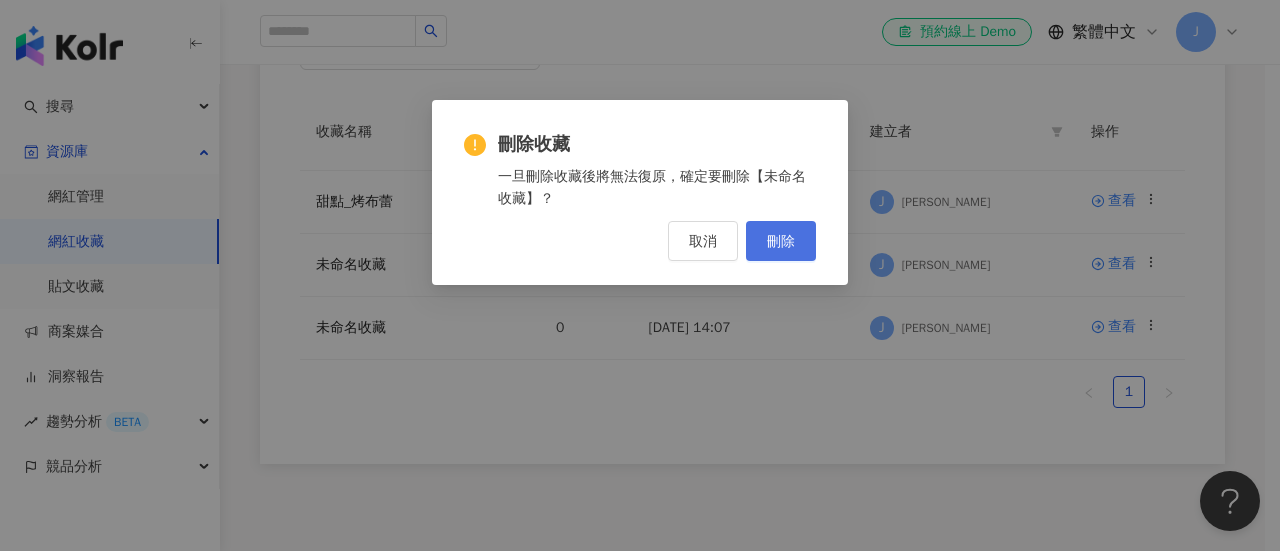 click on "刪除" at bounding box center (781, 241) 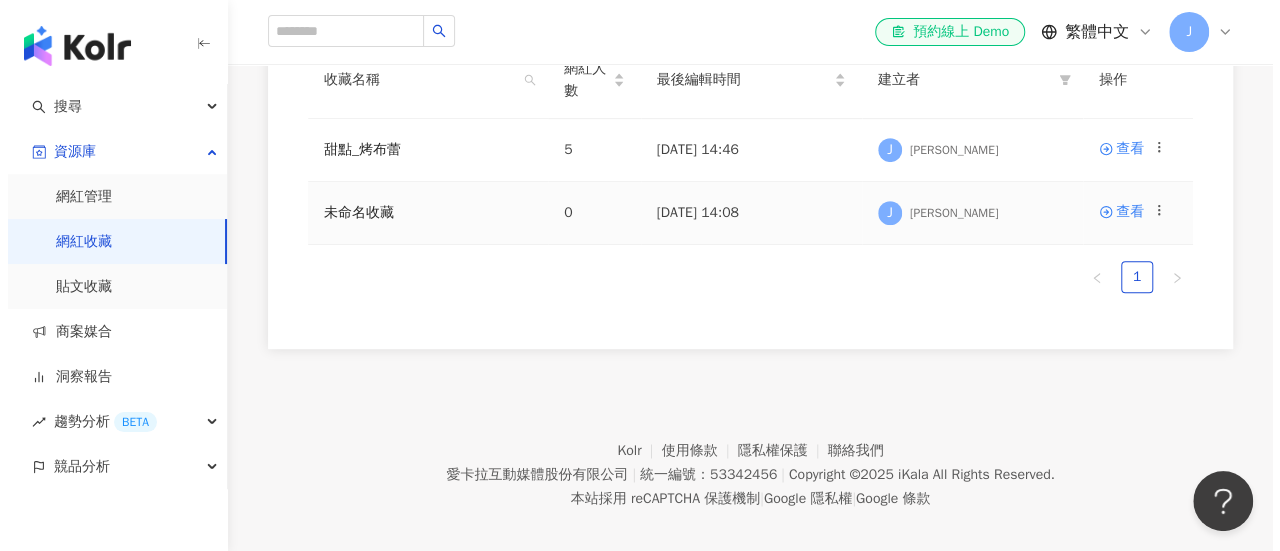 scroll, scrollTop: 370, scrollLeft: 0, axis: vertical 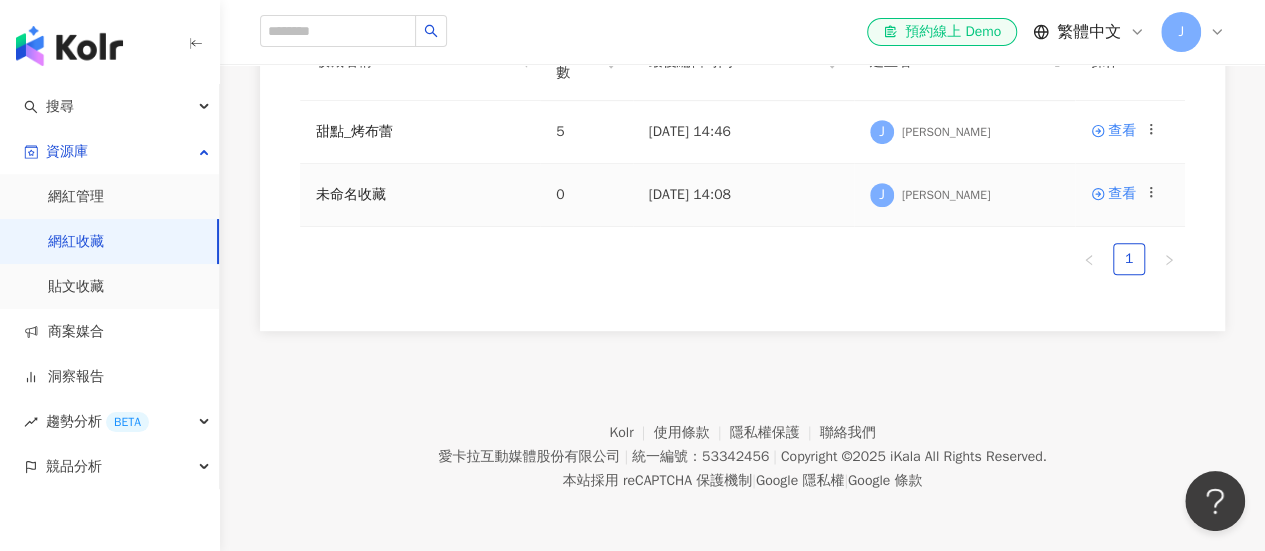 click 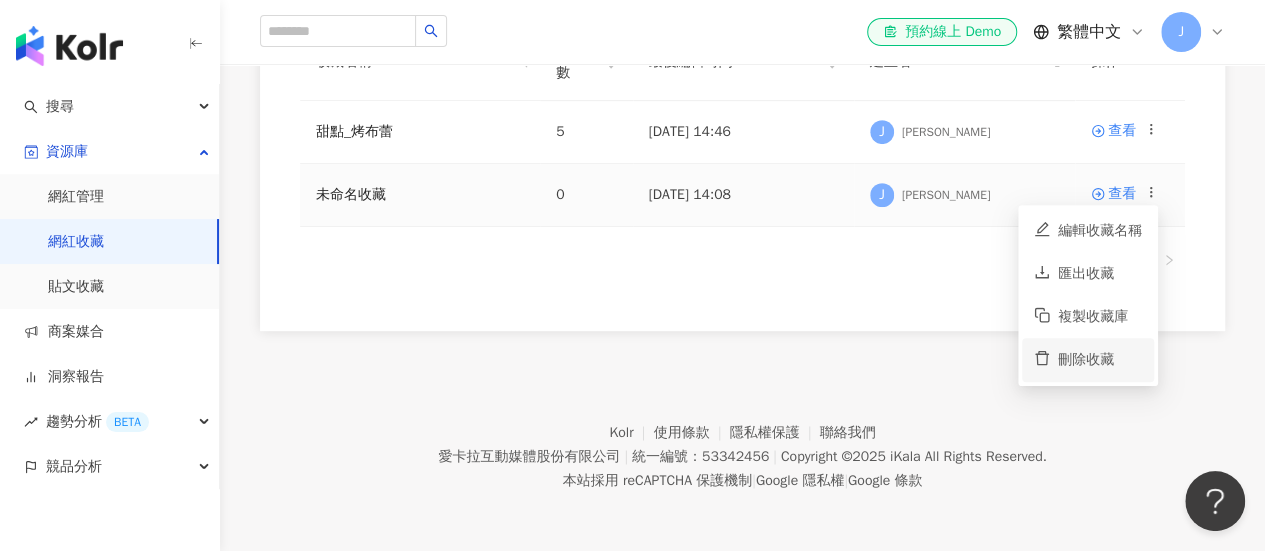 click on "刪除收藏" at bounding box center [1100, 360] 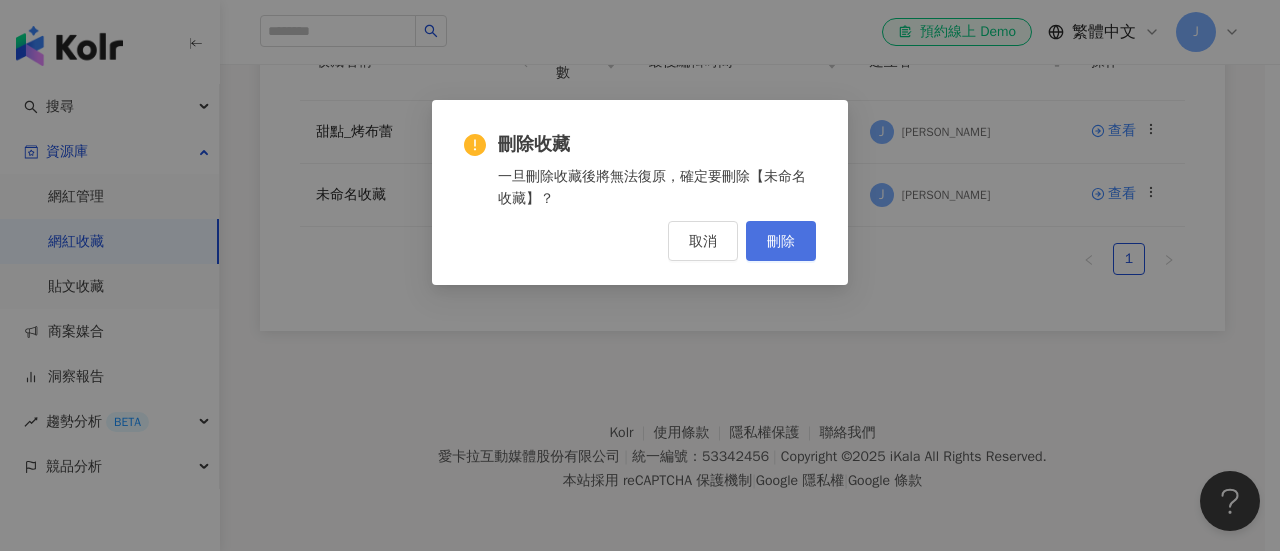 click on "刪除" at bounding box center (781, 241) 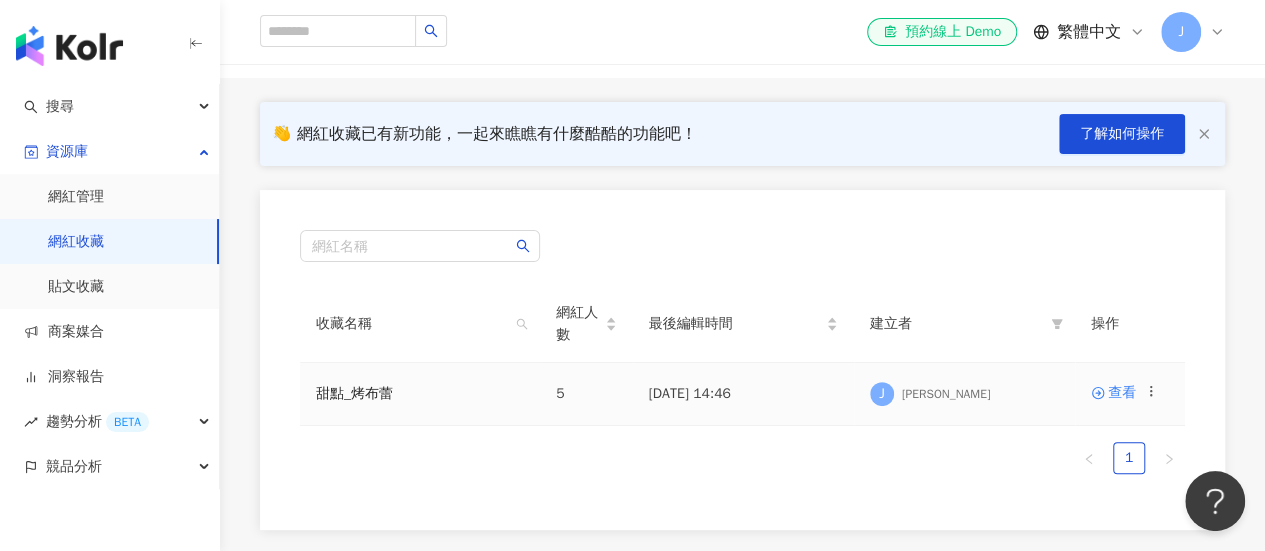 scroll, scrollTop: 200, scrollLeft: 0, axis: vertical 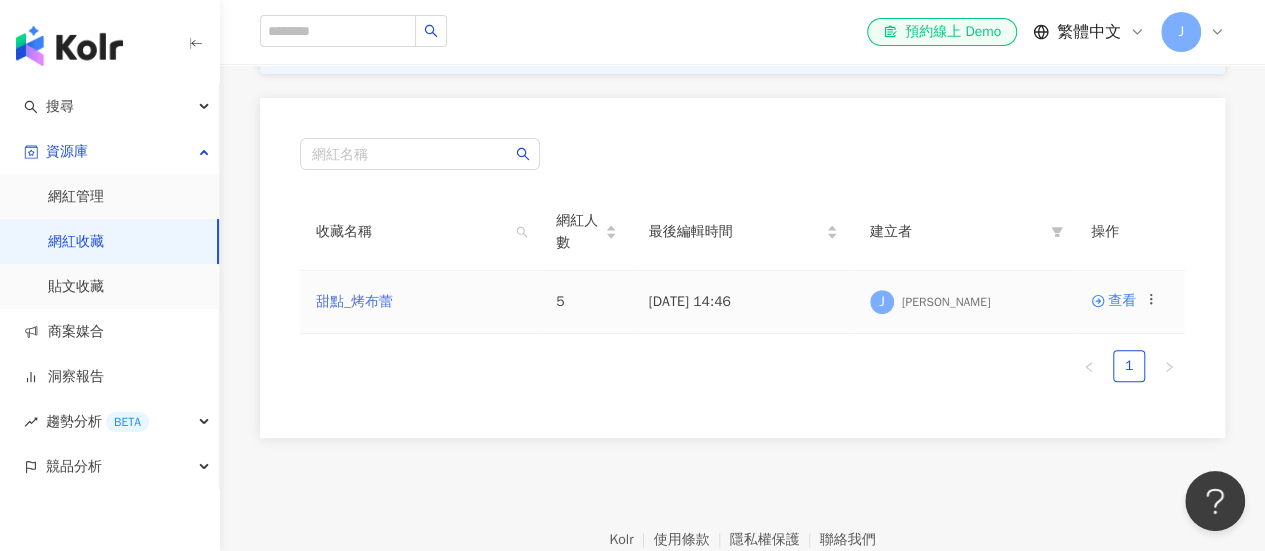 click on "甜點_烤布蕾" at bounding box center (354, 301) 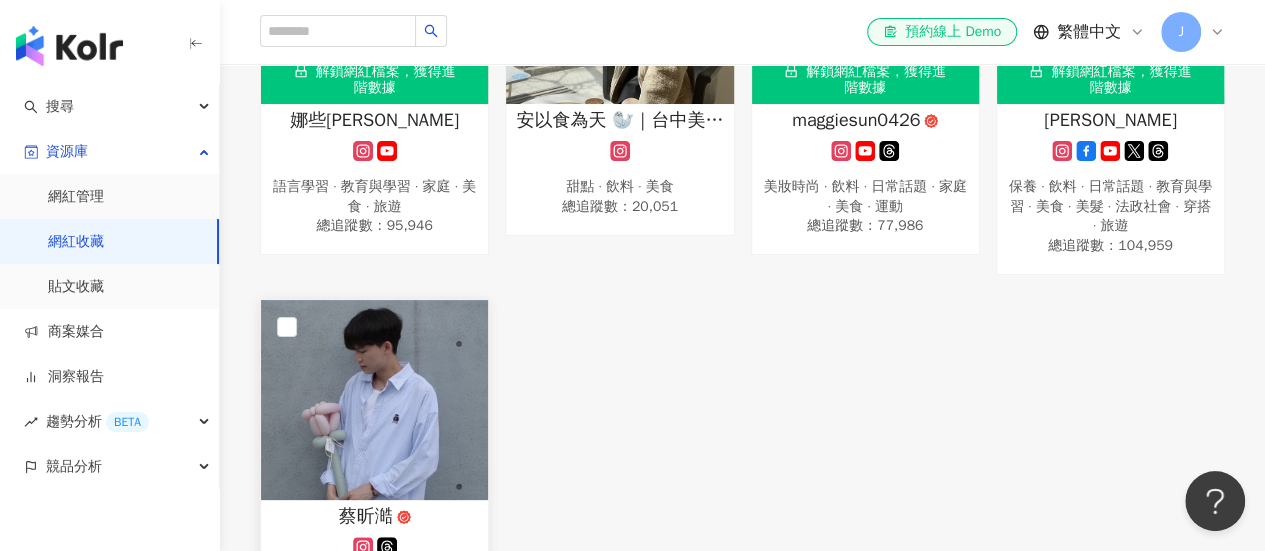 scroll, scrollTop: 600, scrollLeft: 0, axis: vertical 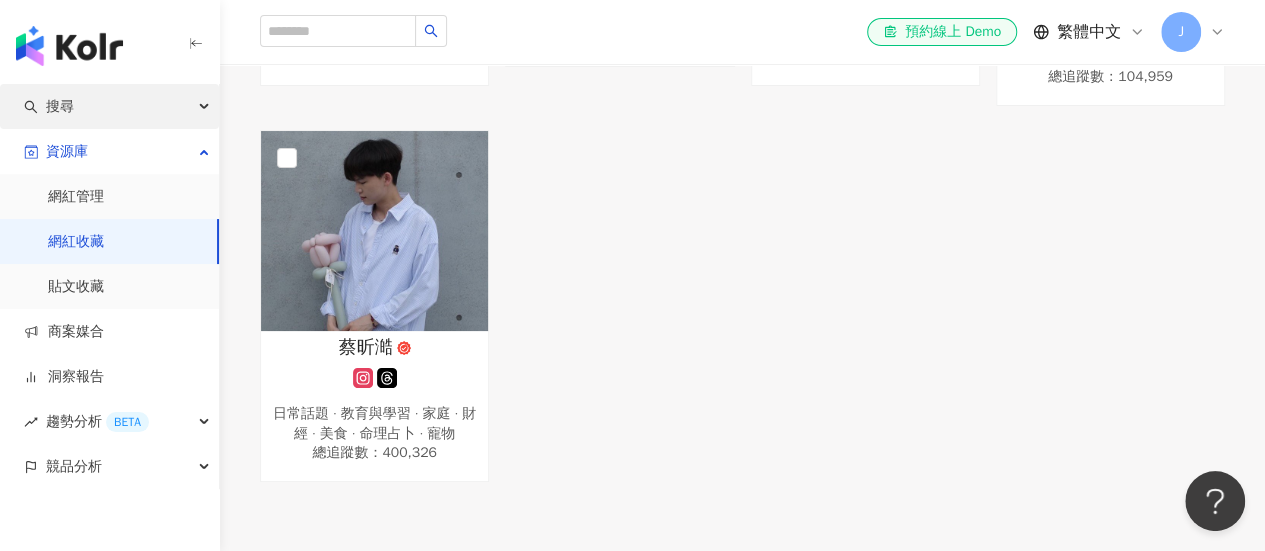 click on "搜尋" at bounding box center (109, 106) 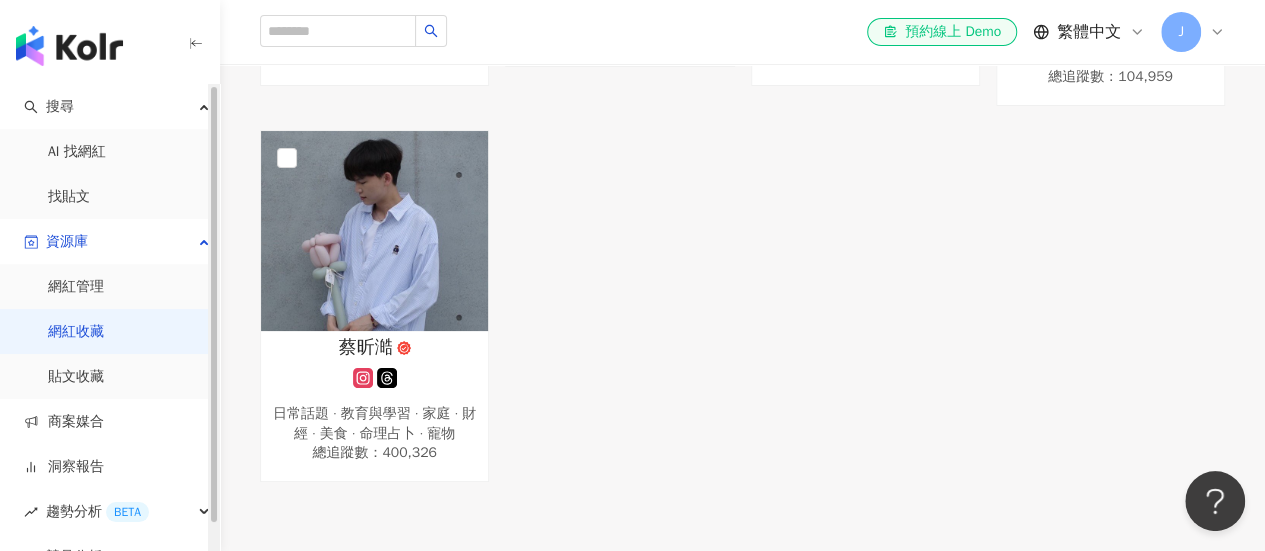 click on "解鎖網紅檔案，獲得進階數據 娜些日文·娜娜娜塔麗 語言學習 · 教育與學習 · 家庭 · 美食 · 旅遊 總追蹤數 ： 95,946 安以食為天 🦭｜台中美食·苗栗美食·超商美食｜ 甜點 · 飲料 · 美食 總追蹤數 ： 20,051 解鎖網紅檔案，獲得進階數據 maggiesun0426 美妝時尚 · 飲料 · 日常話題 · 家庭 · 美食 · 運動 總追蹤數 ： 77,986 解鎖網紅檔案，獲得進階數據 葉媚 保養 · 飲料 · 日常話題 · 教育與學習 · 美食 · 美髮 · 法政社會 · 穿搭 · 旅遊 總追蹤數 ： 104,959 蔡昕澔 日常話題 · 教育與學習 · 家庭 · 財經 · 美食 · 命理占卜 · 寵物 總追蹤數 ： 400,326" at bounding box center [742, 108] 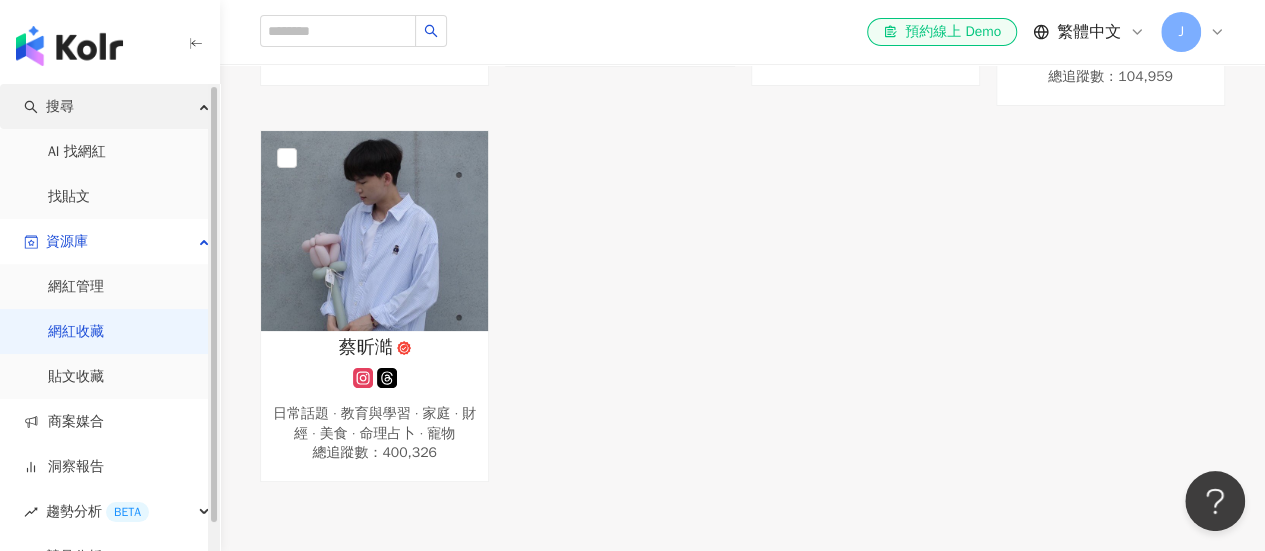 click on "搜尋" at bounding box center (109, 106) 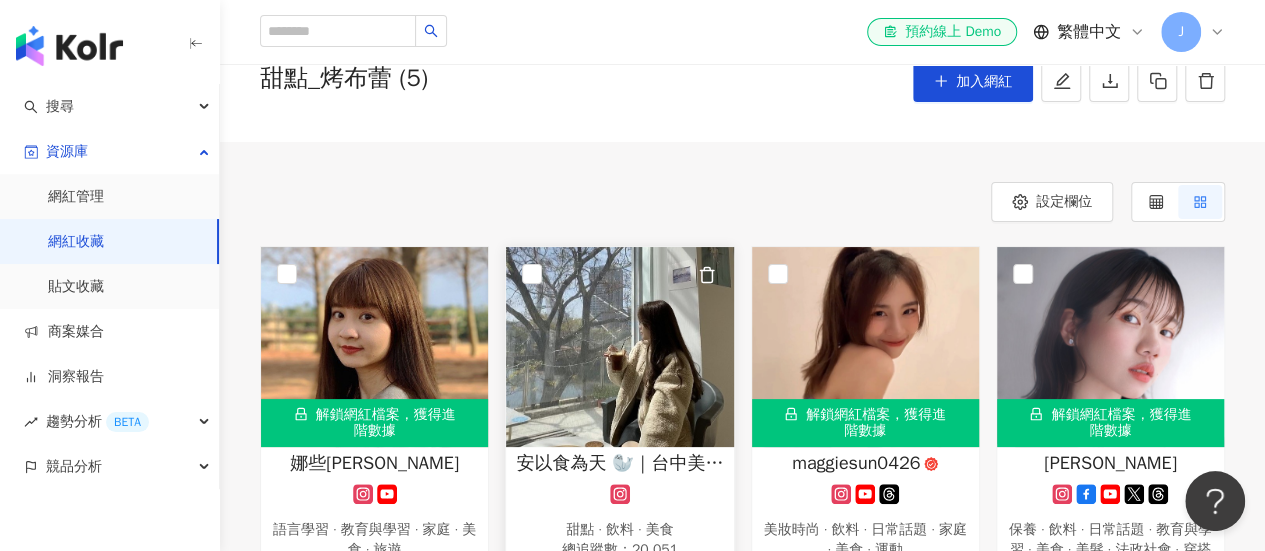 scroll, scrollTop: 0, scrollLeft: 0, axis: both 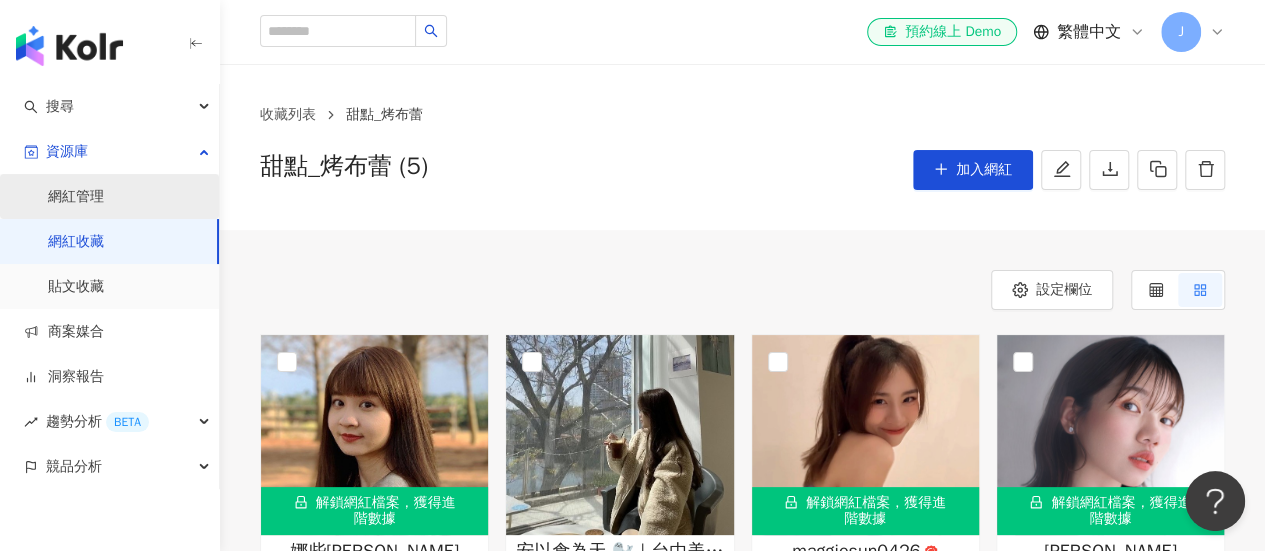 click on "網紅管理" at bounding box center [76, 197] 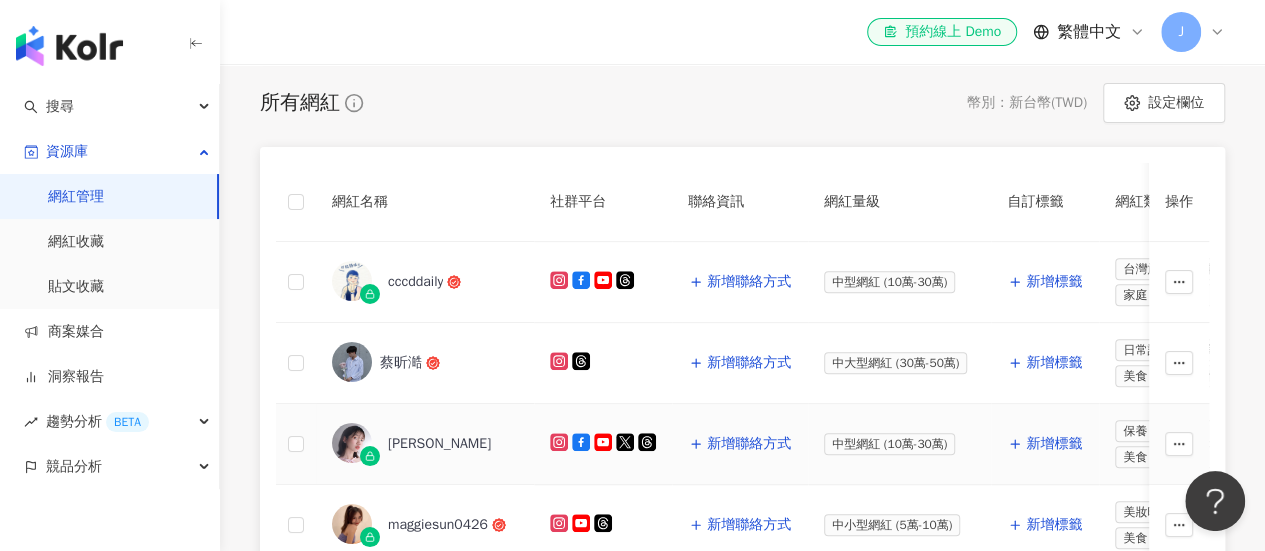 scroll, scrollTop: 200, scrollLeft: 0, axis: vertical 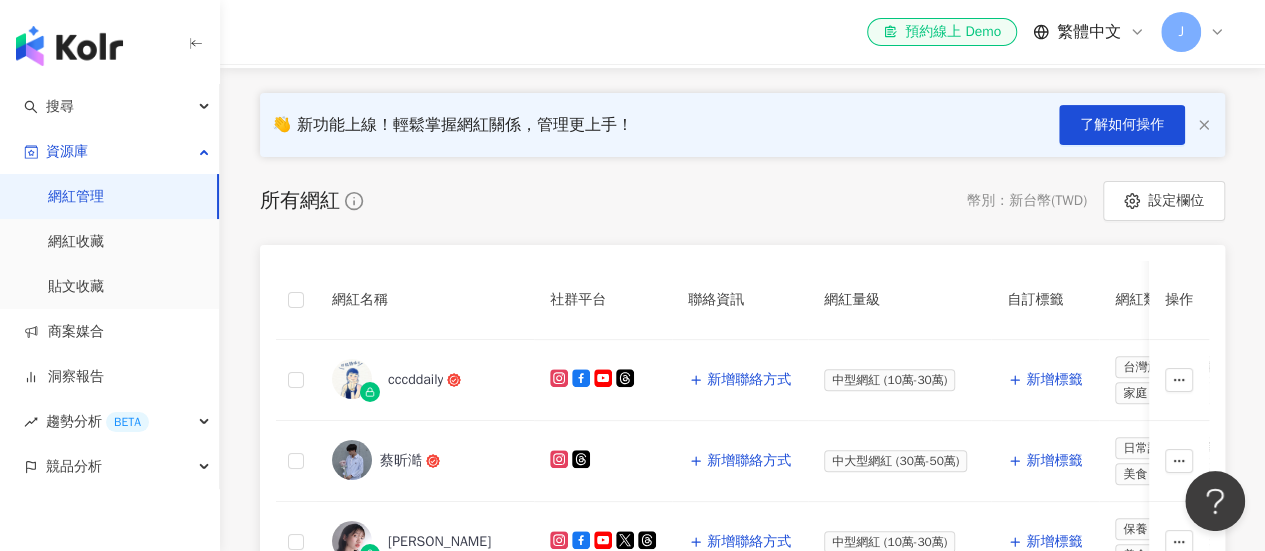 click on "網紅管理" at bounding box center [109, 196] 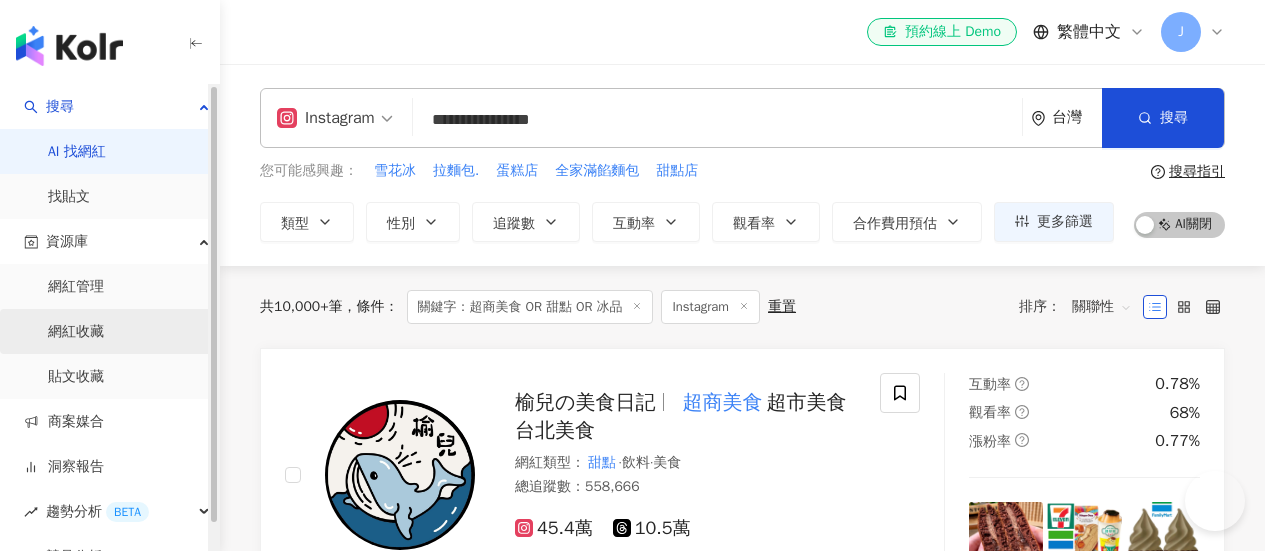 scroll, scrollTop: 200, scrollLeft: 0, axis: vertical 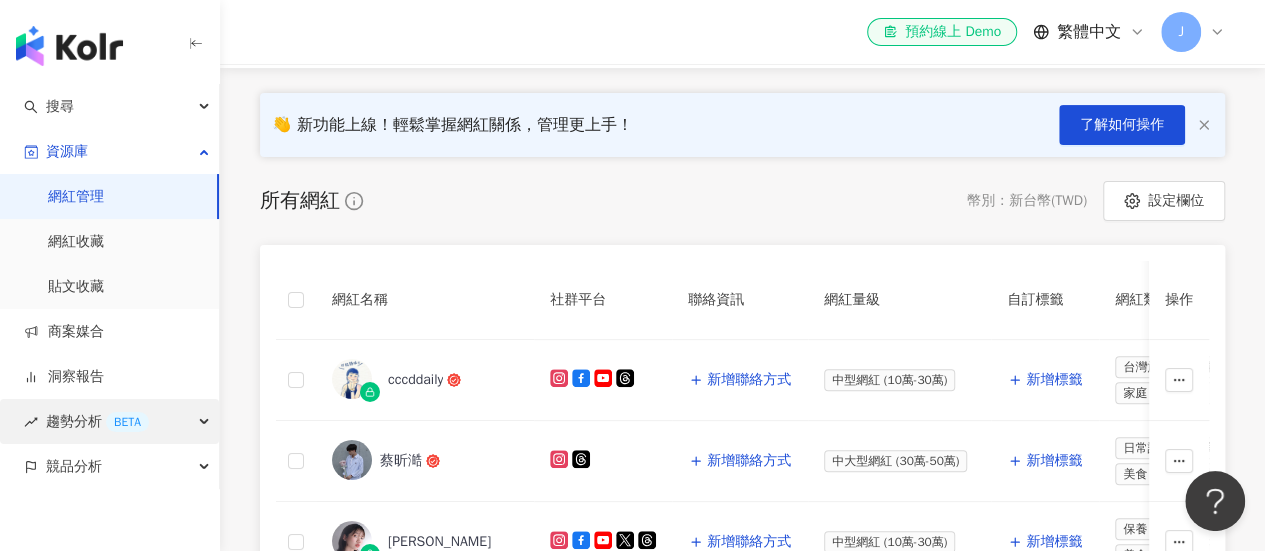 click on "趨勢分析 BETA" at bounding box center (109, 421) 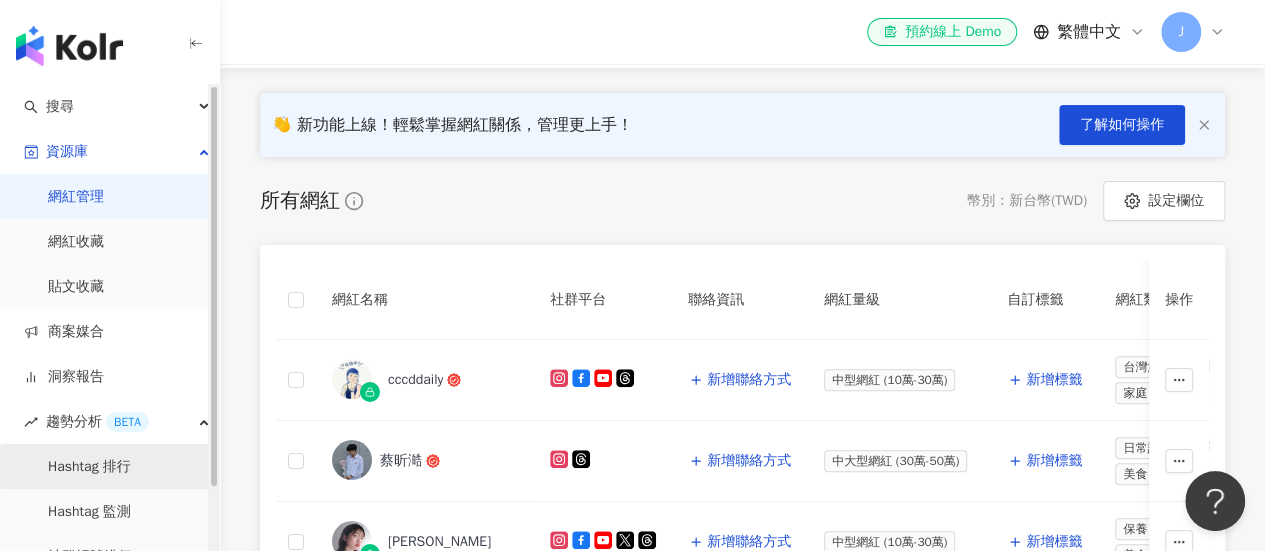 click on "Hashtag 排行" at bounding box center (89, 467) 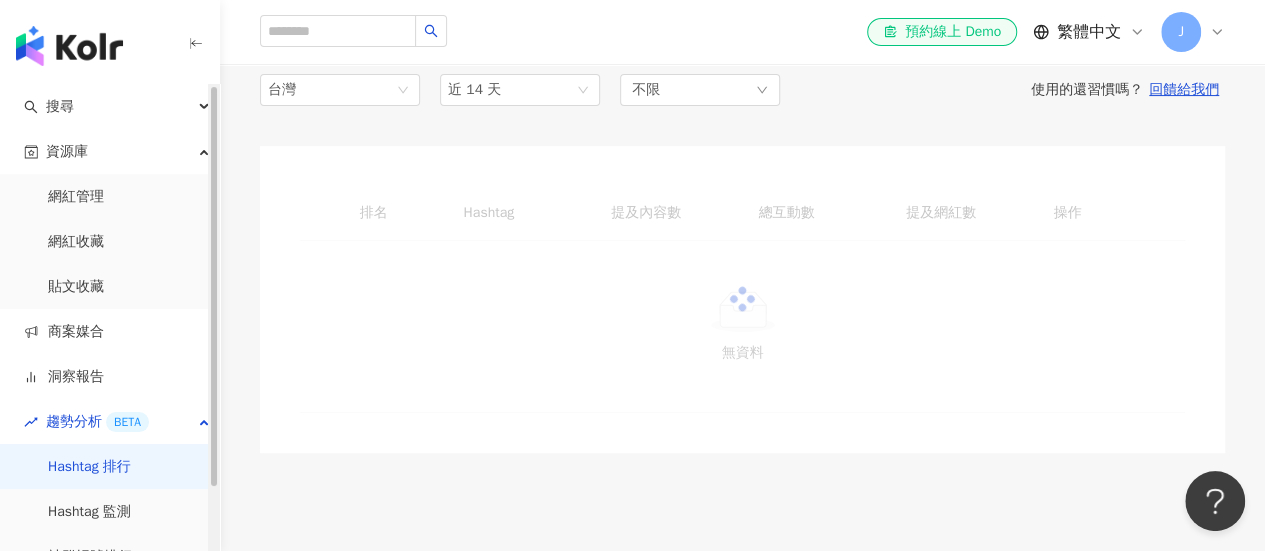 scroll, scrollTop: 0, scrollLeft: 0, axis: both 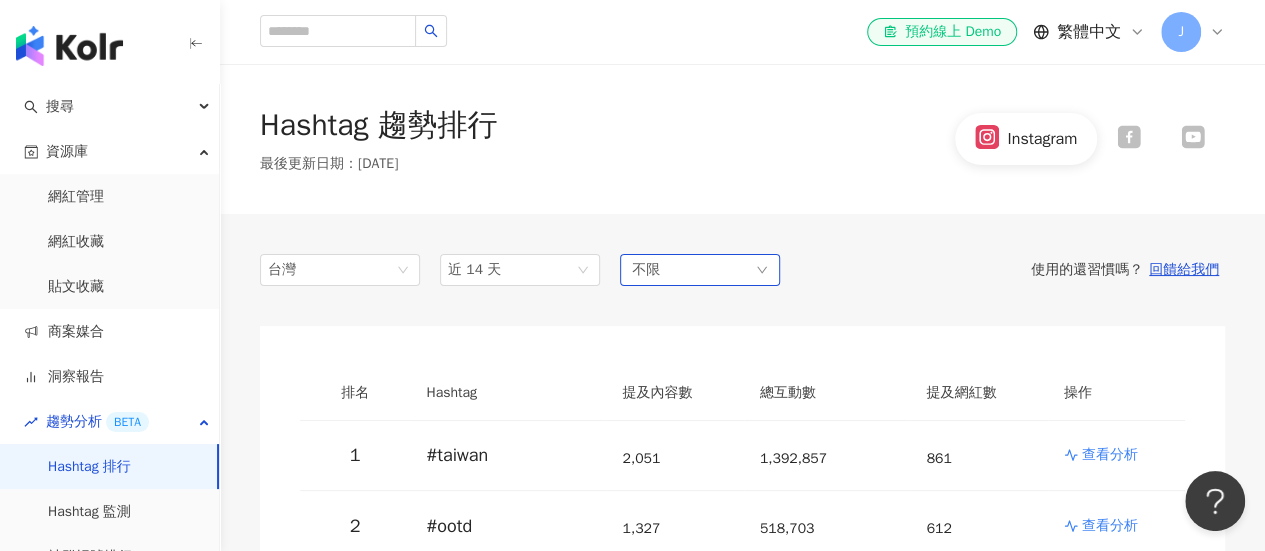 click on "不限" at bounding box center (700, 270) 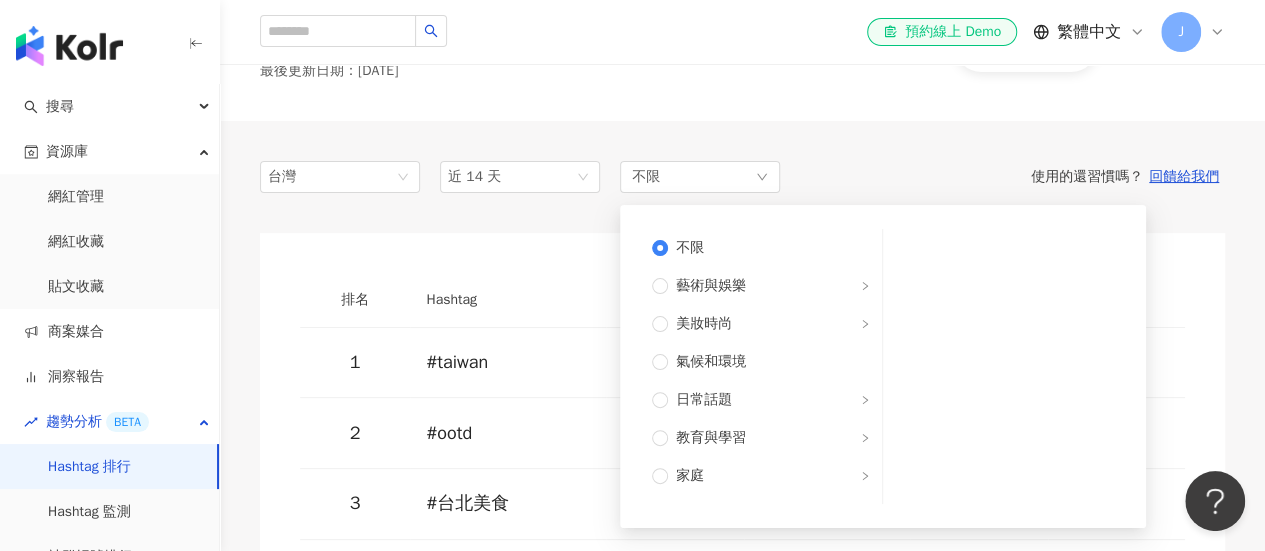 scroll, scrollTop: 200, scrollLeft: 0, axis: vertical 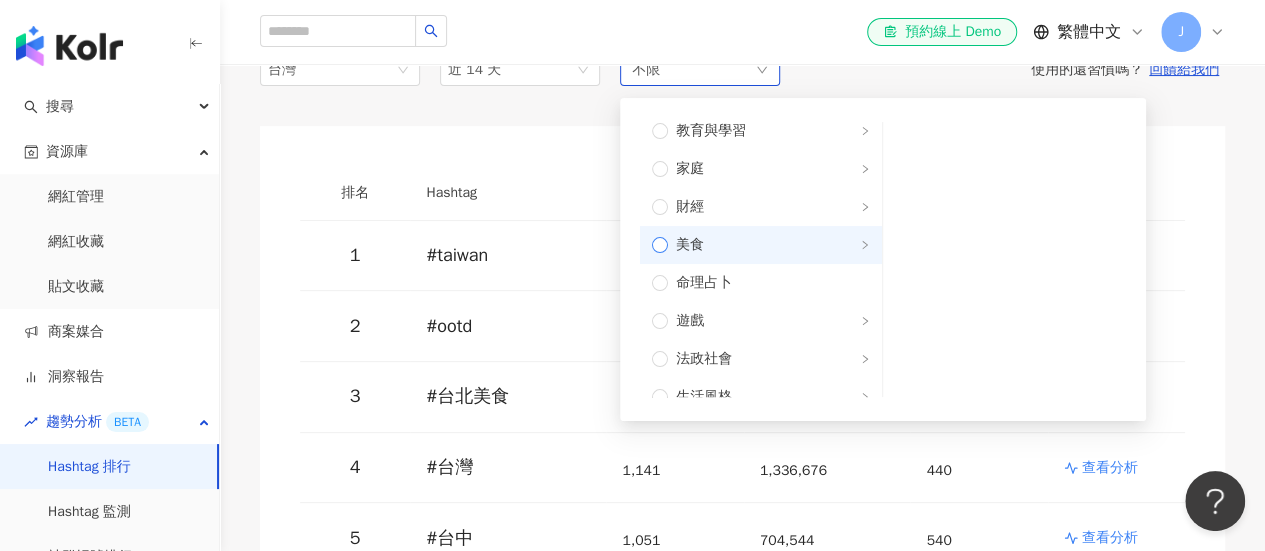 click on "美食" at bounding box center [761, 245] 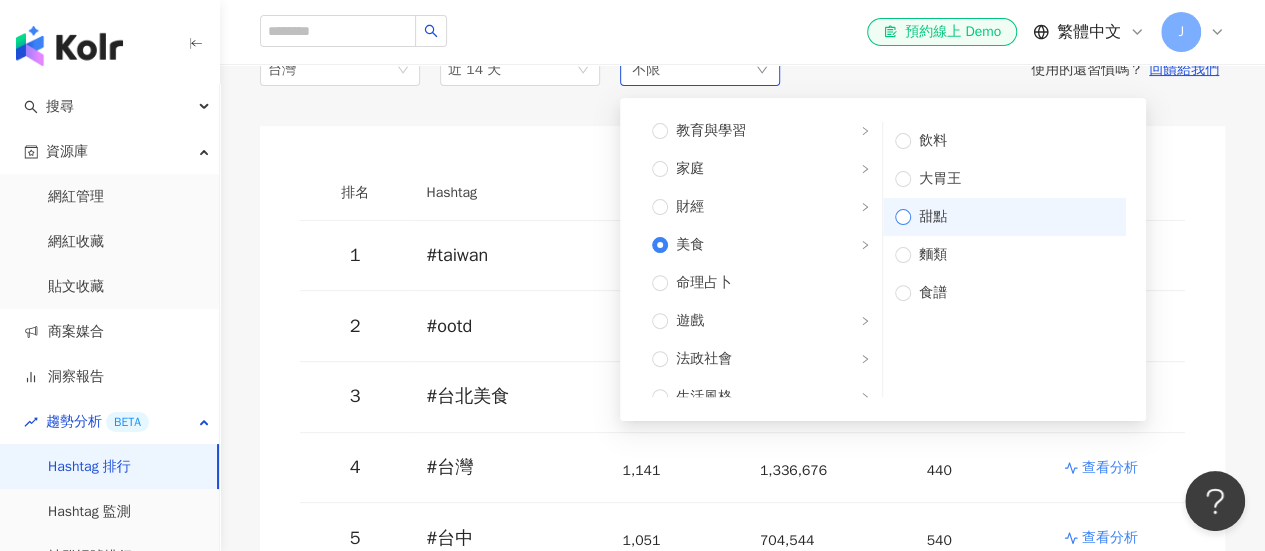 click on "甜點" at bounding box center (1004, 217) 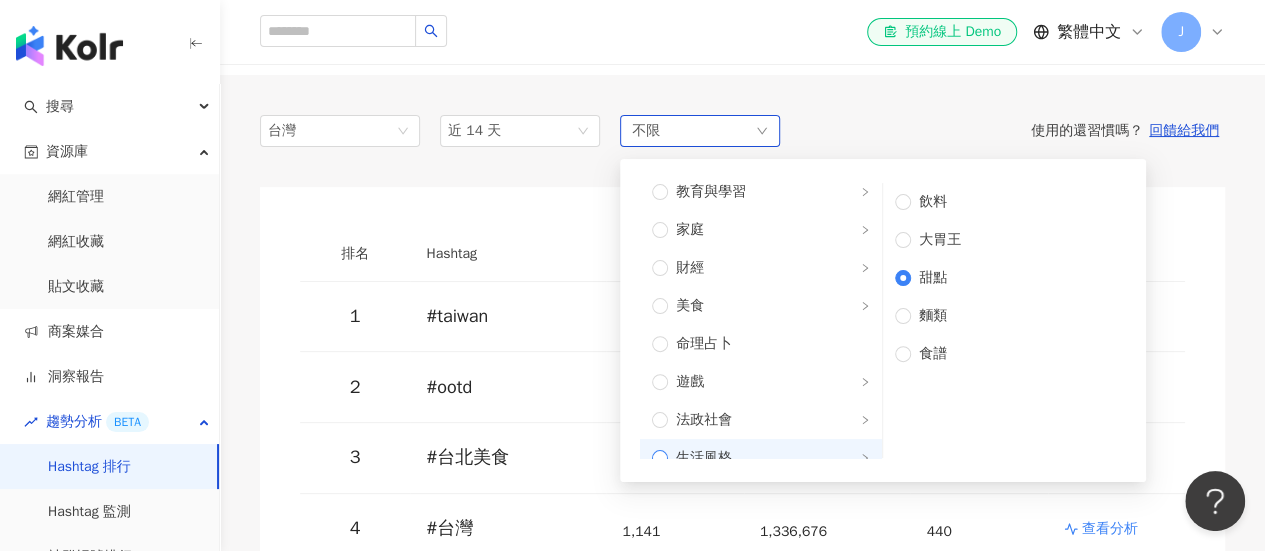 scroll, scrollTop: 200, scrollLeft: 0, axis: vertical 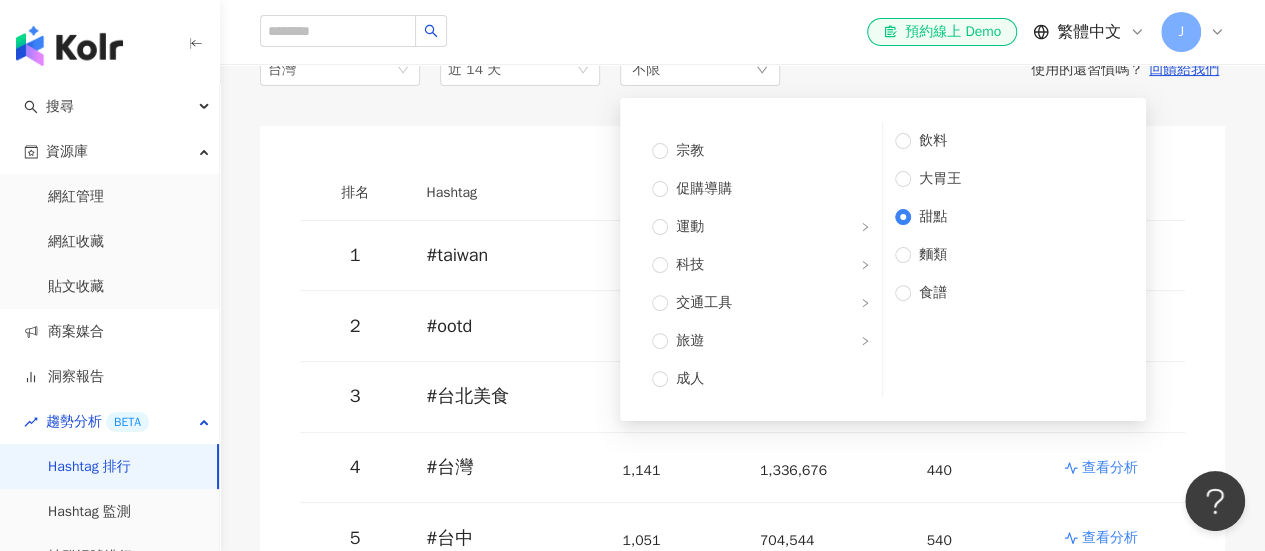 click on "排名 Hashtag 提及內容數 總互動數 提及網紅數 操作             1 # taiwan 2,051 1,392,857 861 查看分析 2 # ootd 1,327 518,703 612 查看分析 3 # 台北美食 1,248 1,320,229 600 查看分析 4 # 台灣 1,141 1,336,676 440 查看分析 5 # 台中 1,051 704,544 540 查看分析 6 # 台北 1,042 1,058,733 532 查看分析 7 # 台中美食 996 1,070,234 450 查看分析 8 # taipei 992 794,543 475 查看分析 9 # 搞笑 901 3,416,133 375 查看分析 10 # 星座 859 3,783,462 81 查看分析 11 # 高雄美食 791 928,009 323 查看分析 12 # 十二星座 782 3,539,814 43 查看分析 13 # 台南 776 679,492 342 查看分析 14 # 高雄 765 430,132 388 查看分析 15 # 美甲 742 90,936 229 查看分析 16 # 日常 736 1,230,897 400 查看分析 17 # 語錄 690 2,111,037 143 查看分析 18 # 台南美食 682 1,074,573 265 查看分析 19 # gd 673 2,167,141 324 查看分析 20 # reels 601 2,096,647 290 查看分析 21 # fyp 598 3,390,819 302 查看分析 22 # 美食 590 468,716 324 23" at bounding box center (742, 3766) 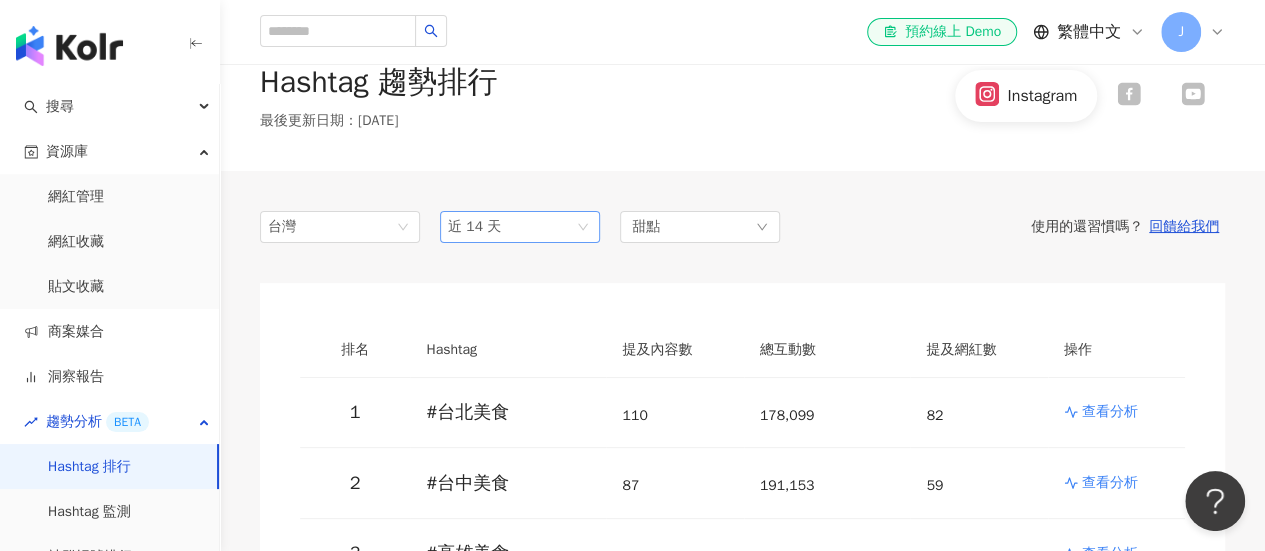 scroll, scrollTop: 0, scrollLeft: 0, axis: both 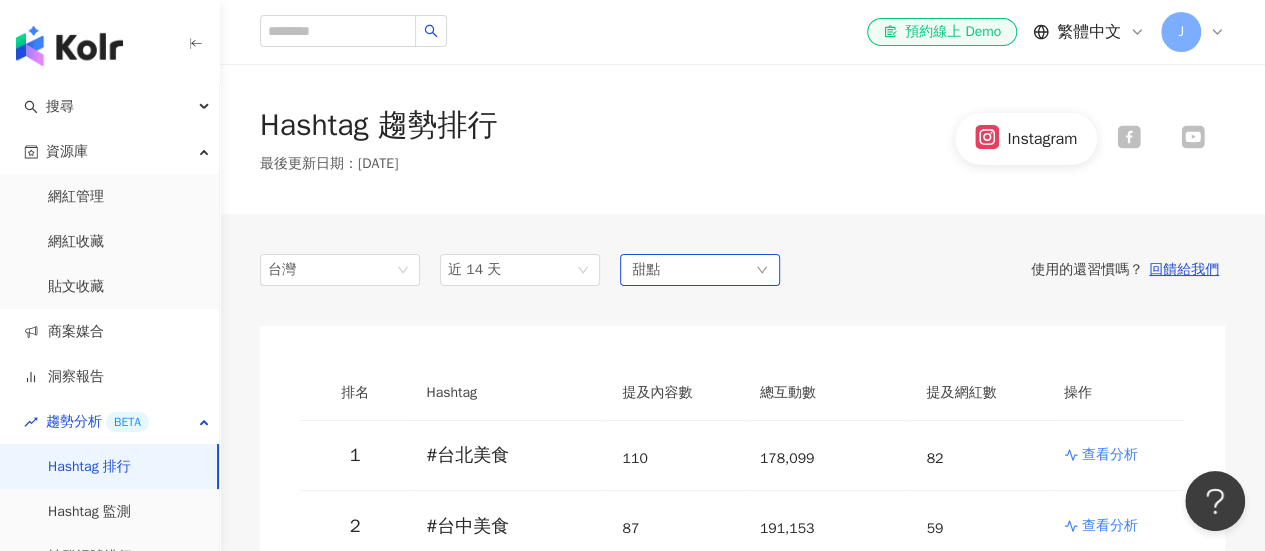 click on "甜點" at bounding box center [700, 270] 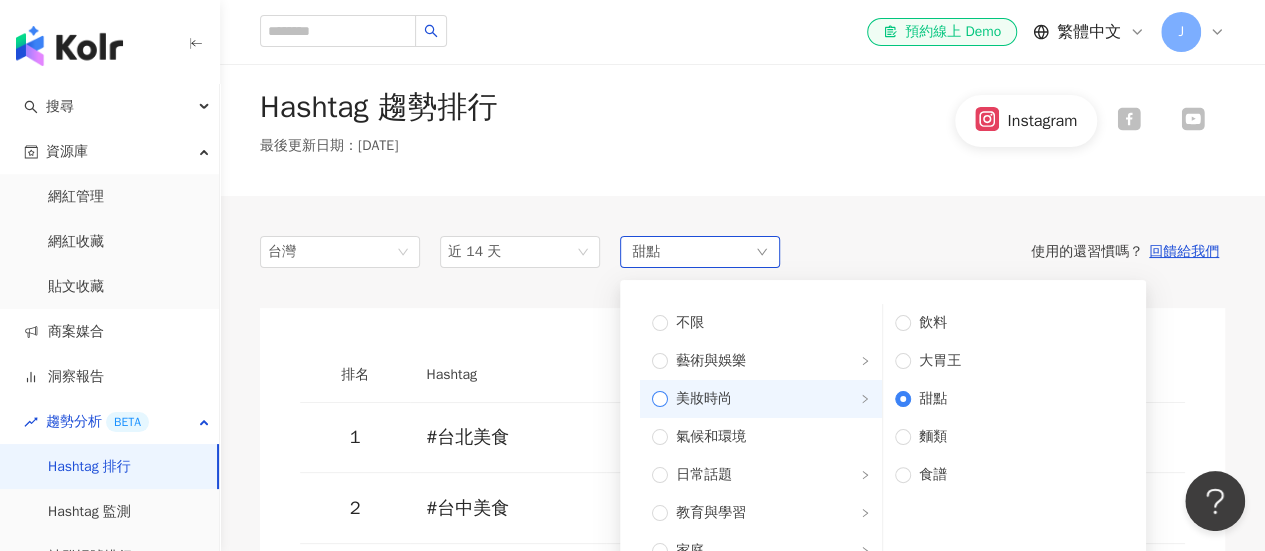 scroll, scrollTop: 0, scrollLeft: 0, axis: both 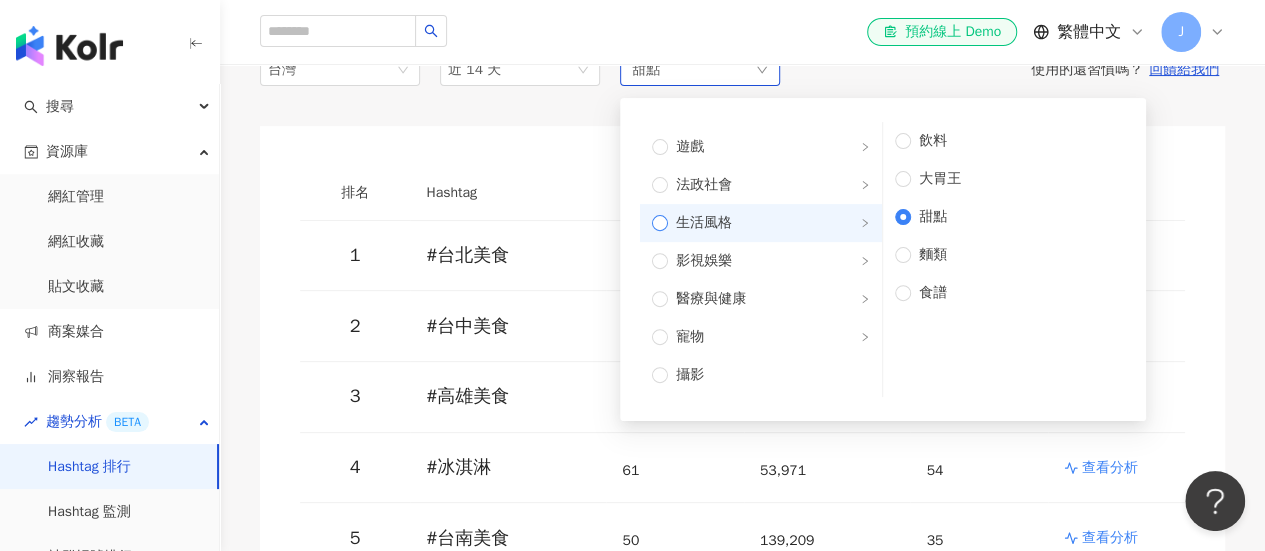 click on "生活風格" at bounding box center [769, 223] 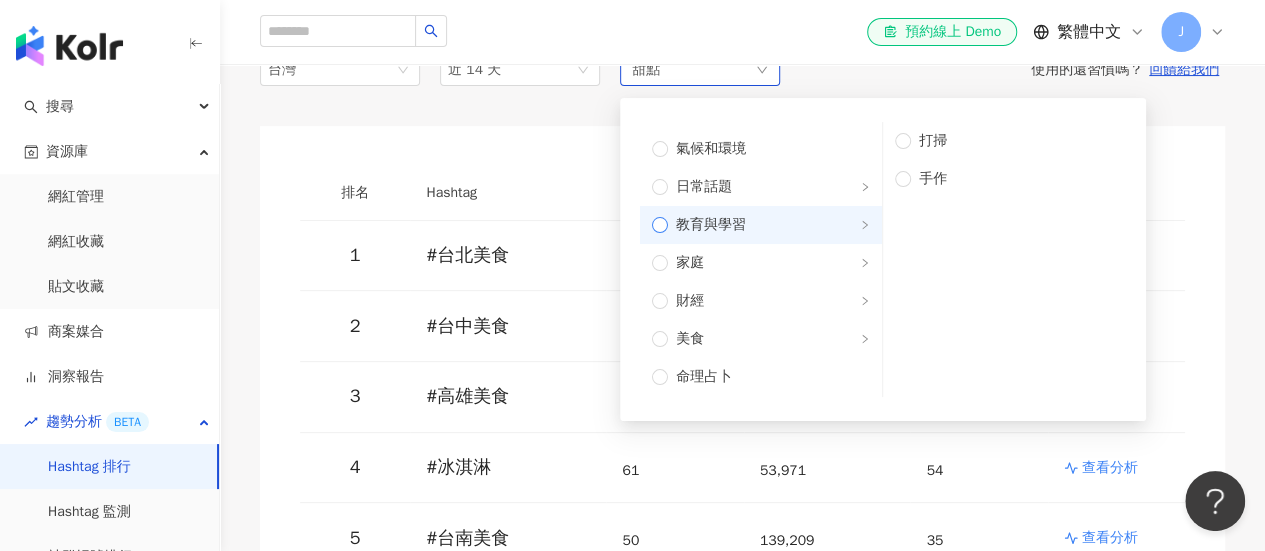 scroll, scrollTop: 74, scrollLeft: 0, axis: vertical 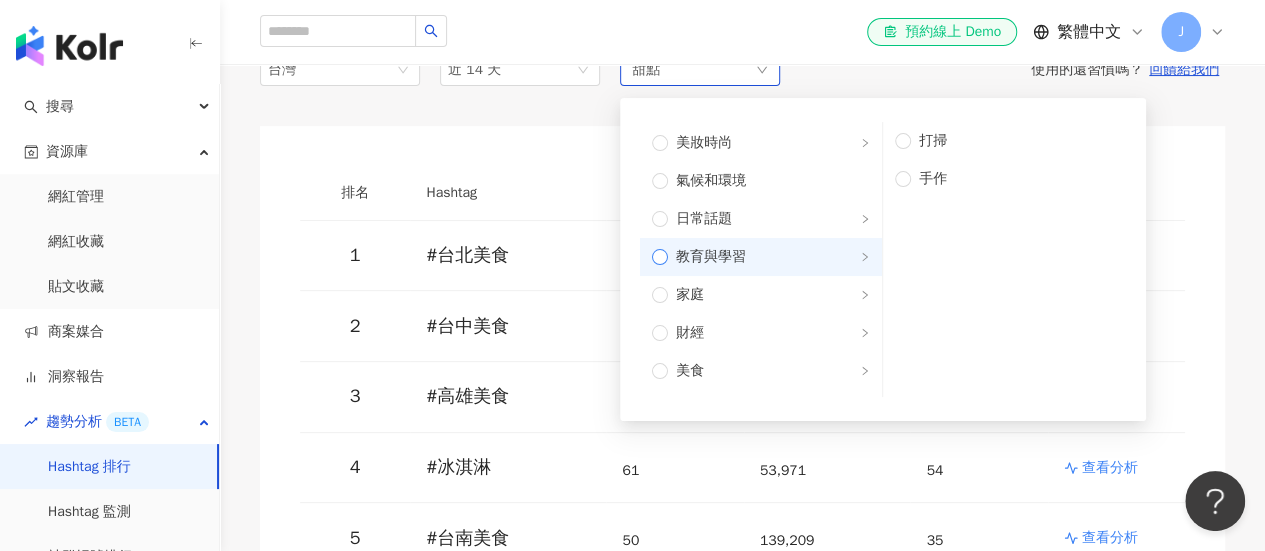 click on "教育與學習" at bounding box center [761, 257] 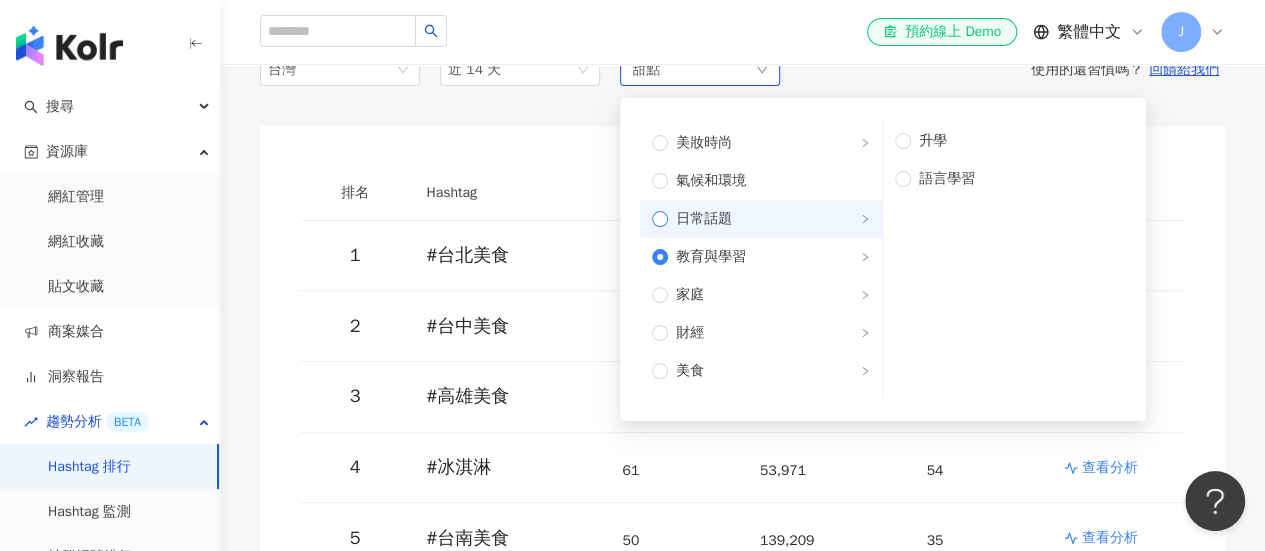 click on "日常話題" at bounding box center (769, 219) 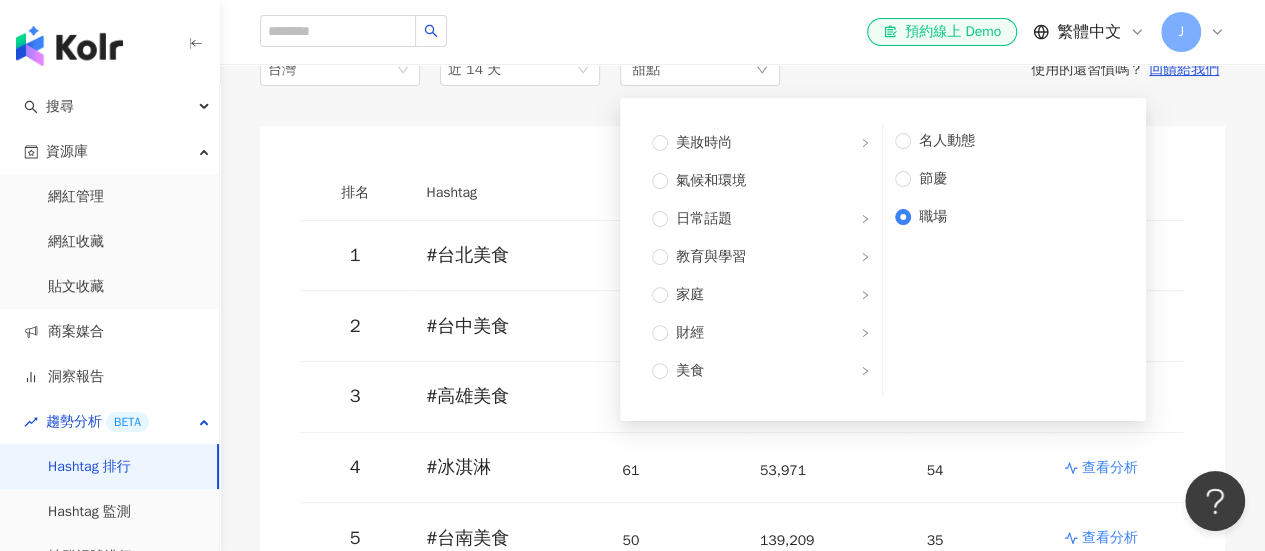 click on "台灣 近 14 天 甜點 不限 藝術與娛樂 美妝時尚 氣候和環境 日常話題 教育與學習 家庭 財經 美食 命理占卜 遊戲 法政社會 生活風格 影視娛樂 醫療與健康 寵物 攝影 感情 宗教 促購導購 運動 科技 交通工具 旅遊 成人 名人動態 節慶 職場 使用的還習慣嗎？ 回饋給我們 排名 Hashtag 提及內容數 總互動數 提及網紅數 操作             1 # 台北美食 110 178,099 82 查看分析 2 # 台中美食 87 191,153 59 查看分析 3 # 高雄美食 62 155,817 42 查看分析 4 # 冰淇淋 61 53,971 54 查看分析 5 # 台南美食 50 139,209 35 查看分析 6 # 台北甜點 45 35,757 38 查看分析 7 # 甜點 37 25,349 32 查看分析 8 # 全家 34 144,716 29 查看分析 9 # 新北美食 33 64,766 27 查看分析 9 # 桃園美食 33 132,135 26 查看分析 11 # 霜淇淋 32 33,512 29 查看分析 12 # 甜點控 31 9,769 19 查看分析 13 # 台灣美食 30 75,489 21 查看分析 13 # 超商美食 30 59,233 26 13 # 30 #" at bounding box center [742, 3762] 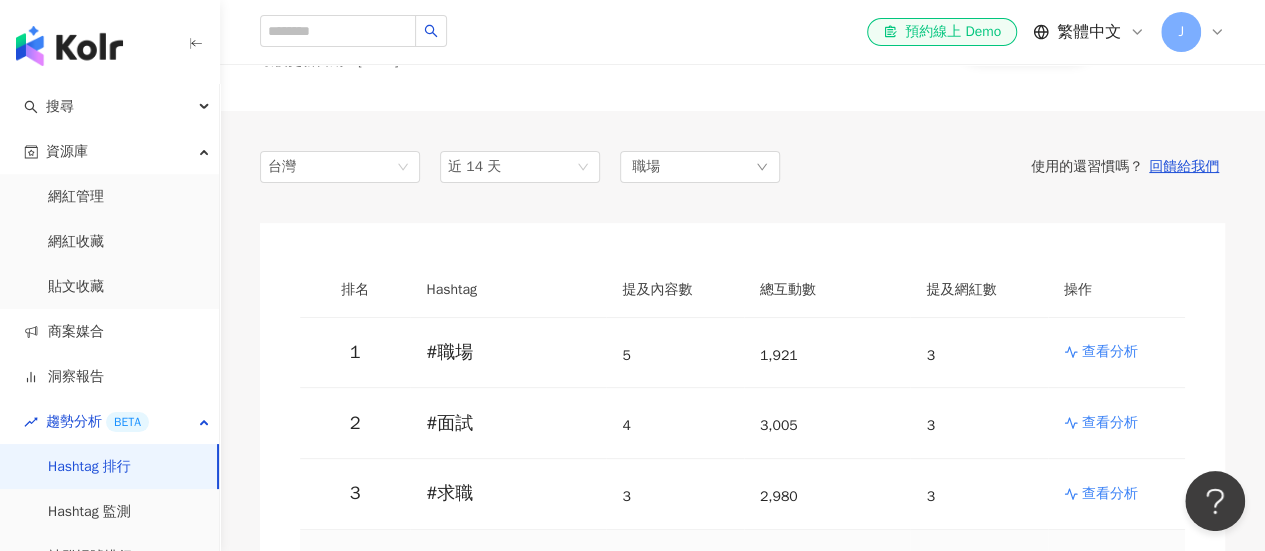 scroll, scrollTop: 100, scrollLeft: 0, axis: vertical 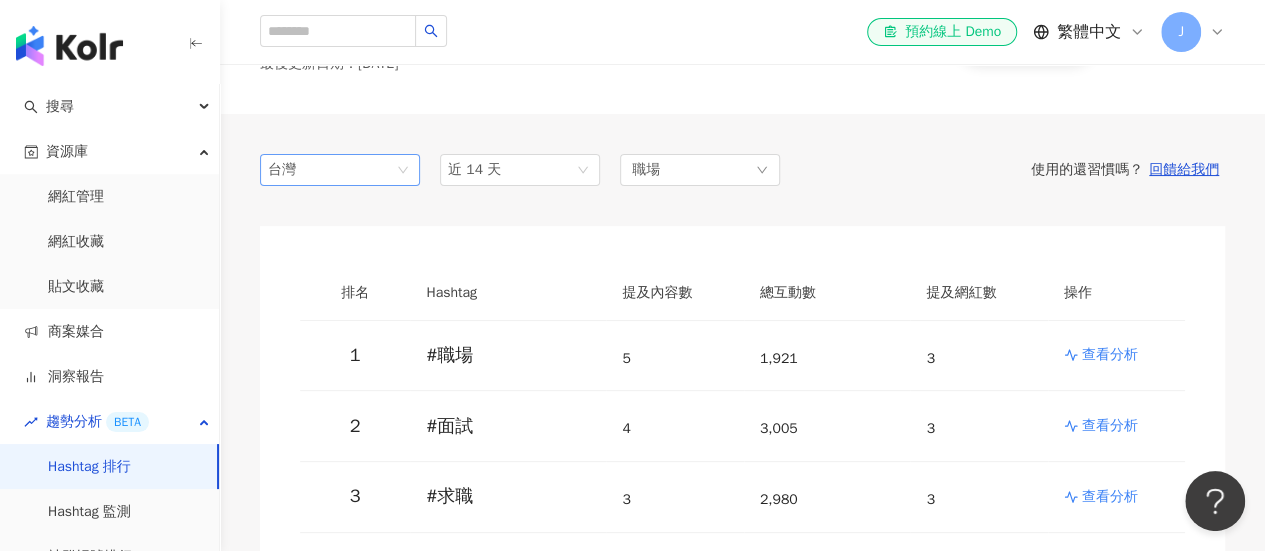 click on "台灣" at bounding box center [340, 170] 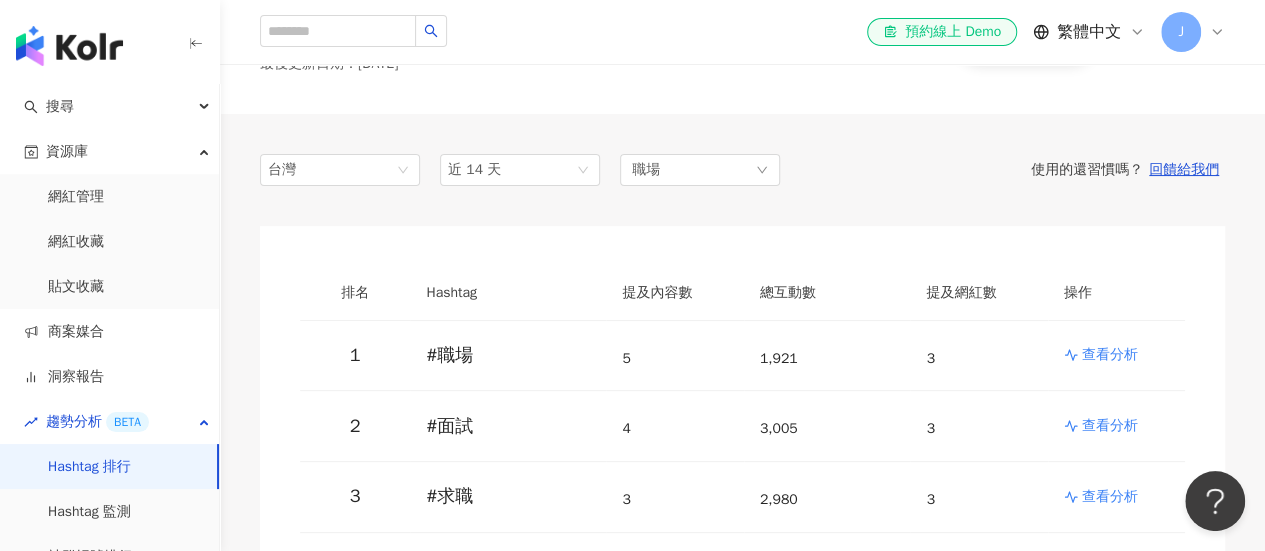 click on "台灣 tw jp 台灣 日本 香港 馬來西亞 近 14 天 職場 使用的還習慣嗎？ 回饋給我們 排名 Hashtag 提及內容數 總互動數 提及網紅數 操作             1 # 職場 5 1,921 3 查看分析 2 # 面試 4 3,005 3 查看分析 3 # 求職 3 2,980 3 查看分析 4 # ビジネスマインド 2 64 1 查看分析 4 # reels 2 1,275 1 查看分析 4 # ubm 2 64 1 查看分析 4 # 上班 2 621 2 查看分析 4 # 上班族 2 1,694 2 查看分析 4 # 工作 2 1,069 2 查看分析 4 # 搞笑 2 1,275 1 查看分析 4 # 日常 2 1,275 1 查看分析 4 # 日常生活 2 1,275 1 查看分析 4 # 生活日常 2 1,275 1 查看分析 4 # 経営者マインド 2 64 1 查看分析 4 # 職場生活 2 1,275 1 查看分析 4 # 薪水 2 41 1 查看分析 4 # ビジネス行動管理大学 2 64 1 查看分析 4 # 負能量 2 1,275 1 查看分析 4 # 起業相談 2 64 1 查看分析 4 # 集客ノウハウ 2 64 1 查看分析 21 NEW # aespa 1 619 1 查看分析 21 # colleagues 1 605 1 查看分析 21 NEW #" at bounding box center (742, 3025) 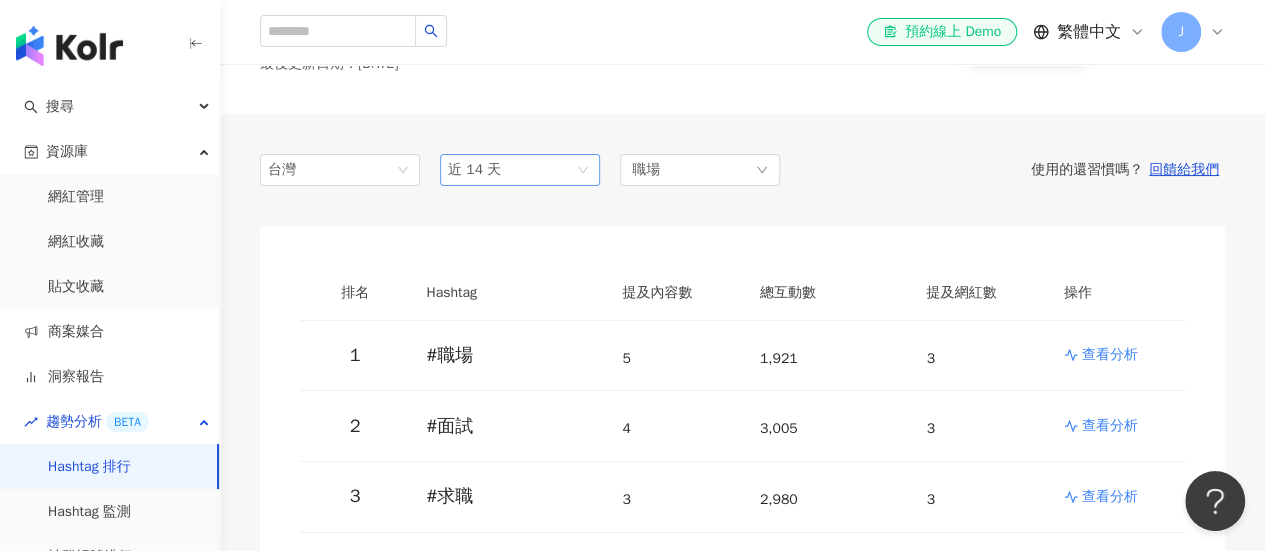 click on "近 14 天" at bounding box center (520, 170) 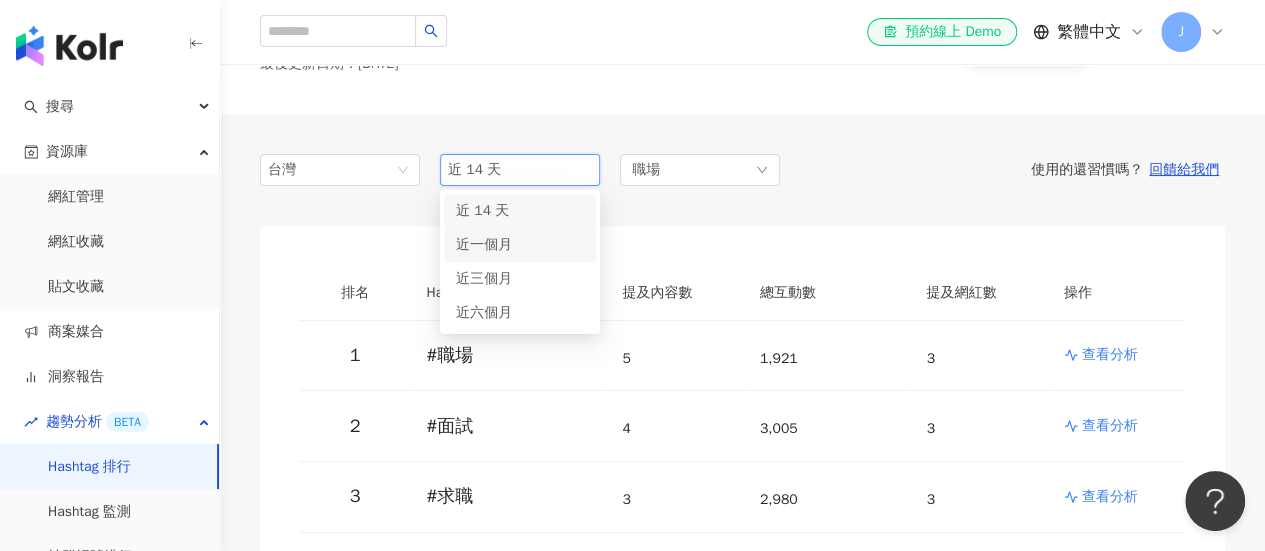 click on "近一個月" at bounding box center (520, 245) 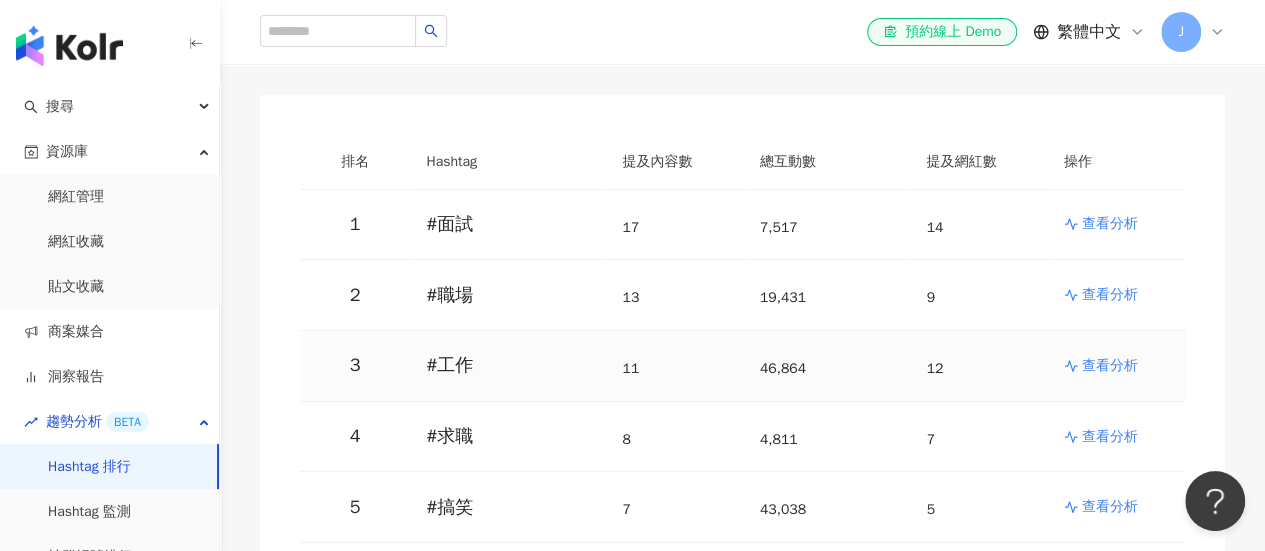 scroll, scrollTop: 200, scrollLeft: 0, axis: vertical 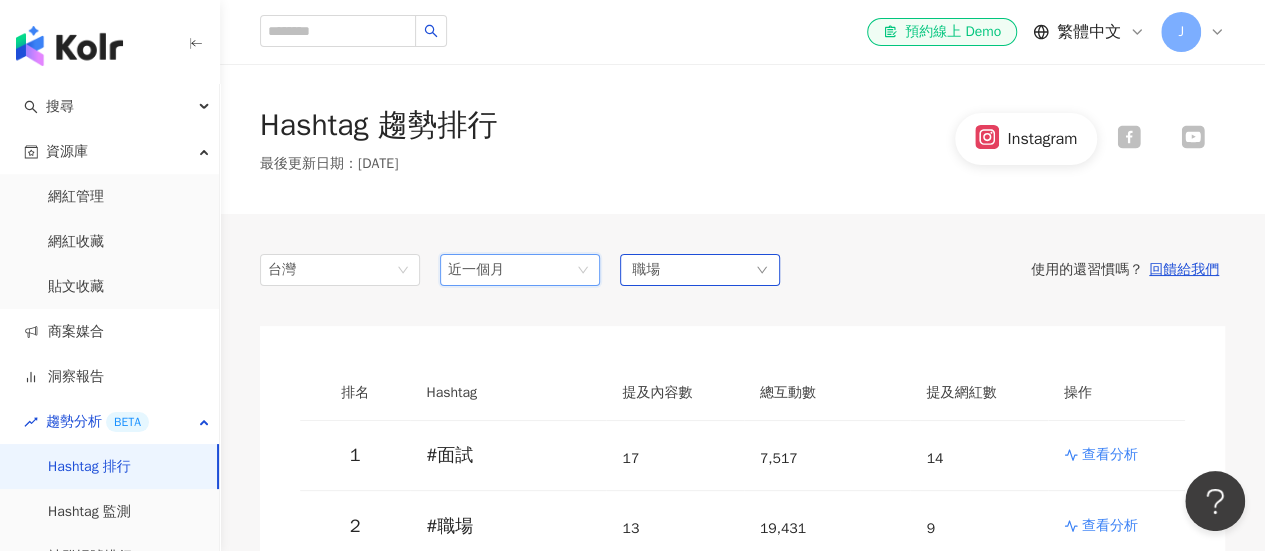 click on "職場" at bounding box center [646, 270] 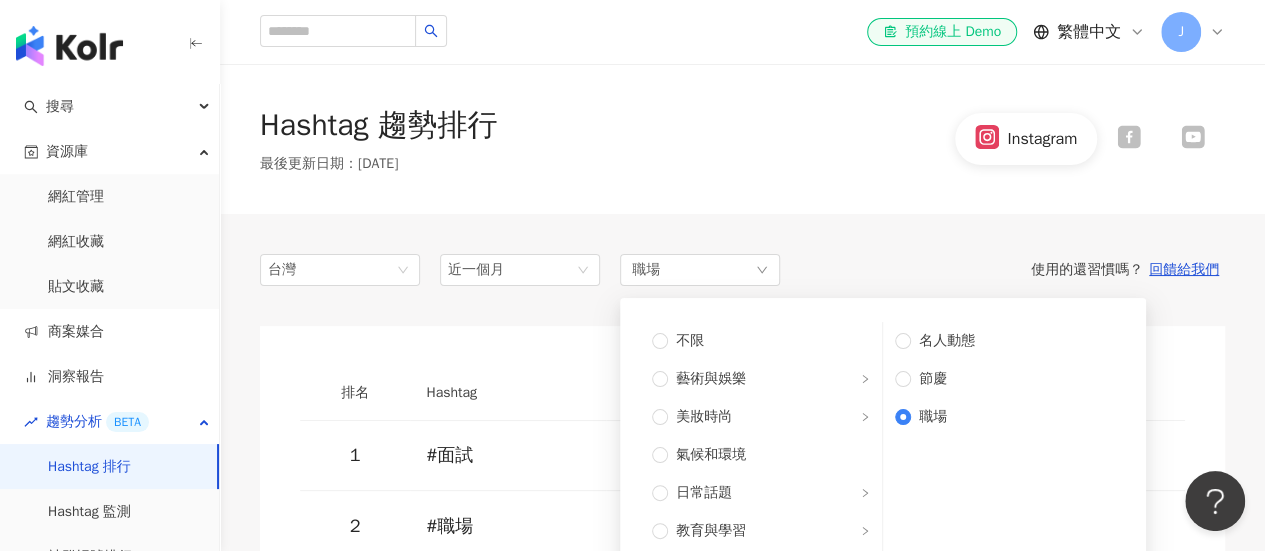 scroll, scrollTop: 200, scrollLeft: 0, axis: vertical 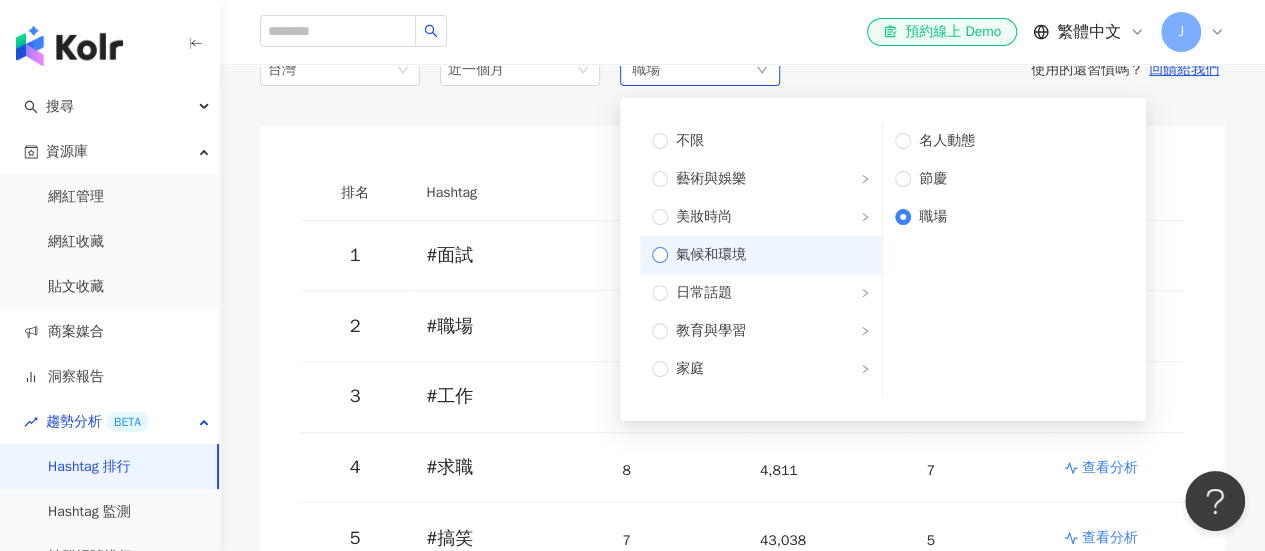 click on "氣候和環境" at bounding box center [769, 255] 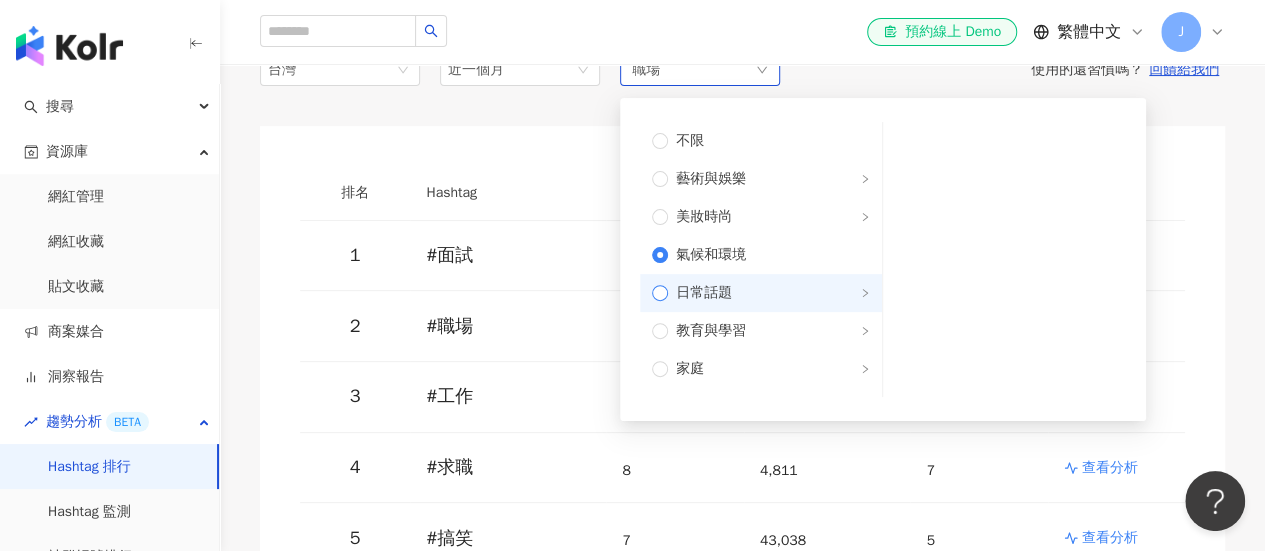 click on "日常話題" at bounding box center [704, 293] 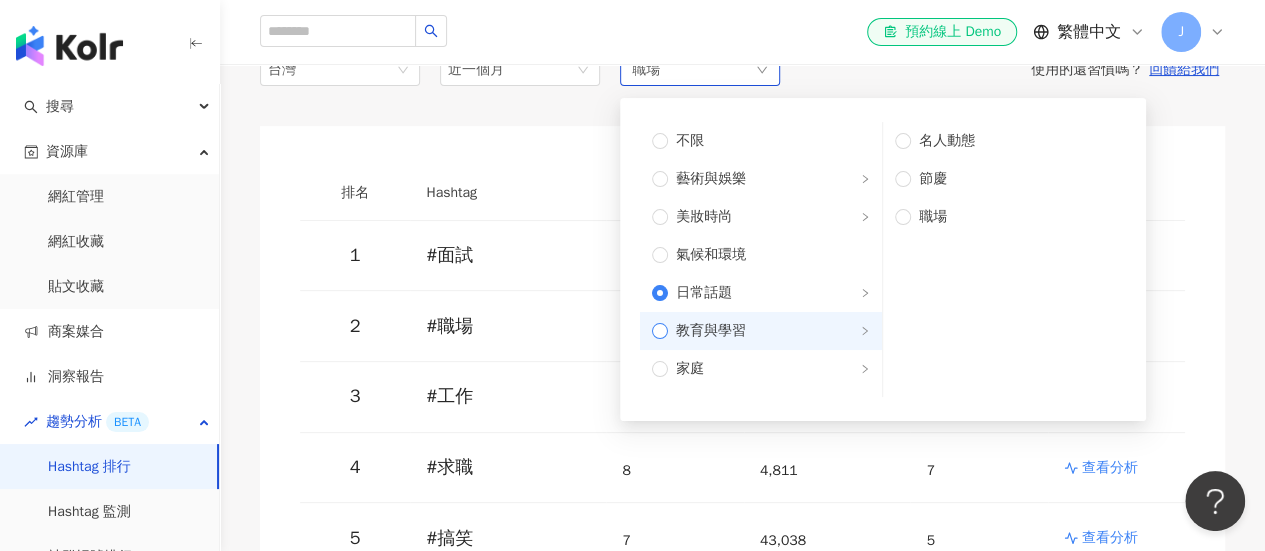 click on "教育與學習" at bounding box center [711, 331] 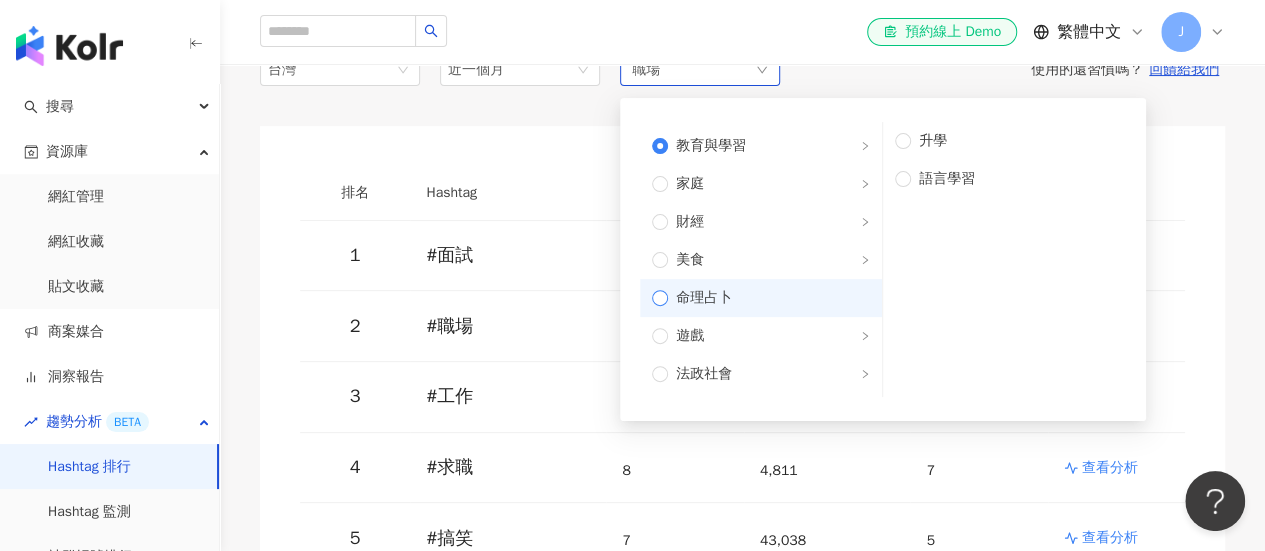 scroll, scrollTop: 200, scrollLeft: 0, axis: vertical 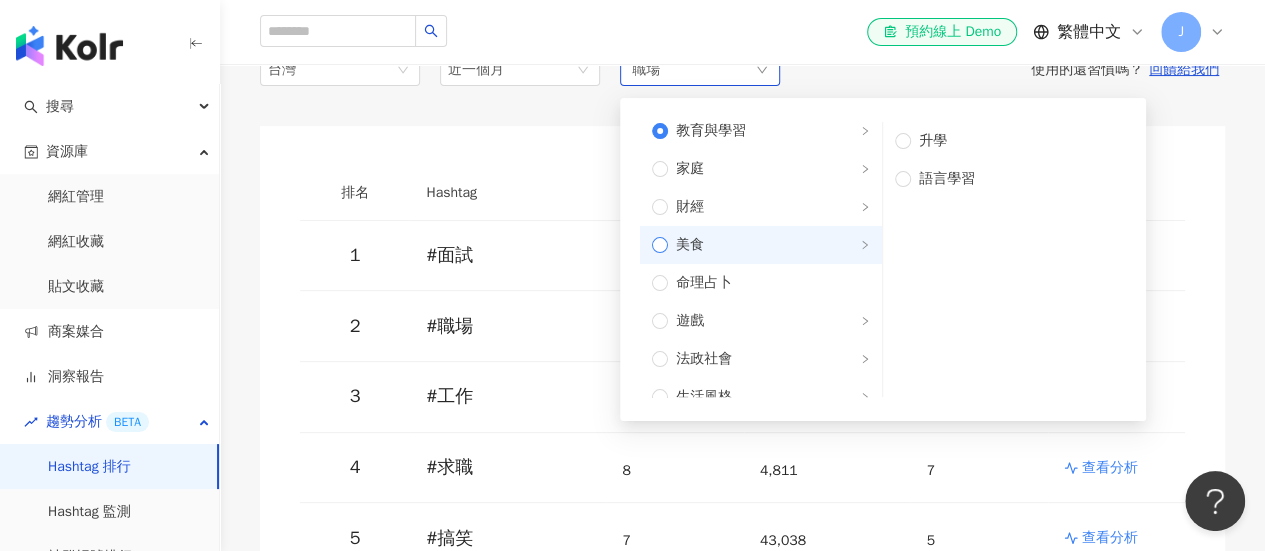 click on "美食" at bounding box center (769, 245) 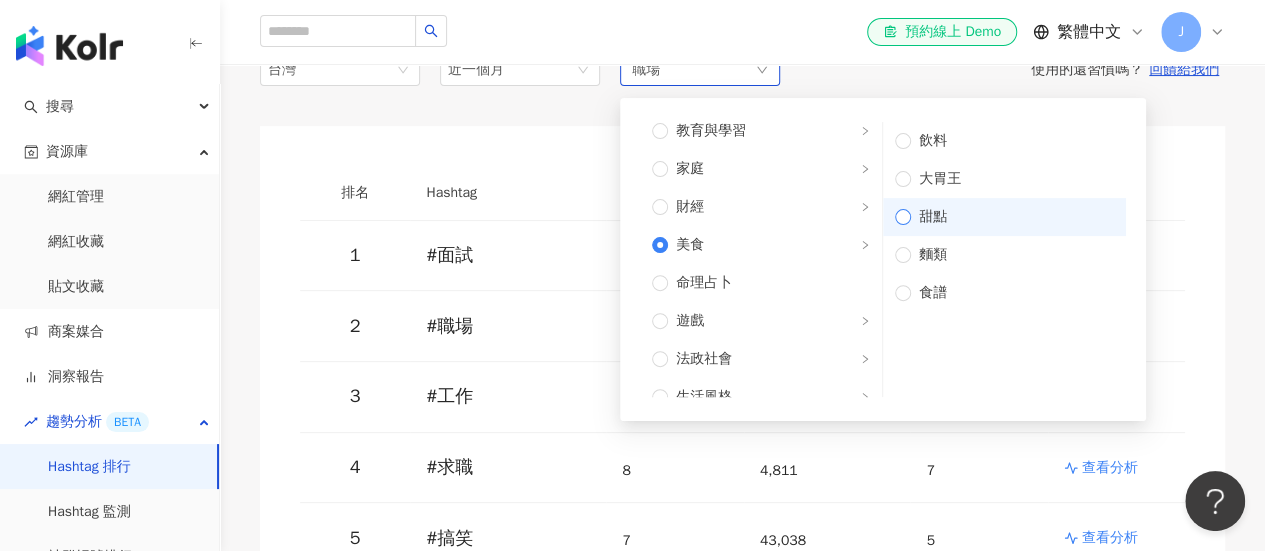 click on "甜點" at bounding box center [1004, 217] 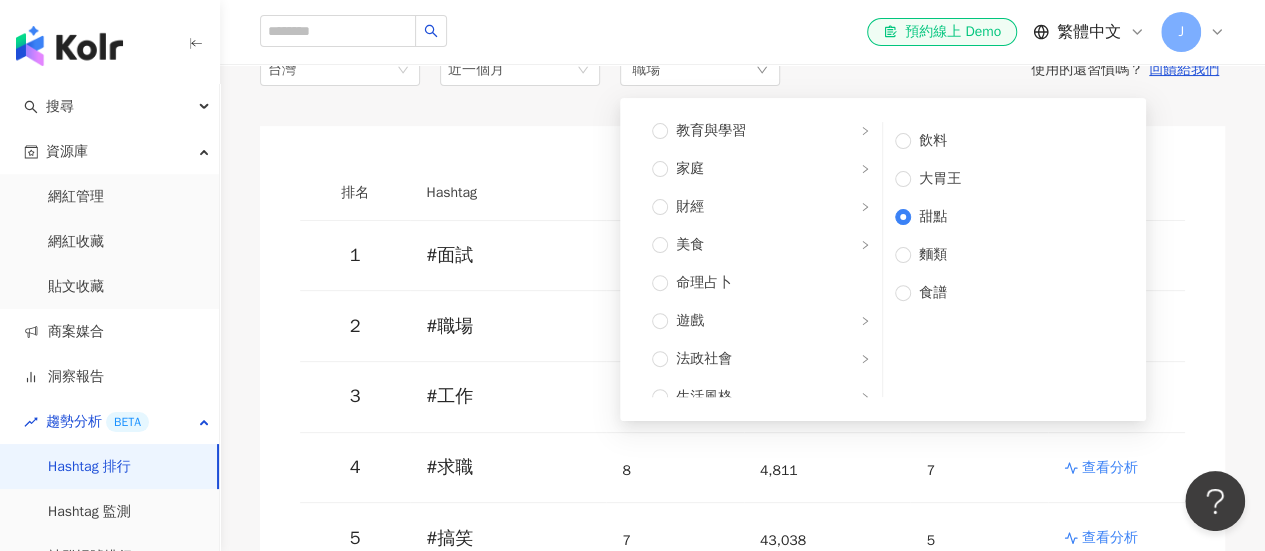 click on "台灣 tw jp 台灣 日本 香港 馬來西亞 近一個月 14d 1m 3m 近 14 天 近一個月 近三個月 近六個月 職場 不限 藝術與娛樂 美妝時尚 氣候和環境 日常話題 教育與學習 家庭 財經 美食 命理占卜 遊戲 法政社會 生活風格 影視娛樂 醫療與健康 寵物 攝影 感情 宗教 促購導購 運動 科技 交通工具 旅遊 成人 飲料 大胃王 甜點 麵類 食譜 使用的還習慣嗎？ 回饋給我們 排名 Hashtag 提及內容數 總互動數 提及網紅數 操作             1 # 面試 17 7,517 14 查看分析 2 # 職場 13 19,431 9 查看分析 3 # 工作 11 46,864 12 查看分析 4 # 求職 8 4,811 7 查看分析 5 # 搞笑 7 43,038 5 查看分析 6 # 新鮮人 6 1,452 5 查看分析 6 # 経営者マインド 6 377 1 查看分析 6 # ビジネス行動管理大学 6 377 1 查看分析 6 # 起業相談 6 377 1 查看分析 6 # 集客ノウハウ 6 377 1 查看分析 6 # ubm 6 377 1 查看分析 6 # ビジネスマインド 6 377 1 13 # 5 3" at bounding box center (742, 3802) 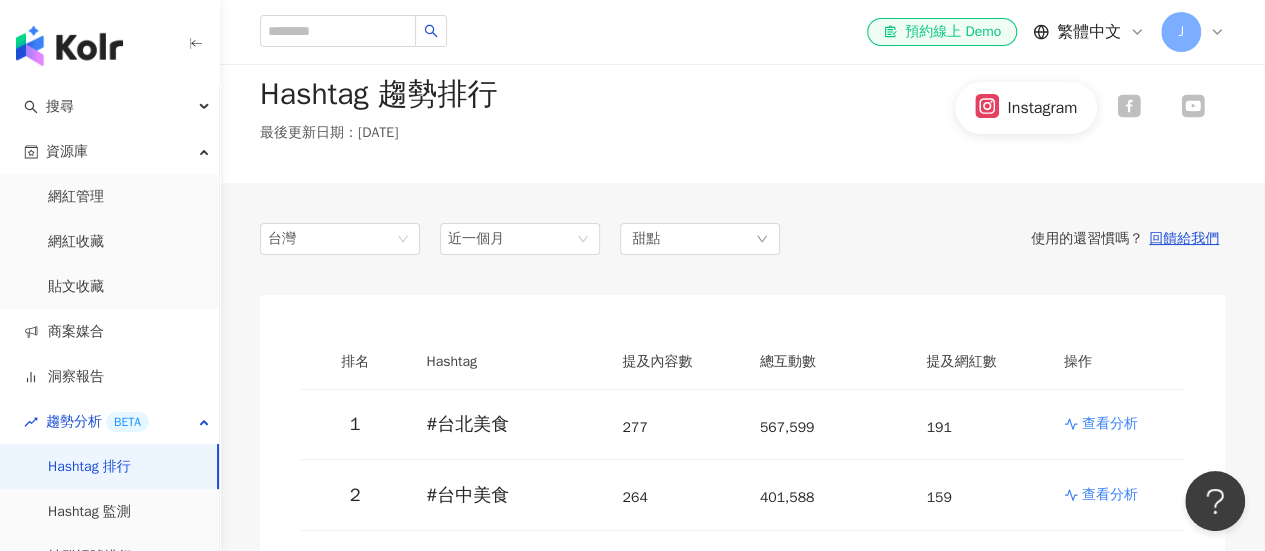 scroll, scrollTop: 0, scrollLeft: 0, axis: both 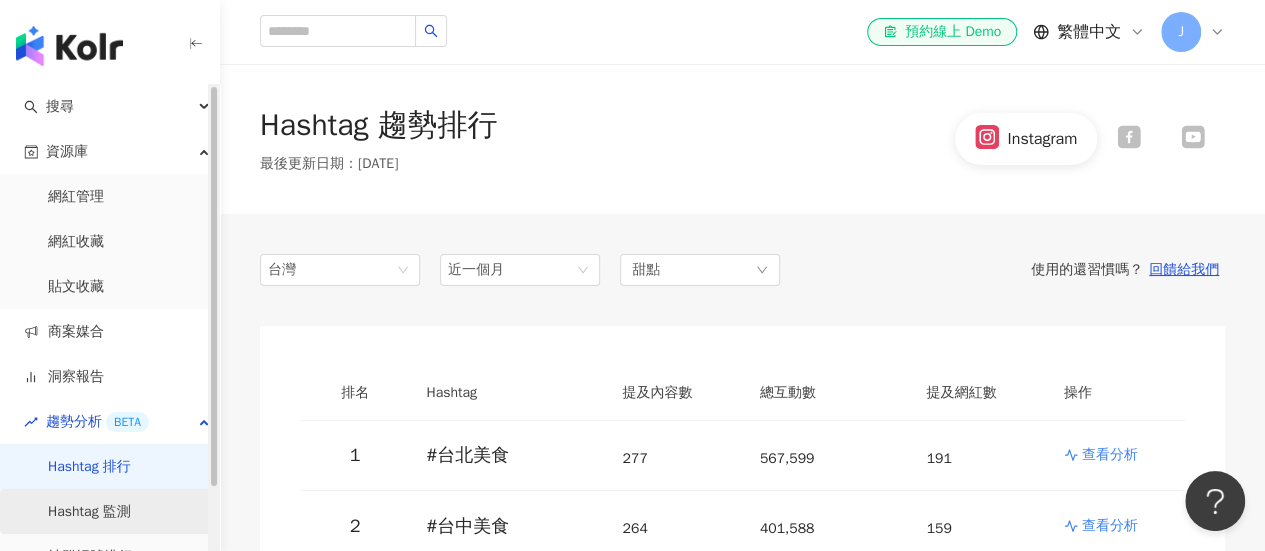 click on "Hashtag 監測" at bounding box center (89, 512) 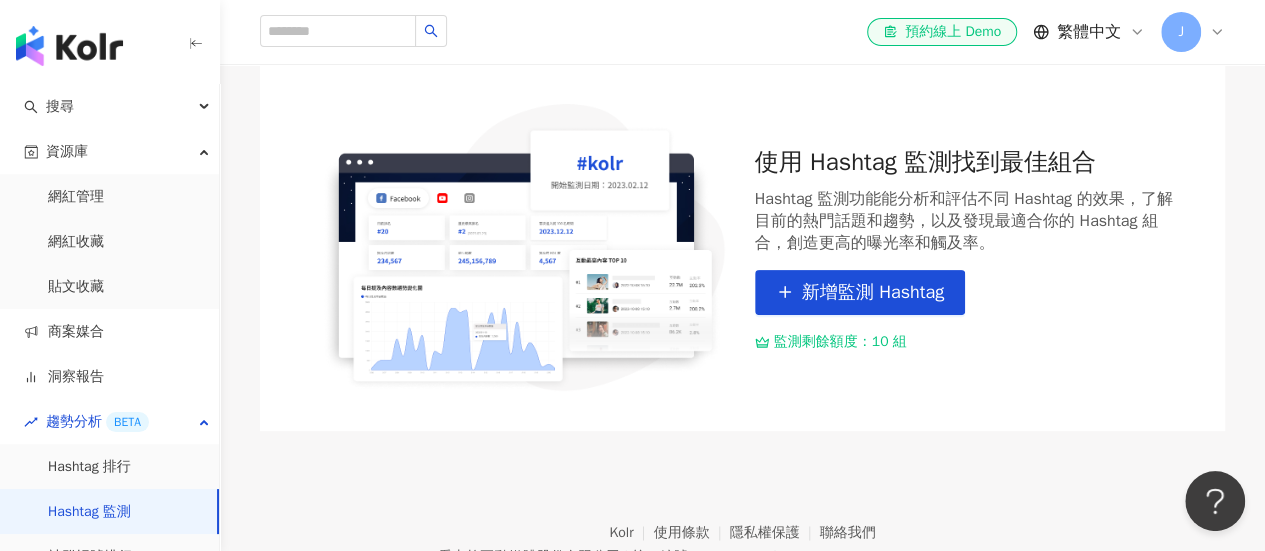 scroll, scrollTop: 263, scrollLeft: 0, axis: vertical 